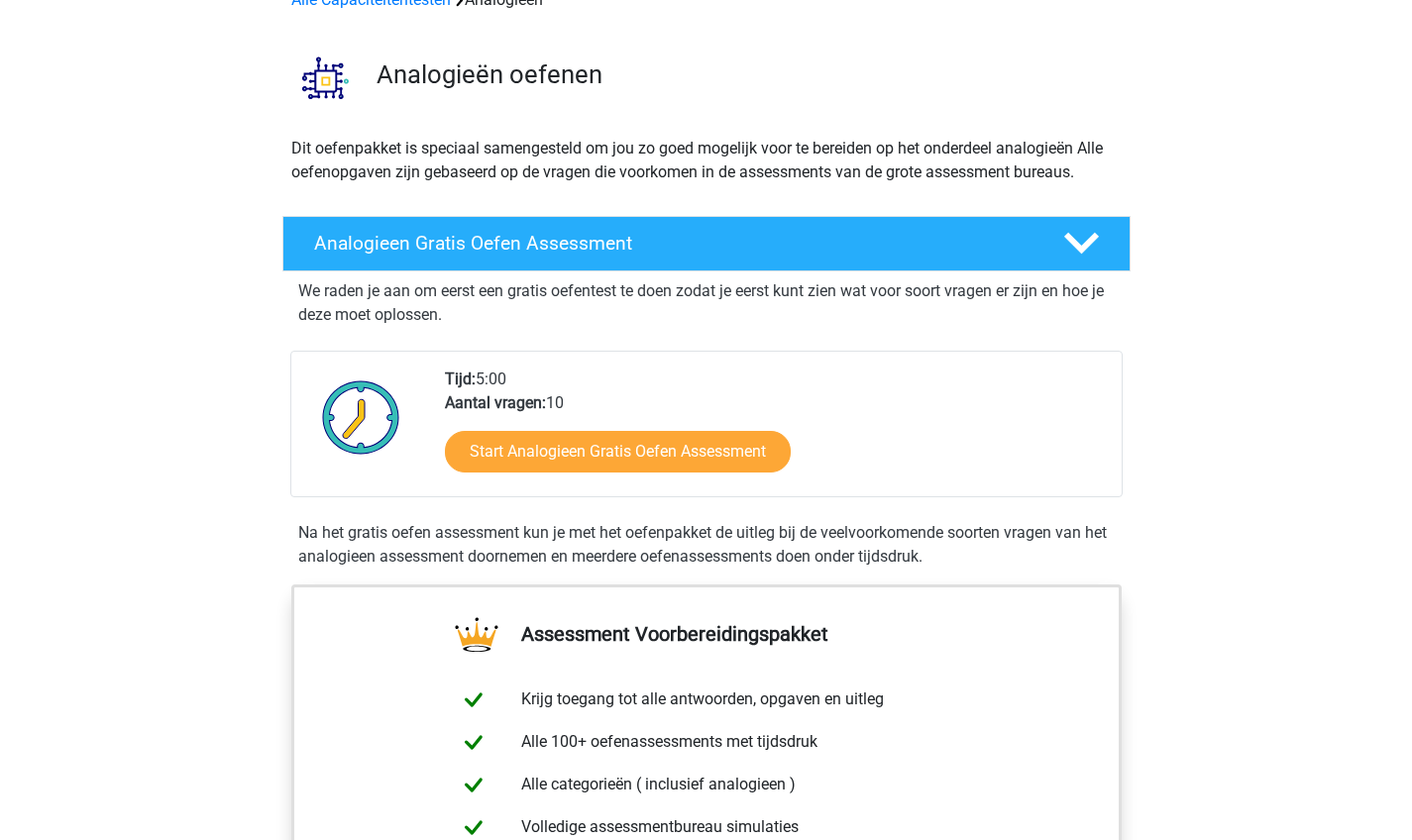 scroll, scrollTop: 126, scrollLeft: 0, axis: vertical 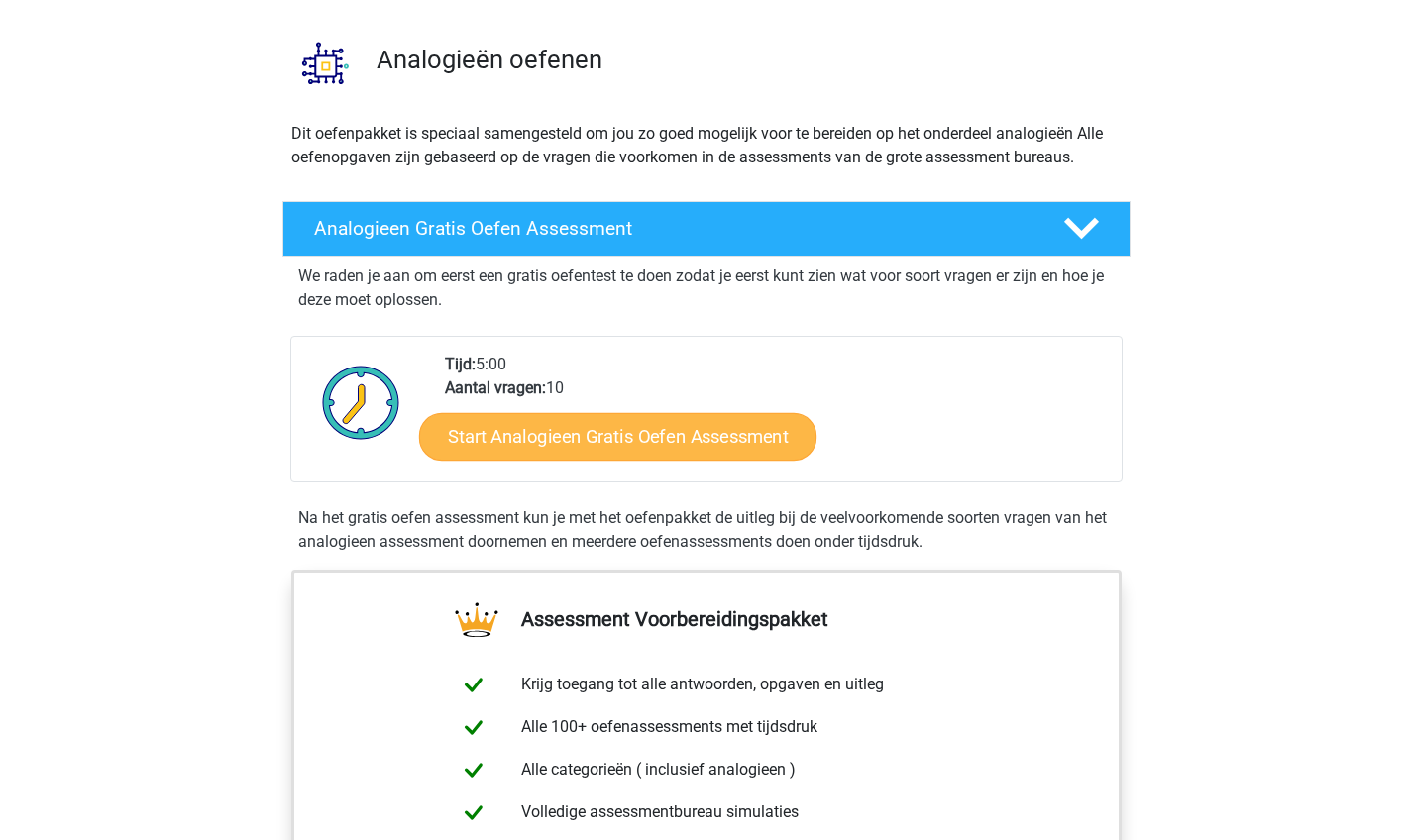 click on "Start Analogieen
Gratis Oefen Assessment" at bounding box center (617, 436) 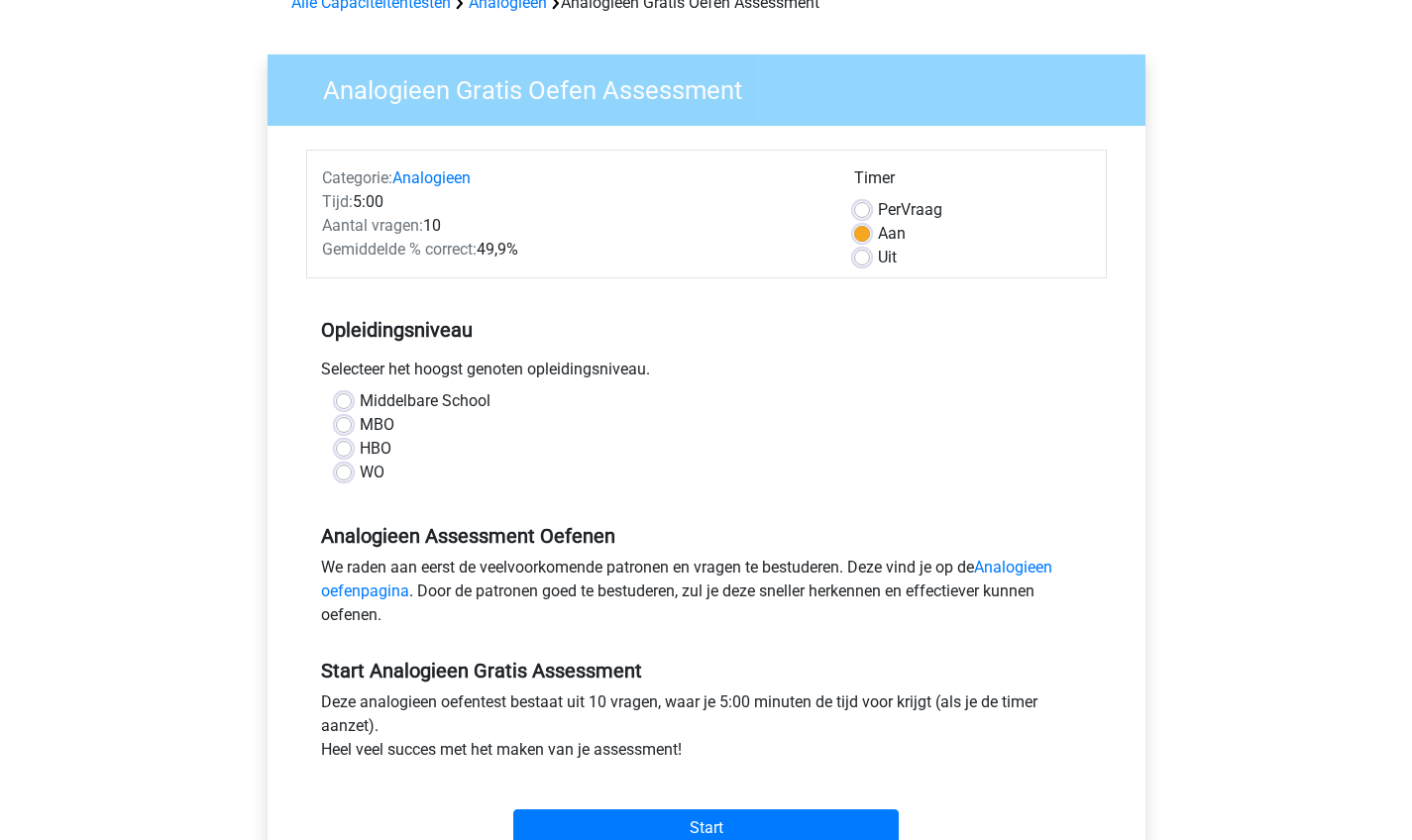 scroll, scrollTop: 109, scrollLeft: 0, axis: vertical 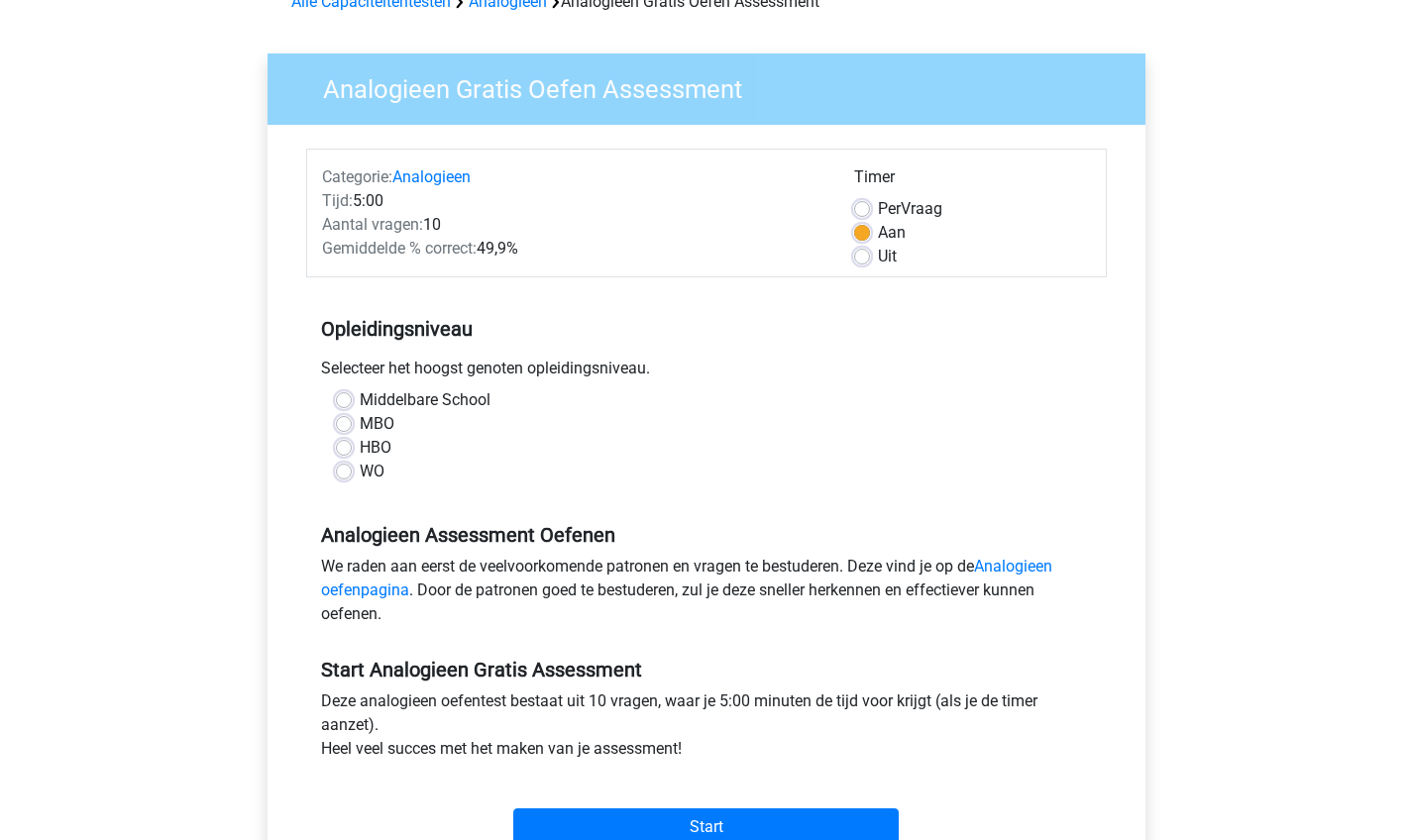click on "WO" at bounding box center [706, 472] 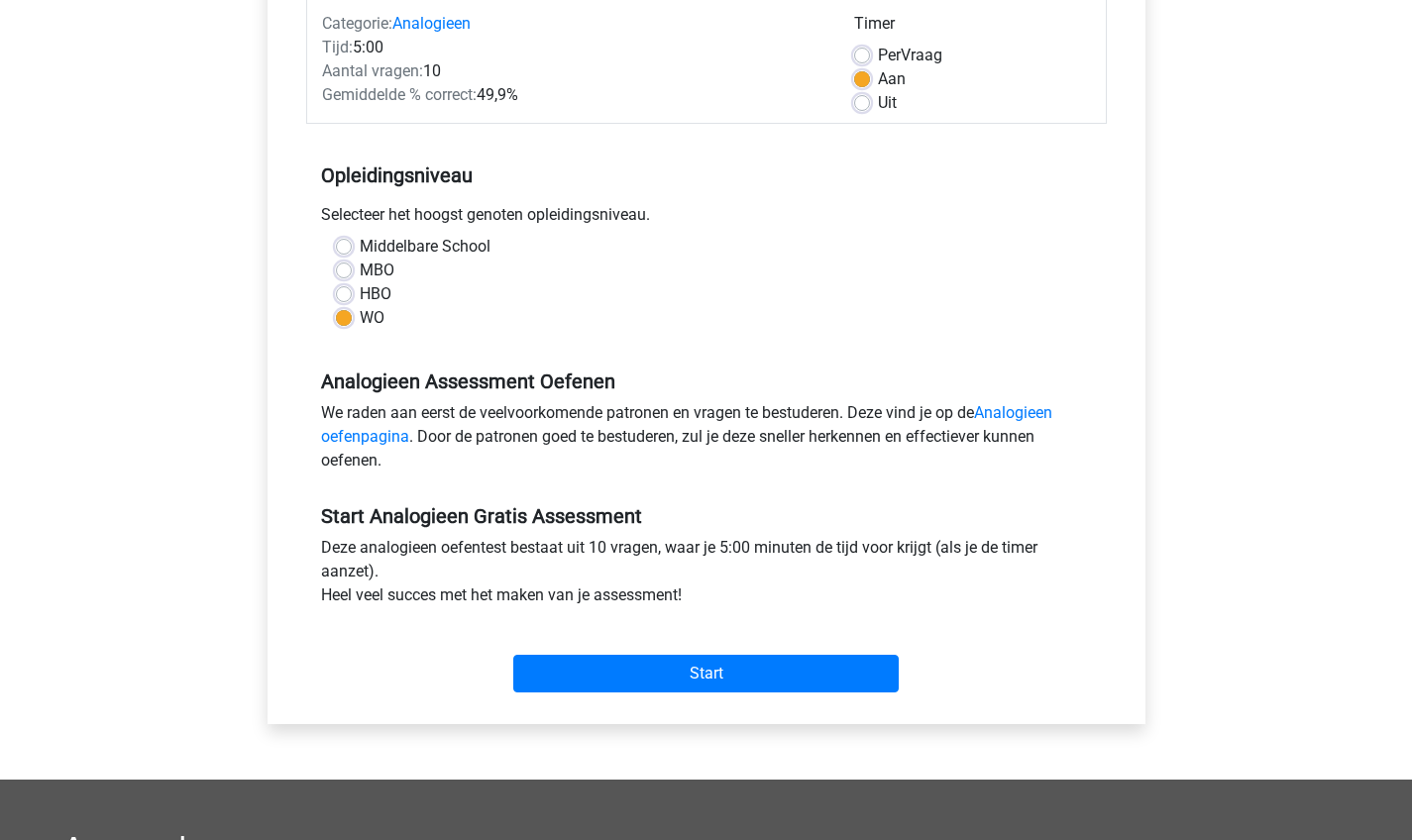scroll, scrollTop: 263, scrollLeft: 0, axis: vertical 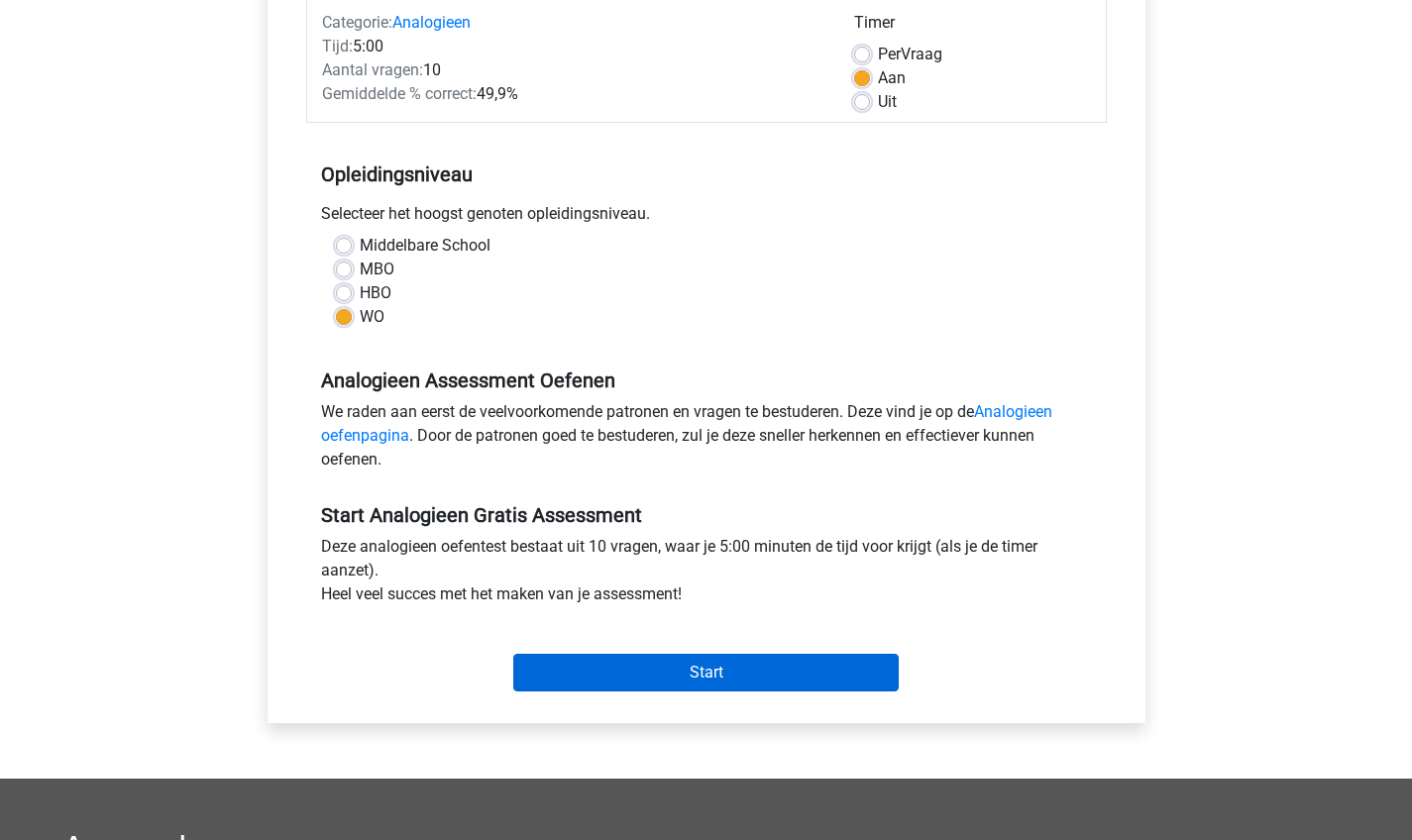 click on "Start" at bounding box center (706, 673) 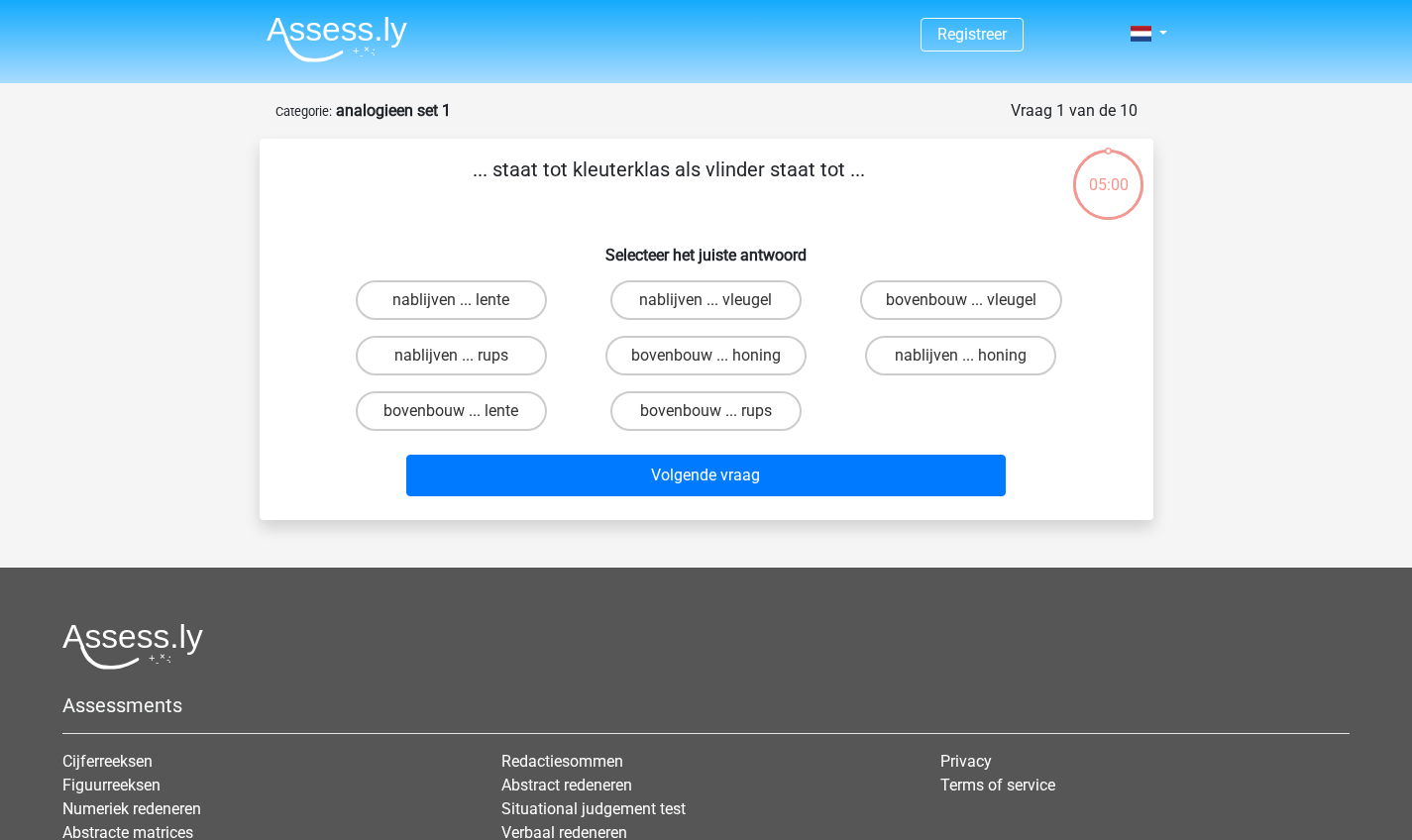 scroll, scrollTop: 0, scrollLeft: 0, axis: both 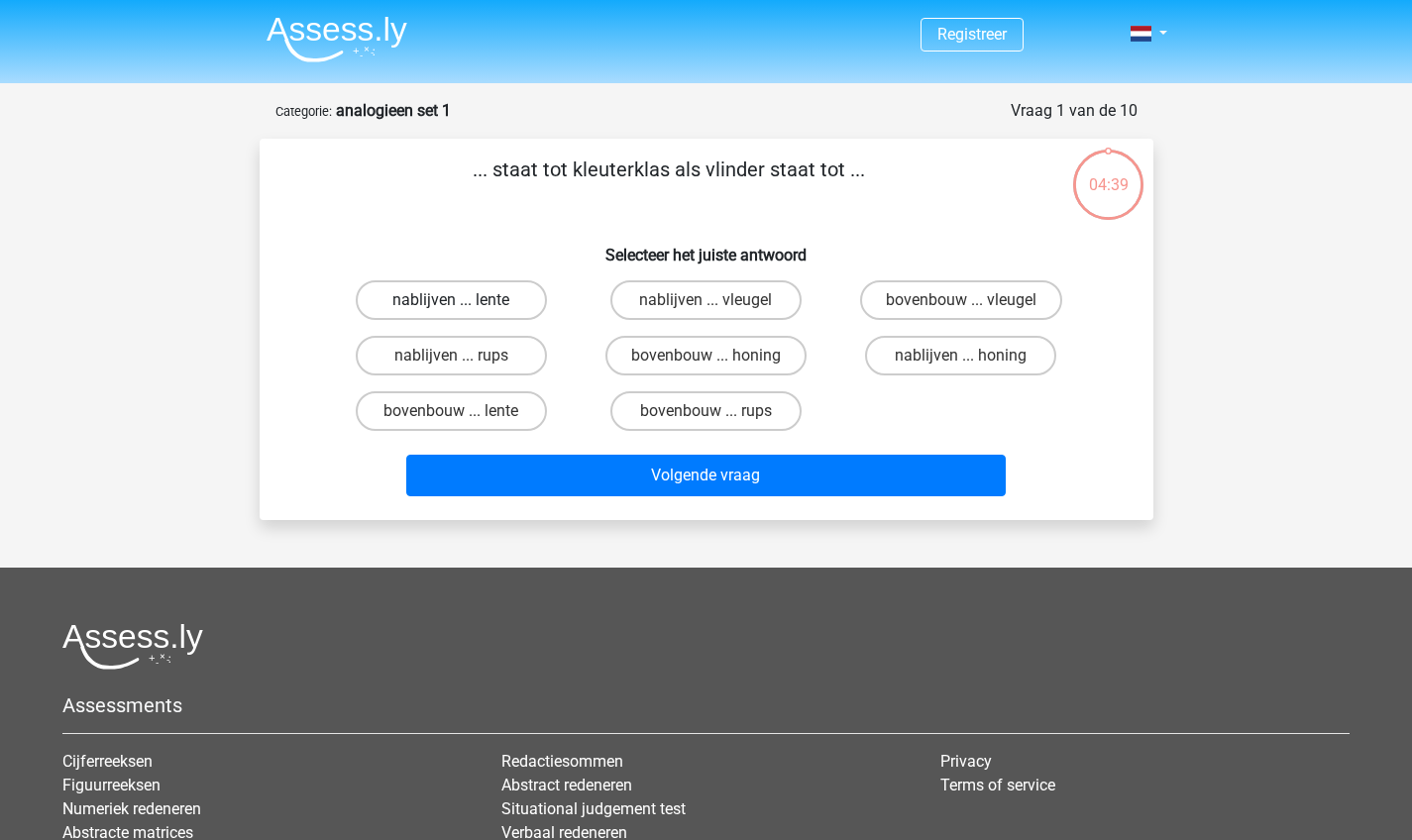 click on "nablijven ... lente" at bounding box center (451, 300) 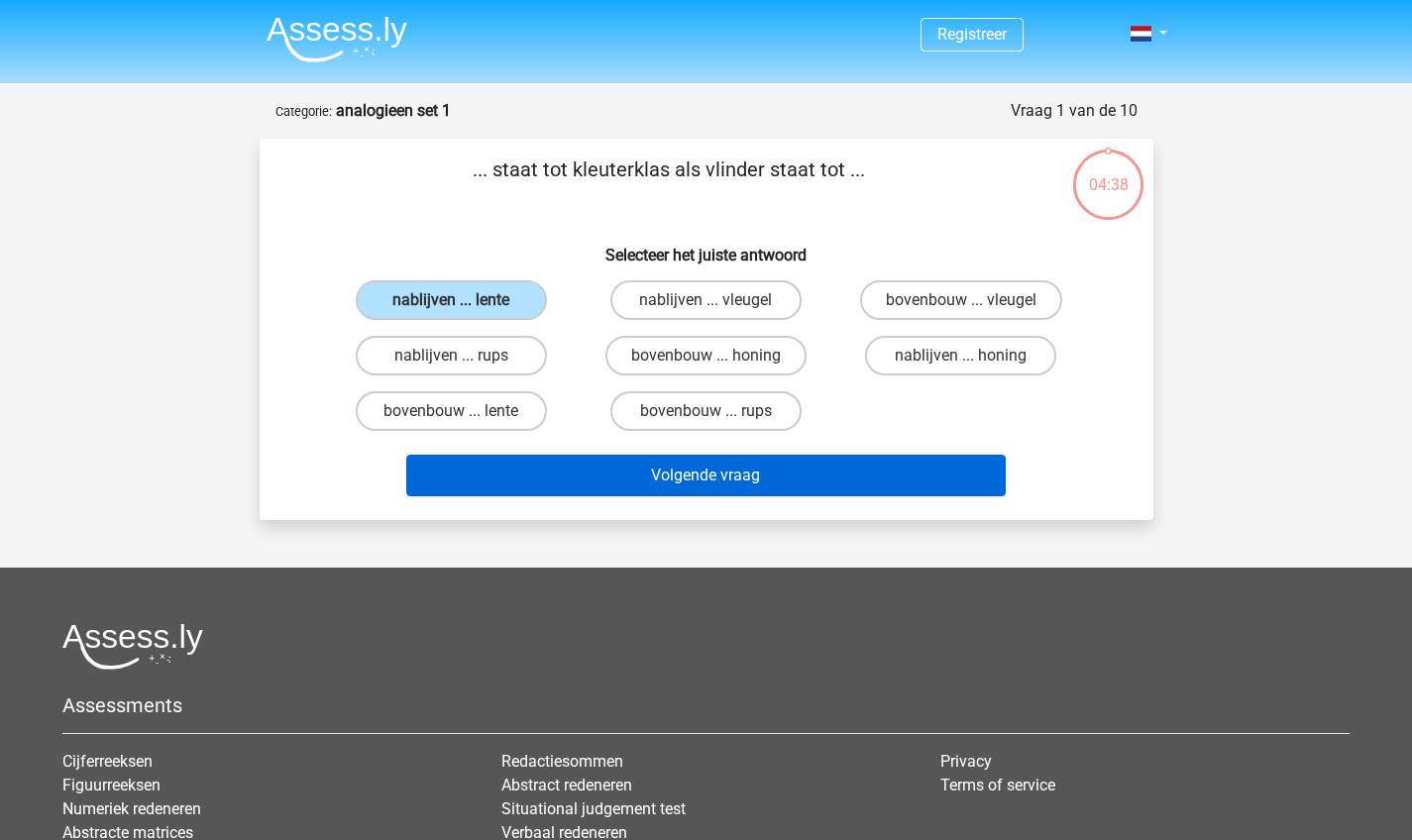 click on "Volgende vraag" at bounding box center [706, 475] 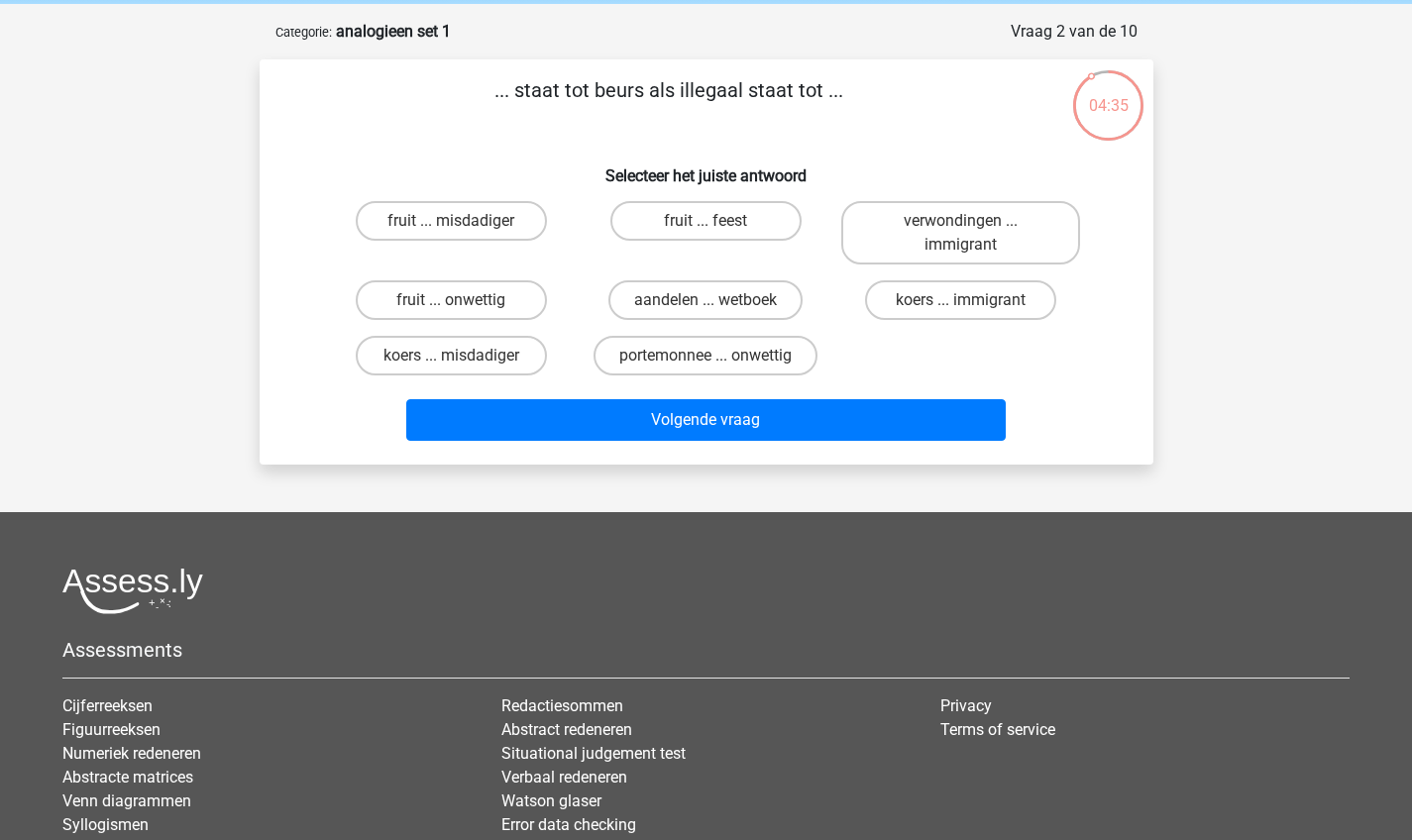 scroll, scrollTop: 77, scrollLeft: 0, axis: vertical 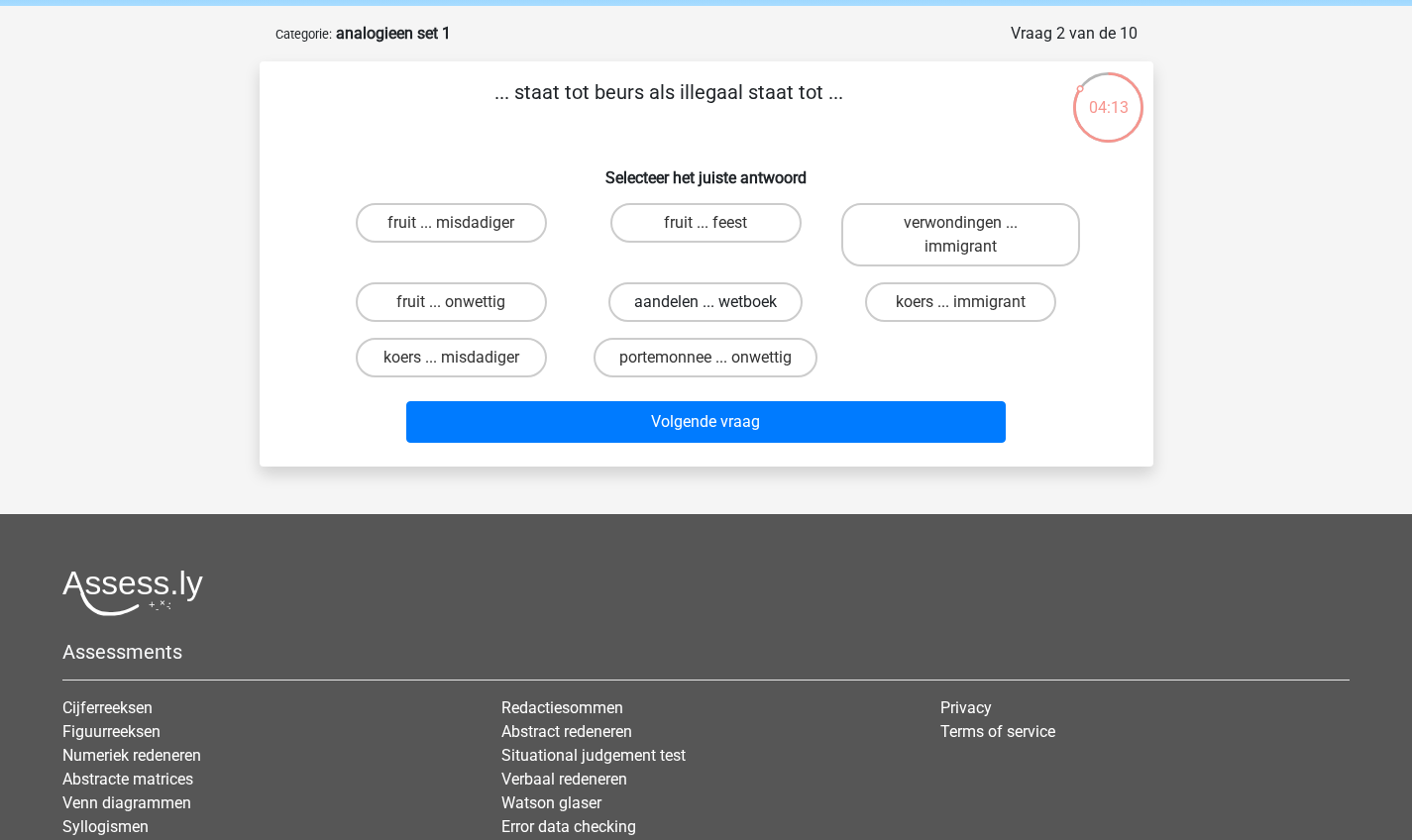 click on "aandelen ... wetboek" at bounding box center [706, 302] 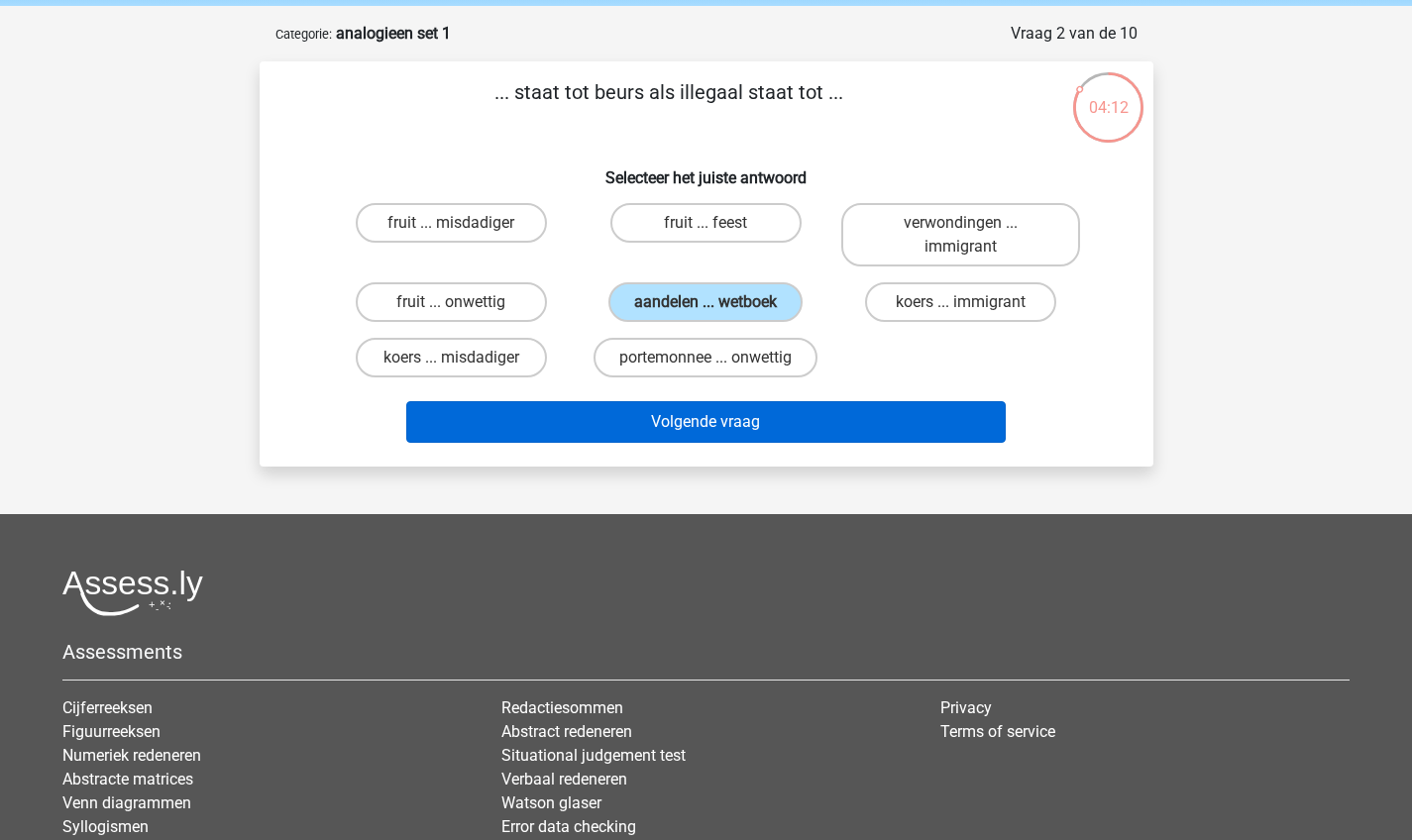 click on "Volgende vraag" at bounding box center [706, 422] 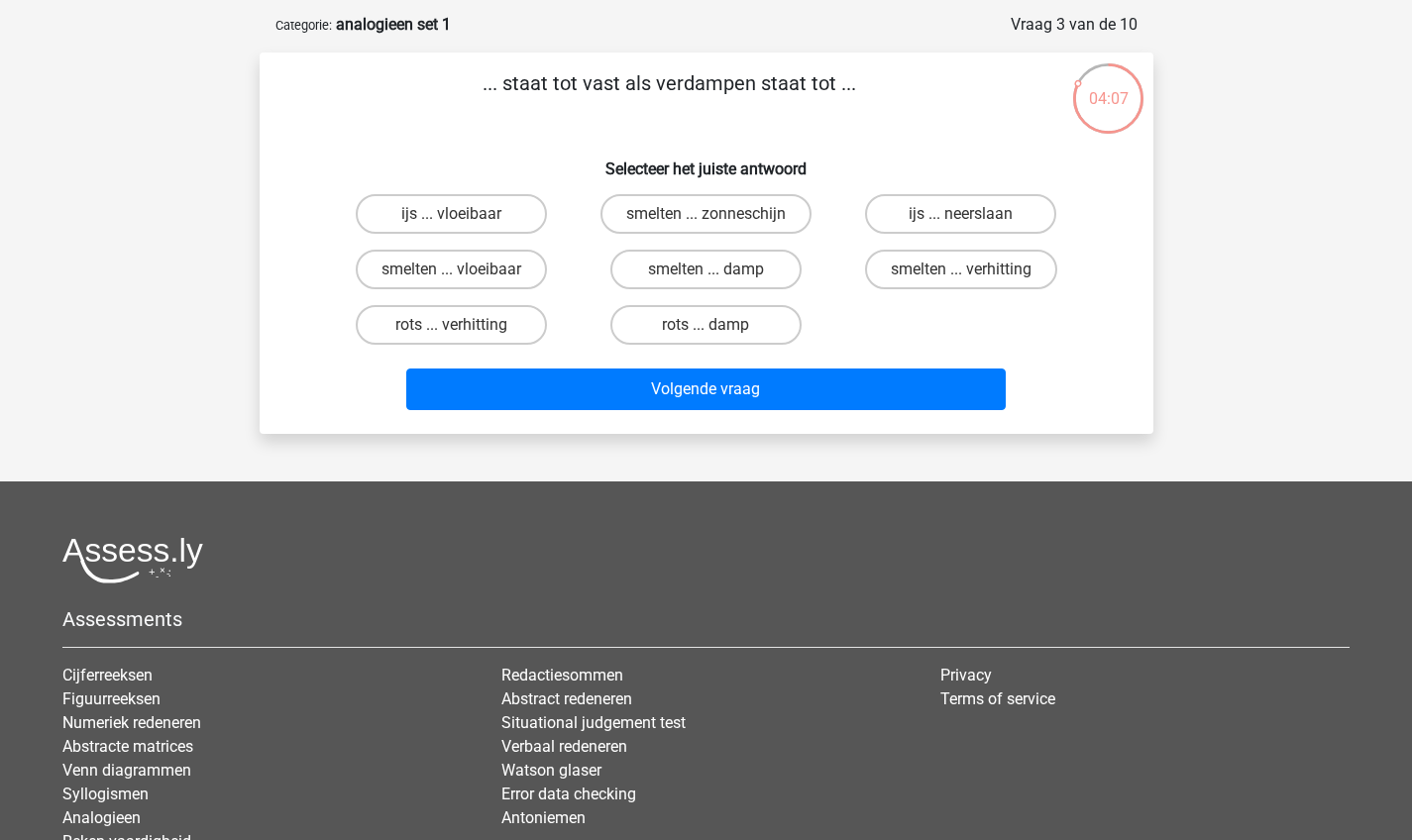 scroll, scrollTop: 82, scrollLeft: 0, axis: vertical 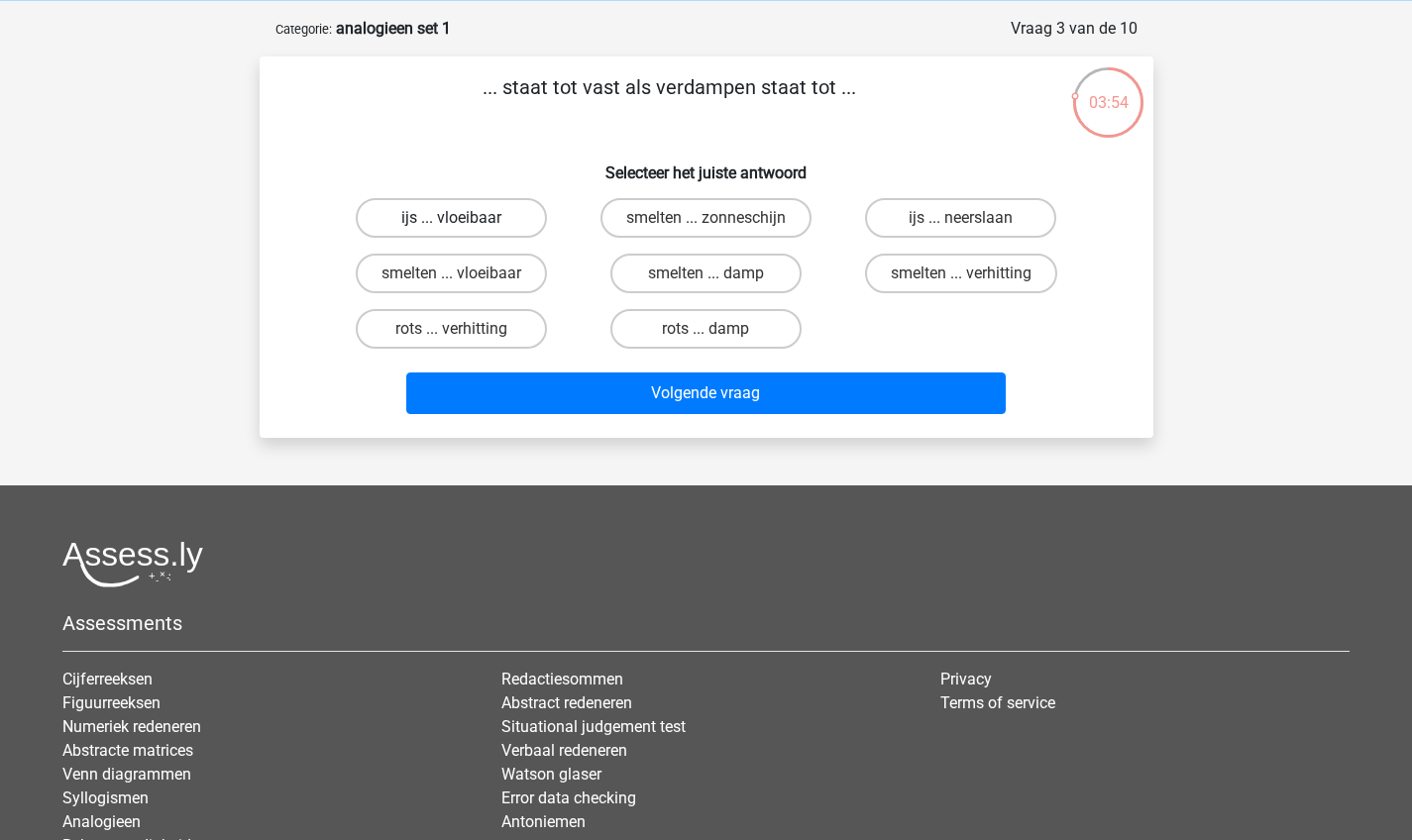 click on "ijs ... vloeibaar" at bounding box center [451, 218] 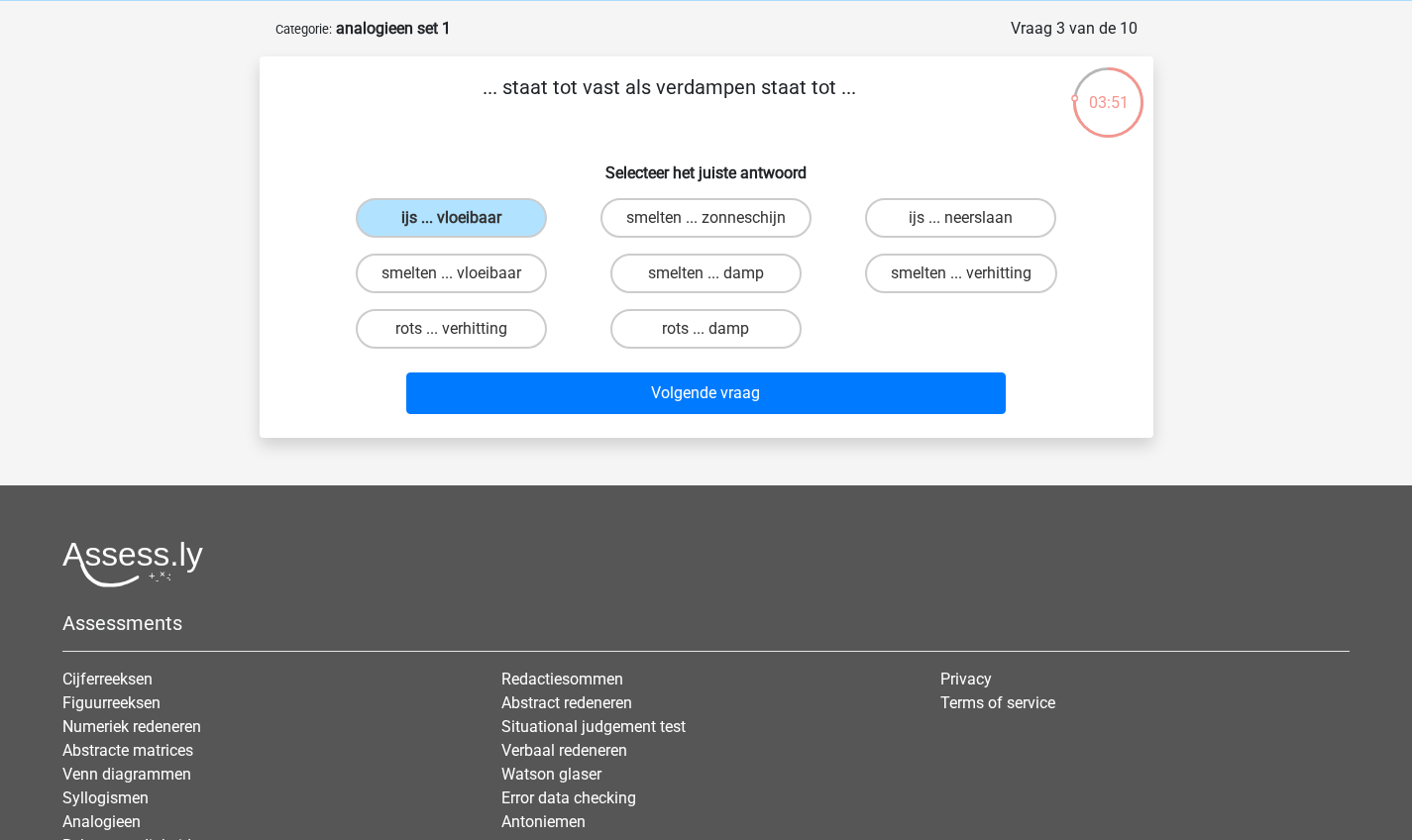 click on "Volgende vraag" at bounding box center (706, 389) 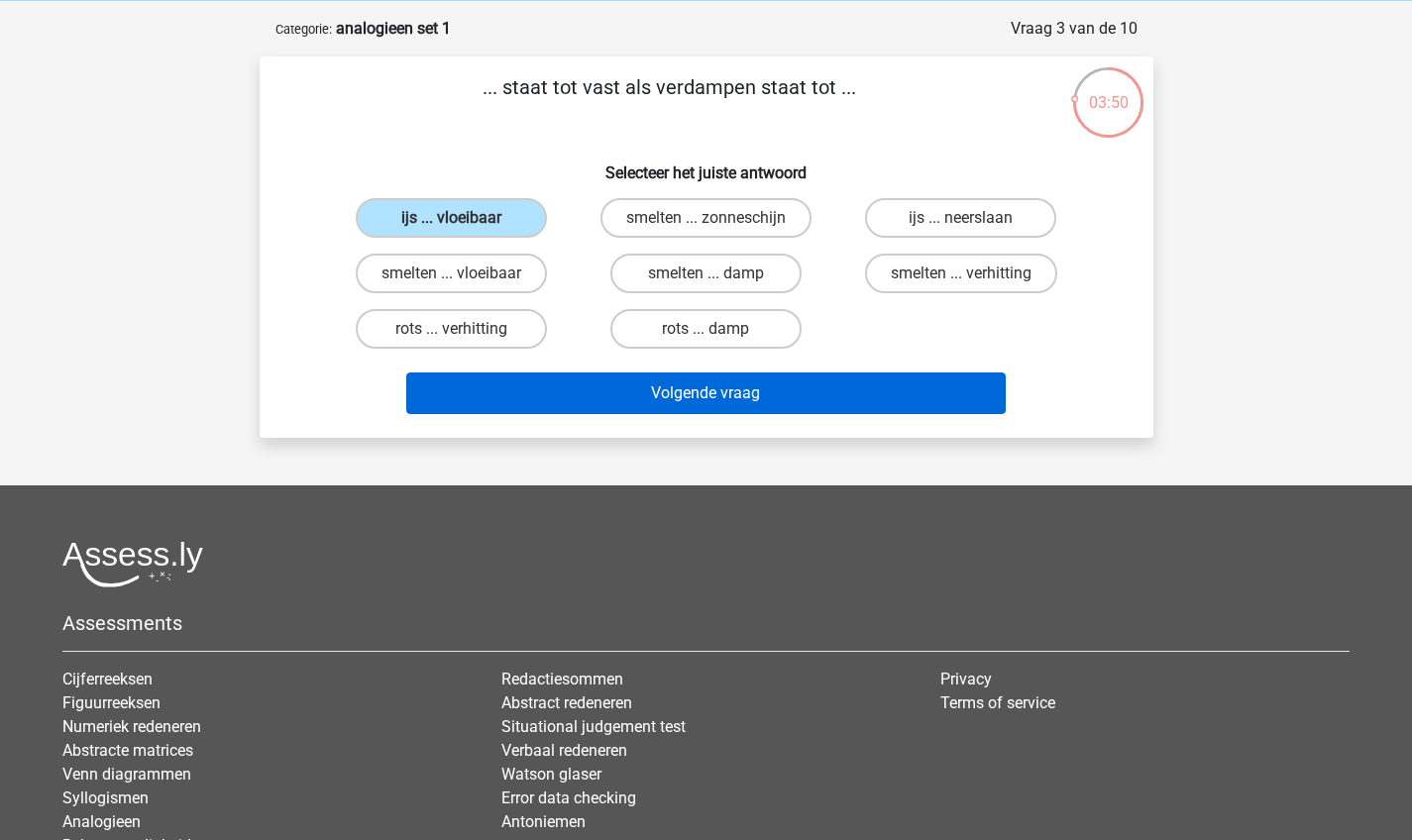 click on "Volgende vraag" at bounding box center (706, 393) 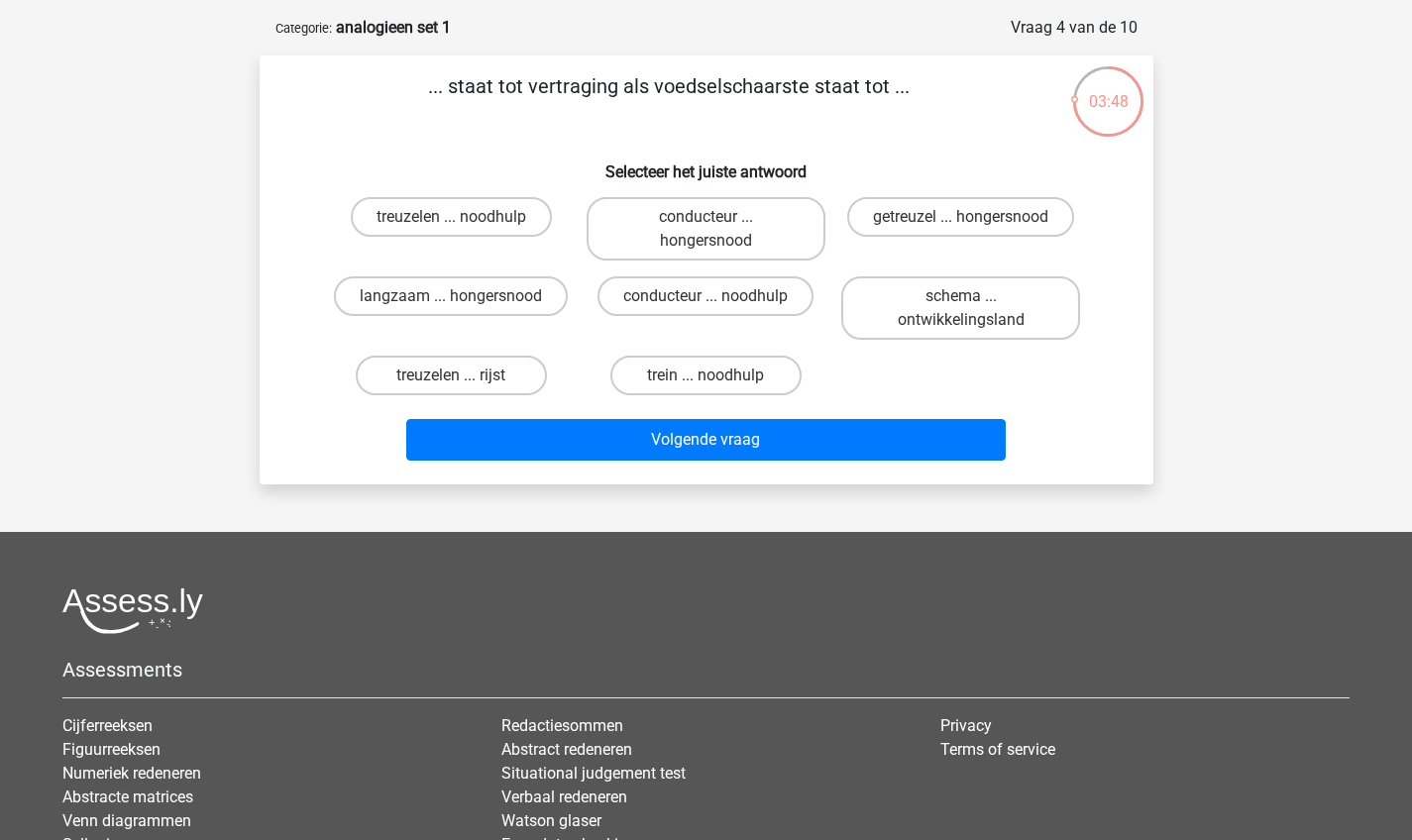 scroll, scrollTop: 81, scrollLeft: 0, axis: vertical 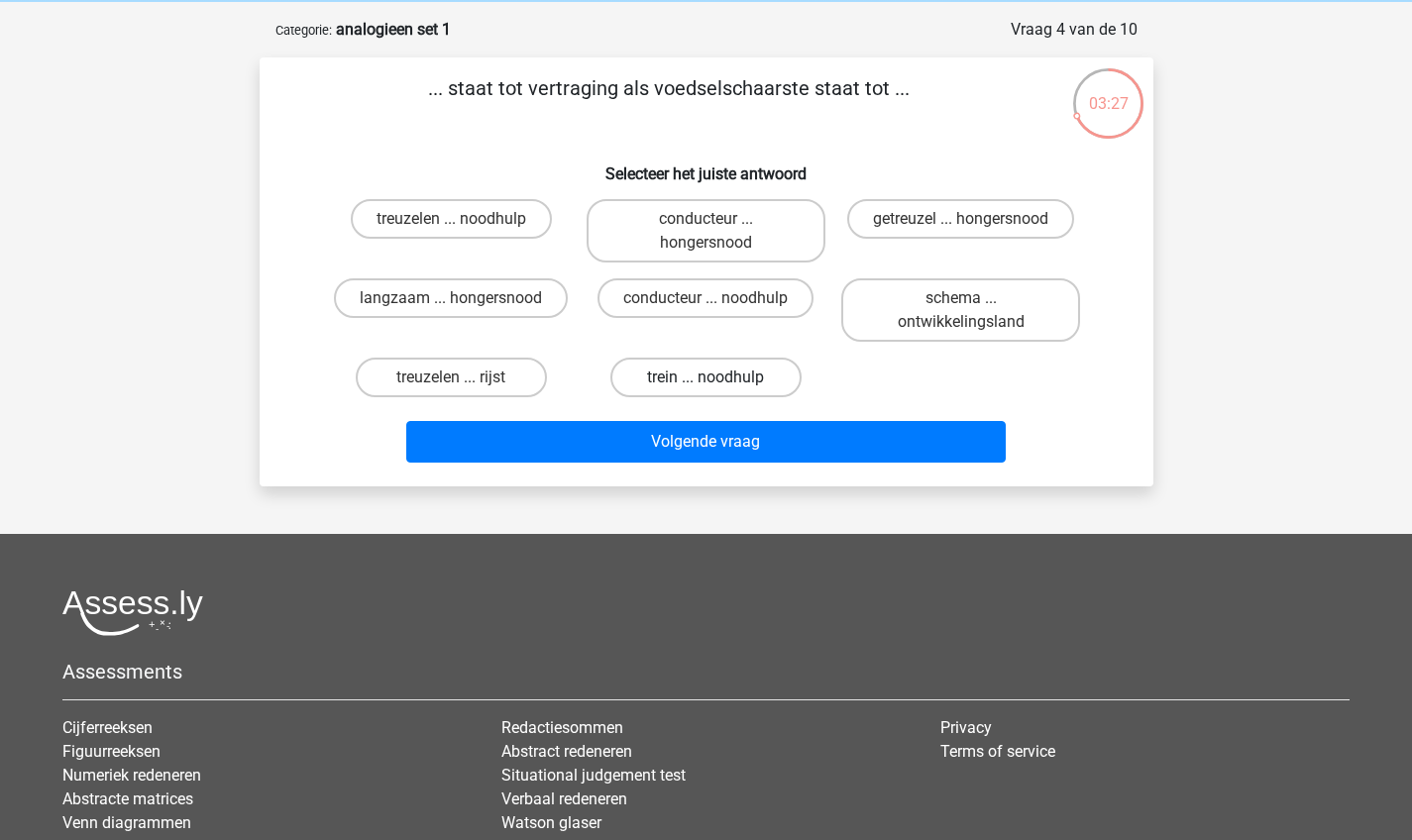 click on "trein ... noodhulp" at bounding box center (706, 377) 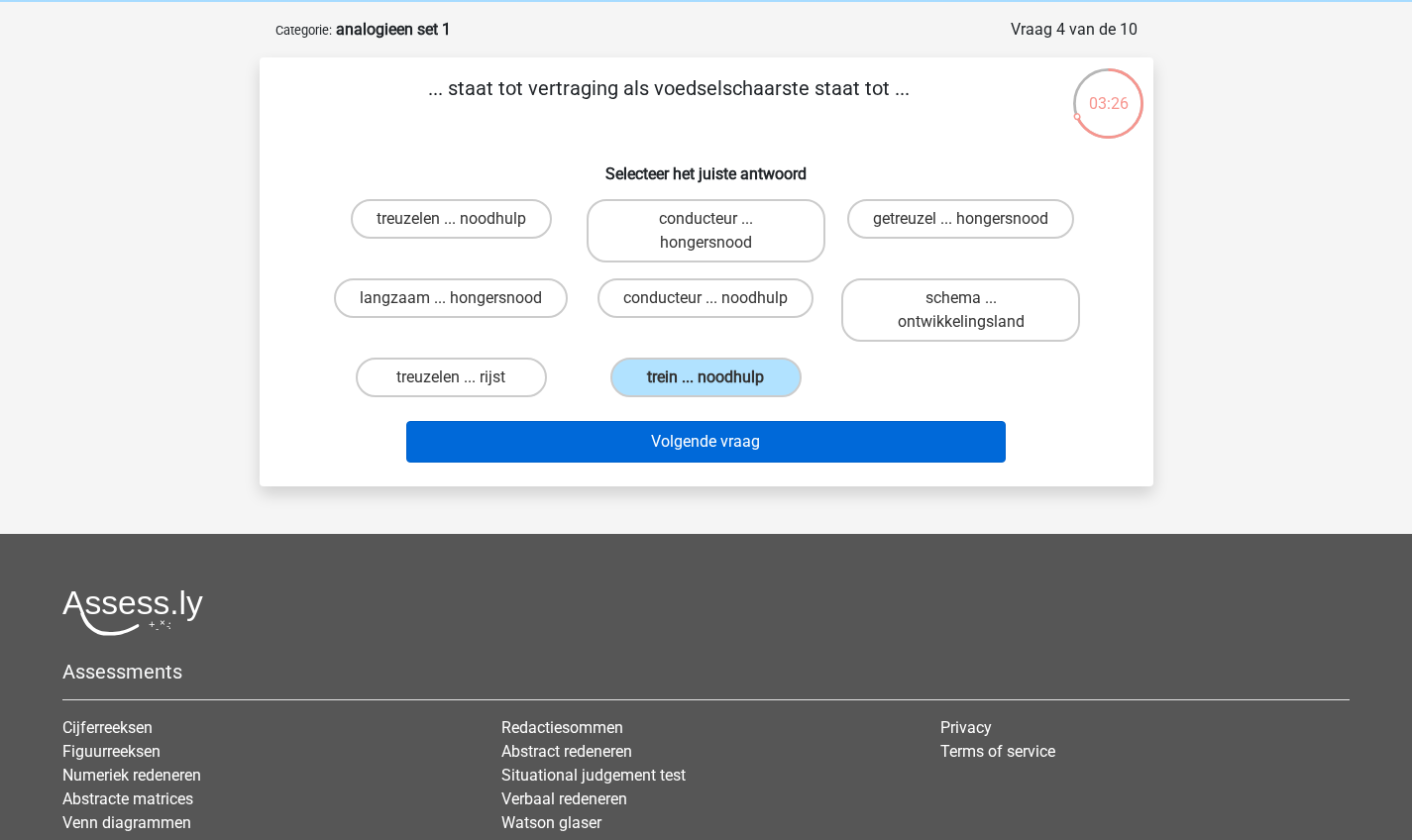 click on "Volgende vraag" at bounding box center (706, 442) 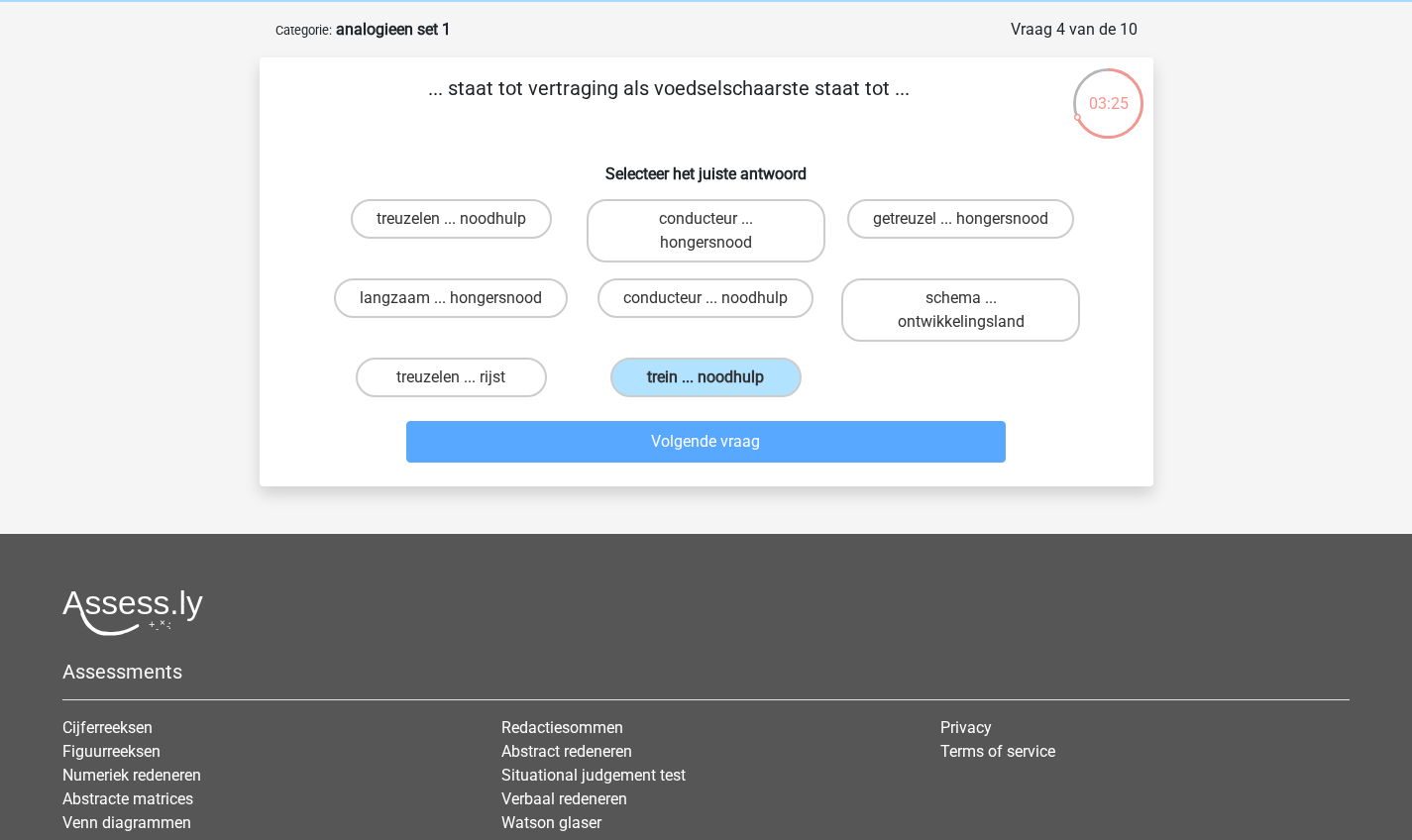 scroll, scrollTop: 99, scrollLeft: 0, axis: vertical 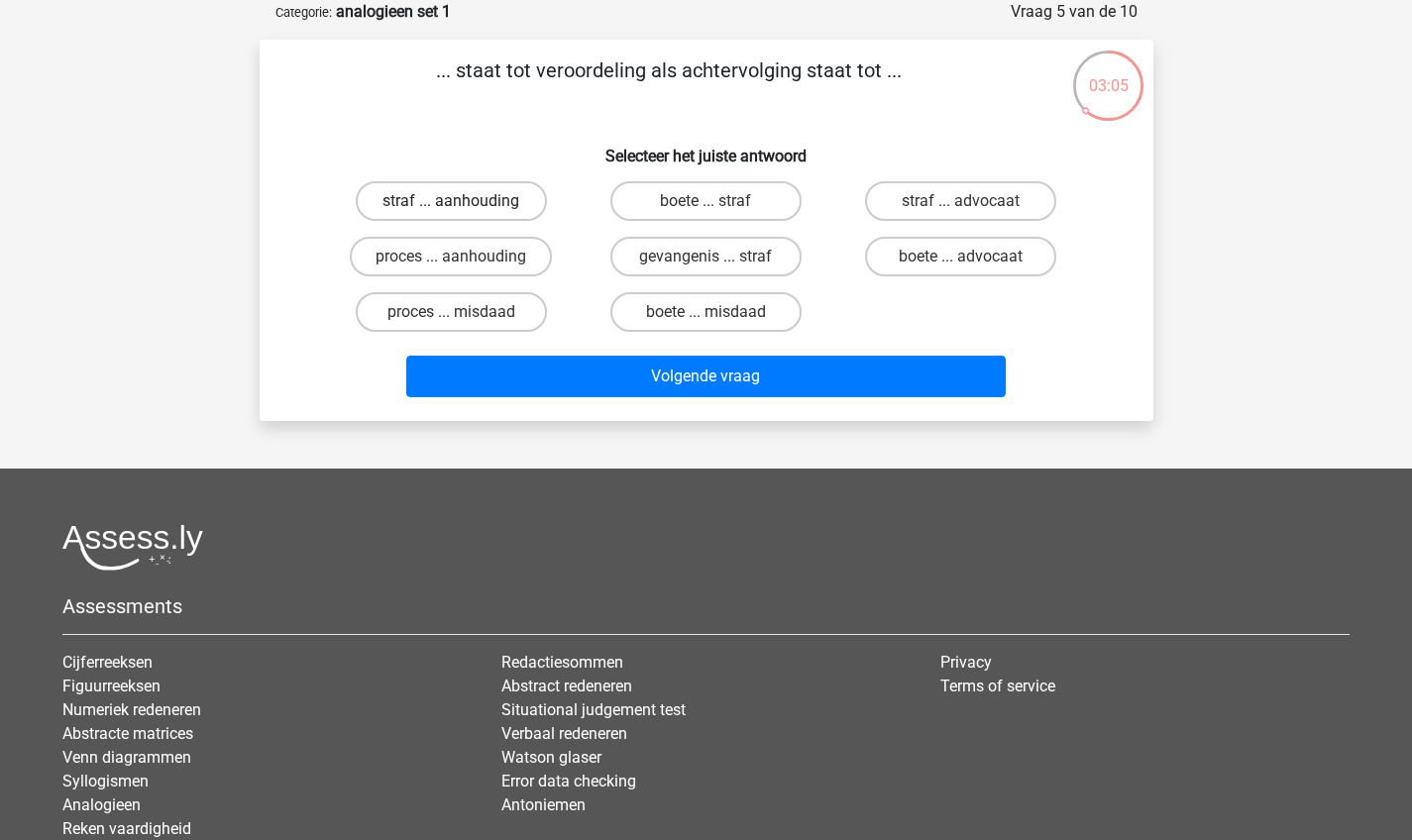 click on "straf ... aanhouding" at bounding box center [451, 201] 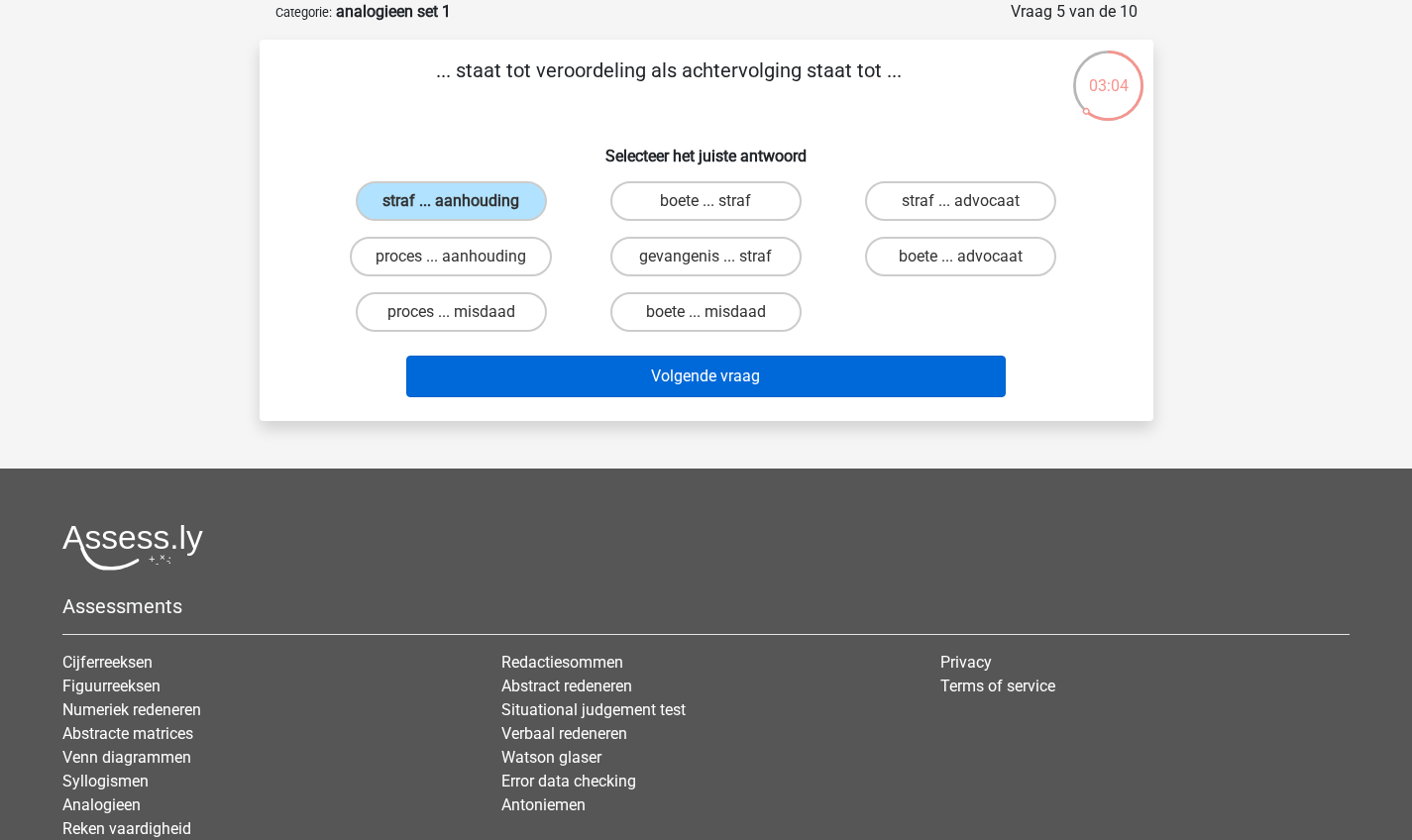 click on "Volgende vraag" at bounding box center (706, 376) 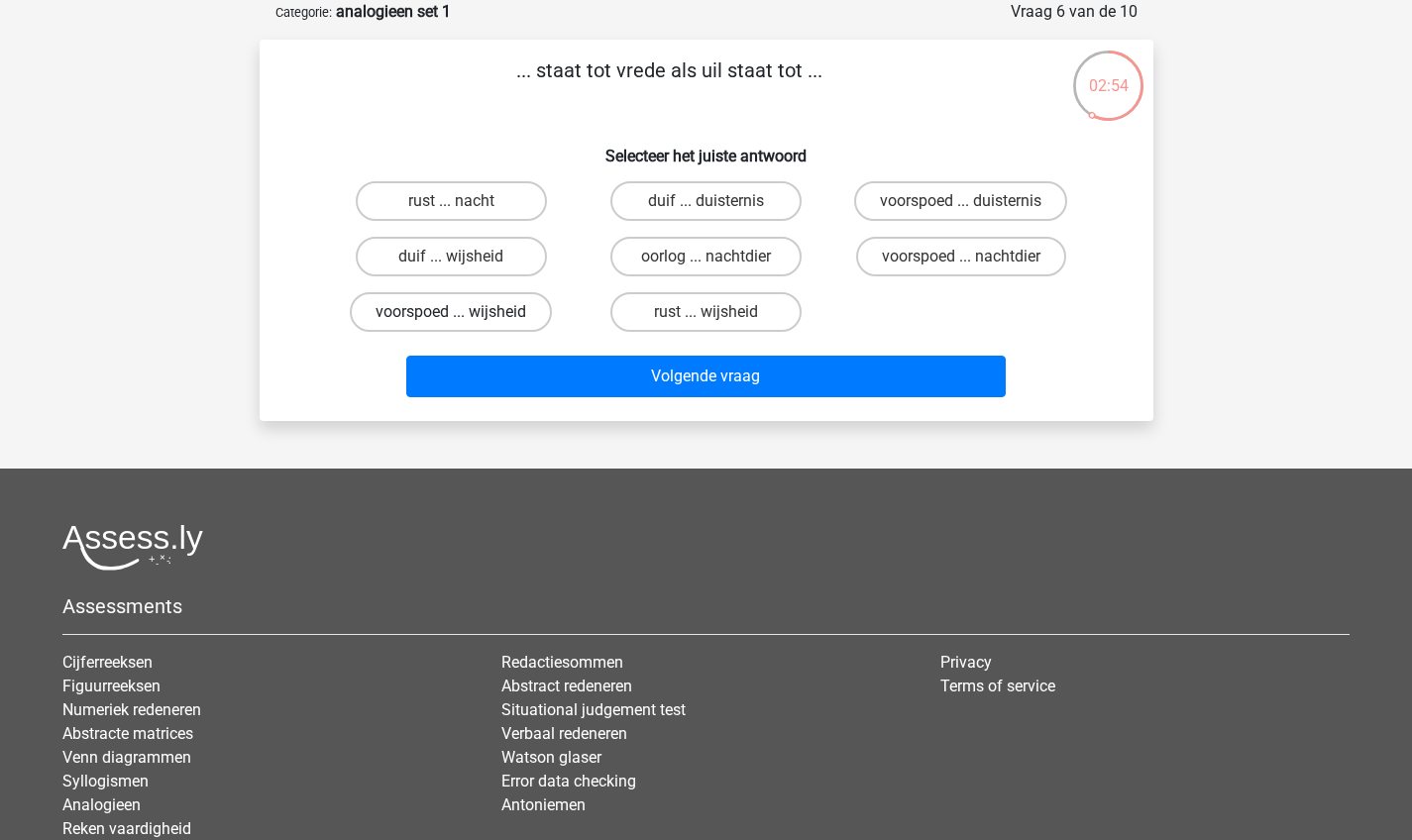 click on "voorspoed ... wijsheid" at bounding box center (451, 312) 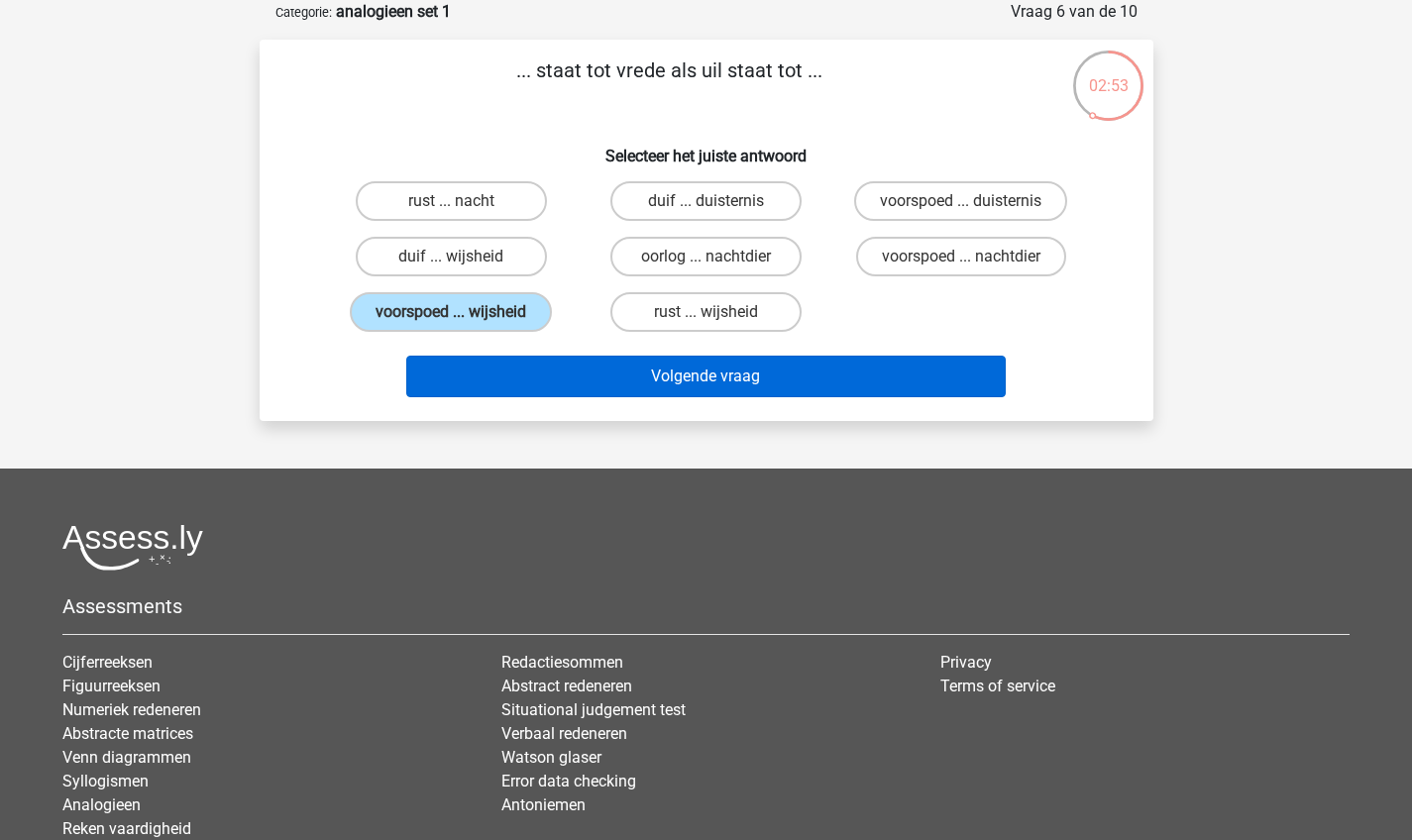 click on "Volgende vraag" at bounding box center (706, 376) 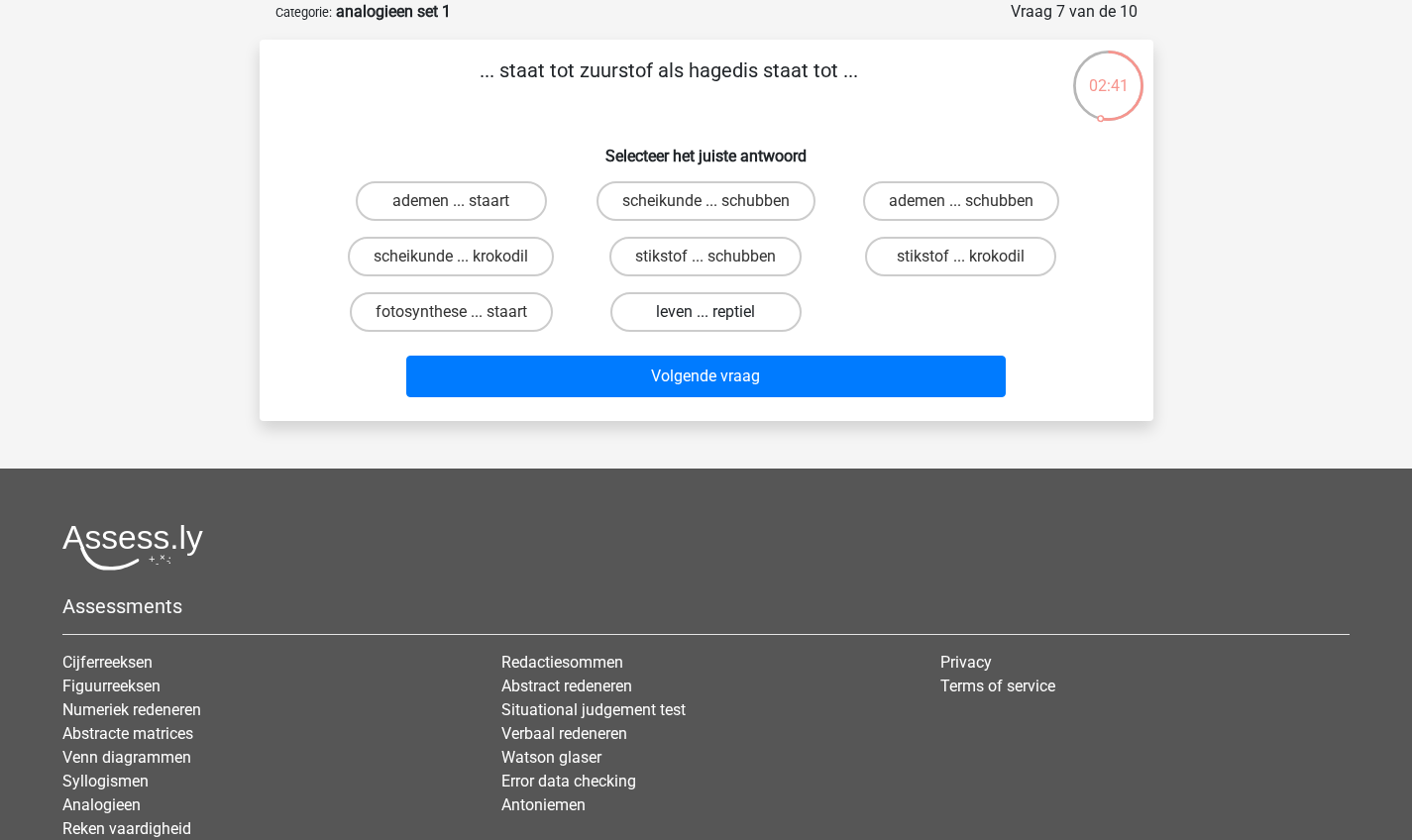 click on "leven ... reptiel" at bounding box center (706, 312) 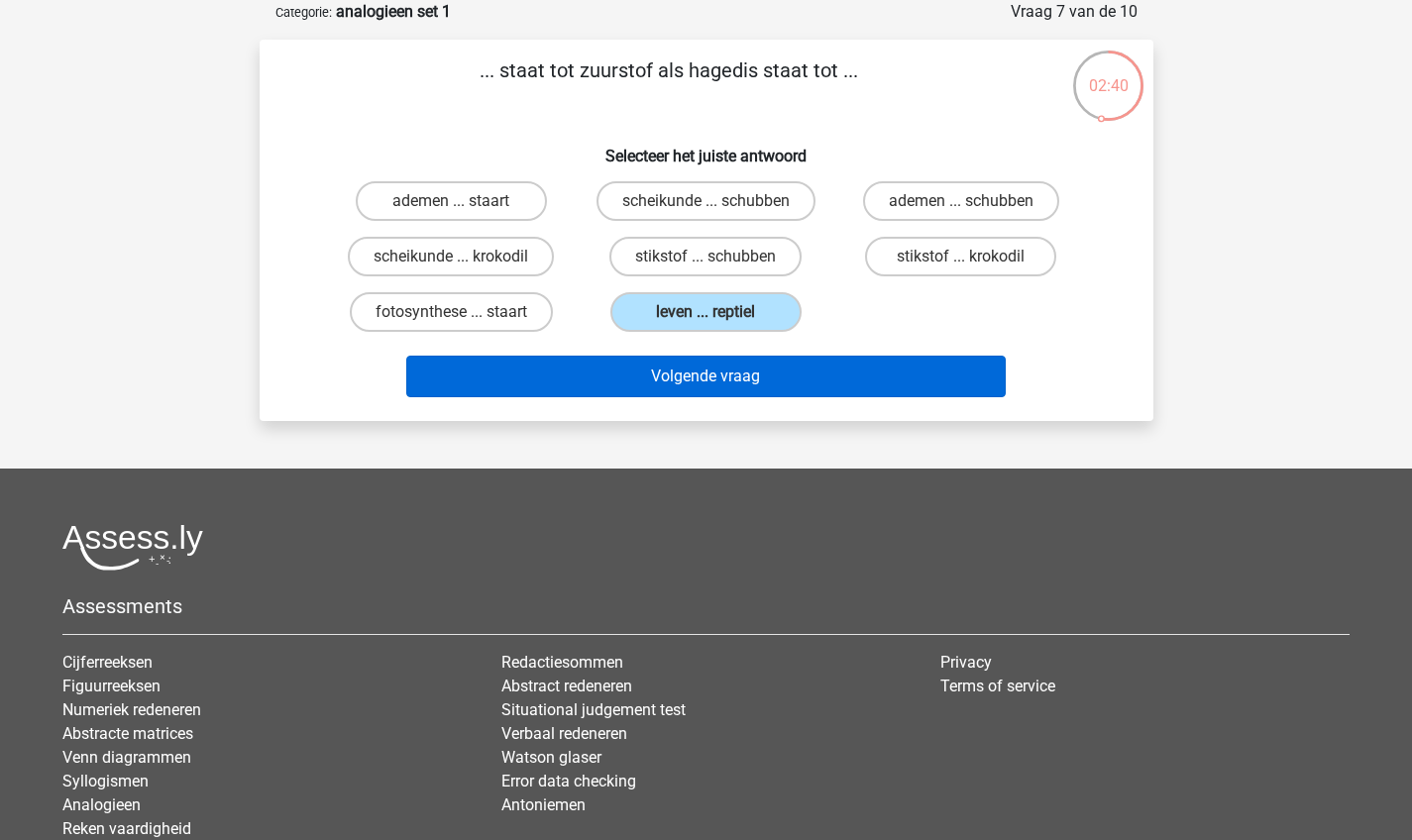 click on "Volgende vraag" at bounding box center (706, 376) 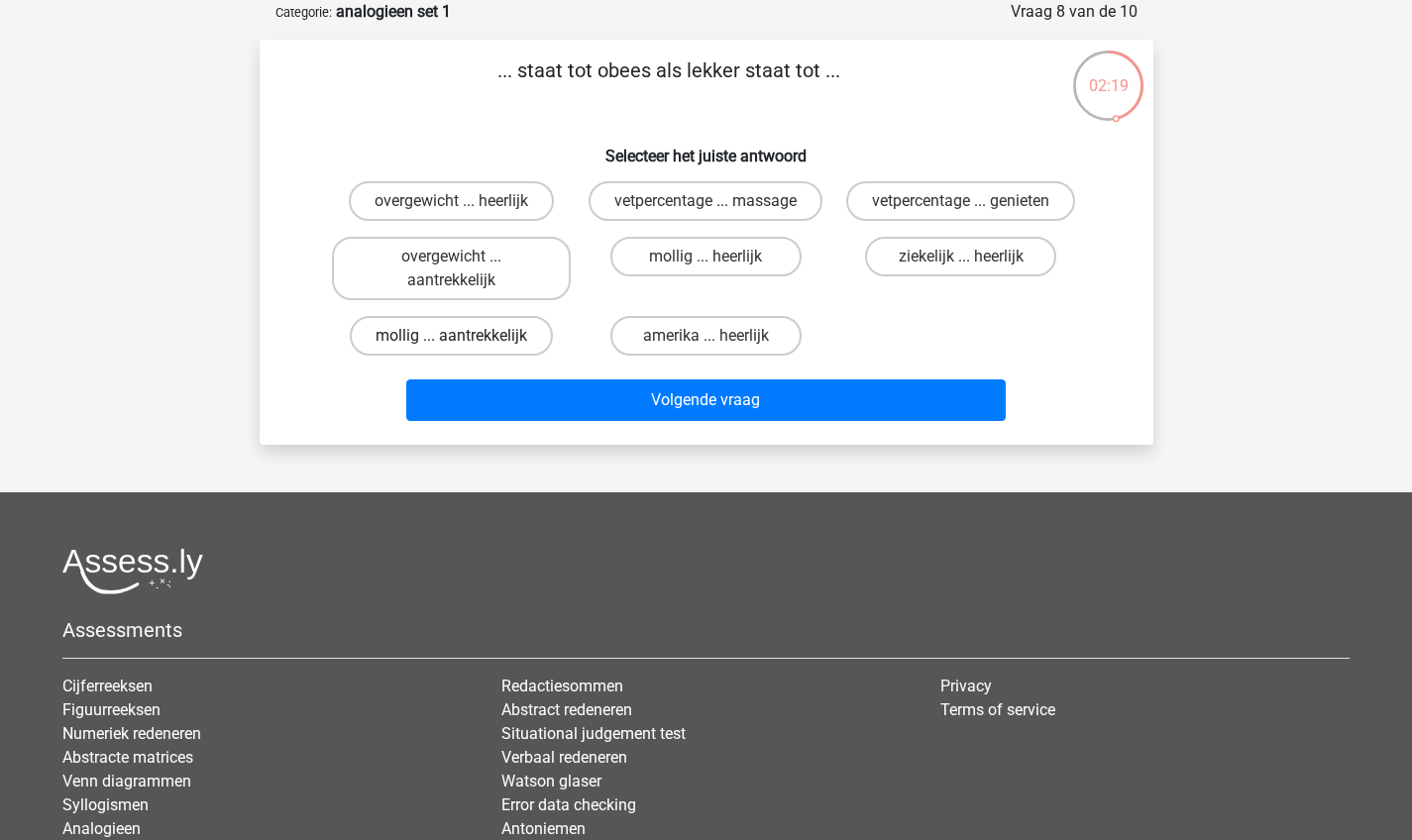 click on "mollig ... aantrekkelijk" at bounding box center (451, 336) 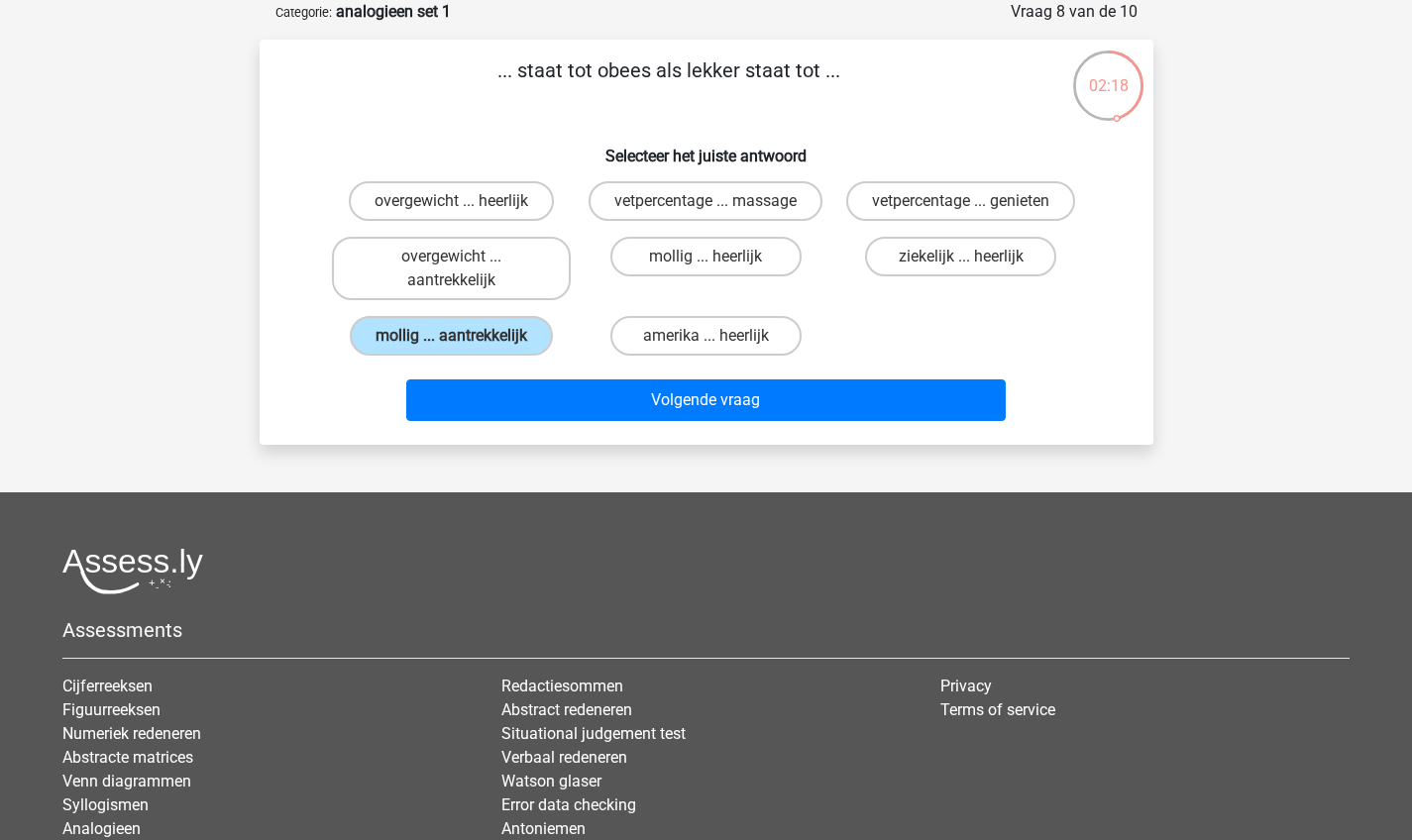 click on "Volgende vraag" at bounding box center [706, 404] 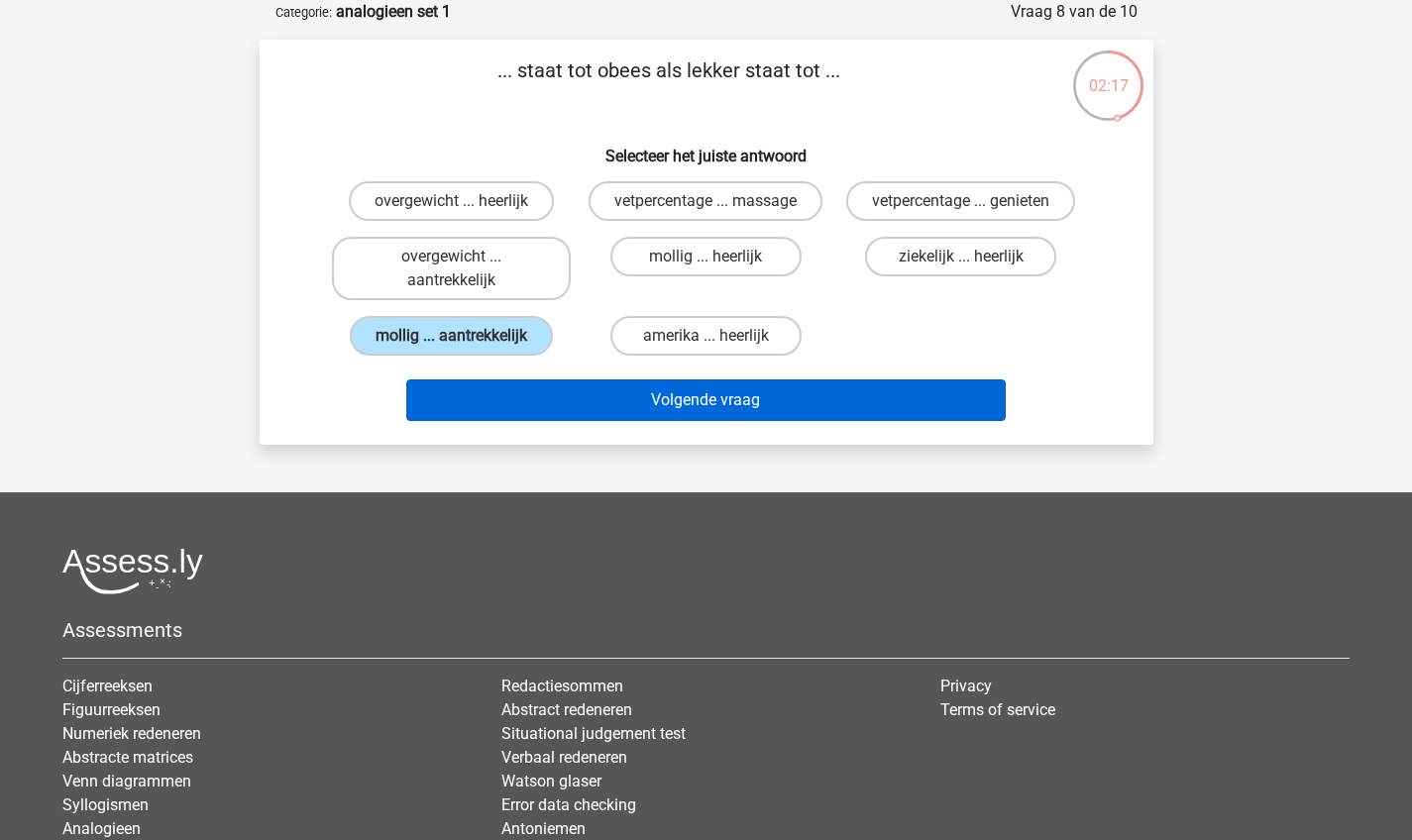 click on "Volgende vraag" at bounding box center (706, 400) 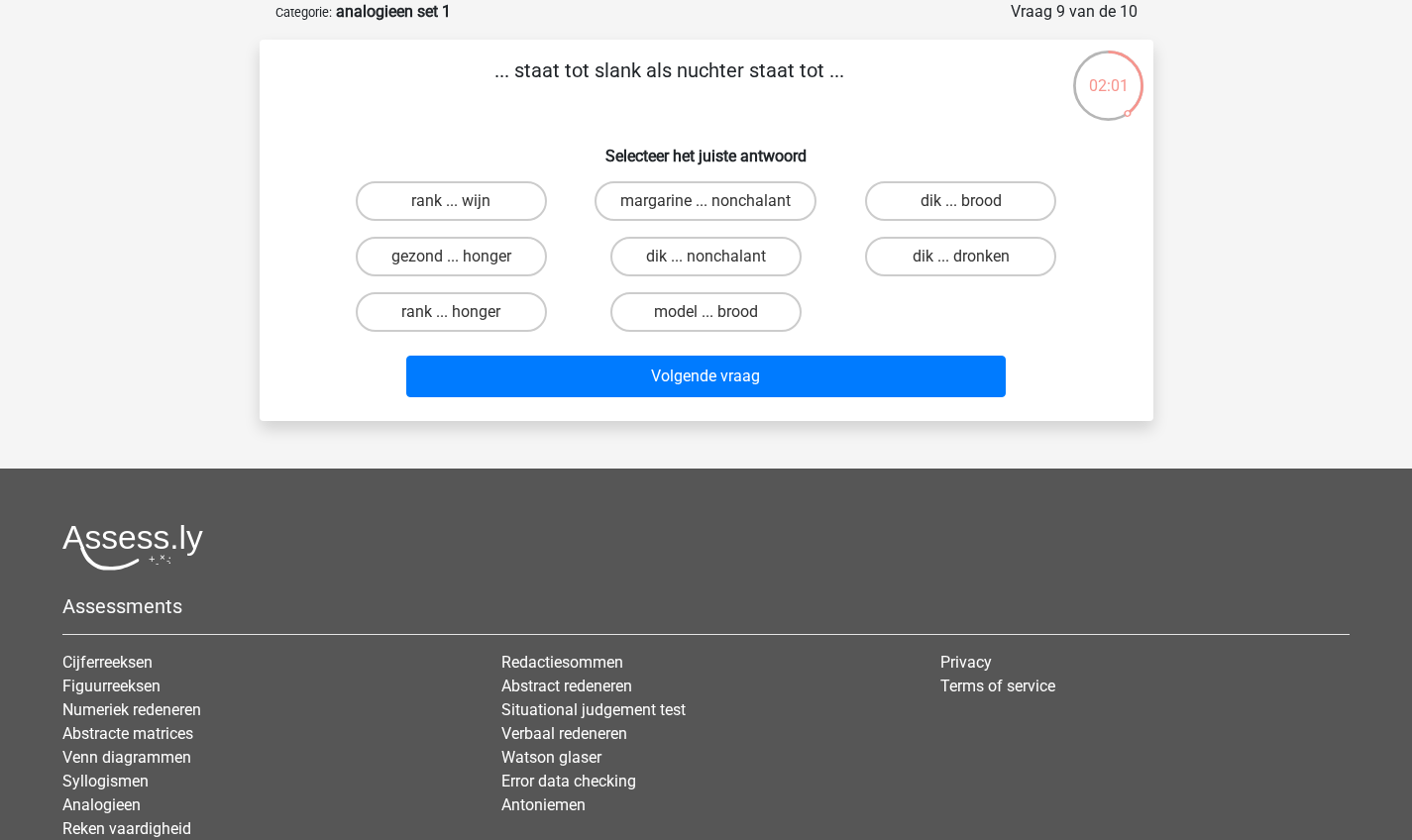 click on "gezond ... honger" at bounding box center [457, 262] 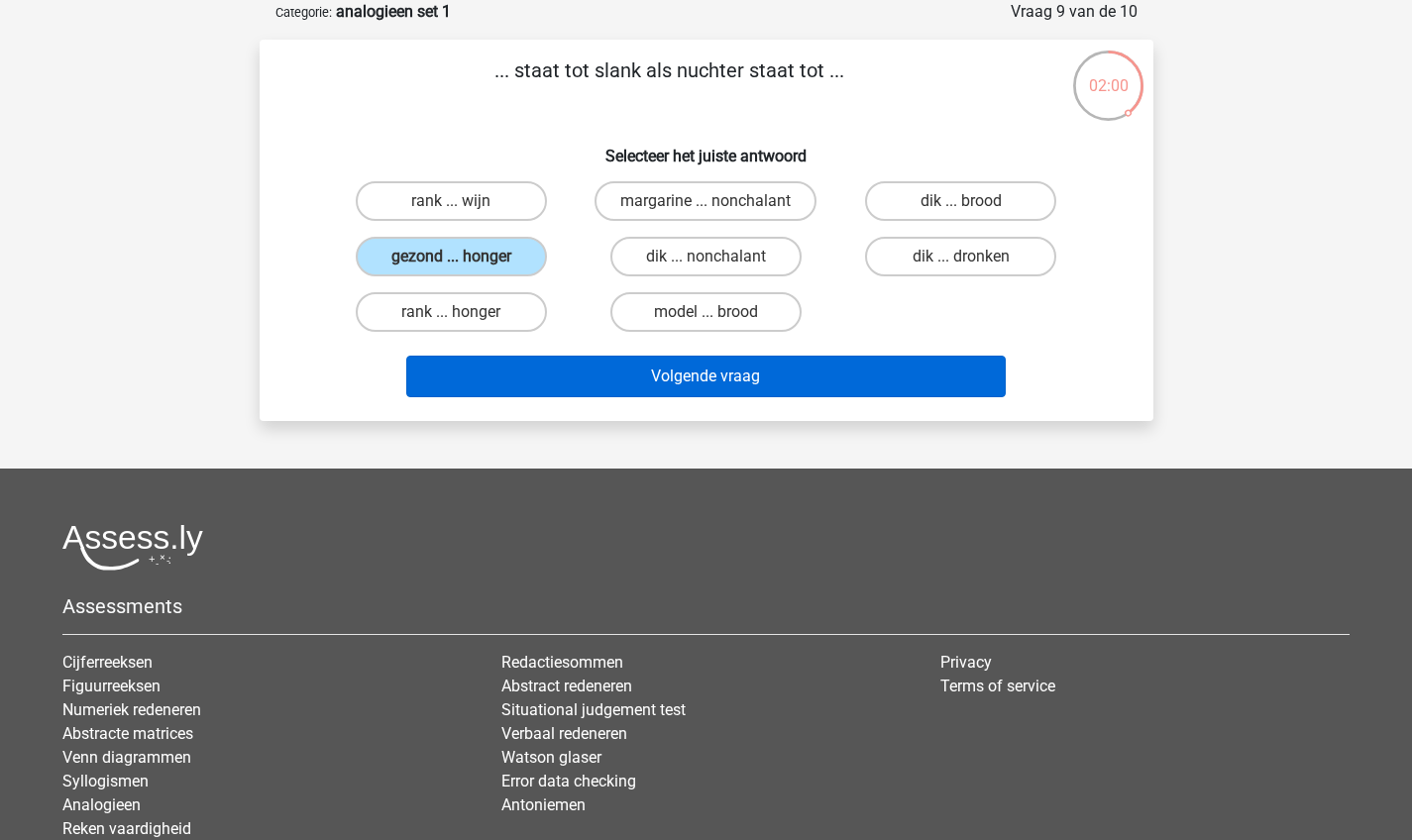 click on "Volgende vraag" at bounding box center (706, 376) 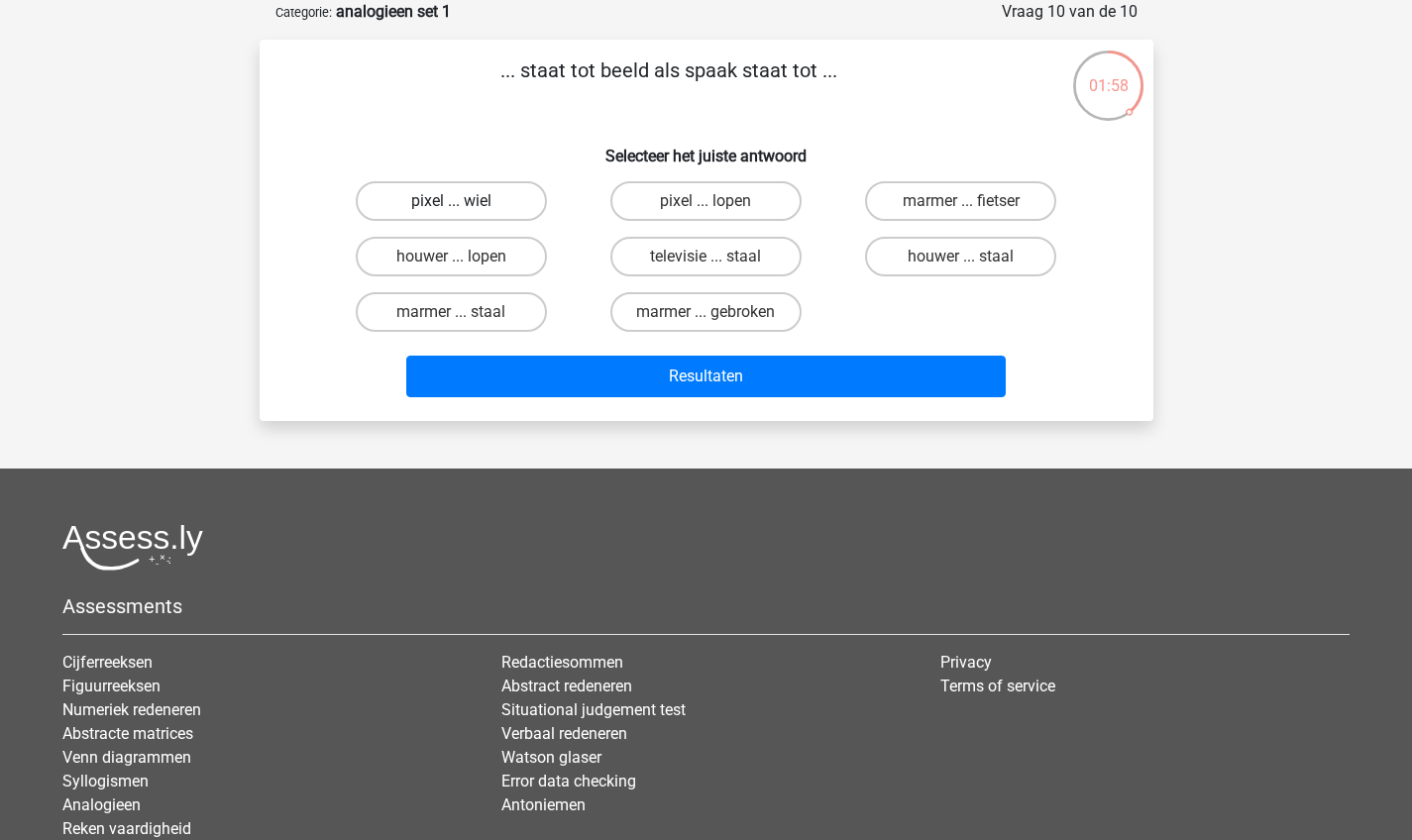 click on "pixel ... wiel" at bounding box center (451, 201) 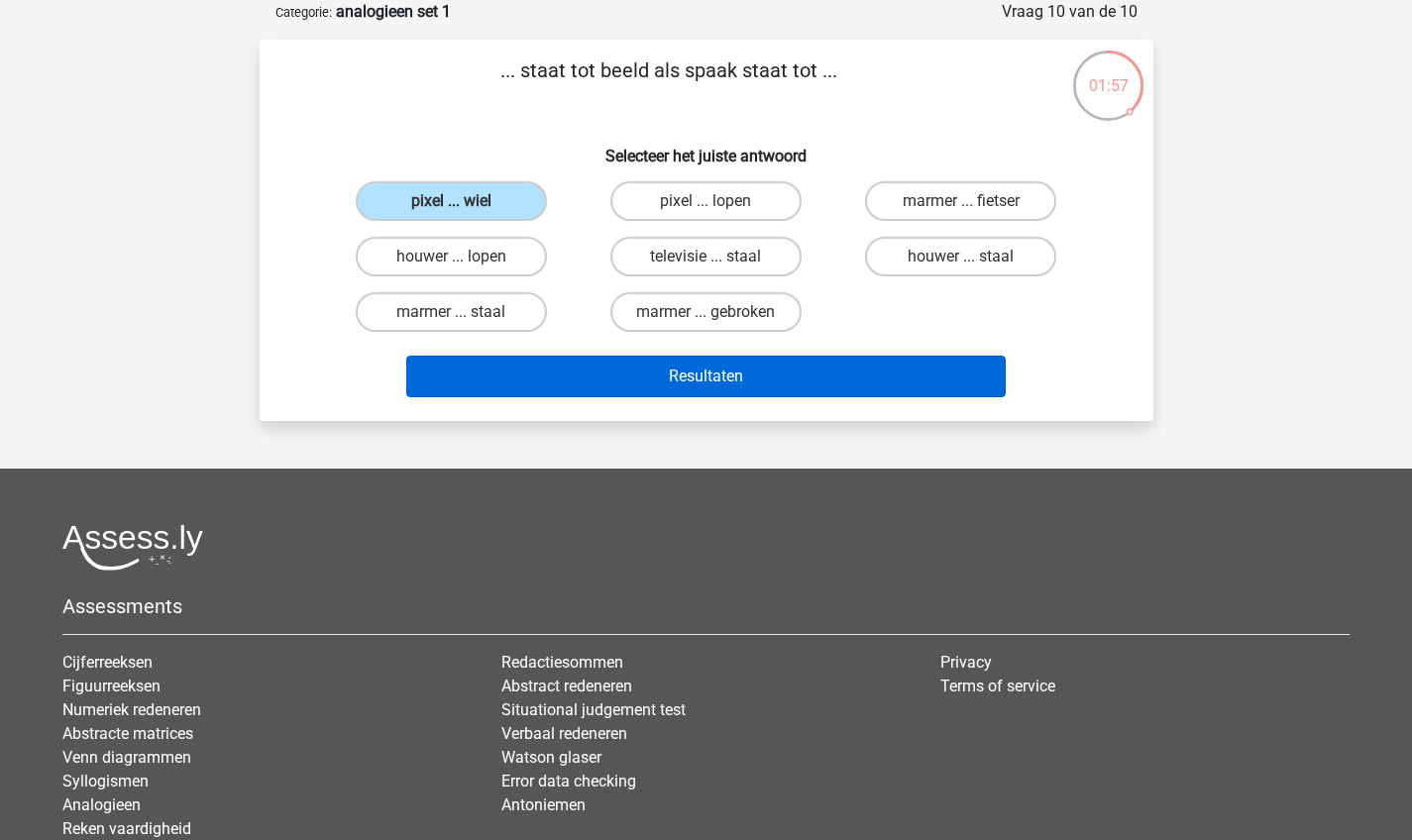 click on "Resultaten" at bounding box center (706, 376) 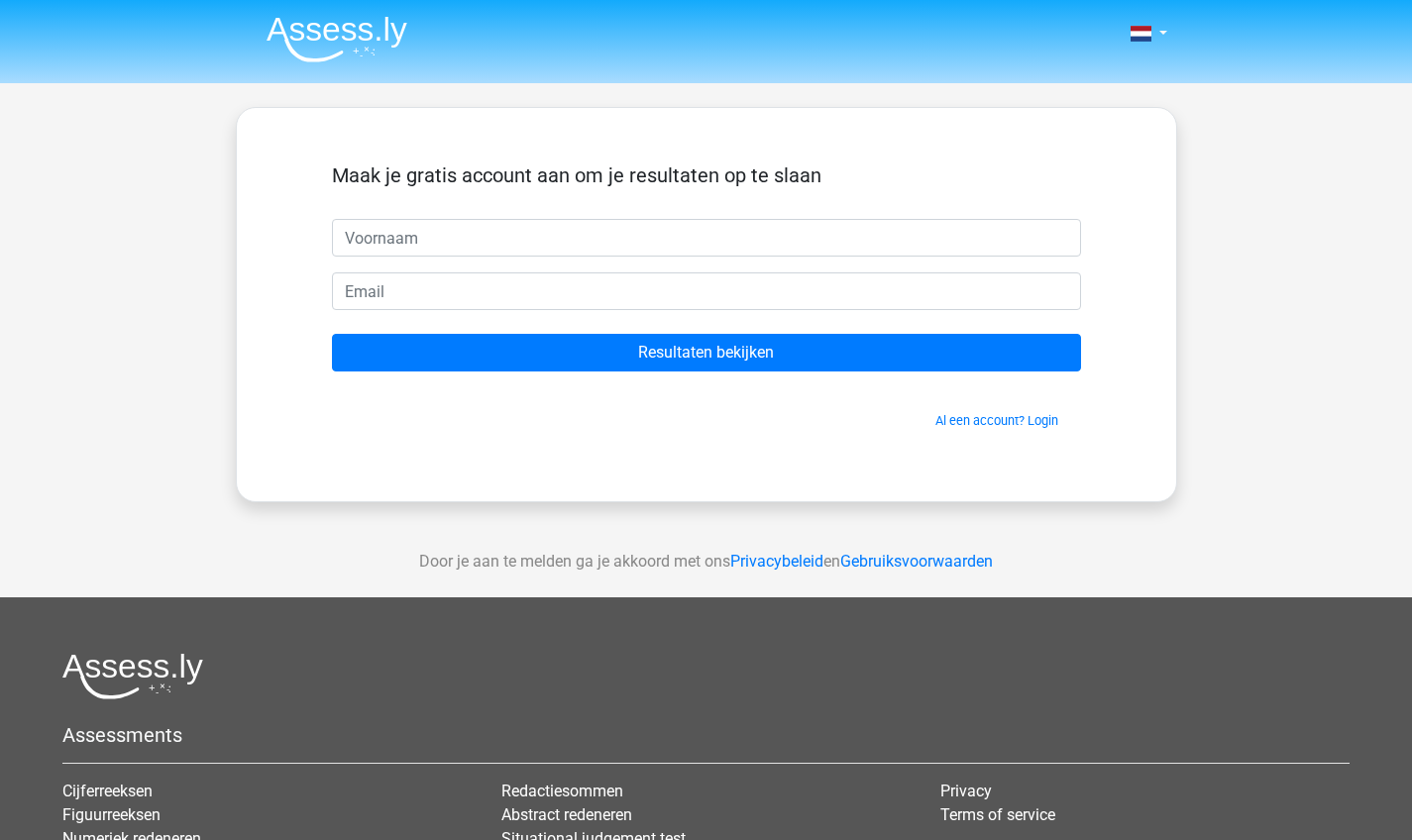 scroll, scrollTop: 0, scrollLeft: 0, axis: both 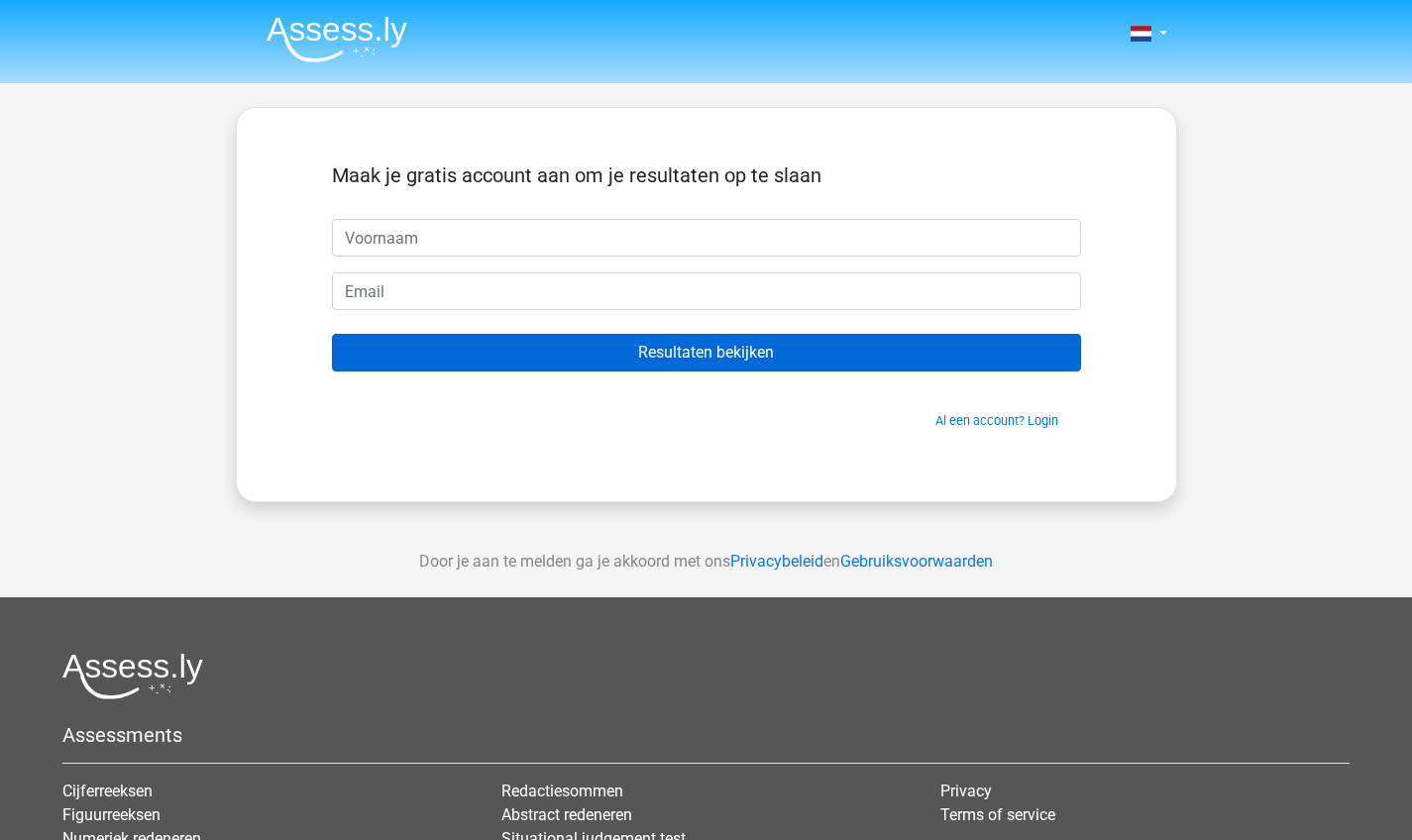 click on "Resultaten bekijken" at bounding box center [706, 353] 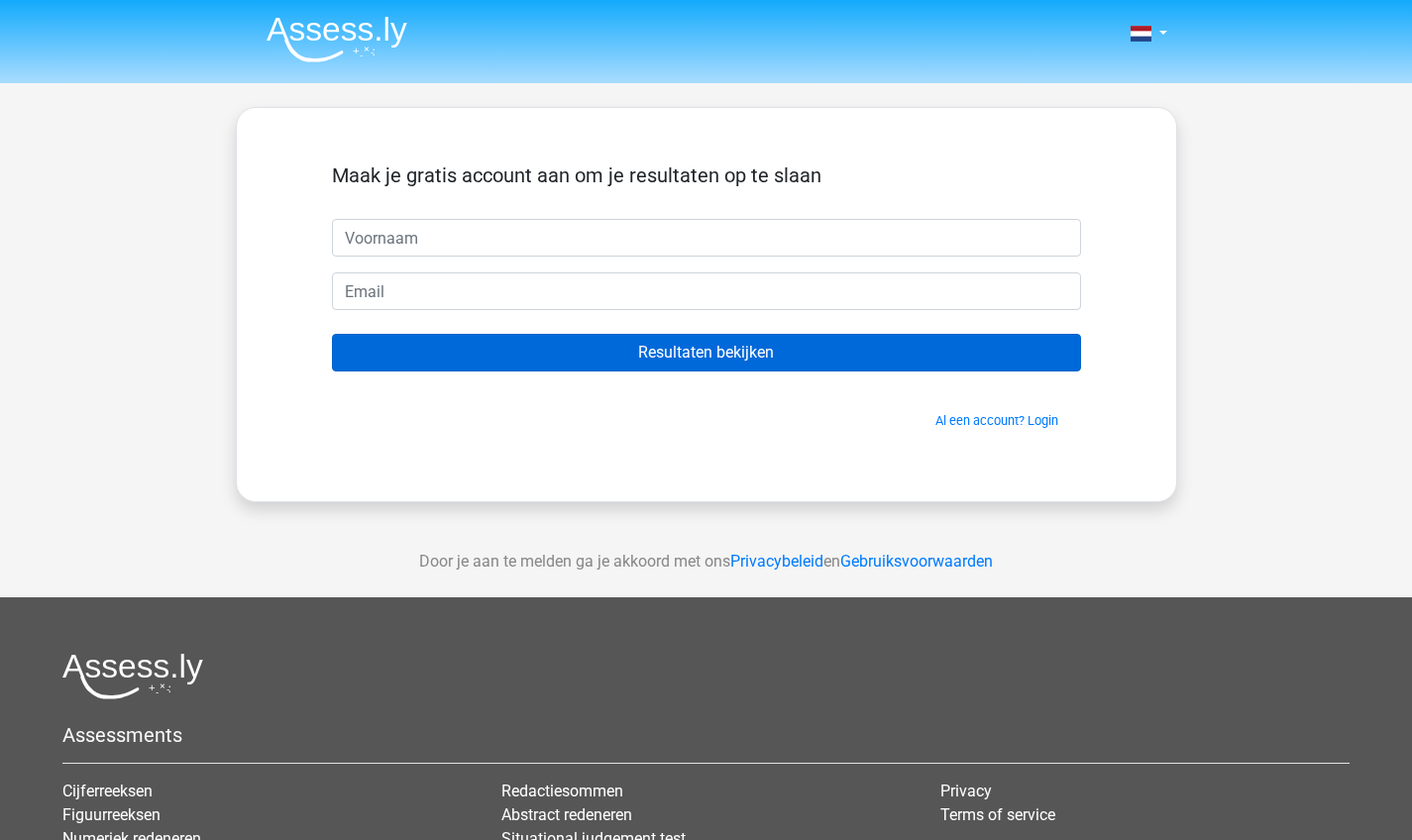 click on "Resultaten bekijken" at bounding box center (706, 353) 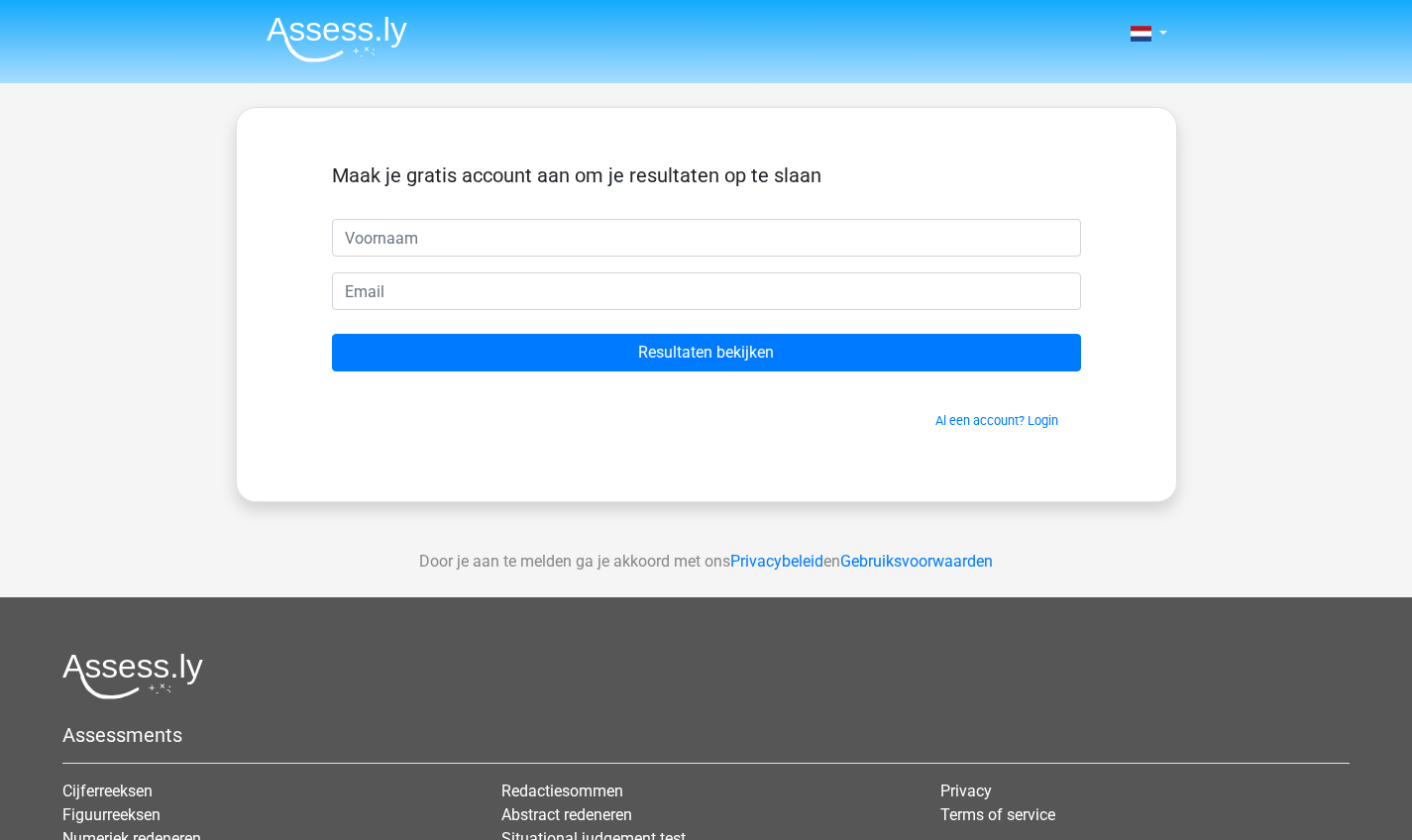 click on "Maak je gratis account aan om je resultaten op te slaan
Resultaten bekijken
Al een account? Login" at bounding box center (706, 304) 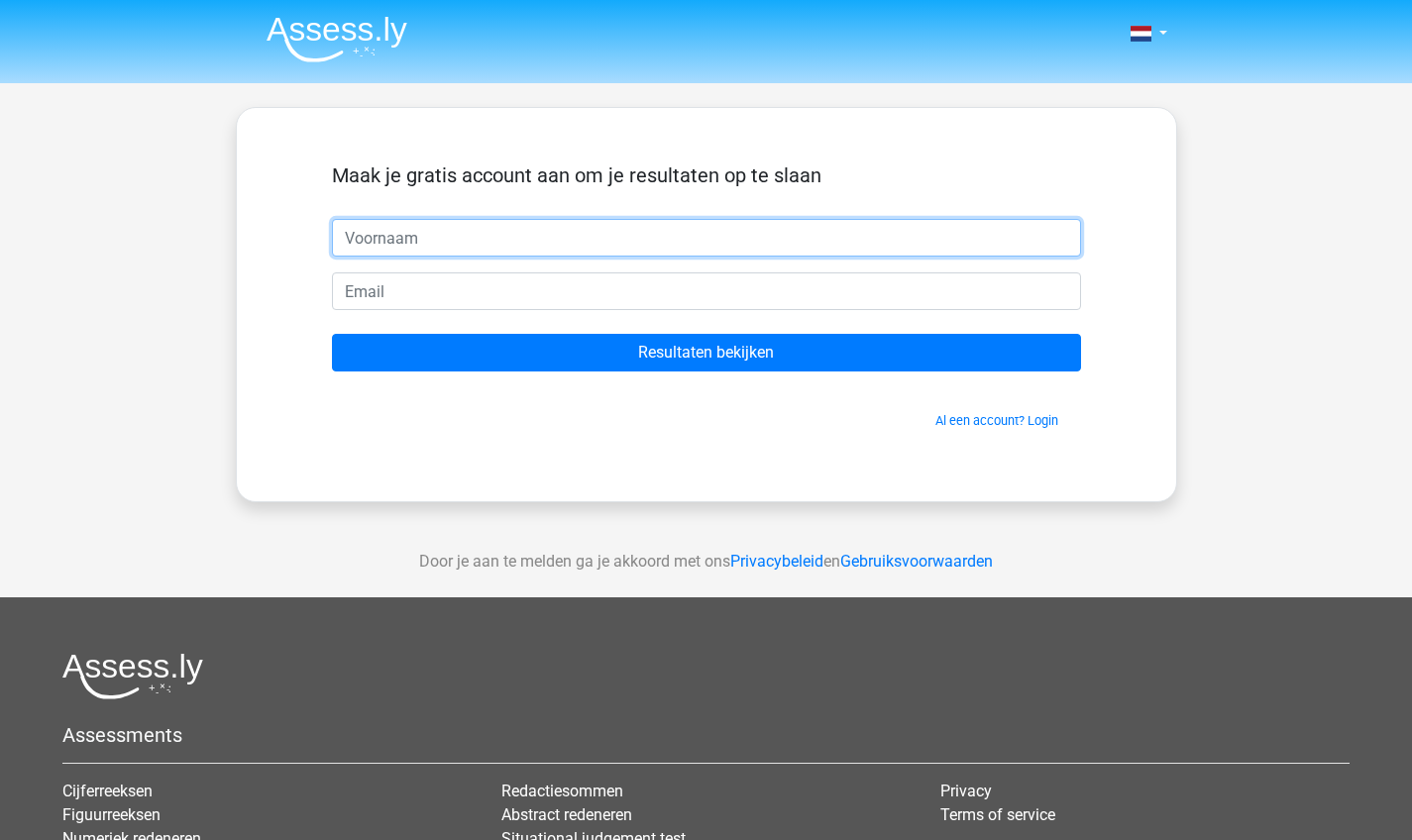 click at bounding box center (706, 238) 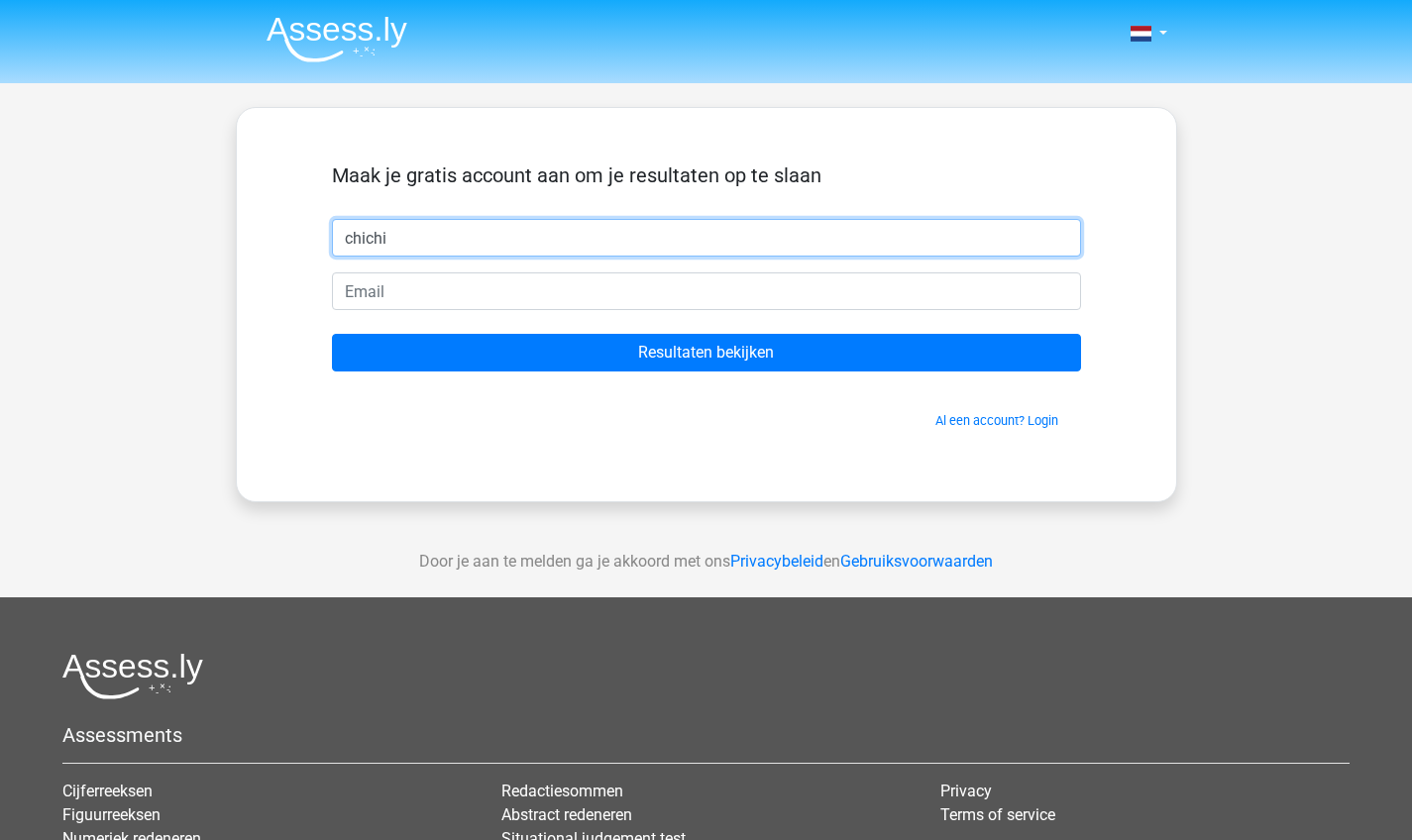 type on "chichi" 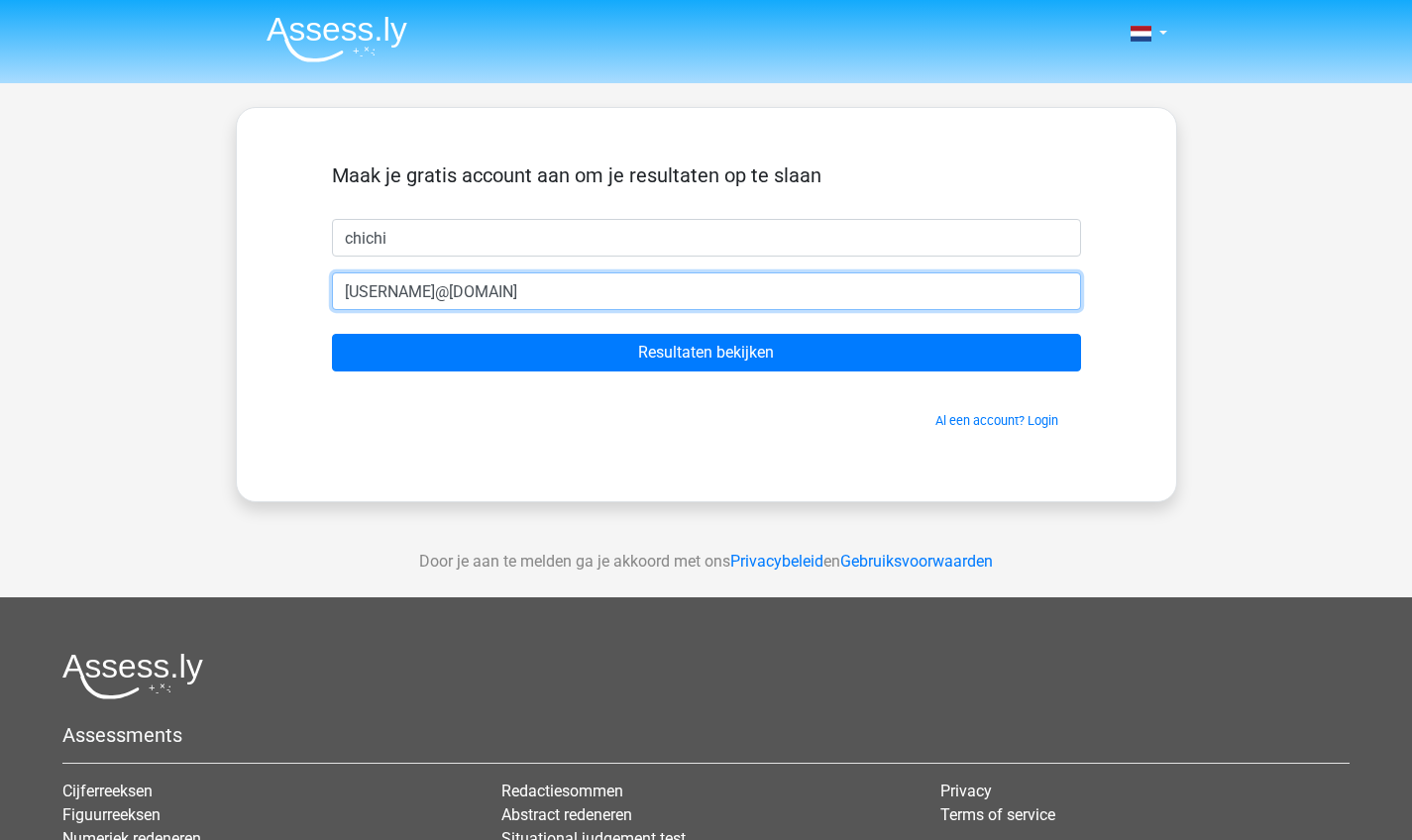type on "[USERNAME]@[DOMAIN]" 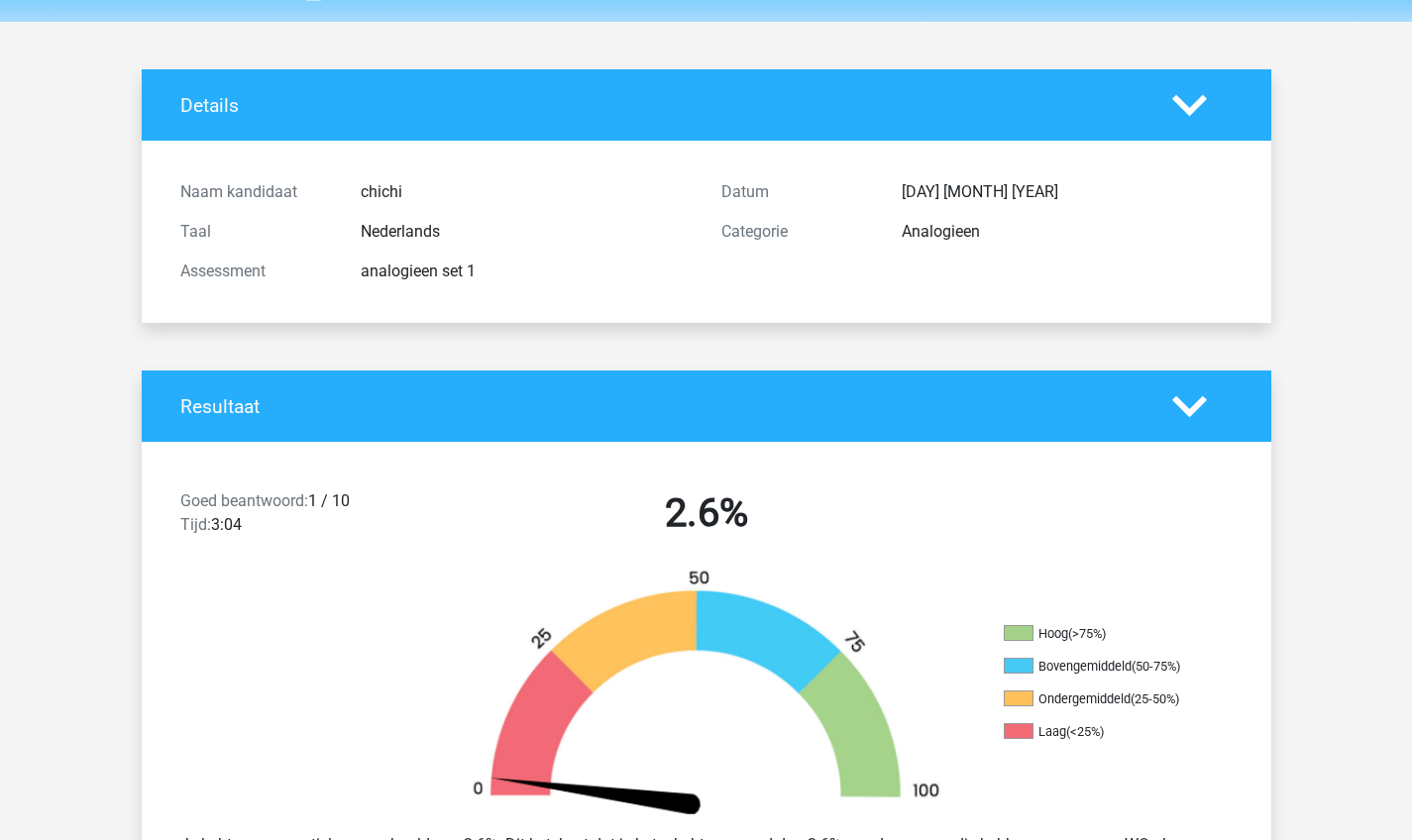 scroll, scrollTop: 338, scrollLeft: 0, axis: vertical 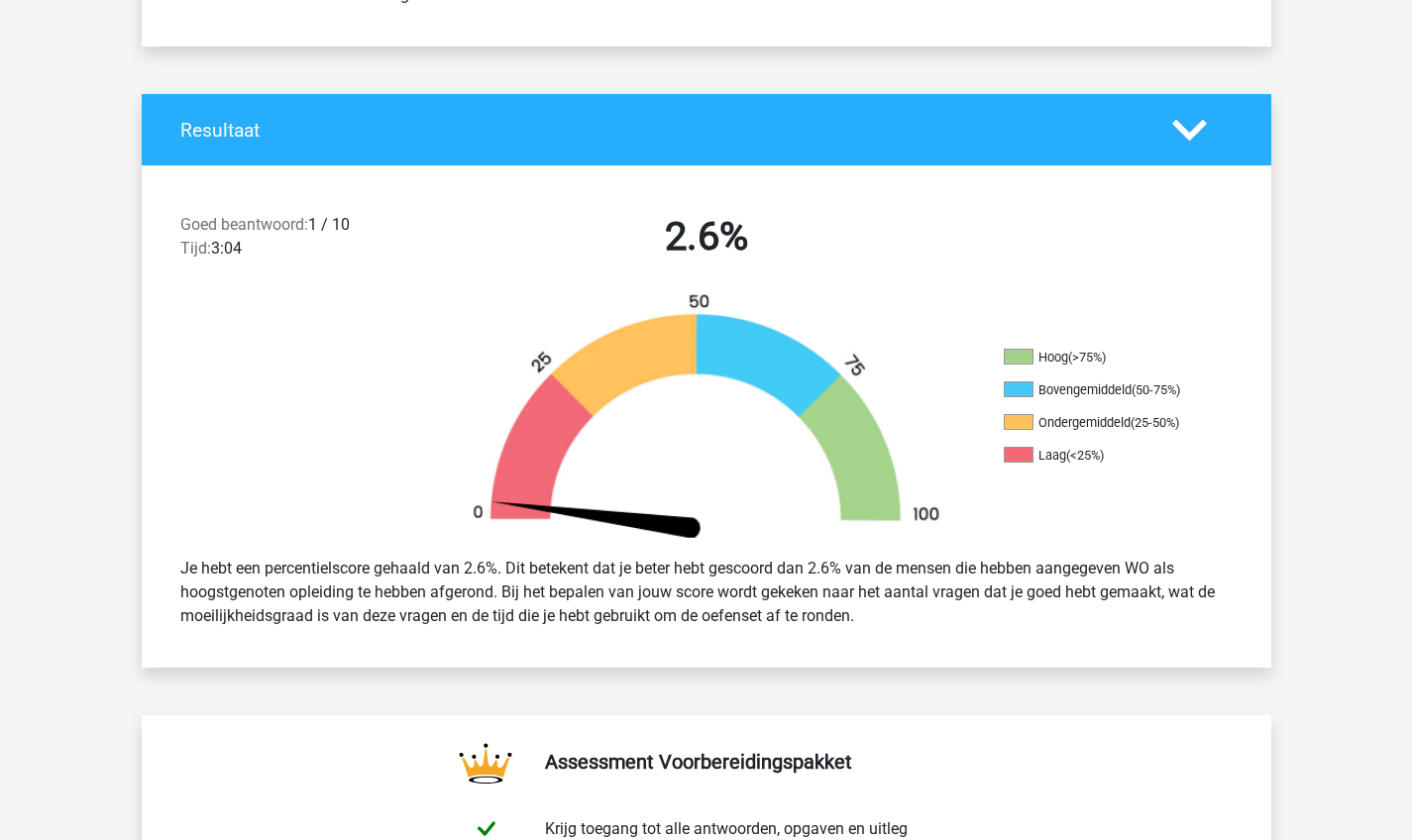 click at bounding box center [706, 416] 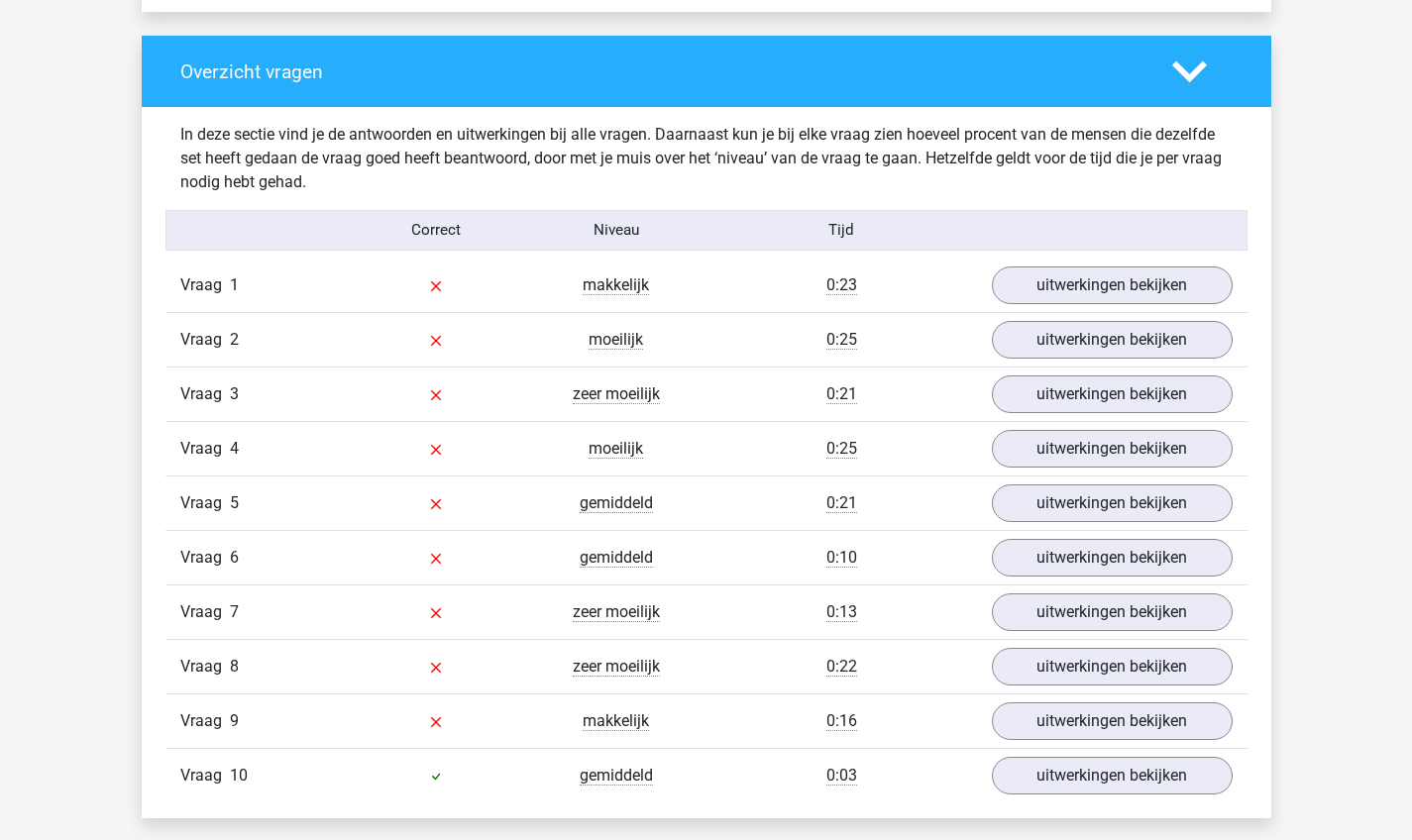 scroll, scrollTop: 1485, scrollLeft: 0, axis: vertical 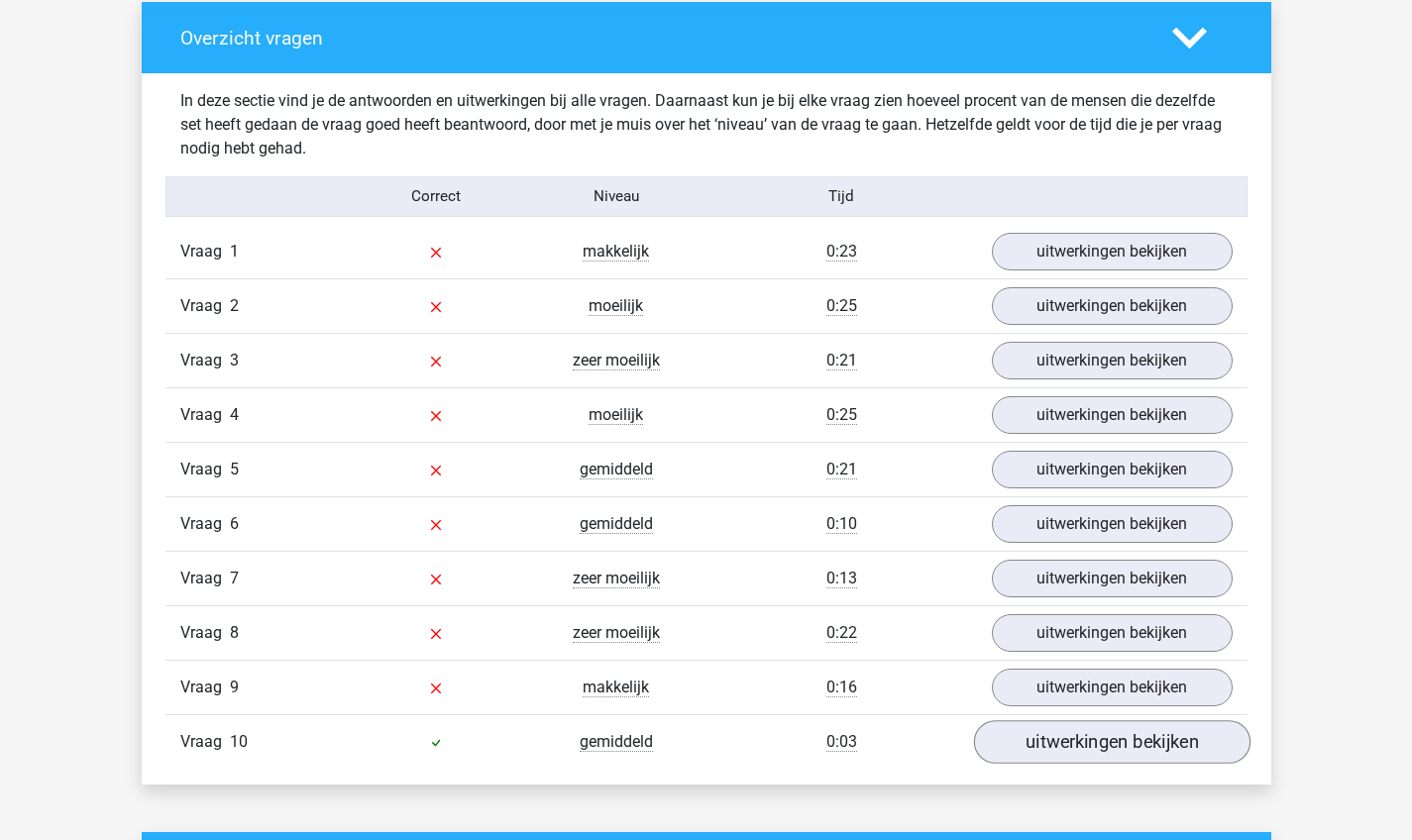click on "uitwerkingen bekijken" at bounding box center (1111, 742) 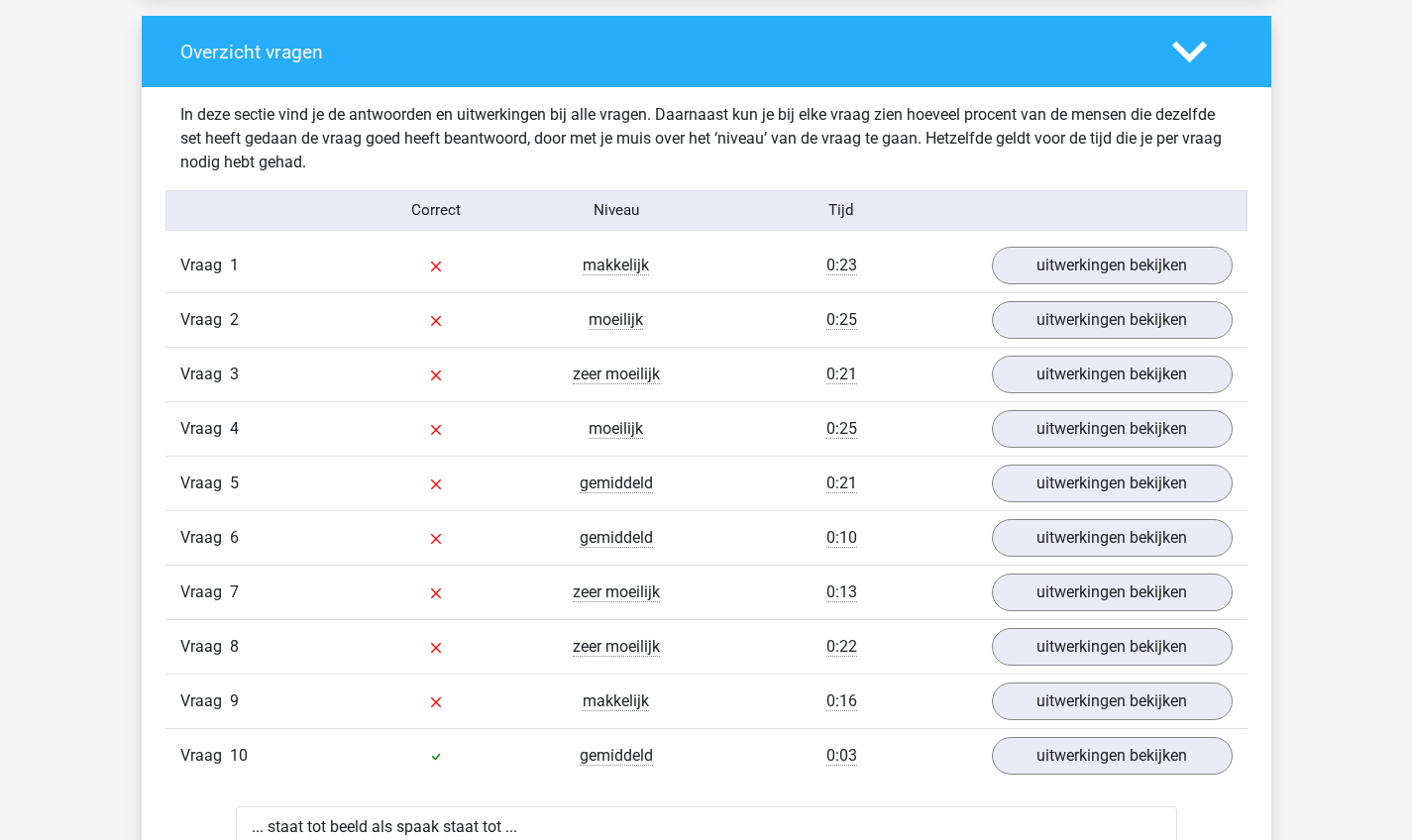 scroll, scrollTop: 1450, scrollLeft: 0, axis: vertical 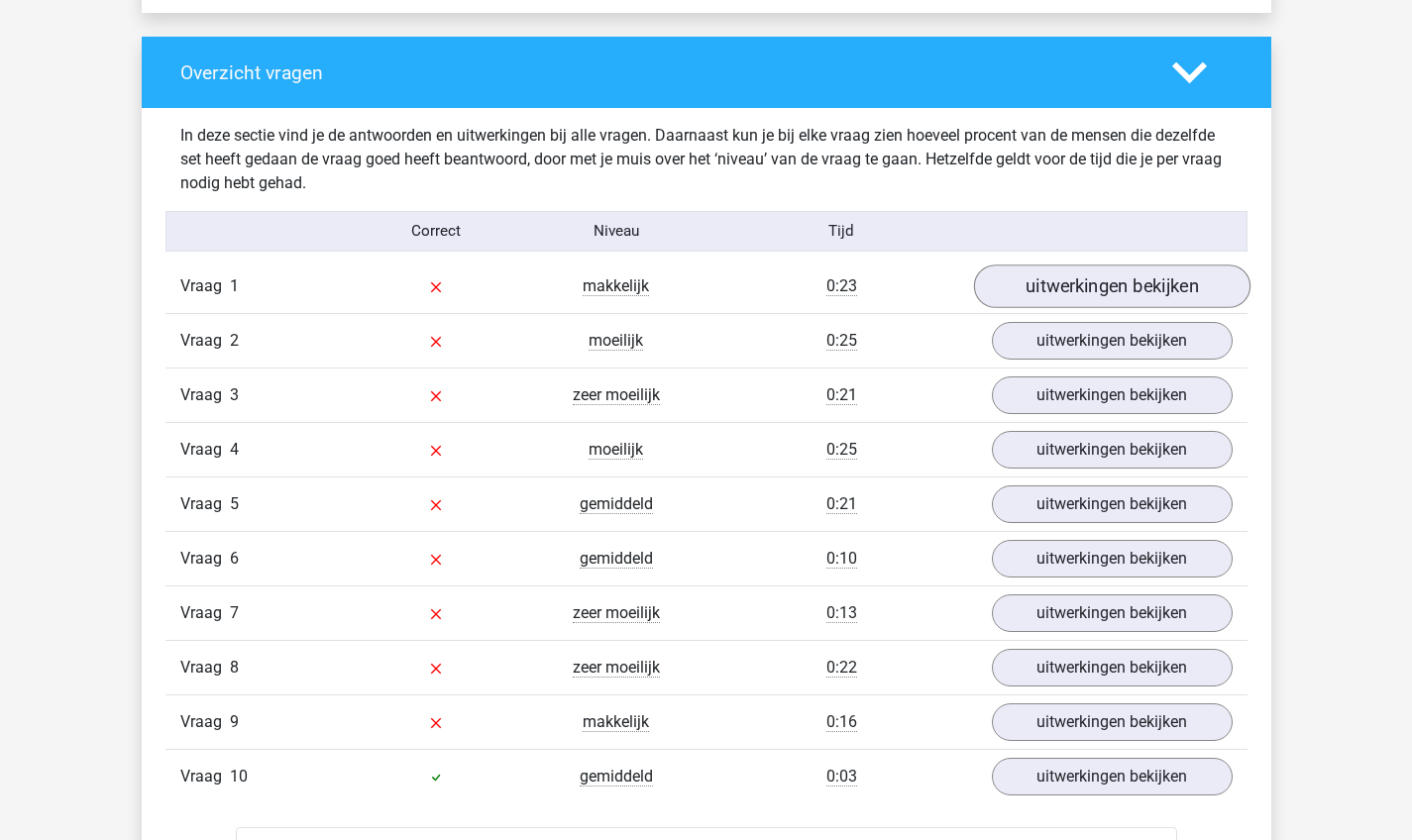 click on "uitwerkingen bekijken" at bounding box center (1111, 286) 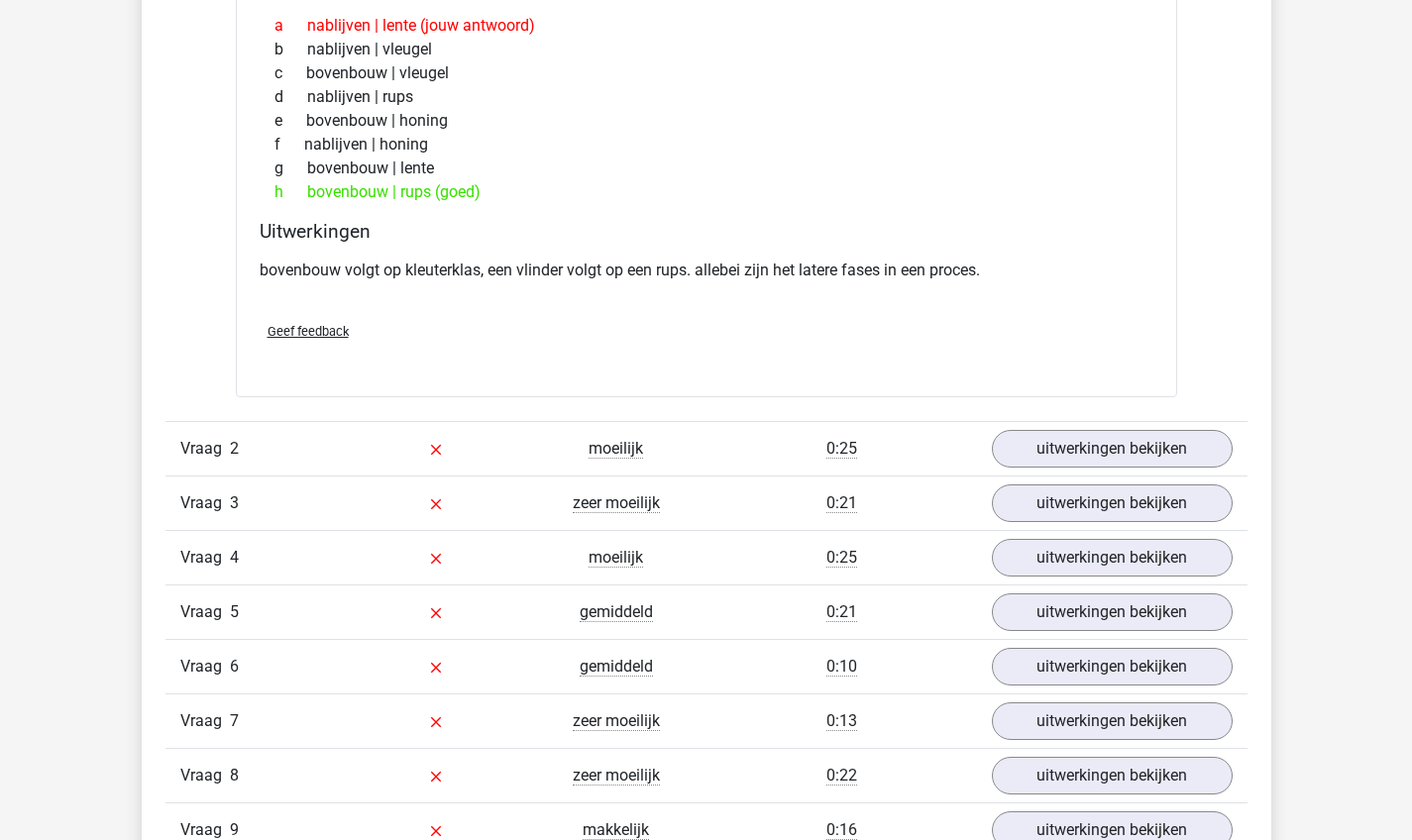 scroll, scrollTop: 1894, scrollLeft: 0, axis: vertical 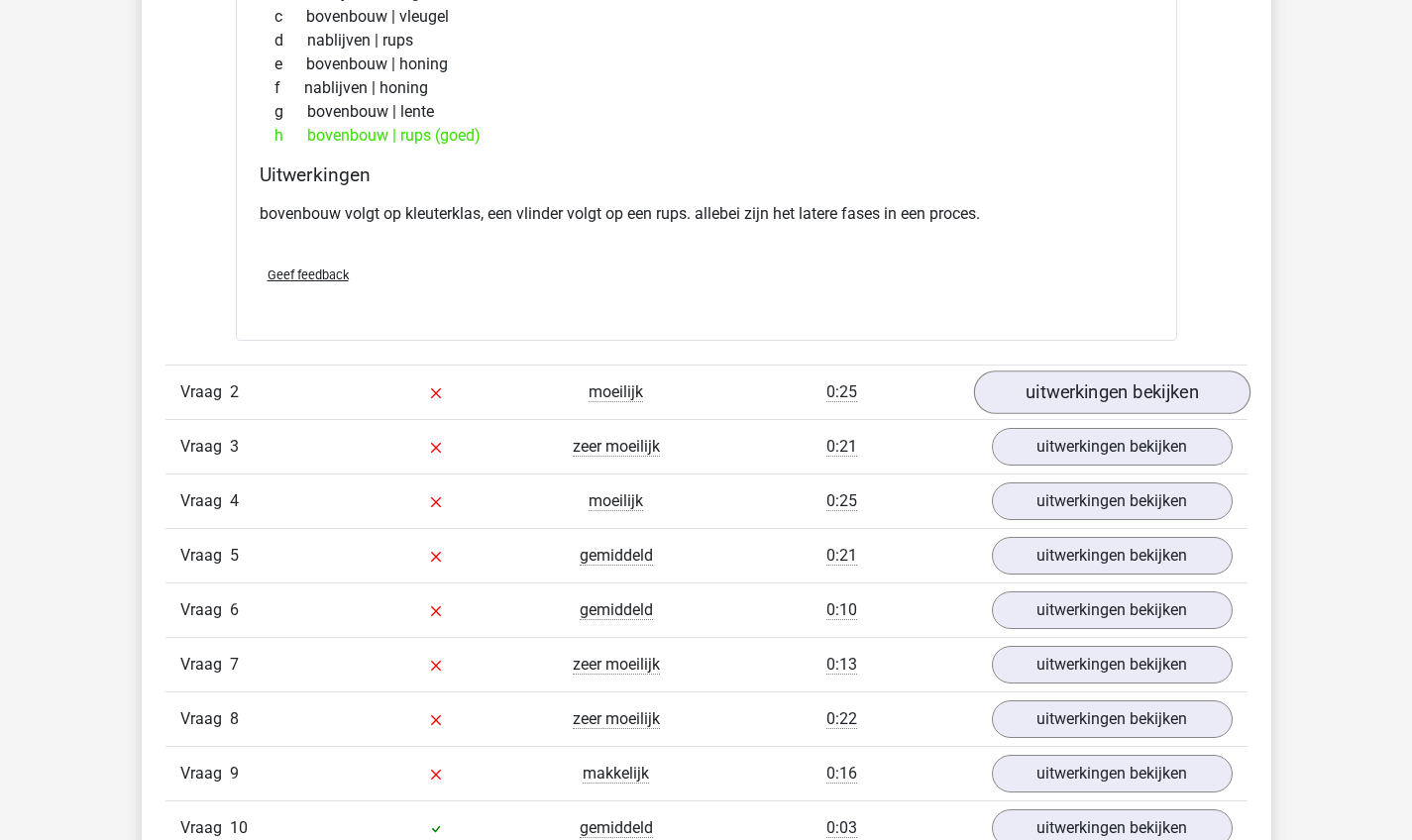 click on "uitwerkingen bekijken" at bounding box center [1111, 392] 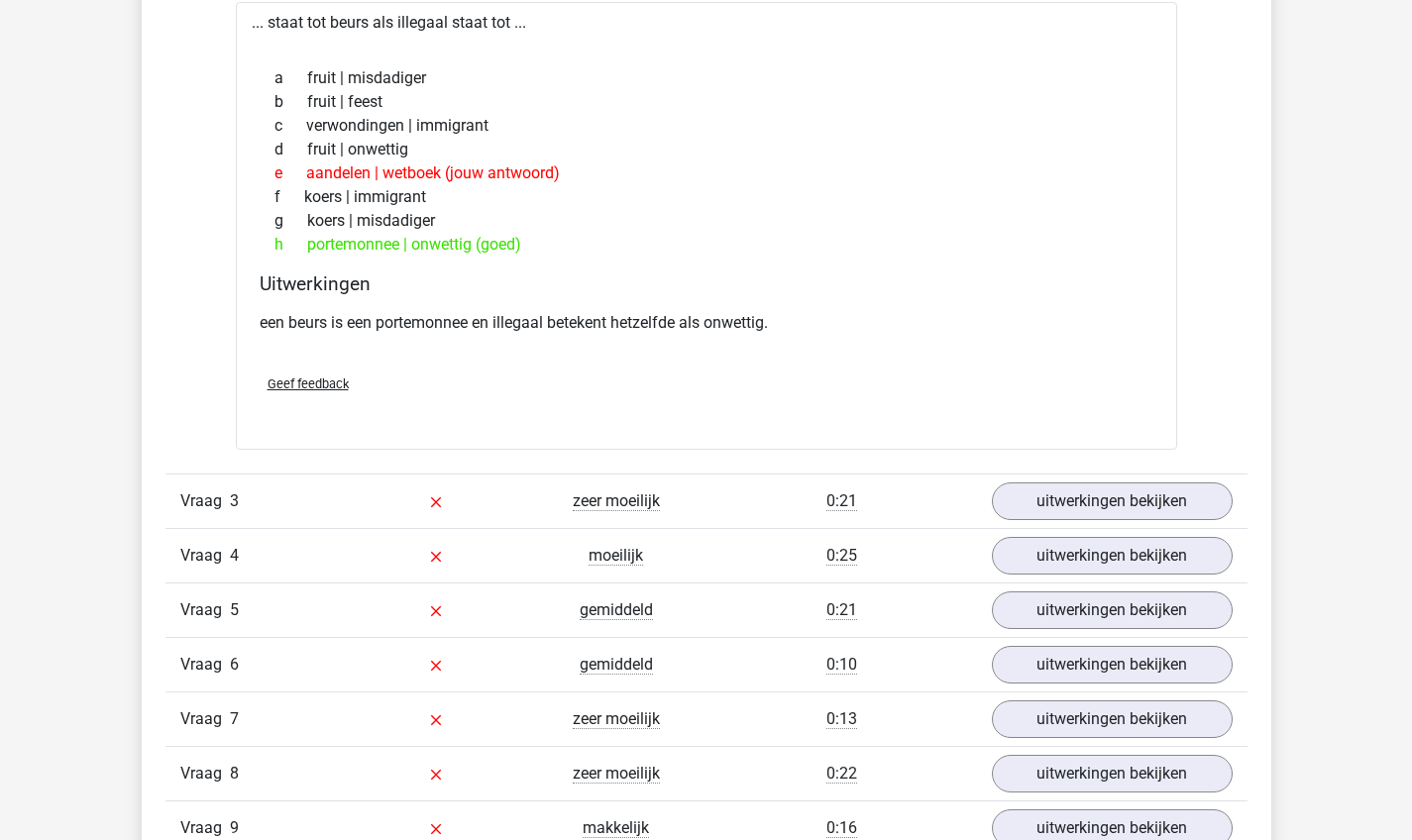 scroll, scrollTop: 2390, scrollLeft: 0, axis: vertical 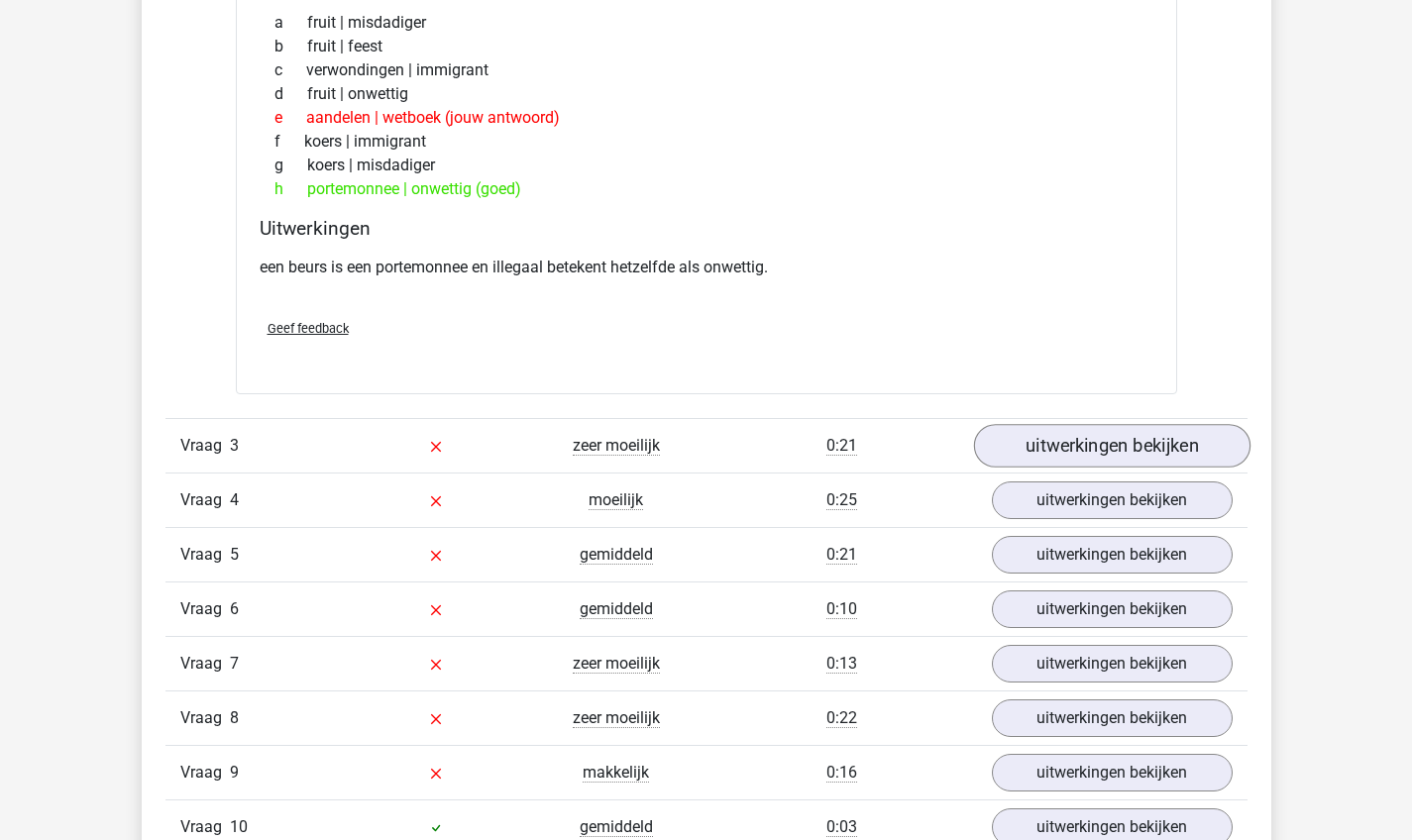 click on "uitwerkingen bekijken" at bounding box center [1111, 447] 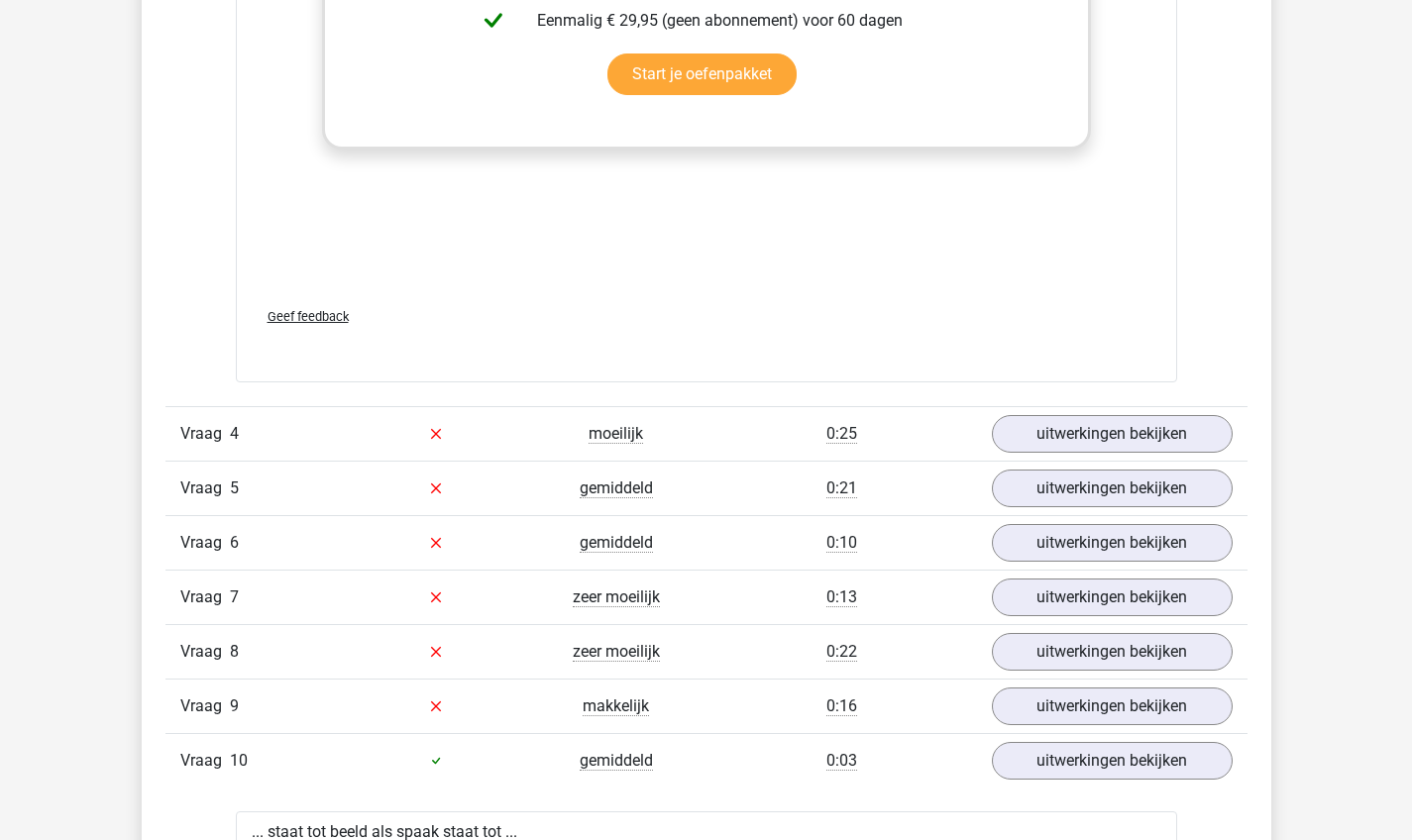 scroll, scrollTop: 3572, scrollLeft: 0, axis: vertical 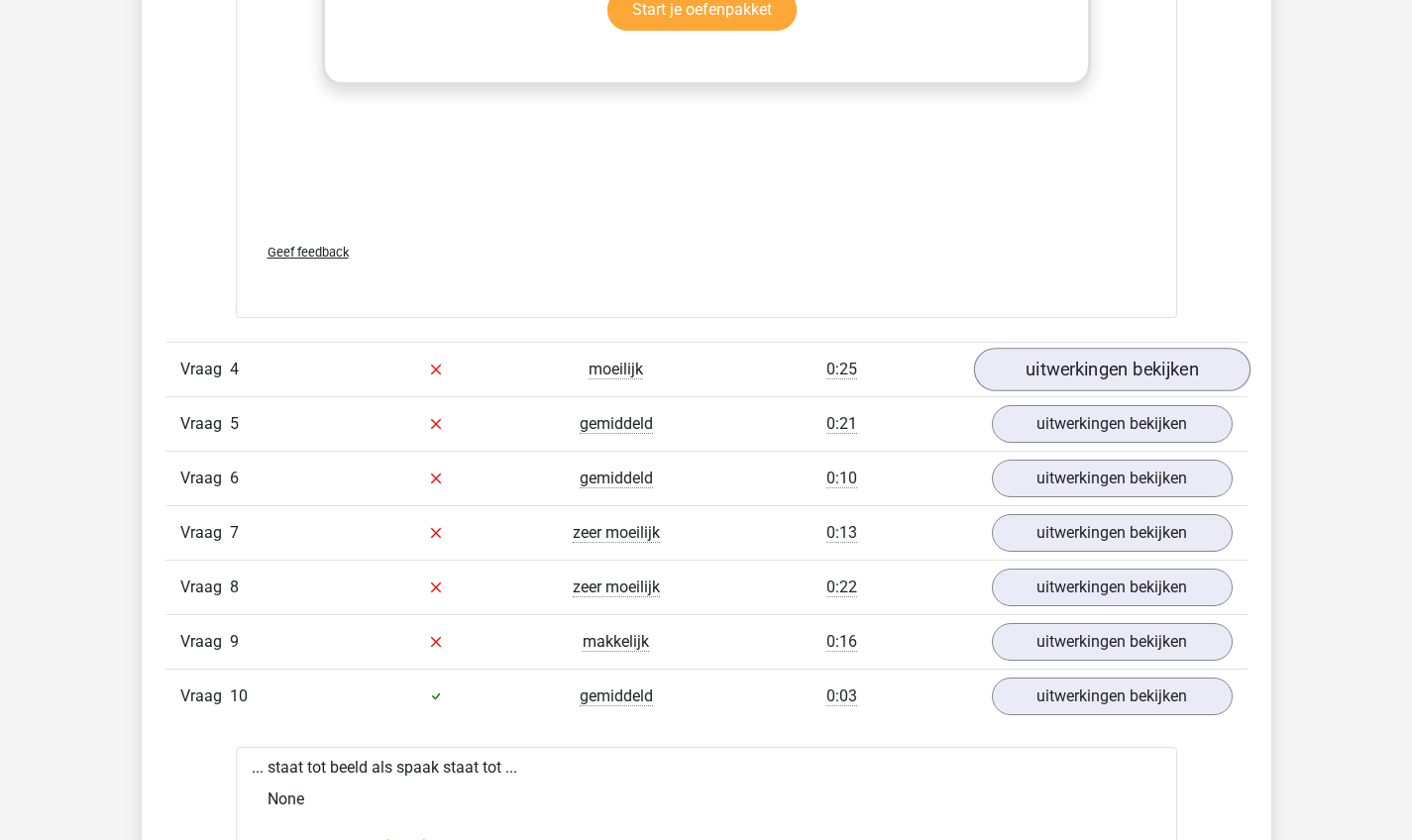 click on "uitwerkingen bekijken" at bounding box center [1111, 369] 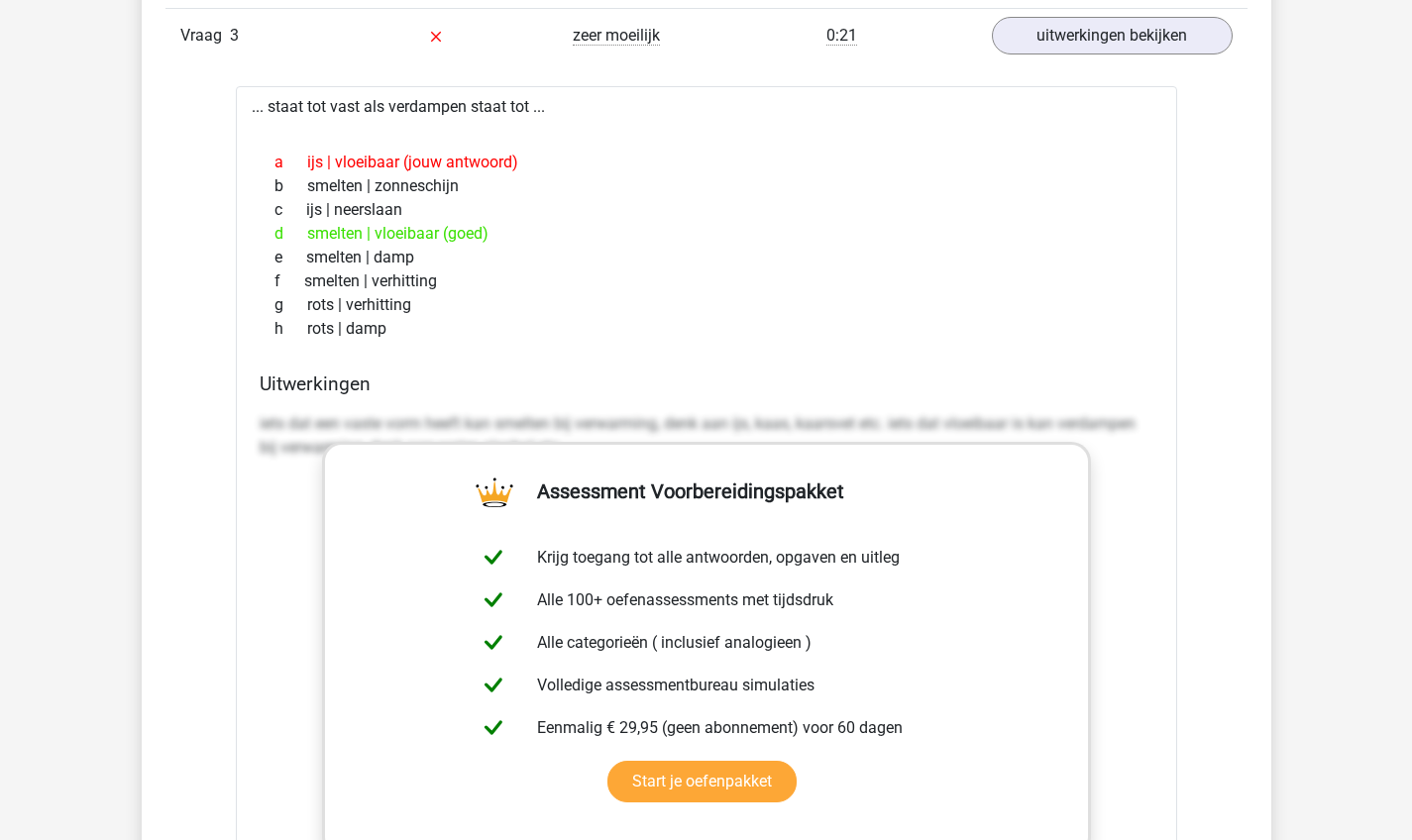 scroll, scrollTop: 2565, scrollLeft: 0, axis: vertical 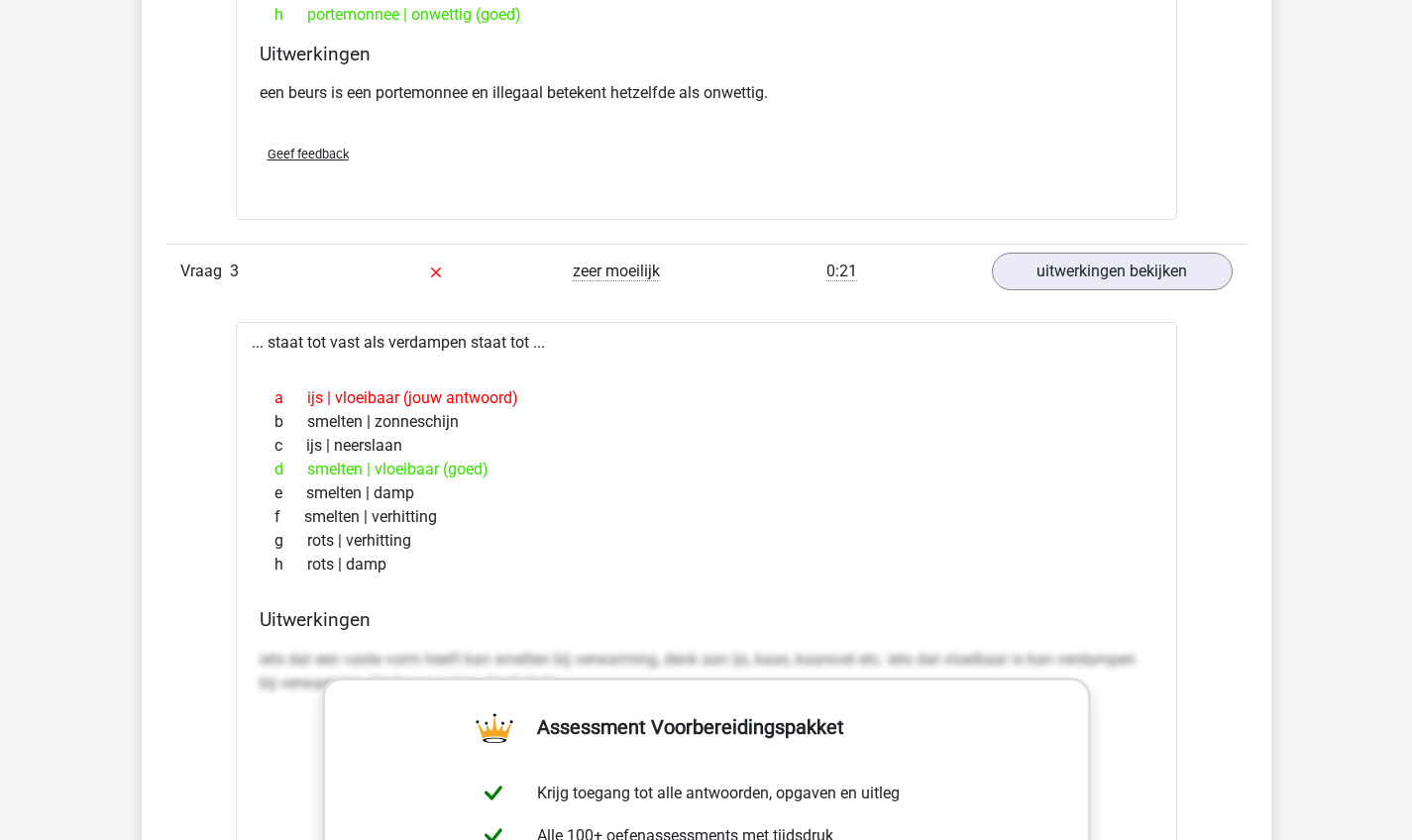 click on "Uitwerkingen" at bounding box center (706, 619) 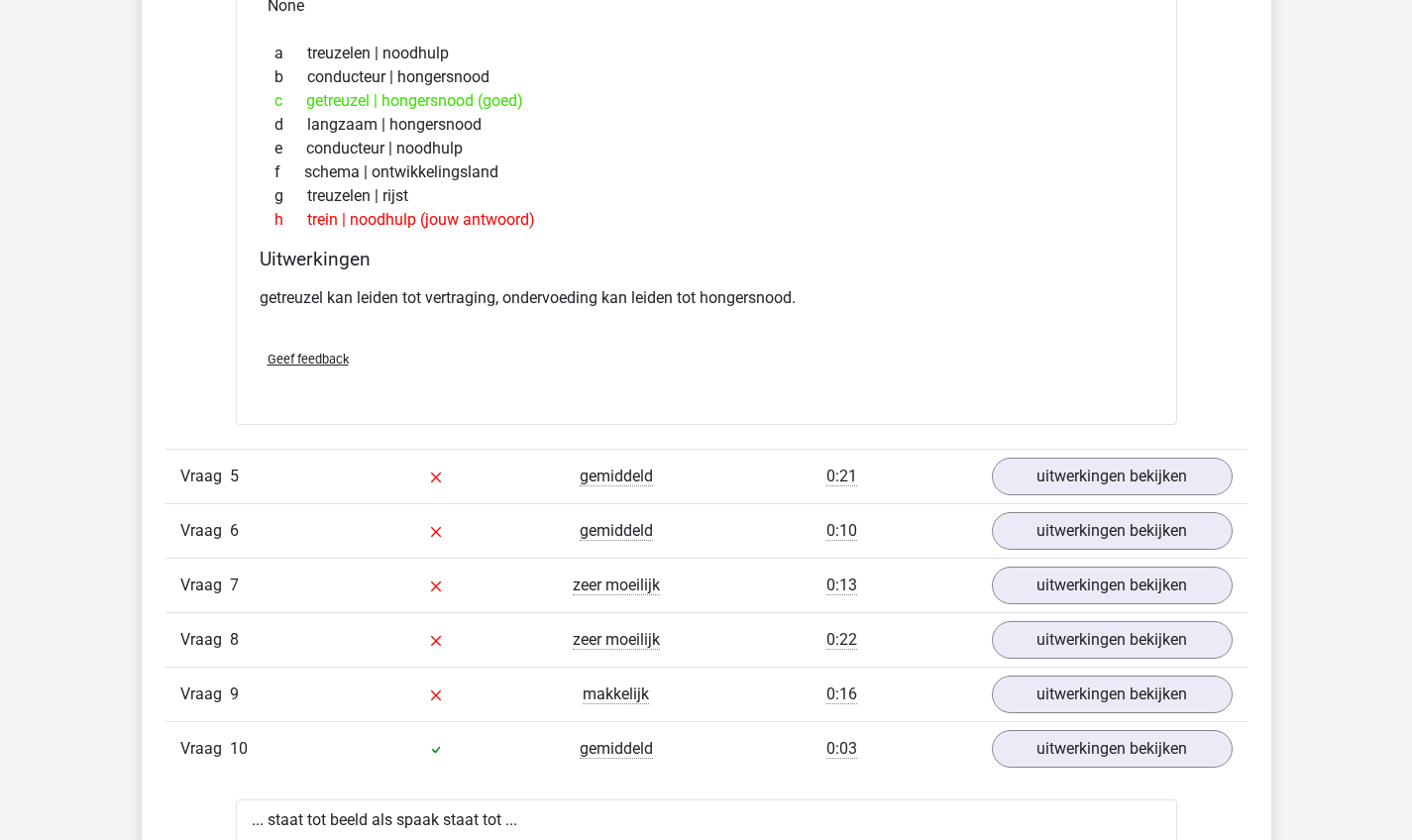 scroll, scrollTop: 4036, scrollLeft: 0, axis: vertical 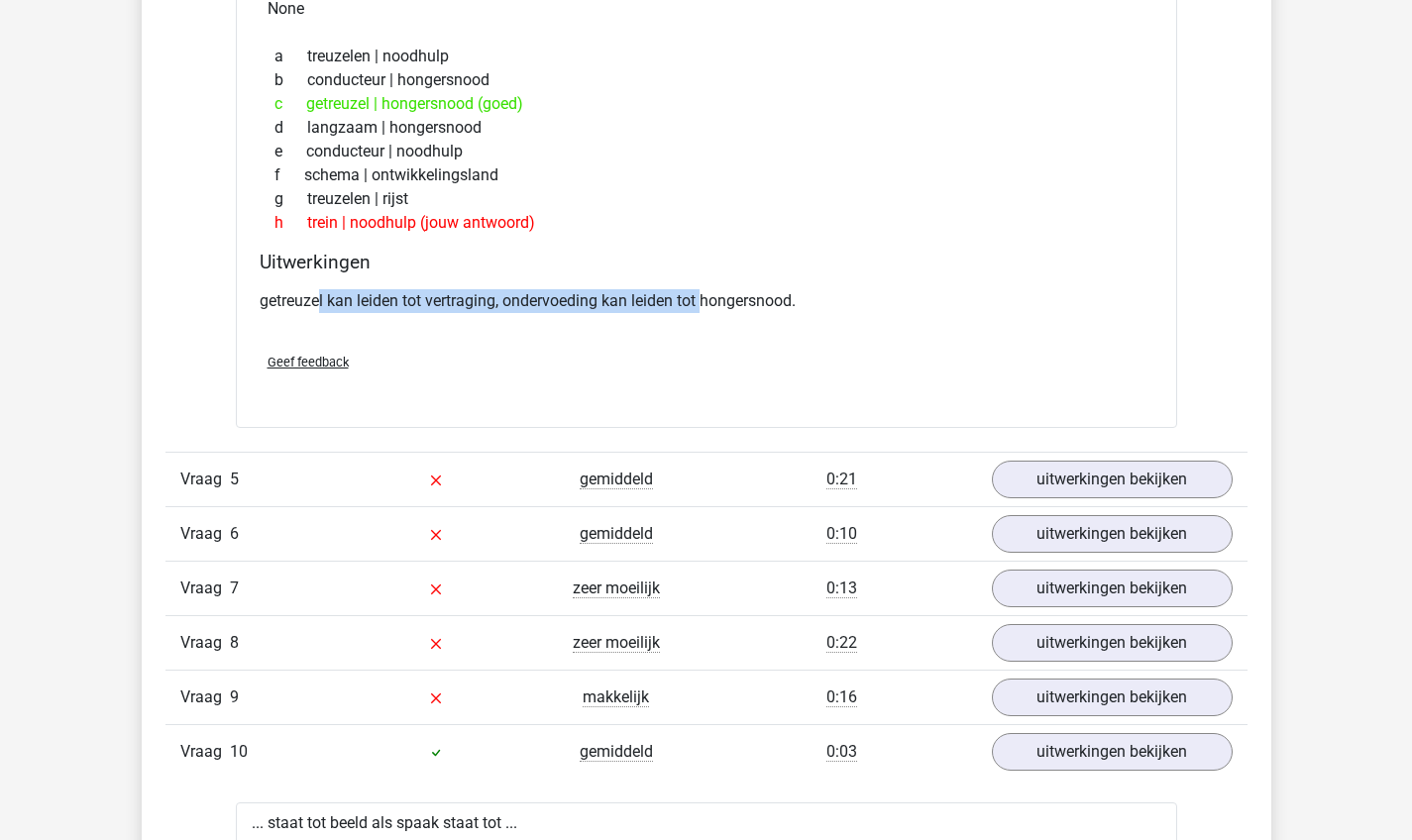 drag, startPoint x: 317, startPoint y: 292, endPoint x: 704, endPoint y: 303, distance: 387.1563 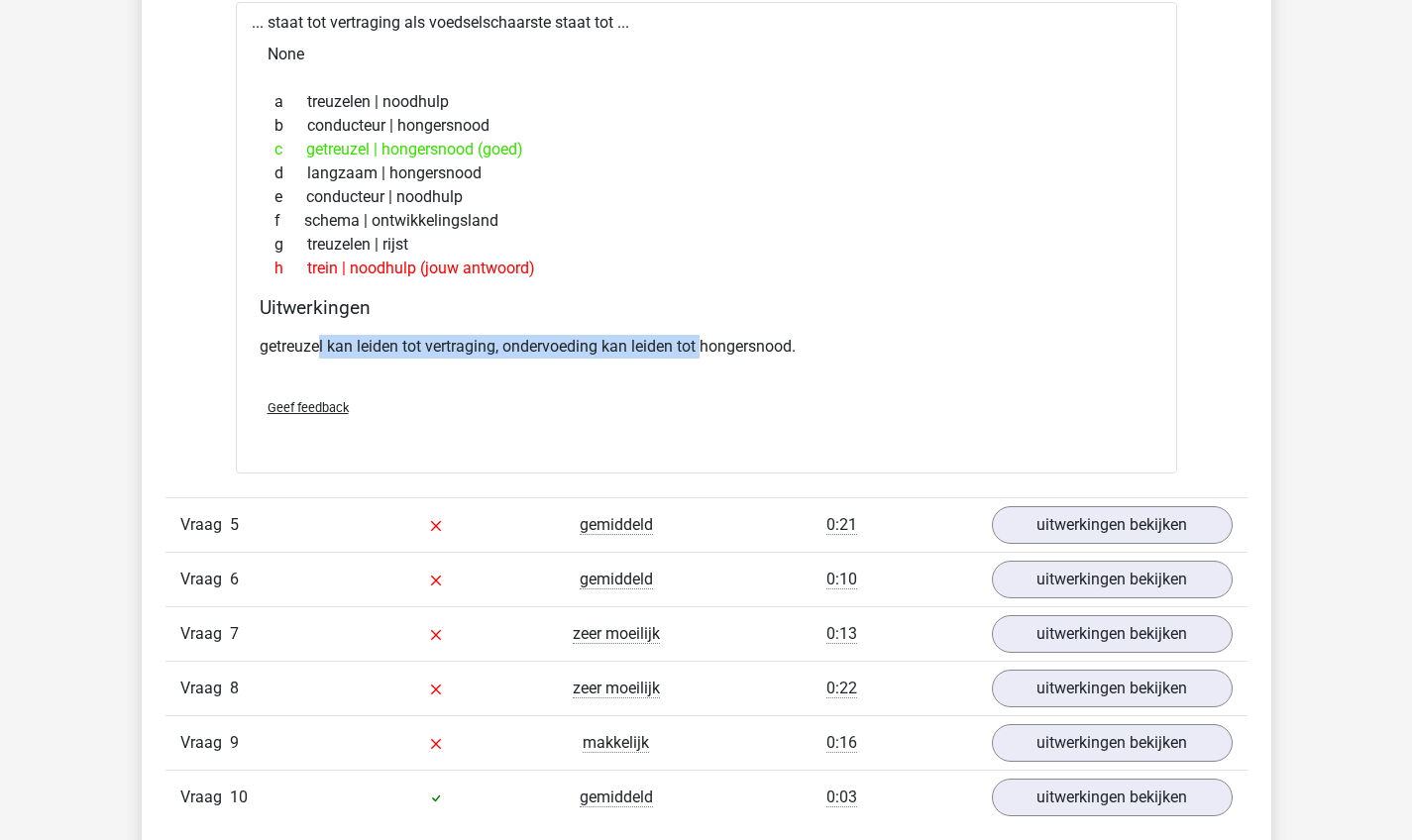 scroll, scrollTop: 3992, scrollLeft: 0, axis: vertical 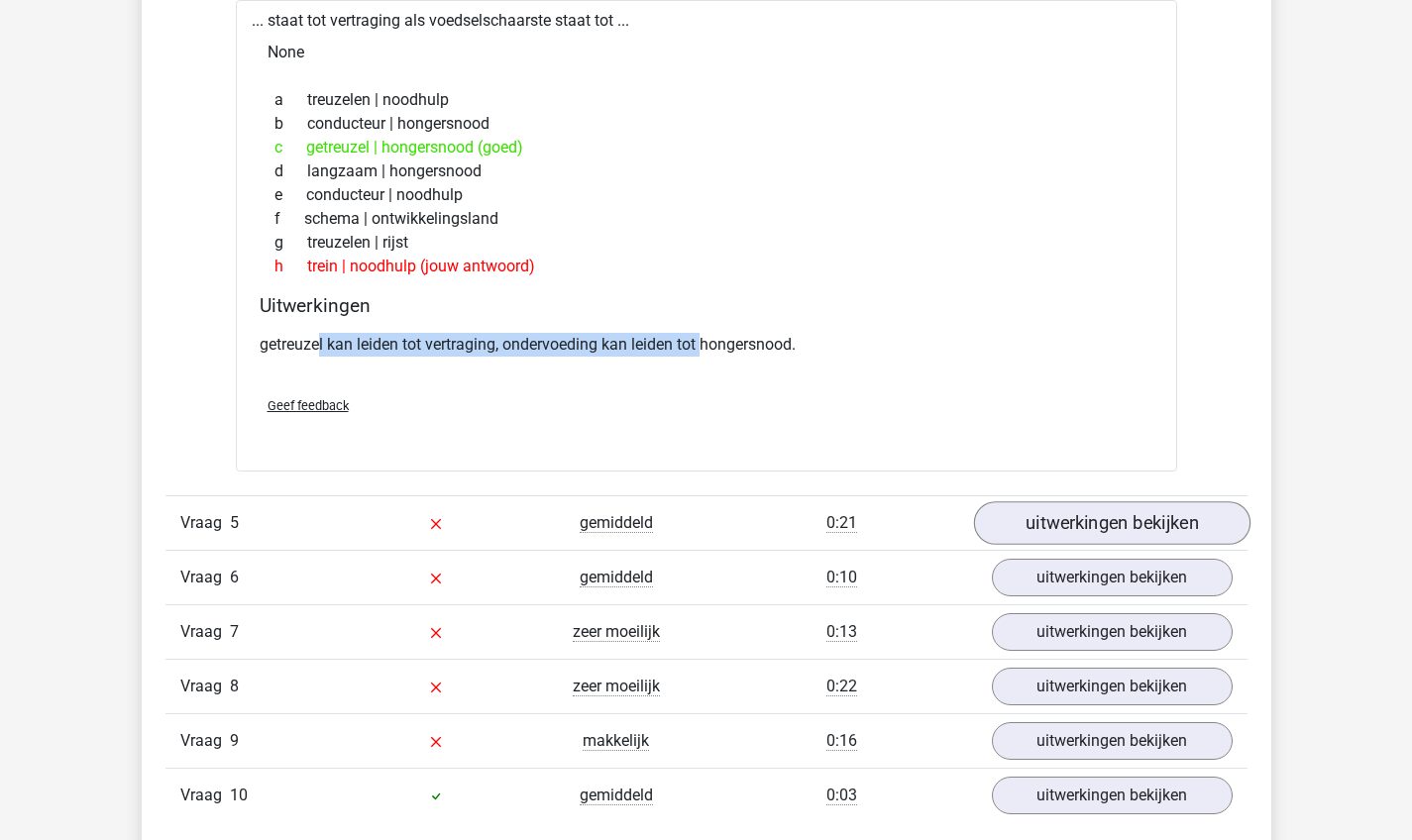 click on "uitwerkingen bekijken" at bounding box center [1111, 523] 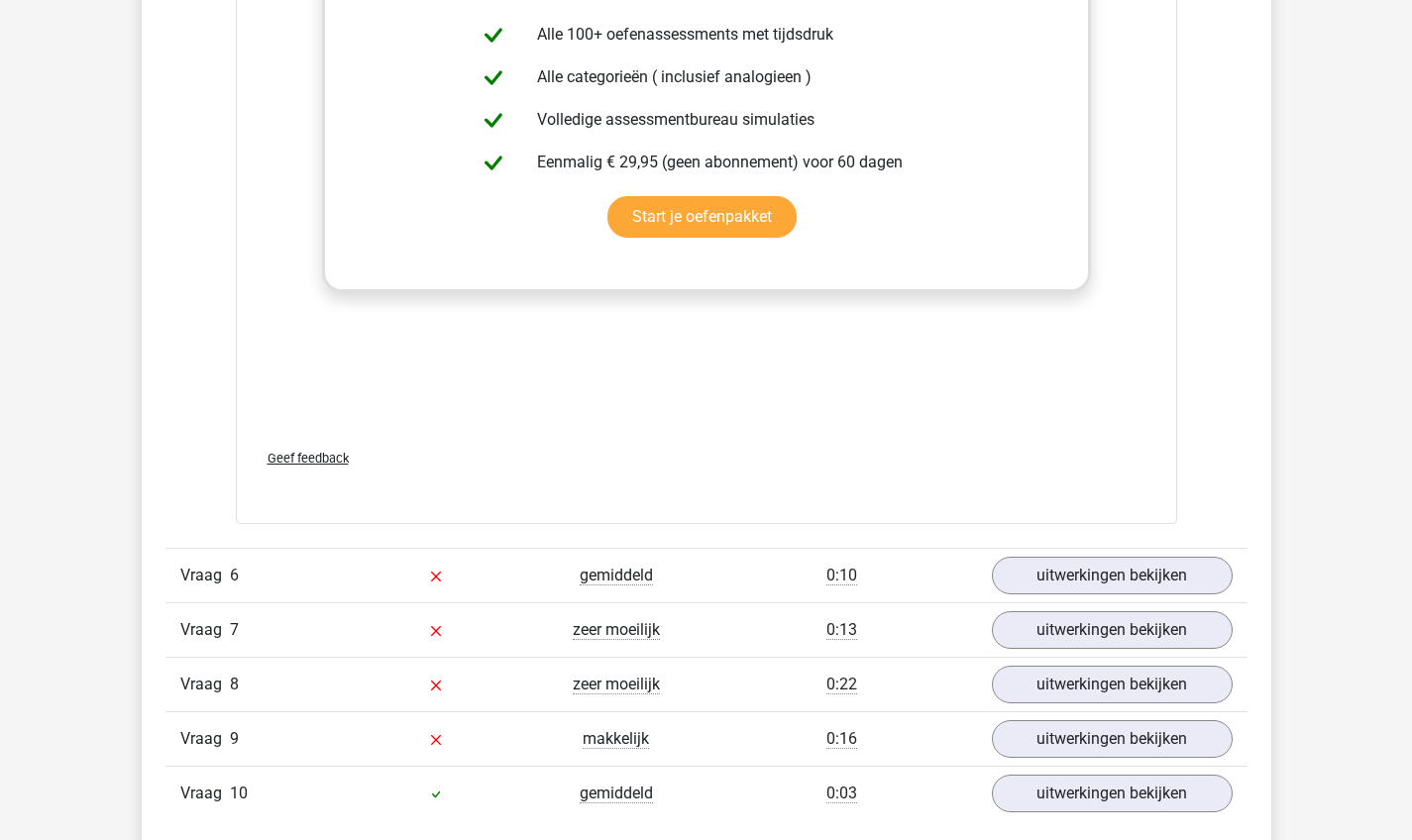 scroll, scrollTop: 5048, scrollLeft: 0, axis: vertical 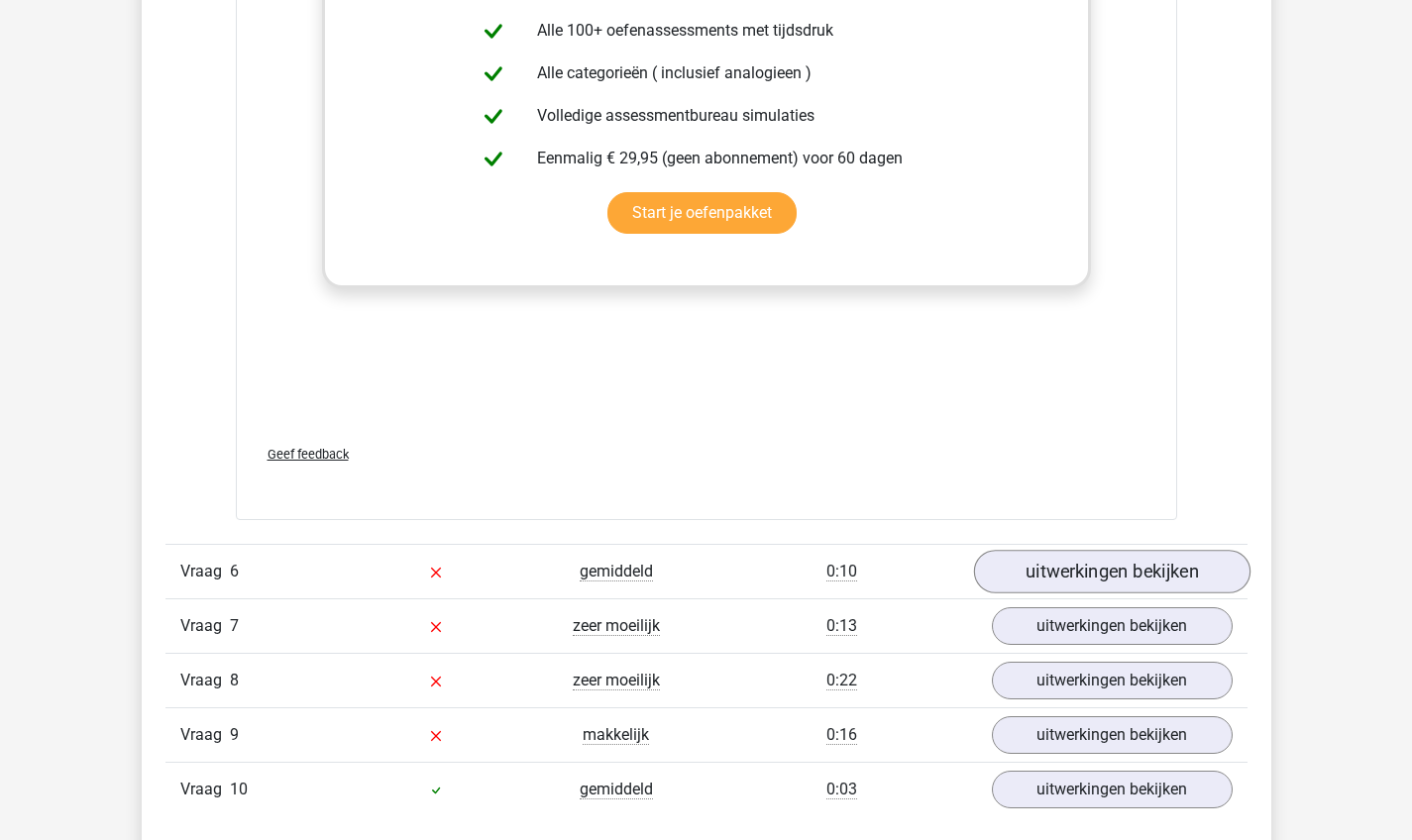 click on "uitwerkingen bekijken" at bounding box center (1111, 572) 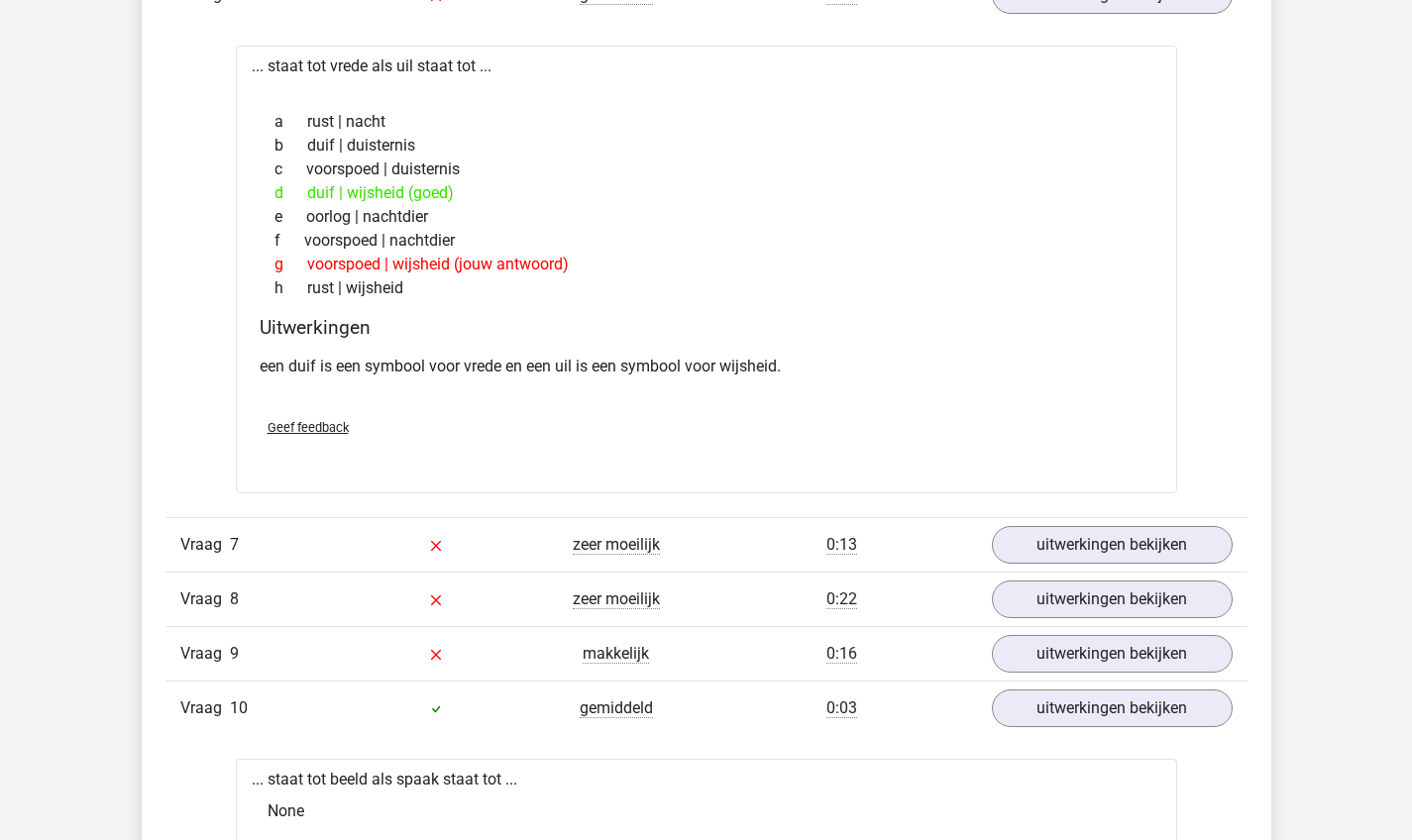 scroll, scrollTop: 5634, scrollLeft: 0, axis: vertical 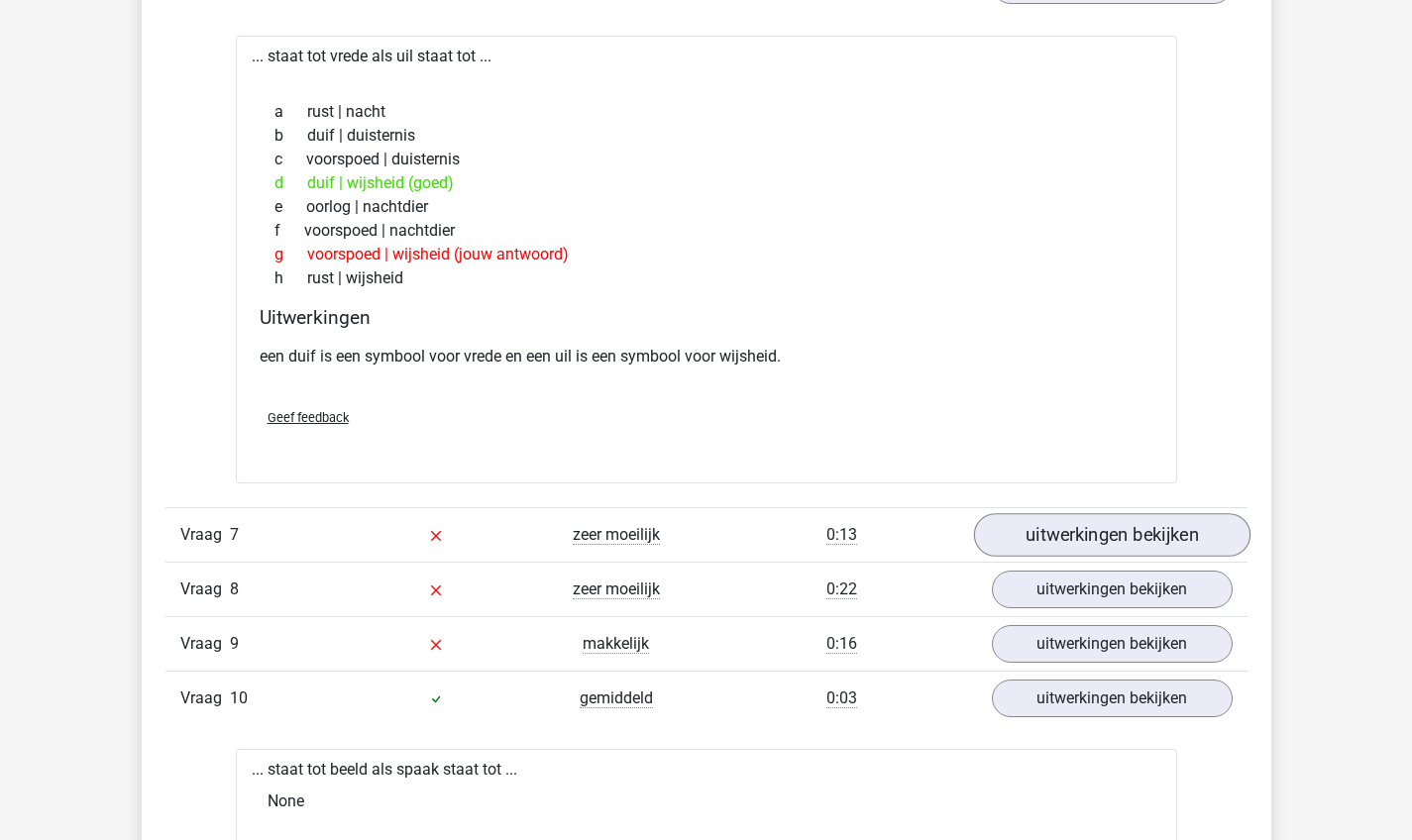 click on "uitwerkingen bekijken" at bounding box center (1111, 535) 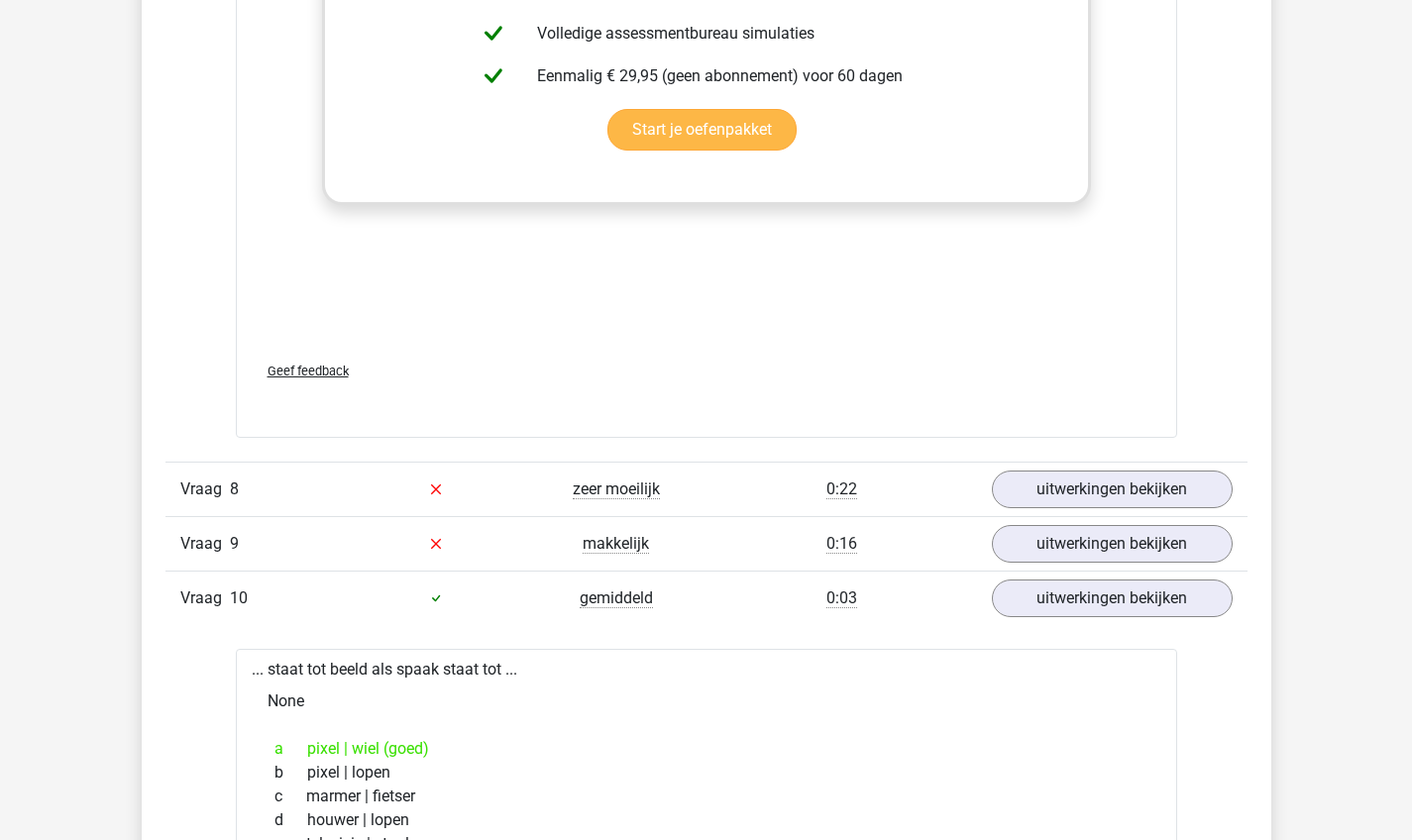 scroll, scrollTop: 6970, scrollLeft: 0, axis: vertical 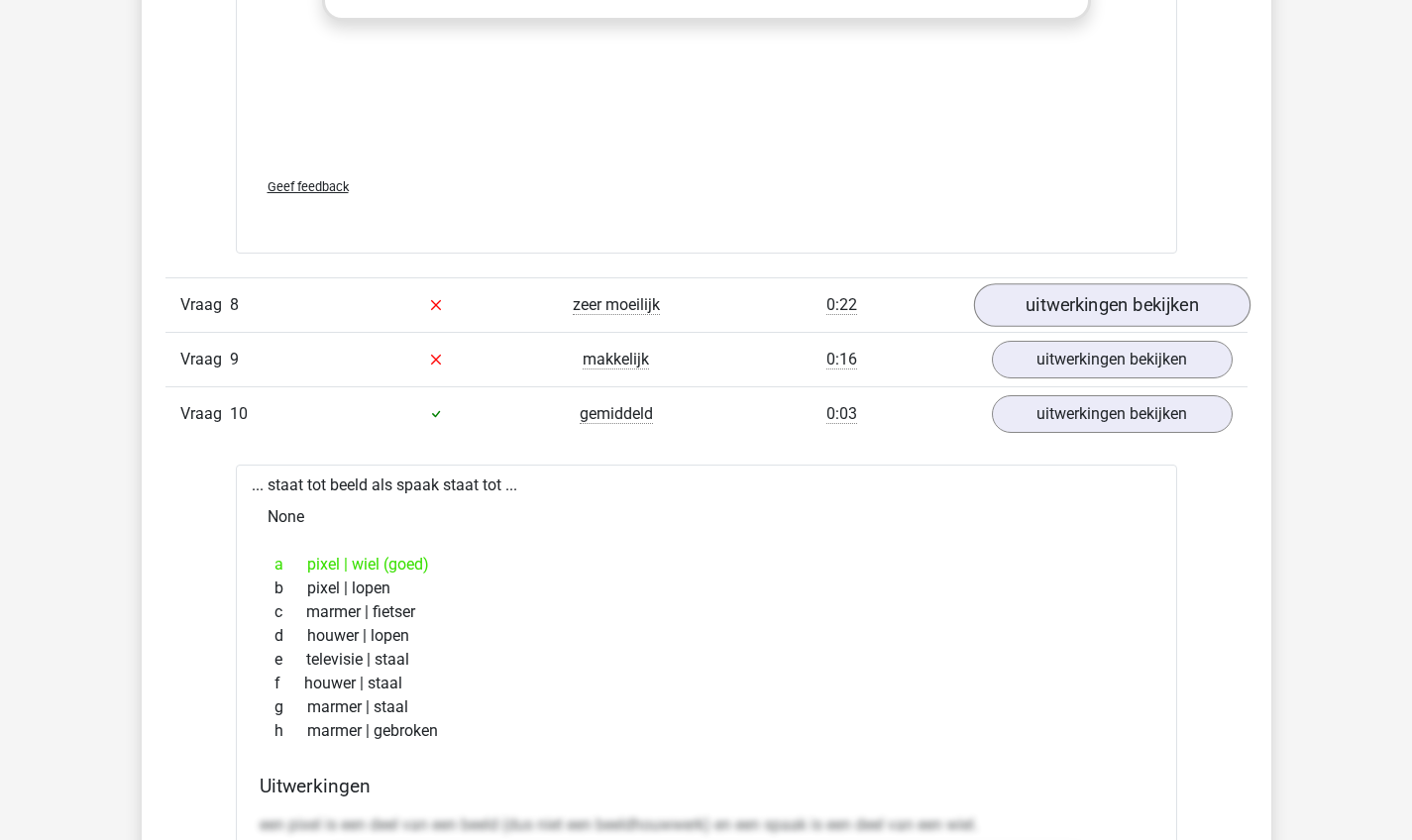 click on "uitwerkingen bekijken" at bounding box center [1111, 305] 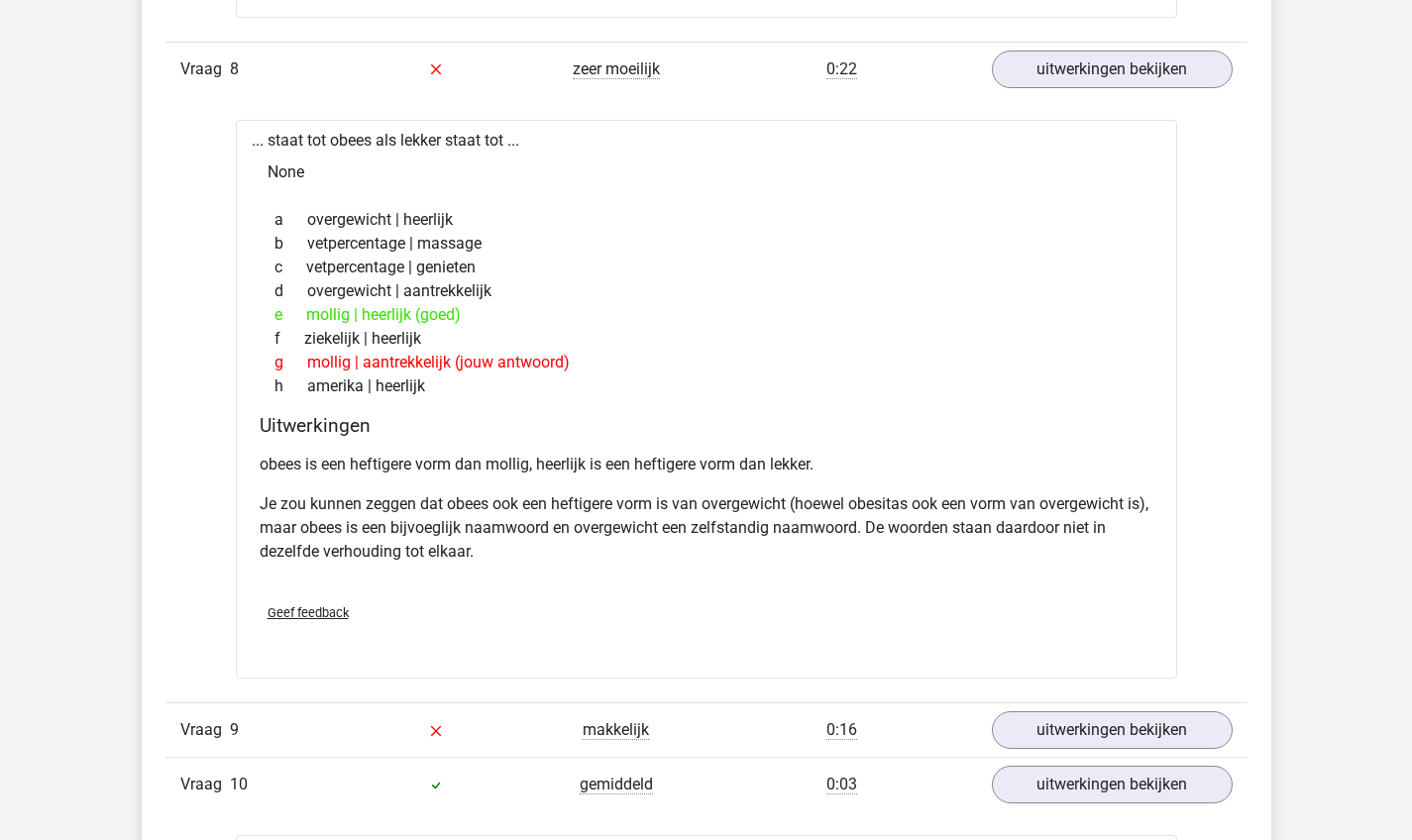 scroll, scrollTop: 7203, scrollLeft: 0, axis: vertical 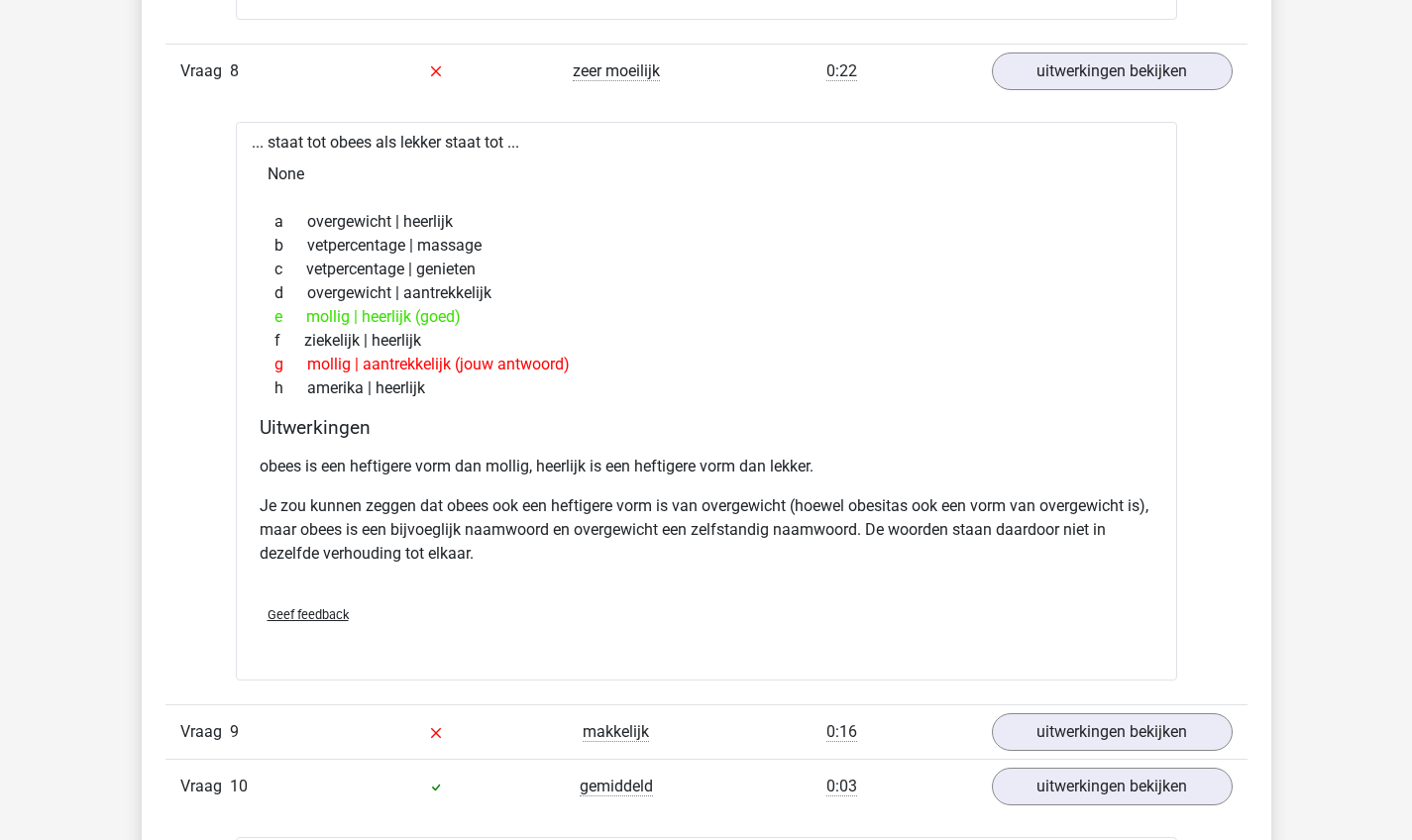 click on "Vraag
9
makkelijk
0:16
uitwerkingen bekijken" at bounding box center (706, 731) 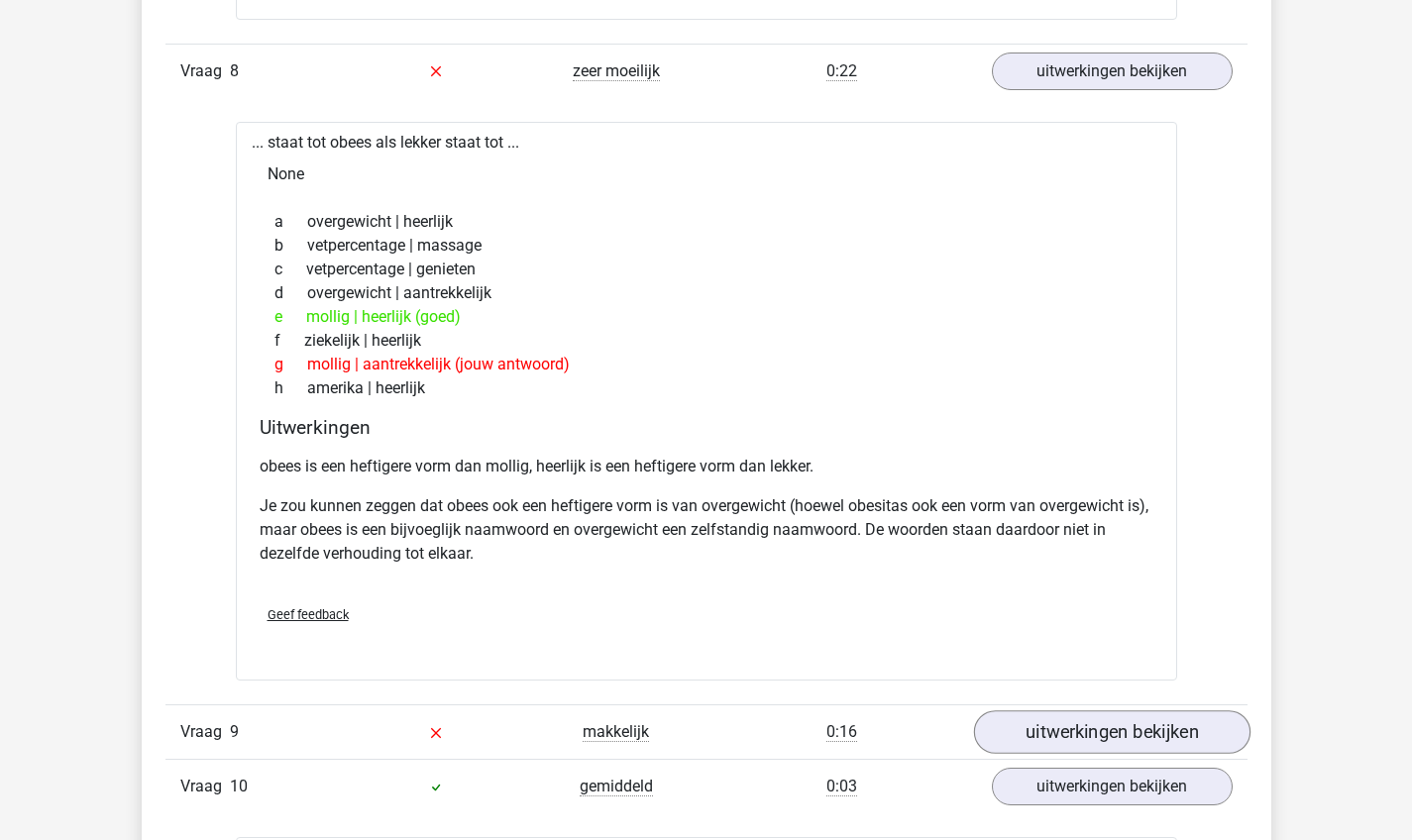 click on "uitwerkingen bekijken" at bounding box center (1111, 732) 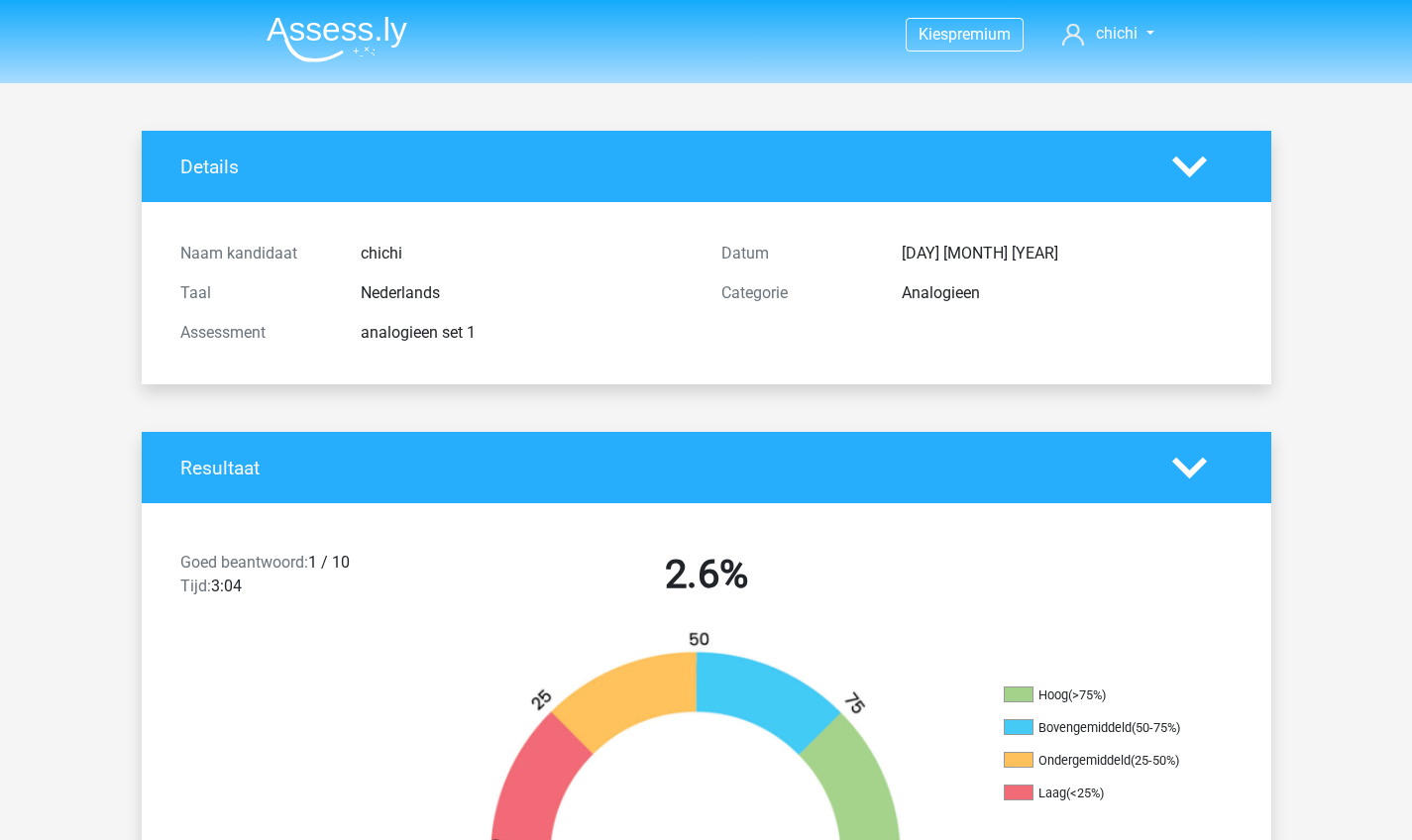 scroll, scrollTop: 0, scrollLeft: 0, axis: both 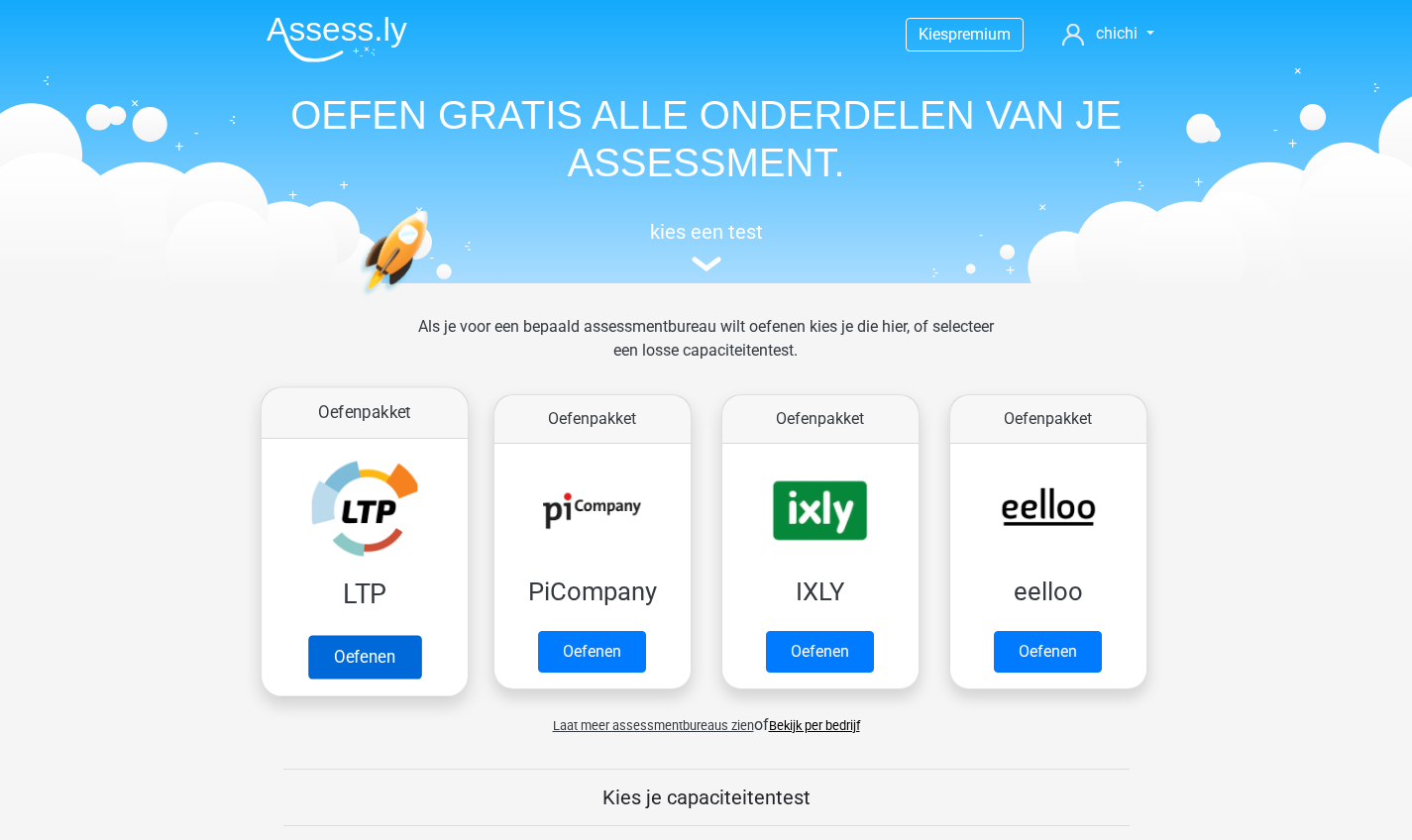 click on "Oefenen" at bounding box center [364, 657] 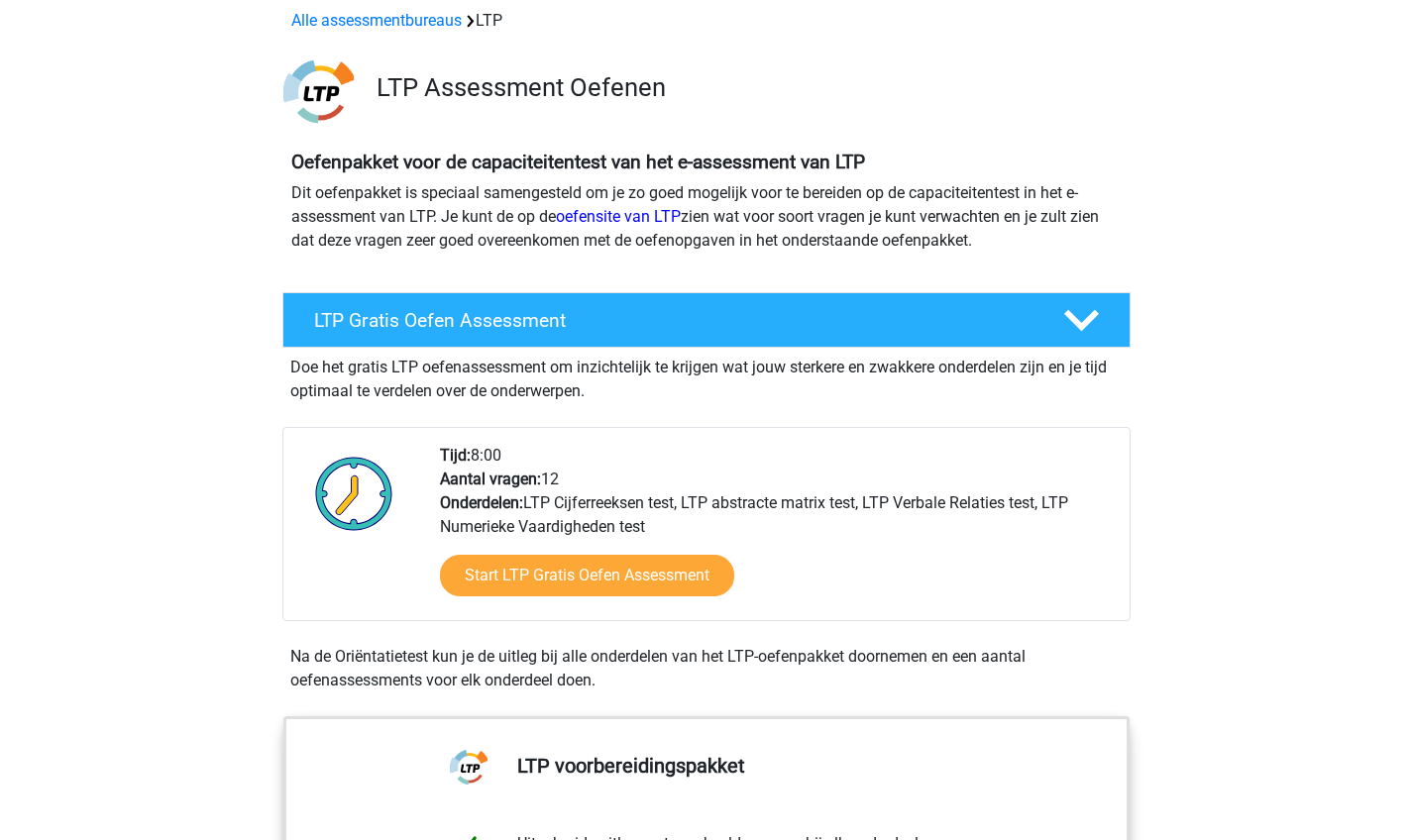 scroll, scrollTop: 99, scrollLeft: 0, axis: vertical 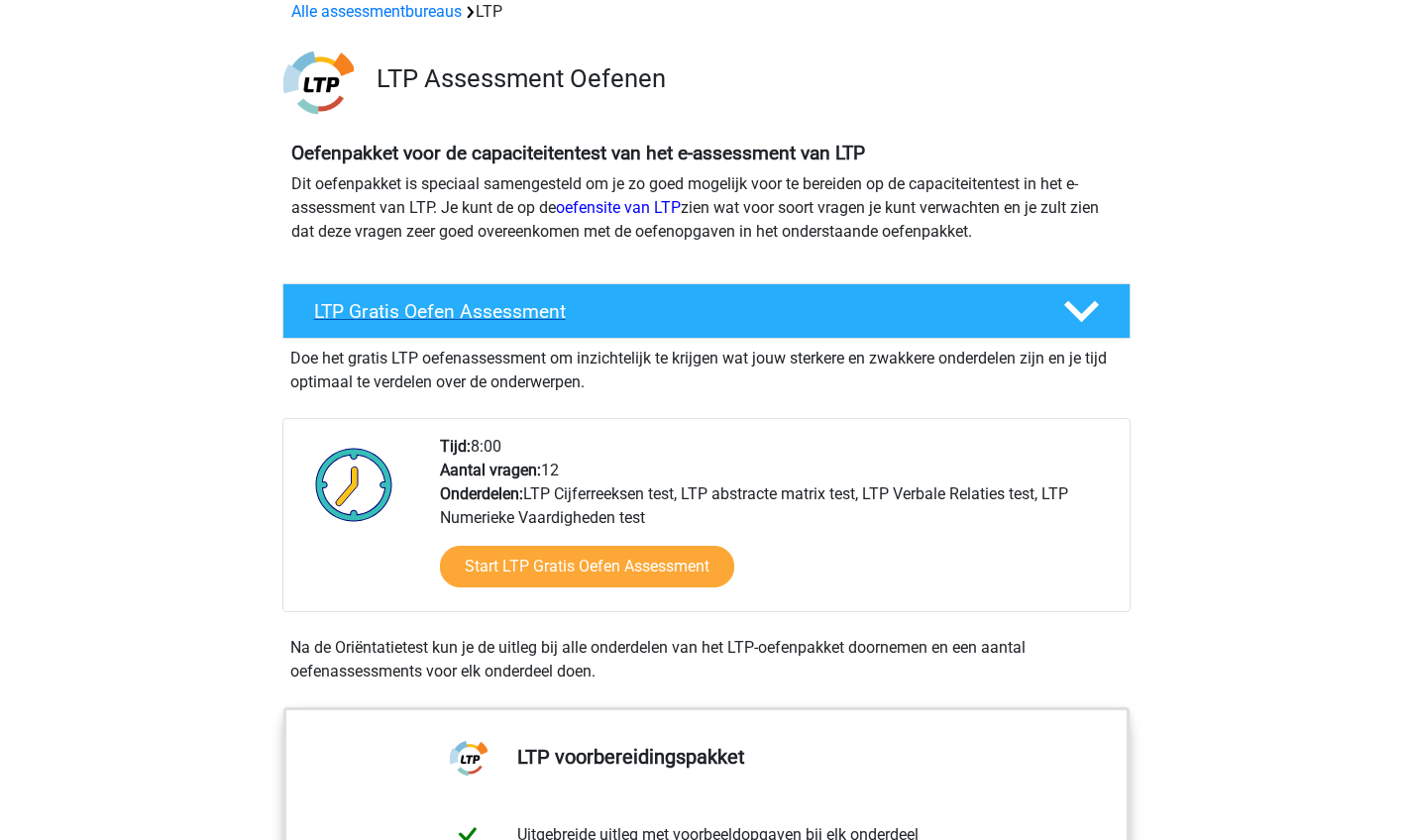 click on "LTP Gratis Oefen Assessment" at bounding box center [673, 311] 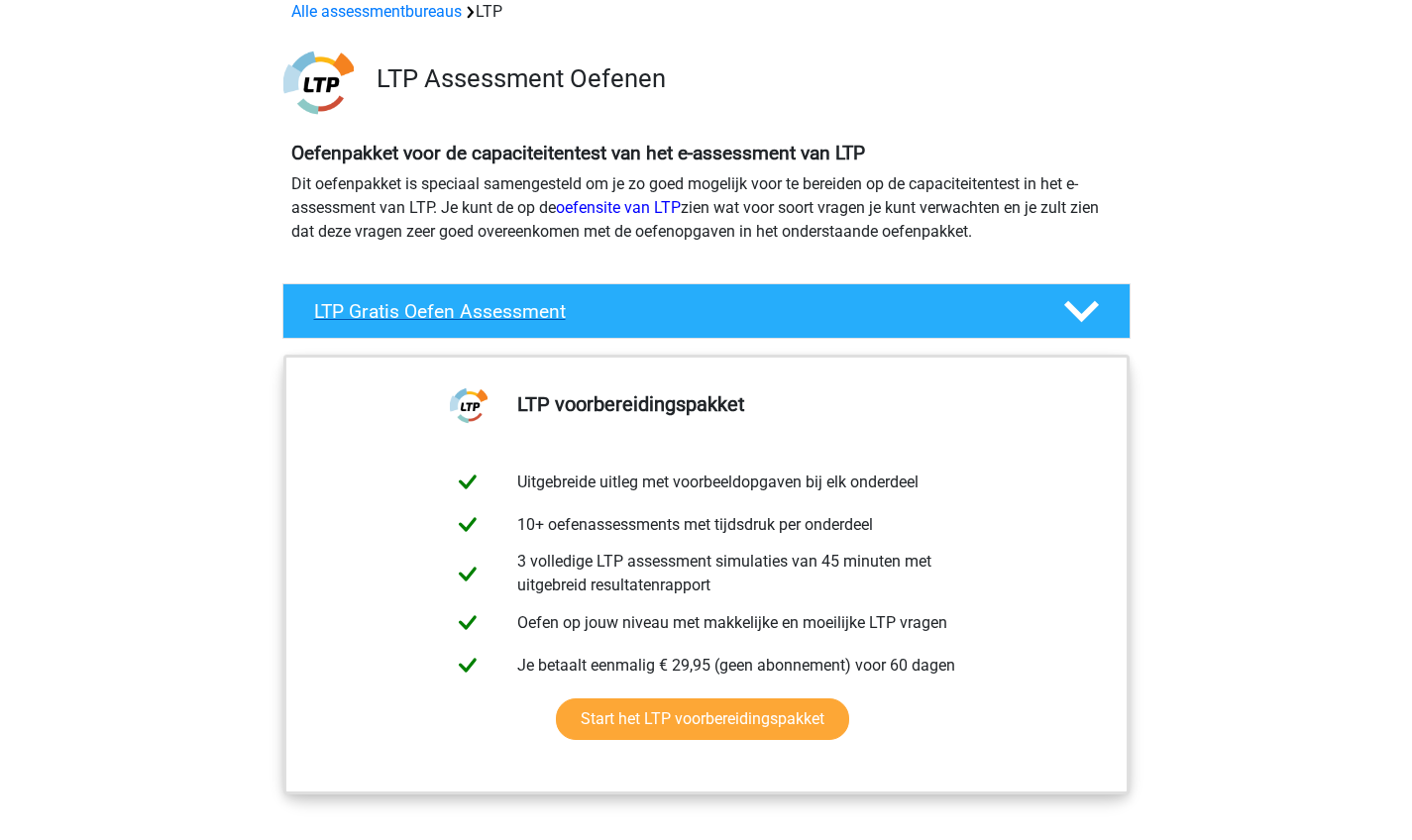 click on "LTP Gratis Oefen Assessment" at bounding box center [673, 311] 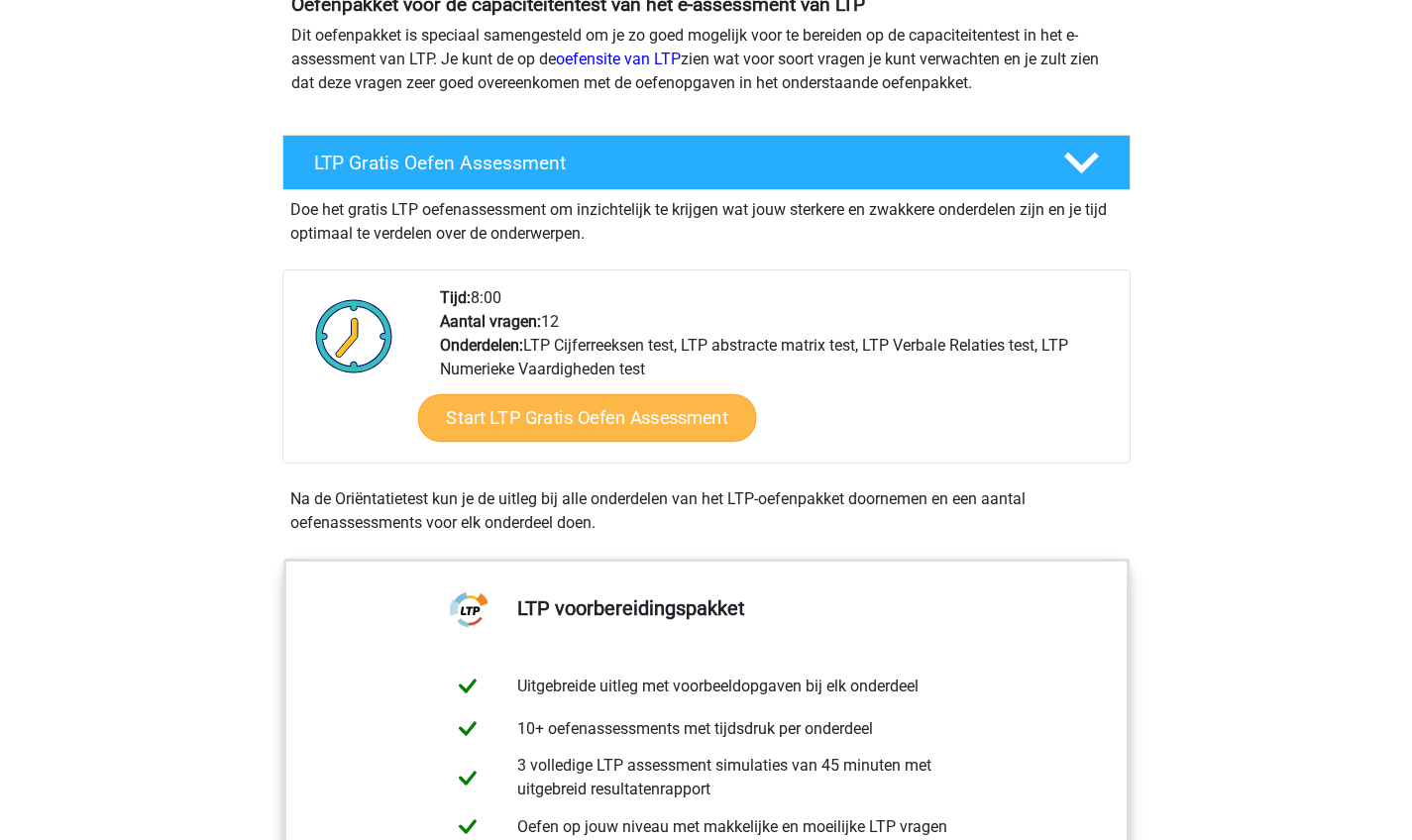 scroll, scrollTop: 282, scrollLeft: 0, axis: vertical 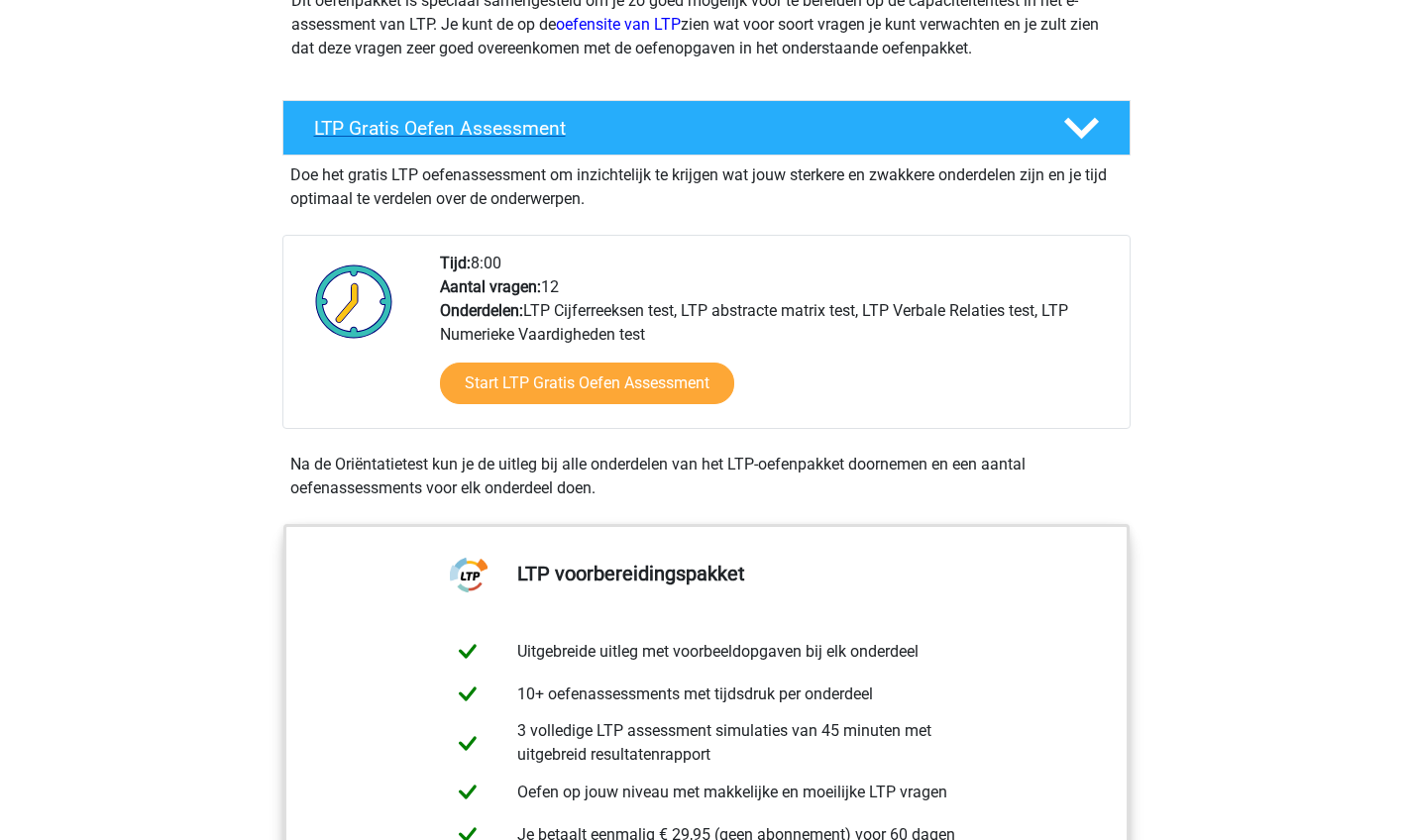 click on "LTP Gratis Oefen Assessment" at bounding box center (673, 128) 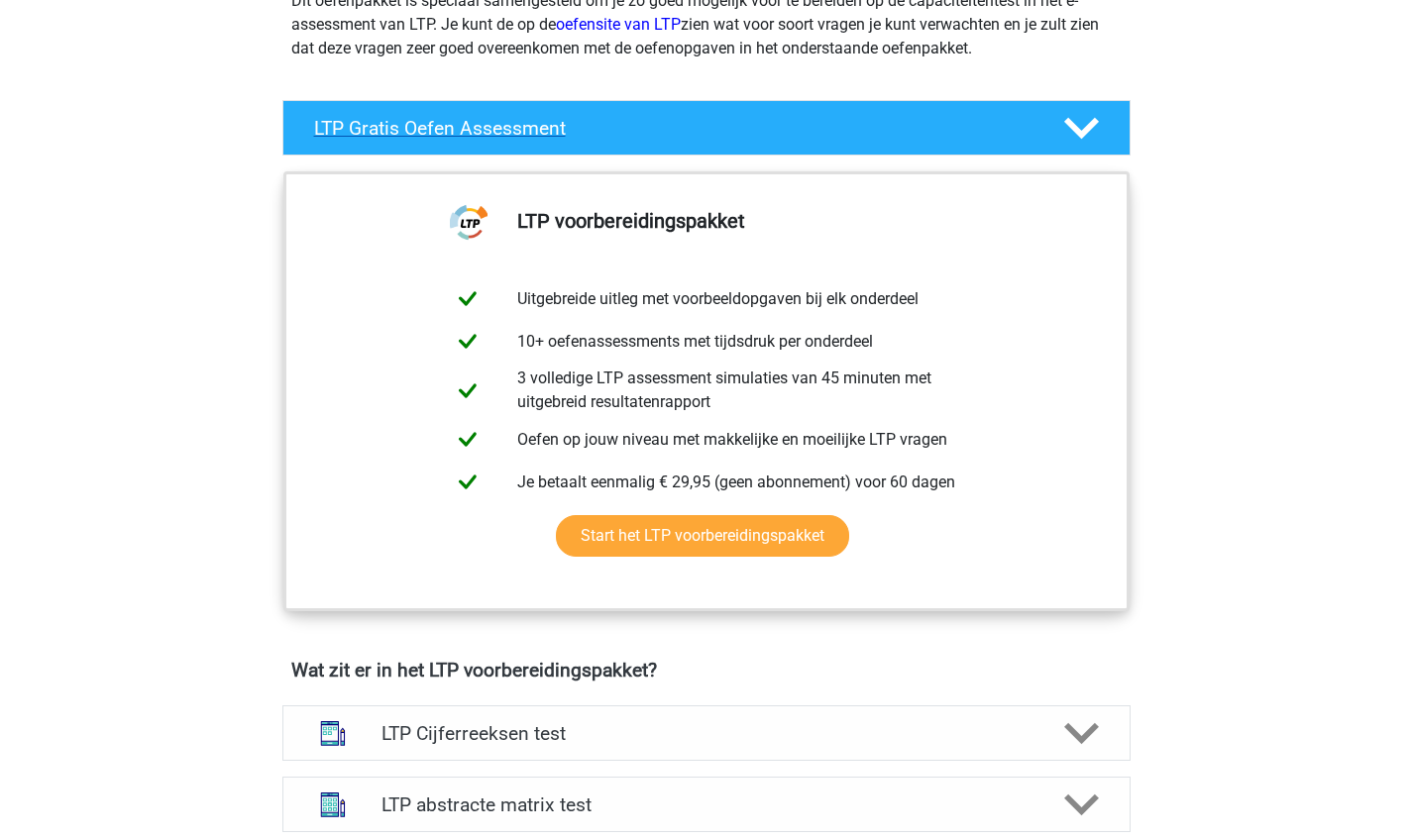 click on "LTP Gratis Oefen Assessment" at bounding box center [673, 128] 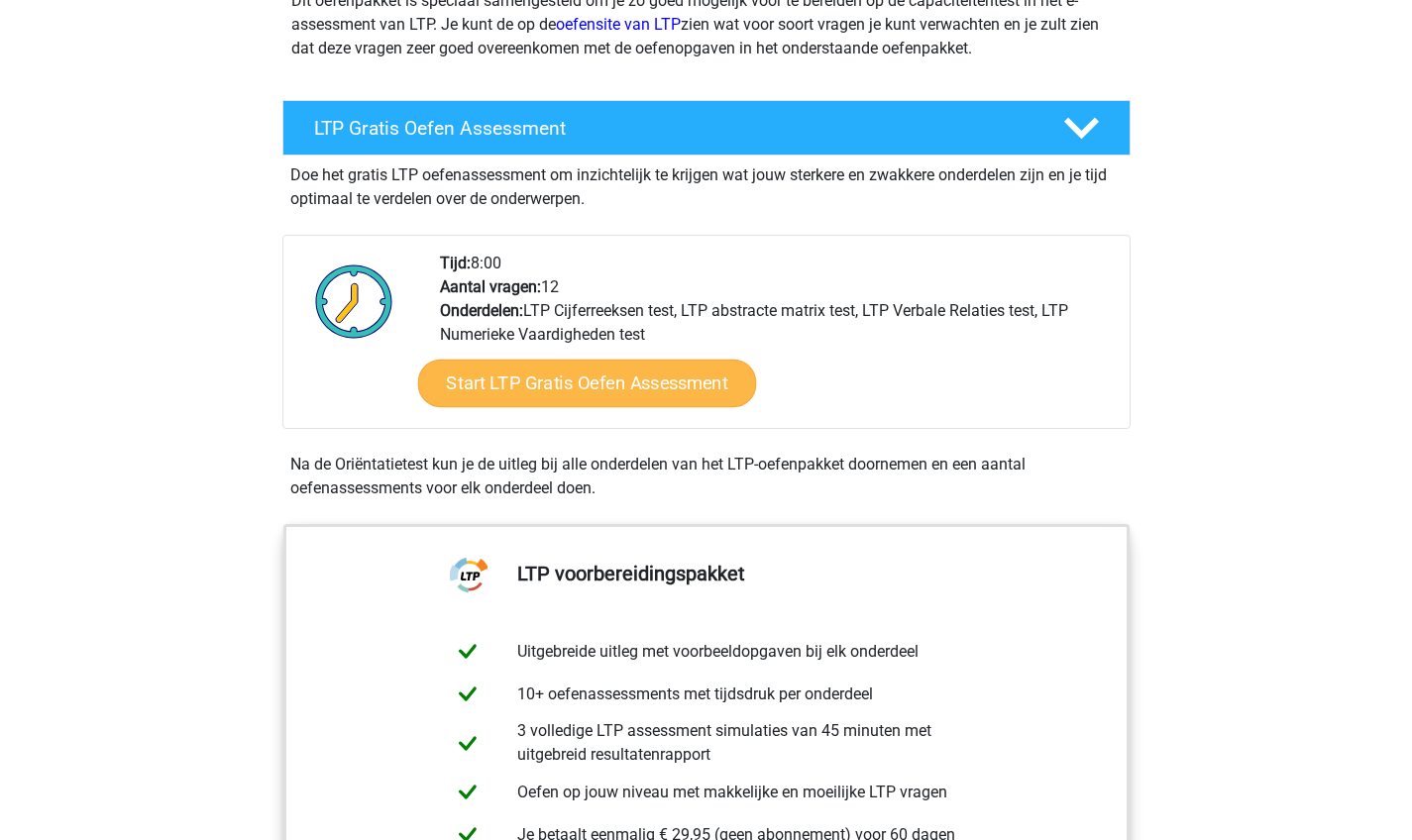 click on "Start LTP Gratis Oefen Assessment" at bounding box center [587, 383] 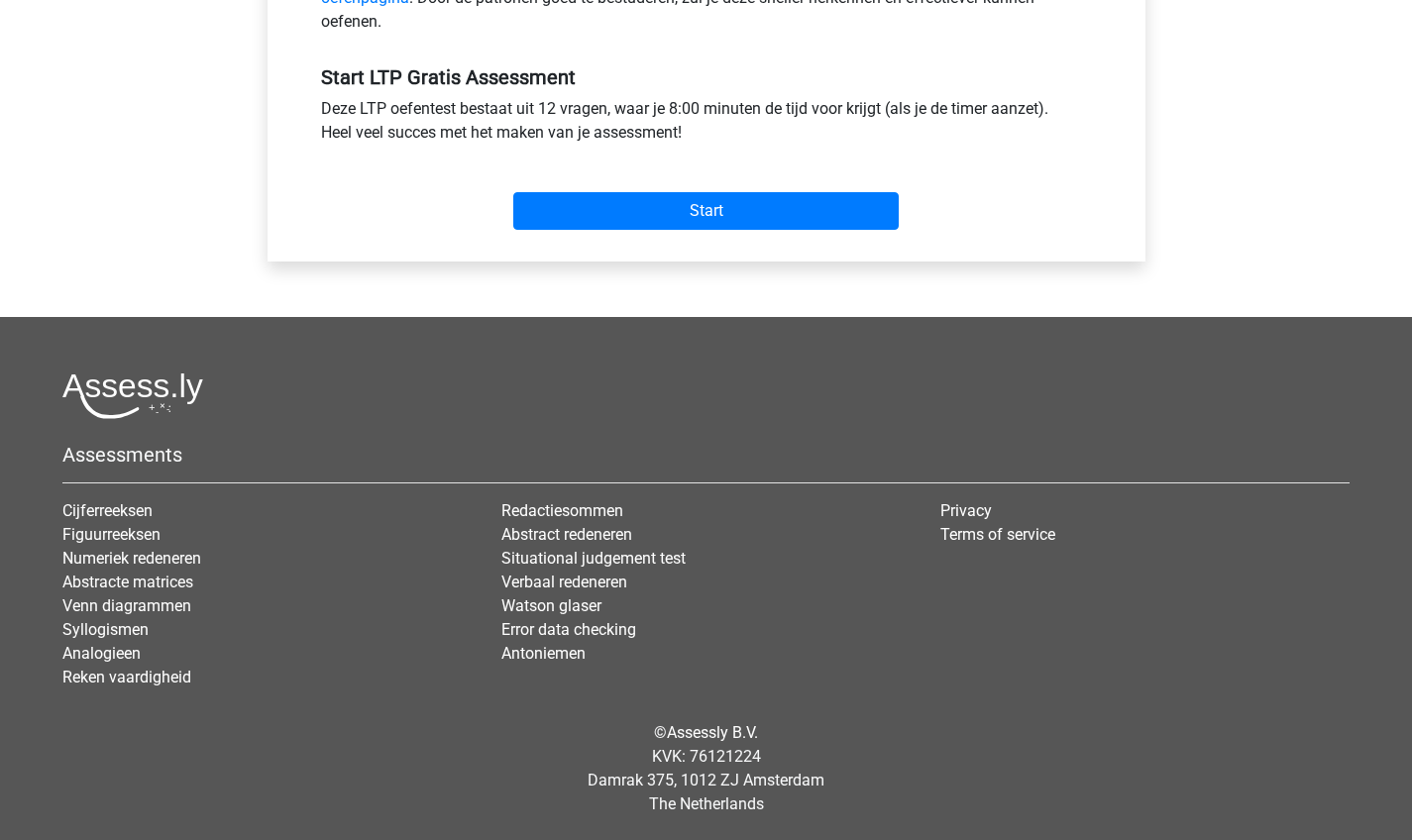 scroll, scrollTop: 717, scrollLeft: 0, axis: vertical 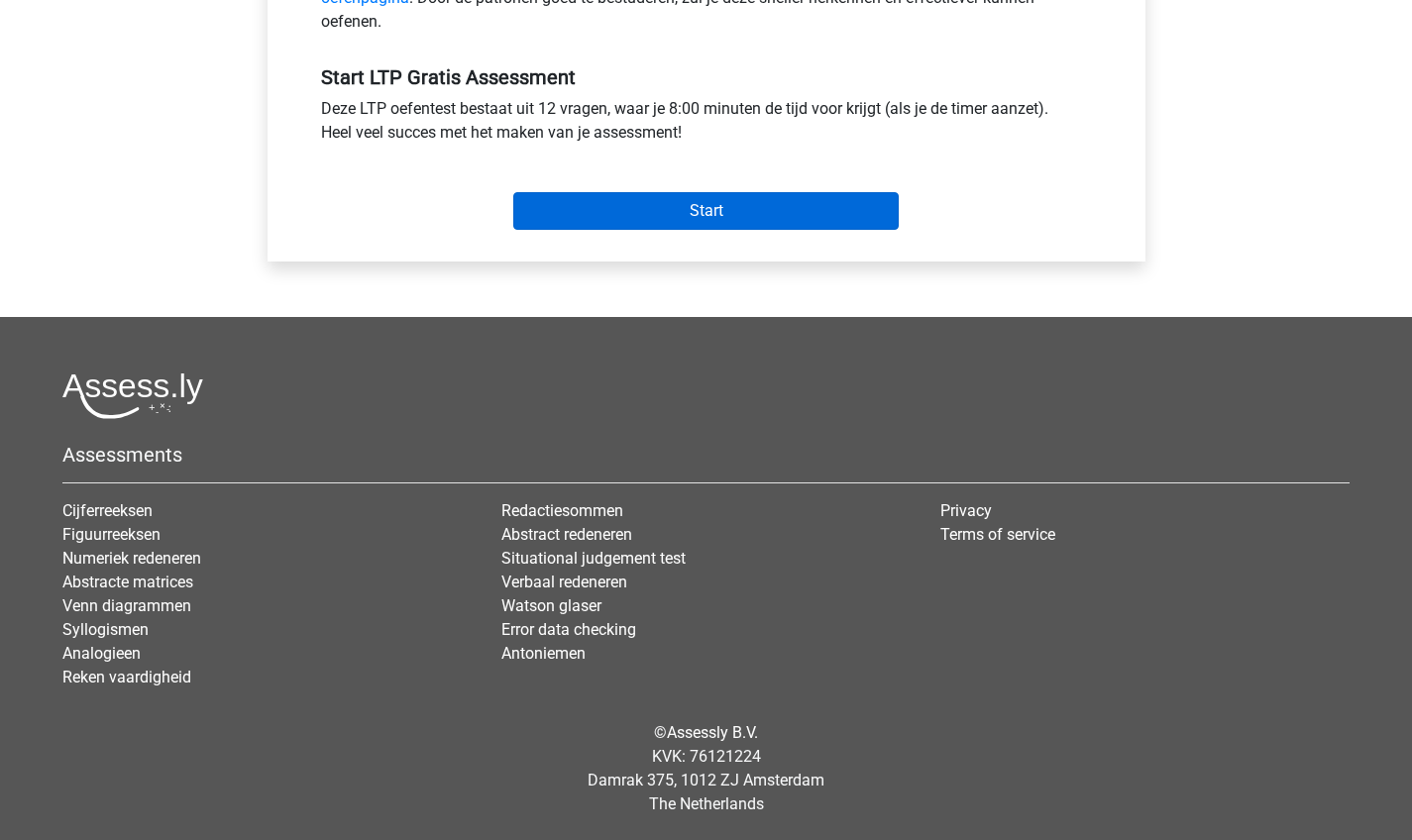 click on "Start" at bounding box center (706, 211) 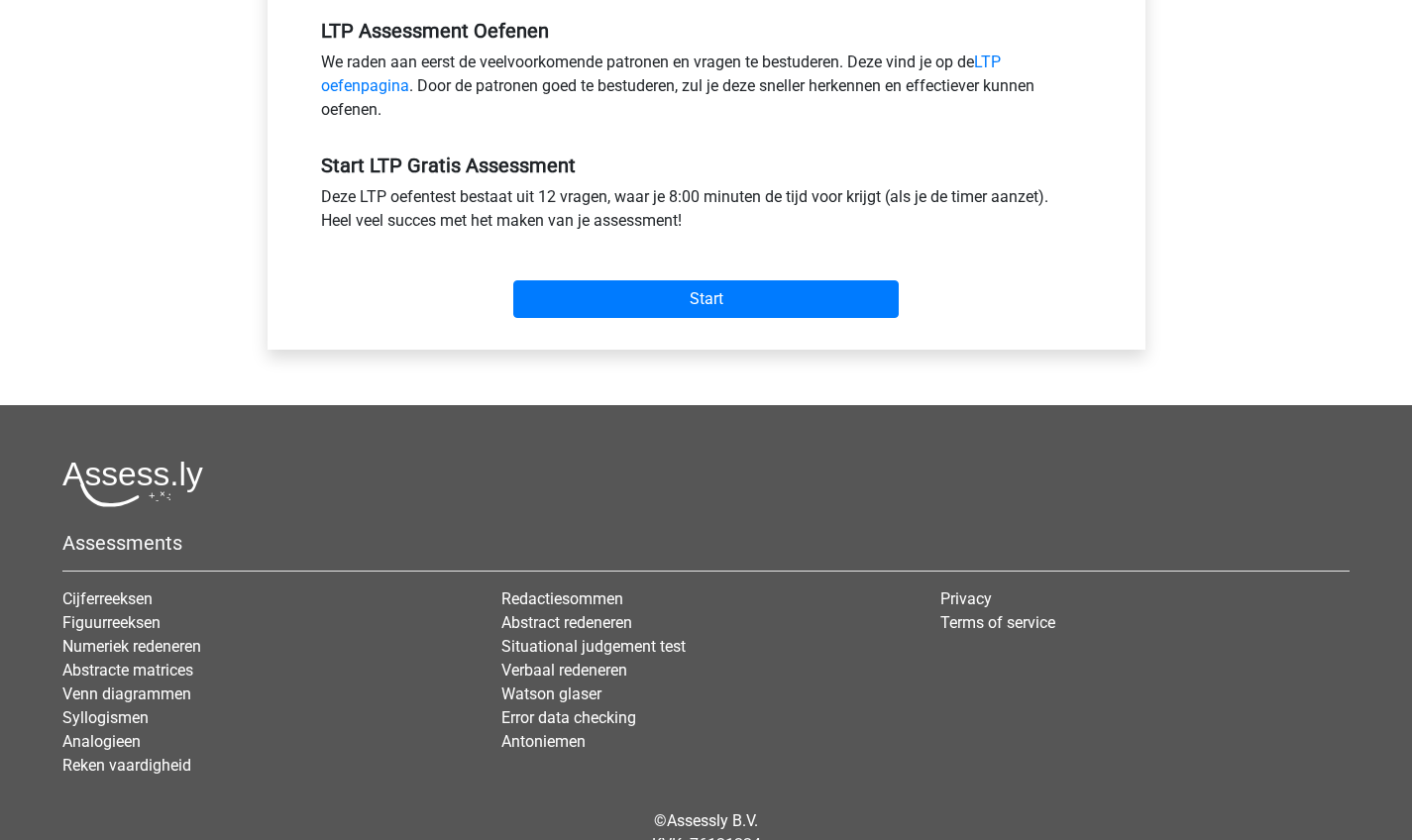 scroll, scrollTop: 628, scrollLeft: 0, axis: vertical 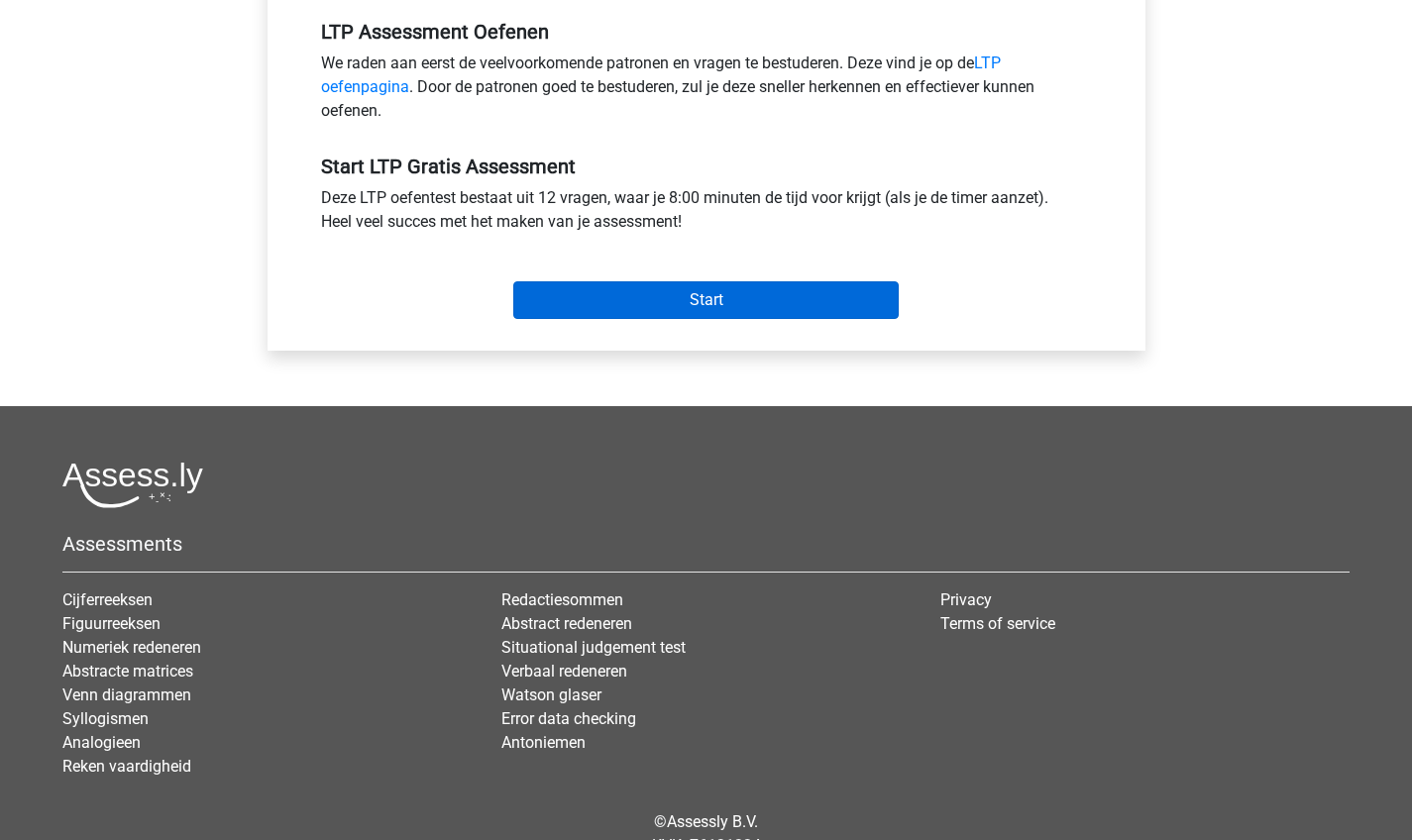 click on "Start" at bounding box center (706, 300) 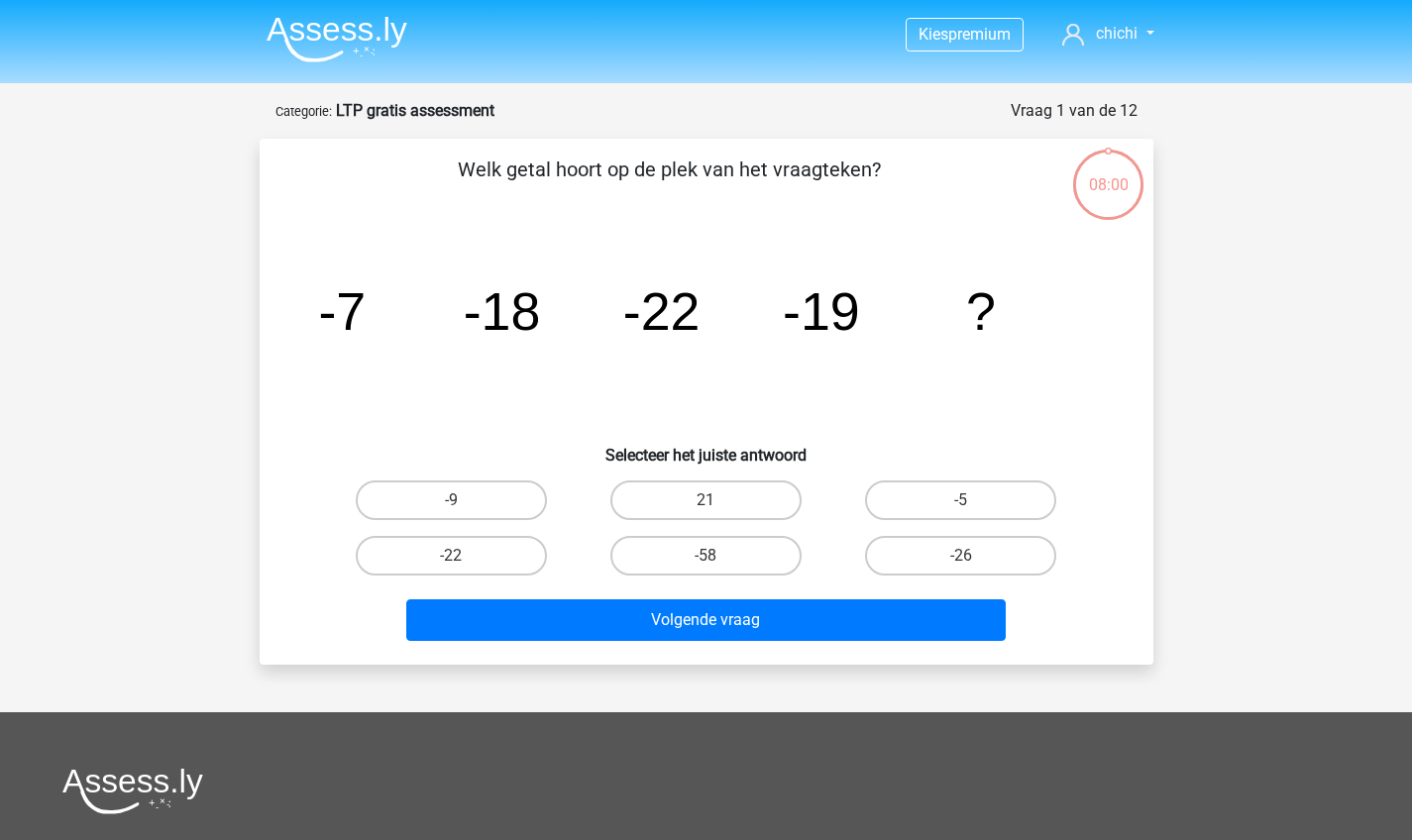 scroll, scrollTop: 0, scrollLeft: 0, axis: both 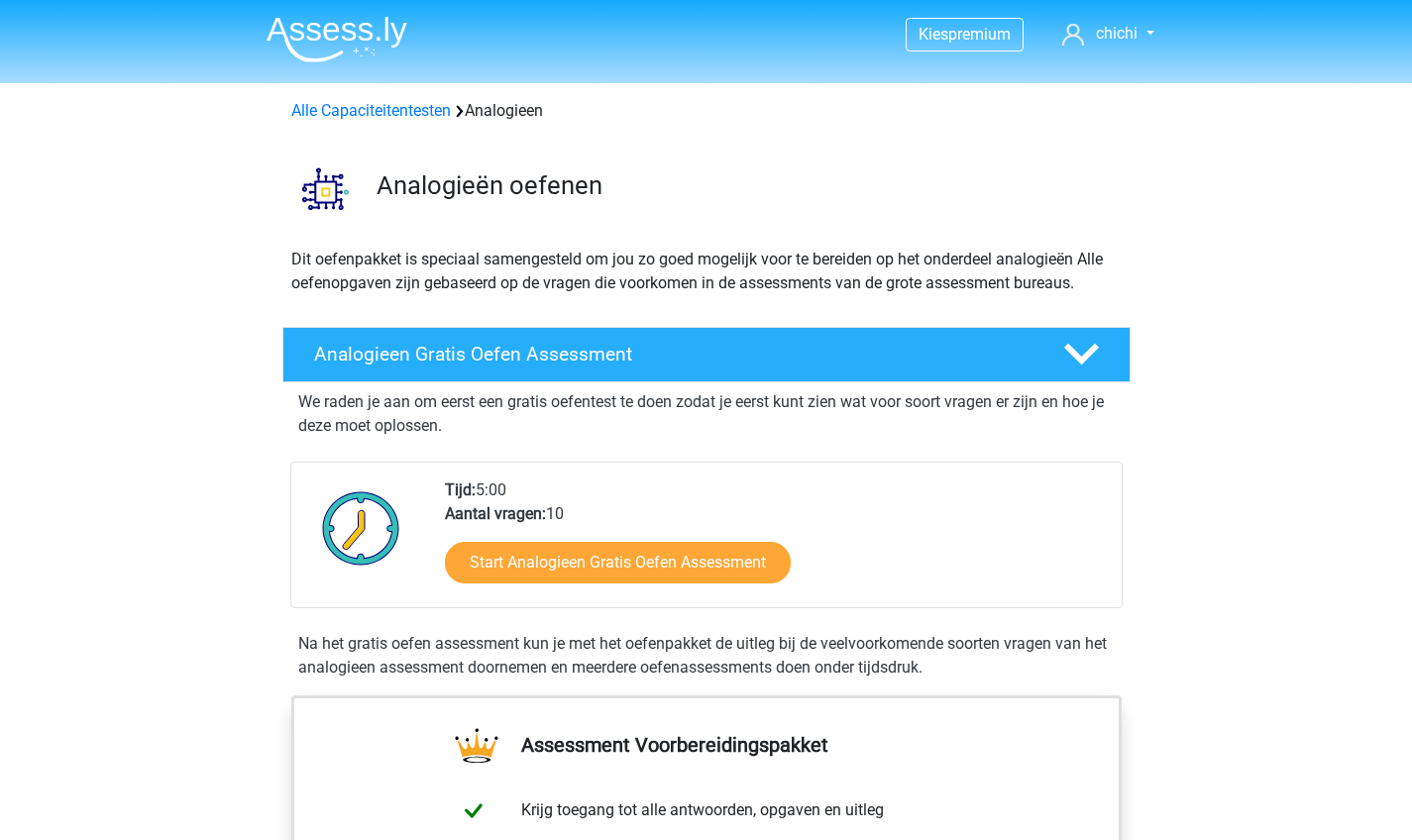 click at bounding box center [337, 39] 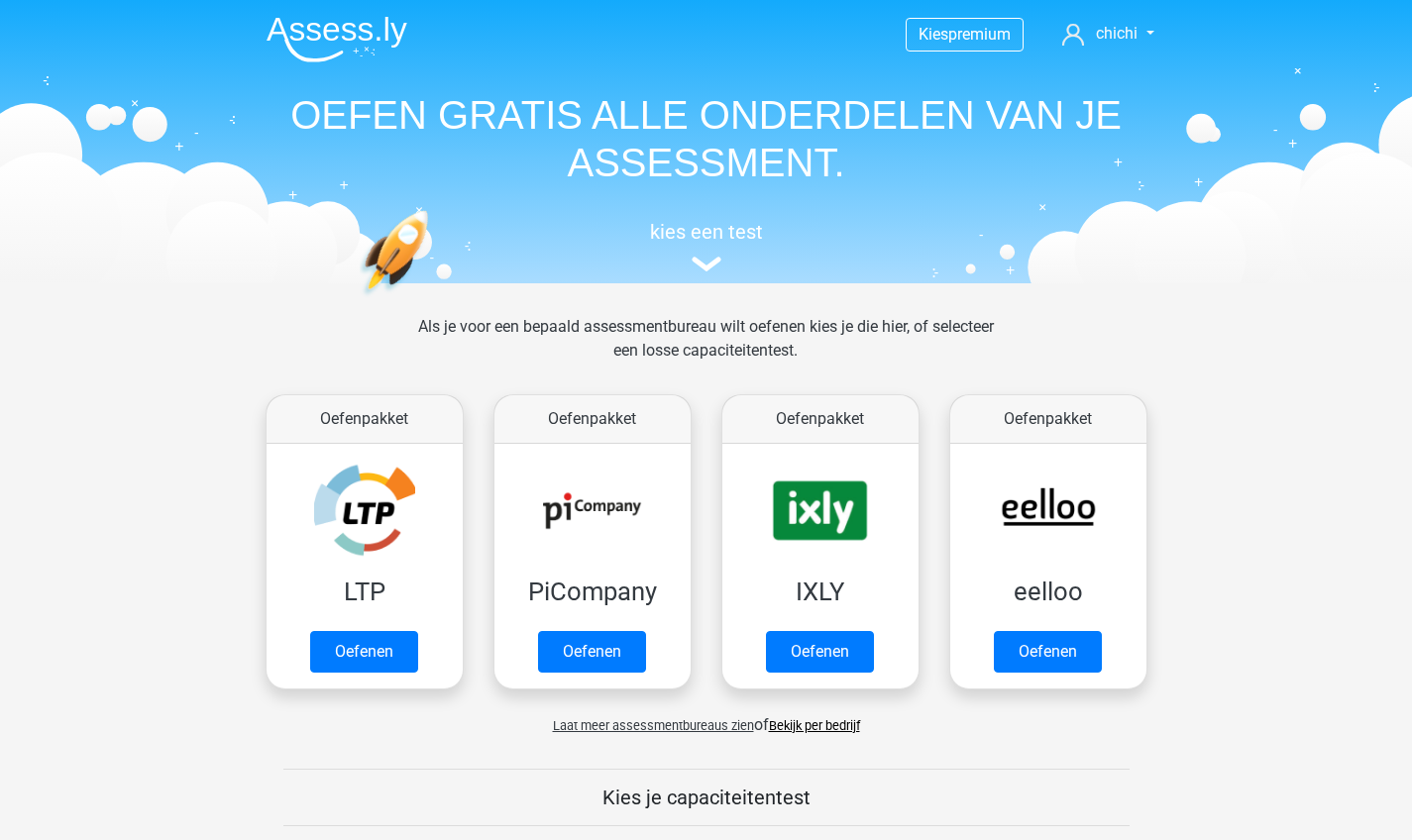 scroll, scrollTop: 0, scrollLeft: 0, axis: both 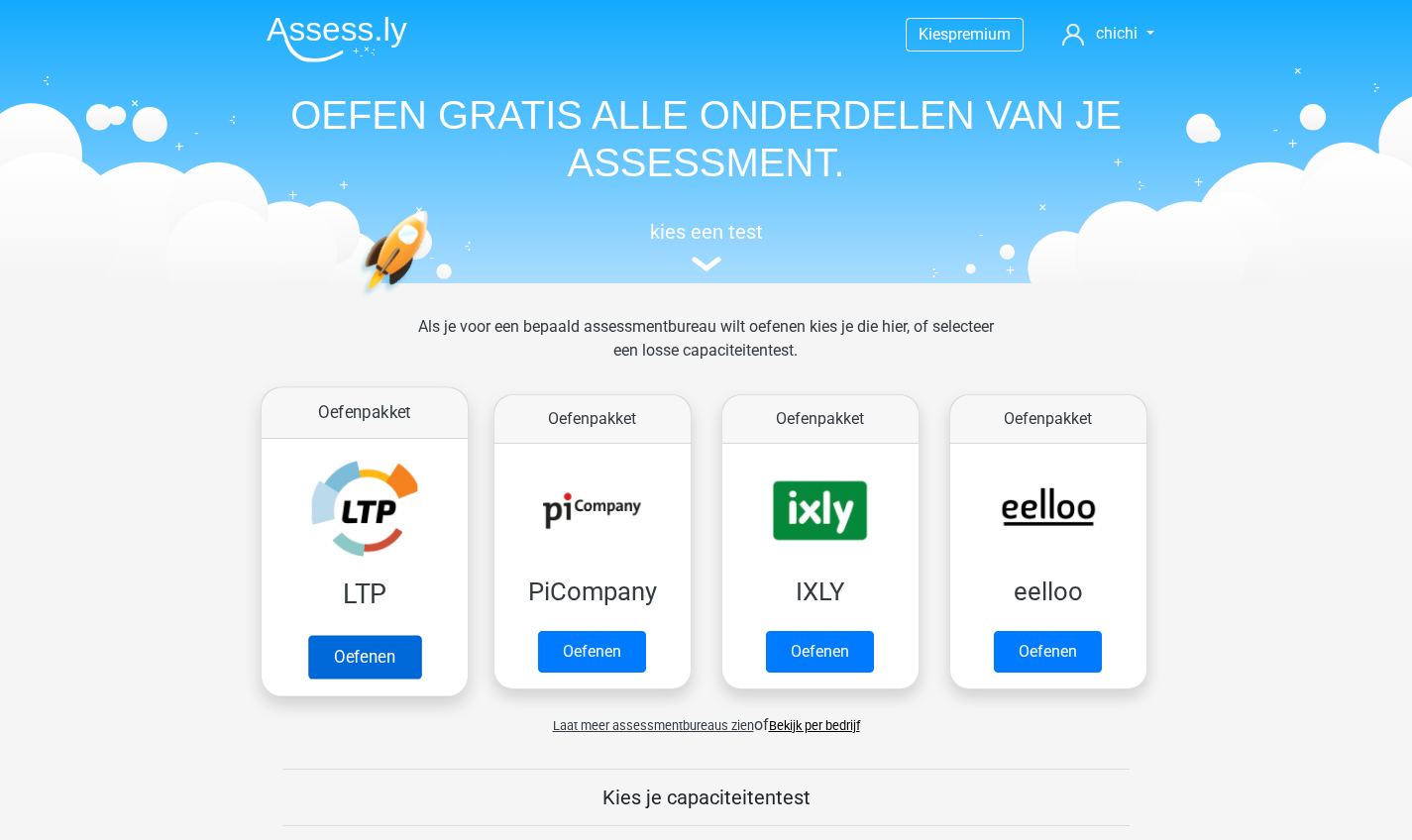click on "Oefenen" at bounding box center [364, 657] 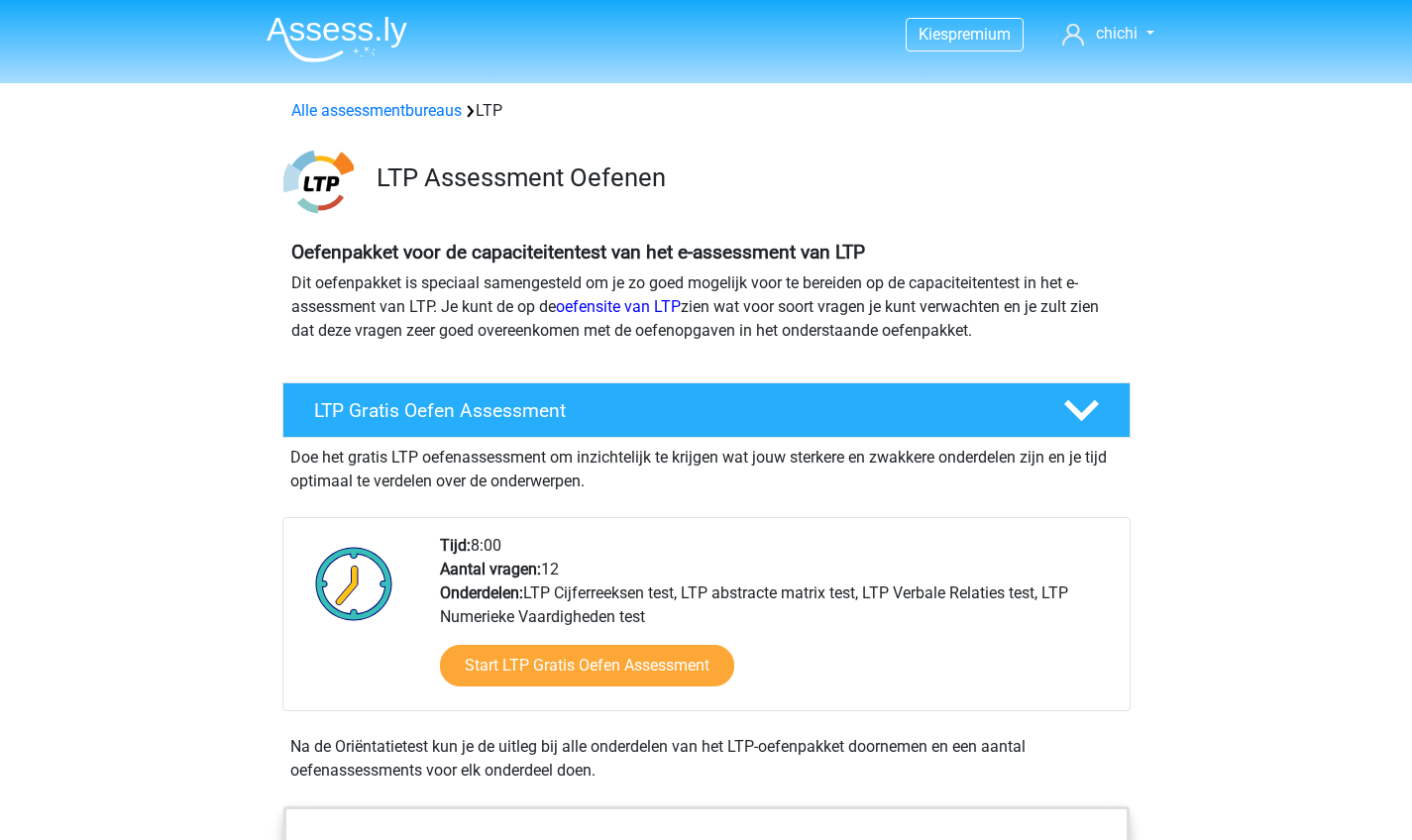 scroll, scrollTop: 0, scrollLeft: 0, axis: both 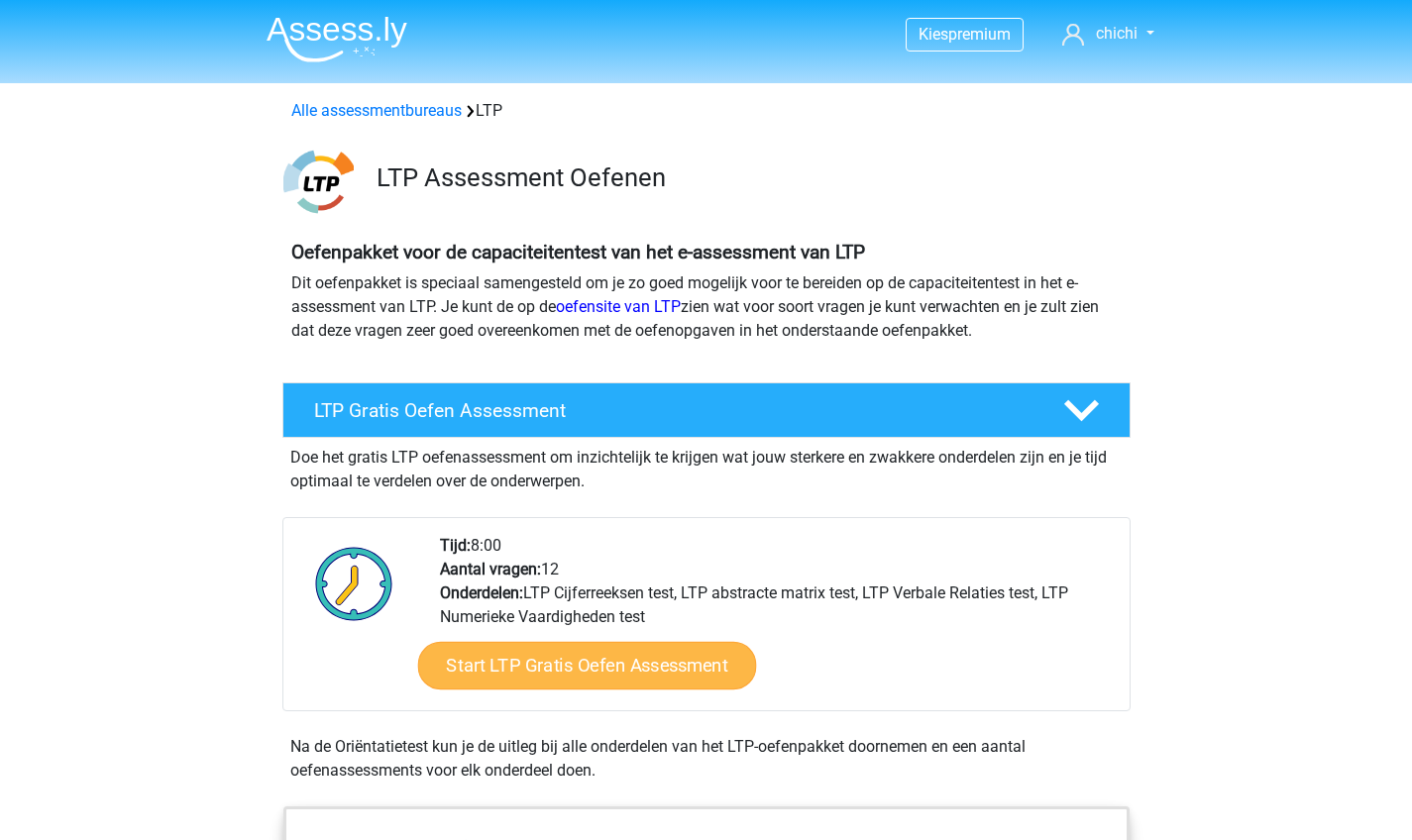 click on "Start LTP Gratis Oefen Assessment" at bounding box center (587, 666) 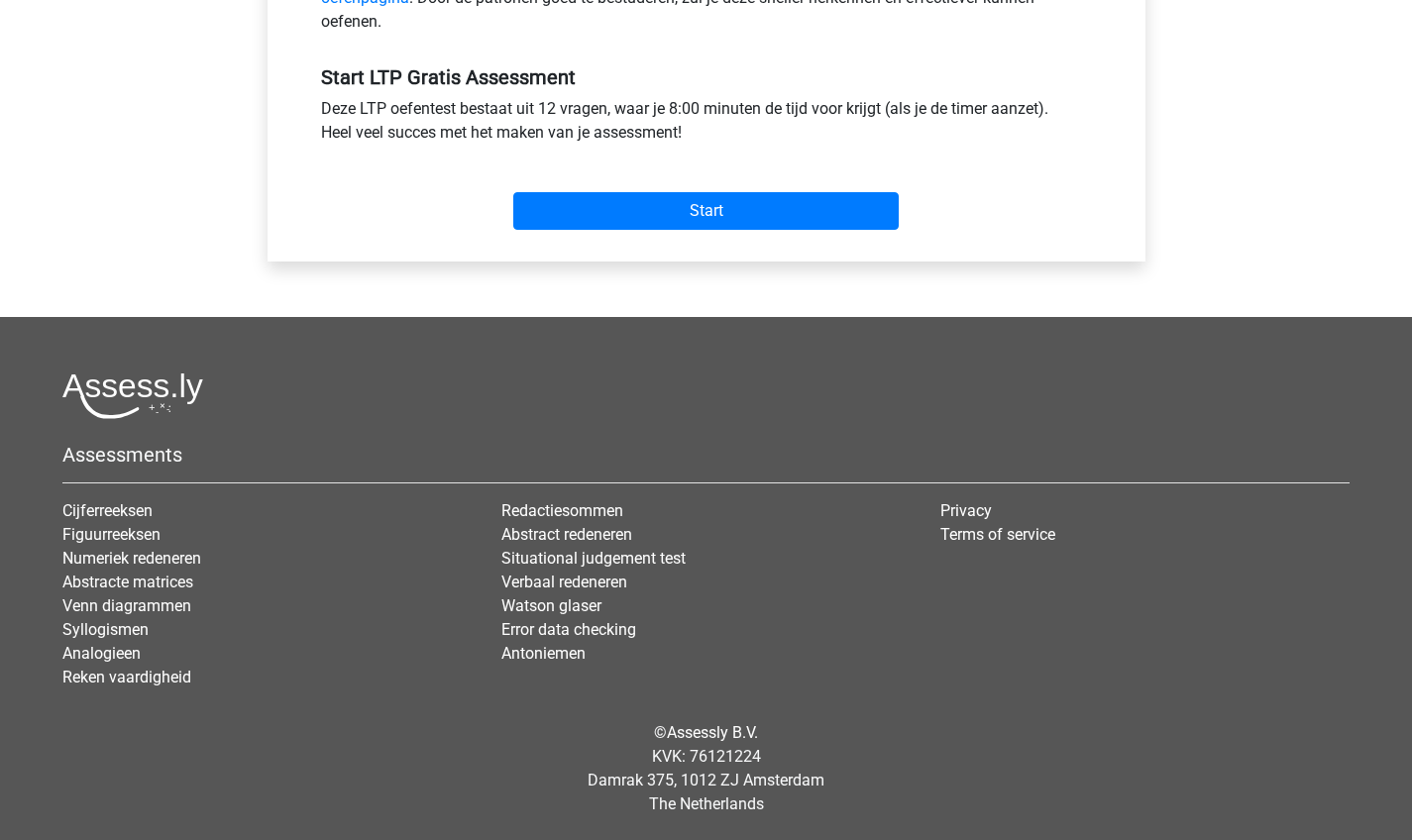 scroll, scrollTop: 717, scrollLeft: 0, axis: vertical 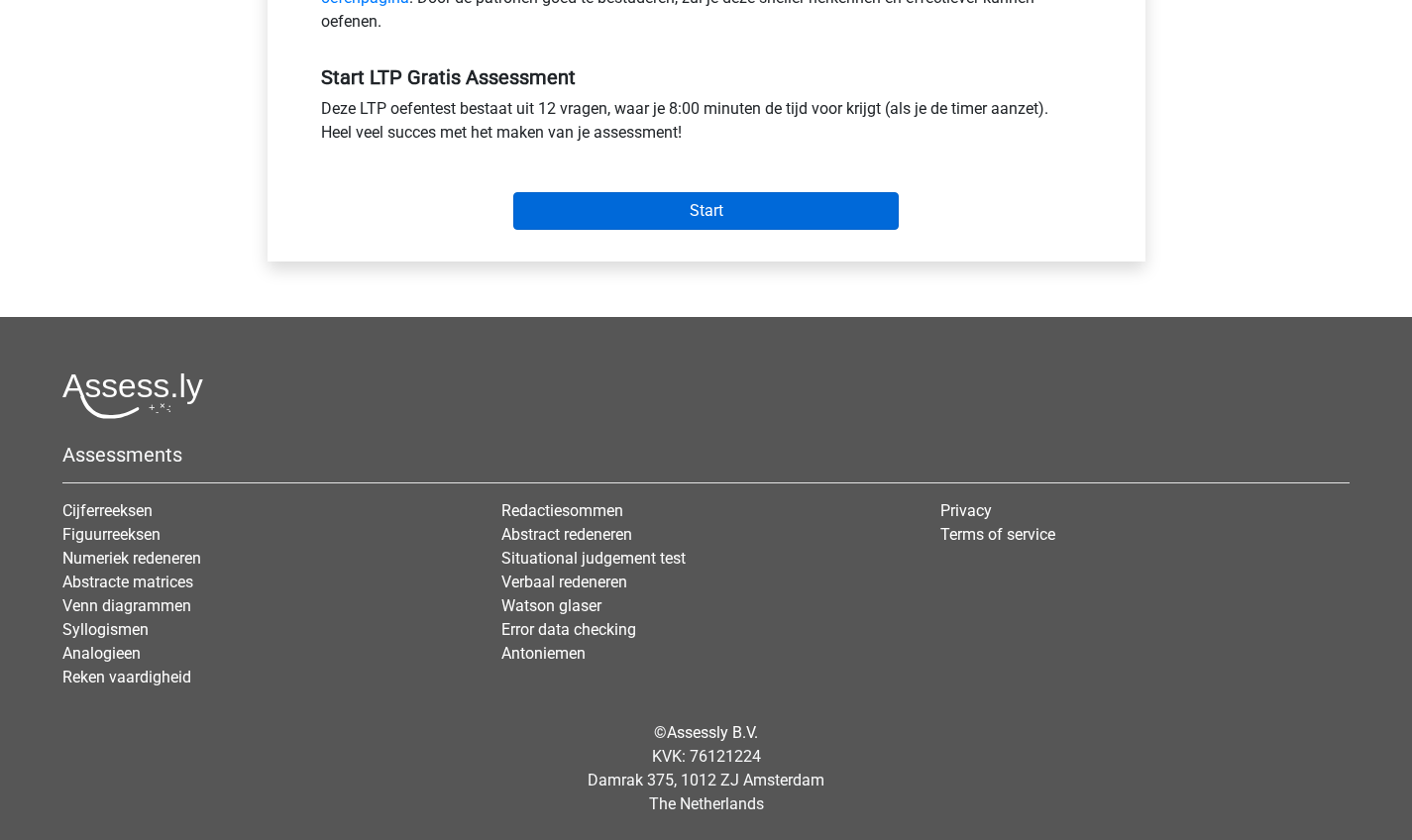 click on "Start" at bounding box center [706, 211] 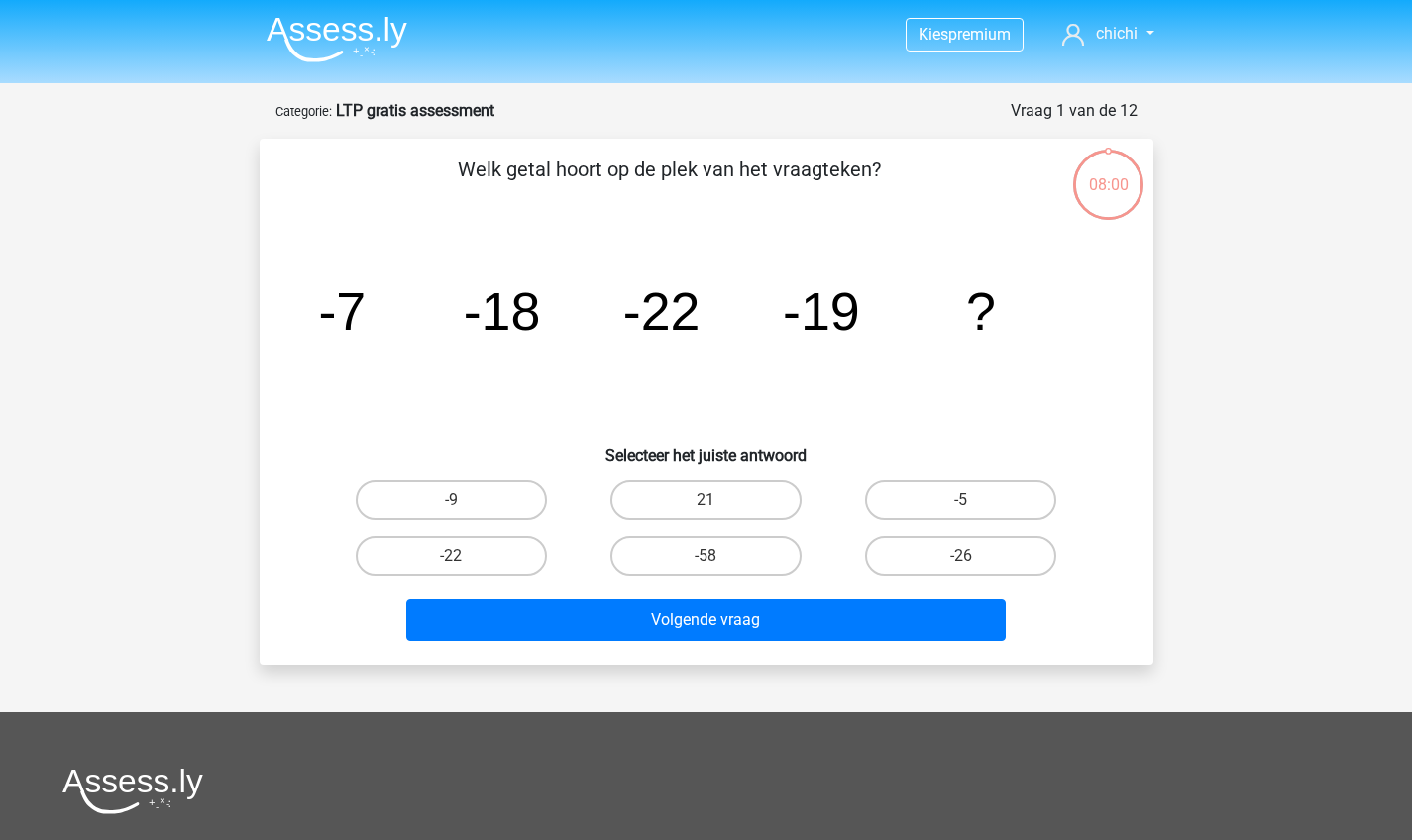 scroll, scrollTop: 0, scrollLeft: 0, axis: both 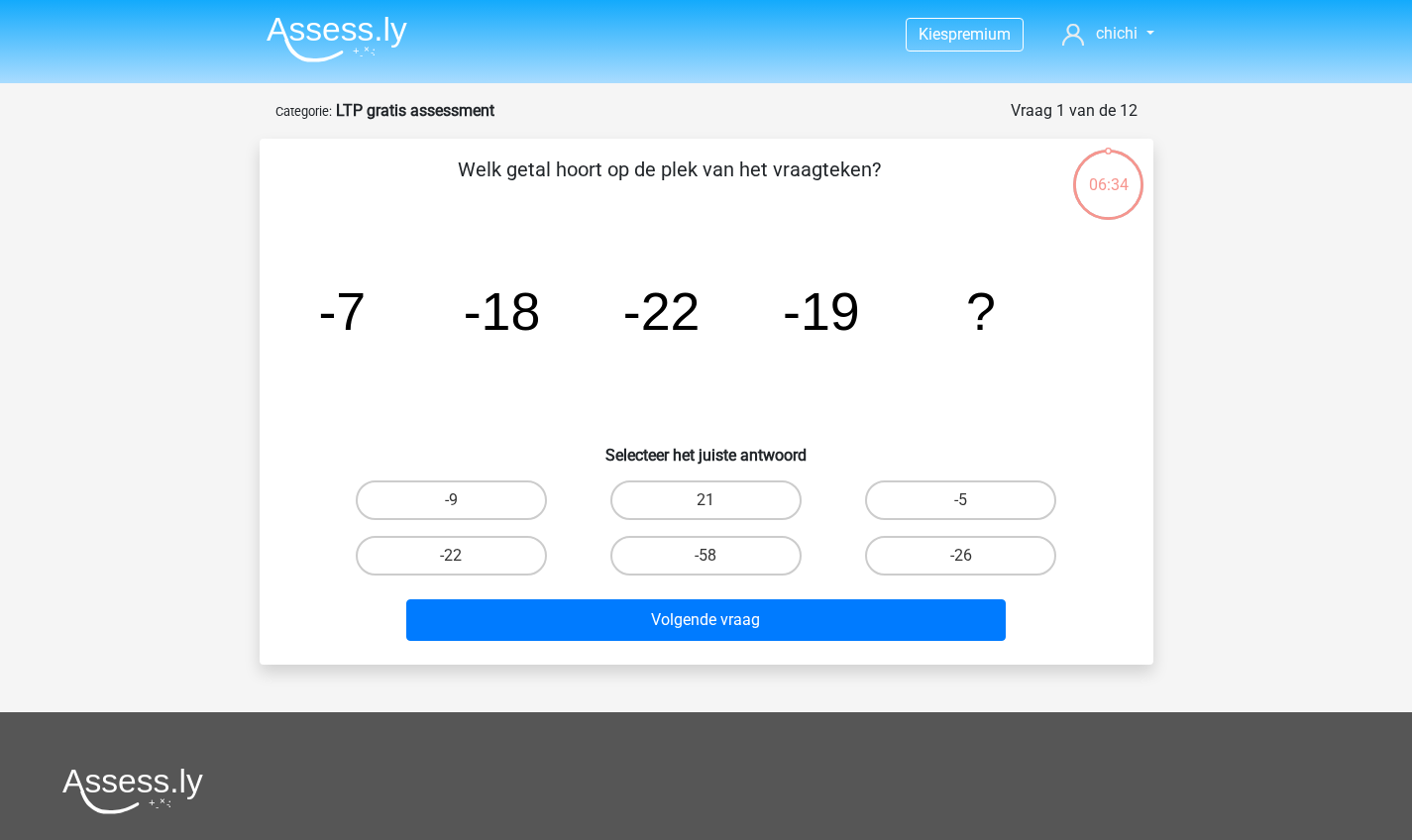 click on "-9" at bounding box center [451, 500] 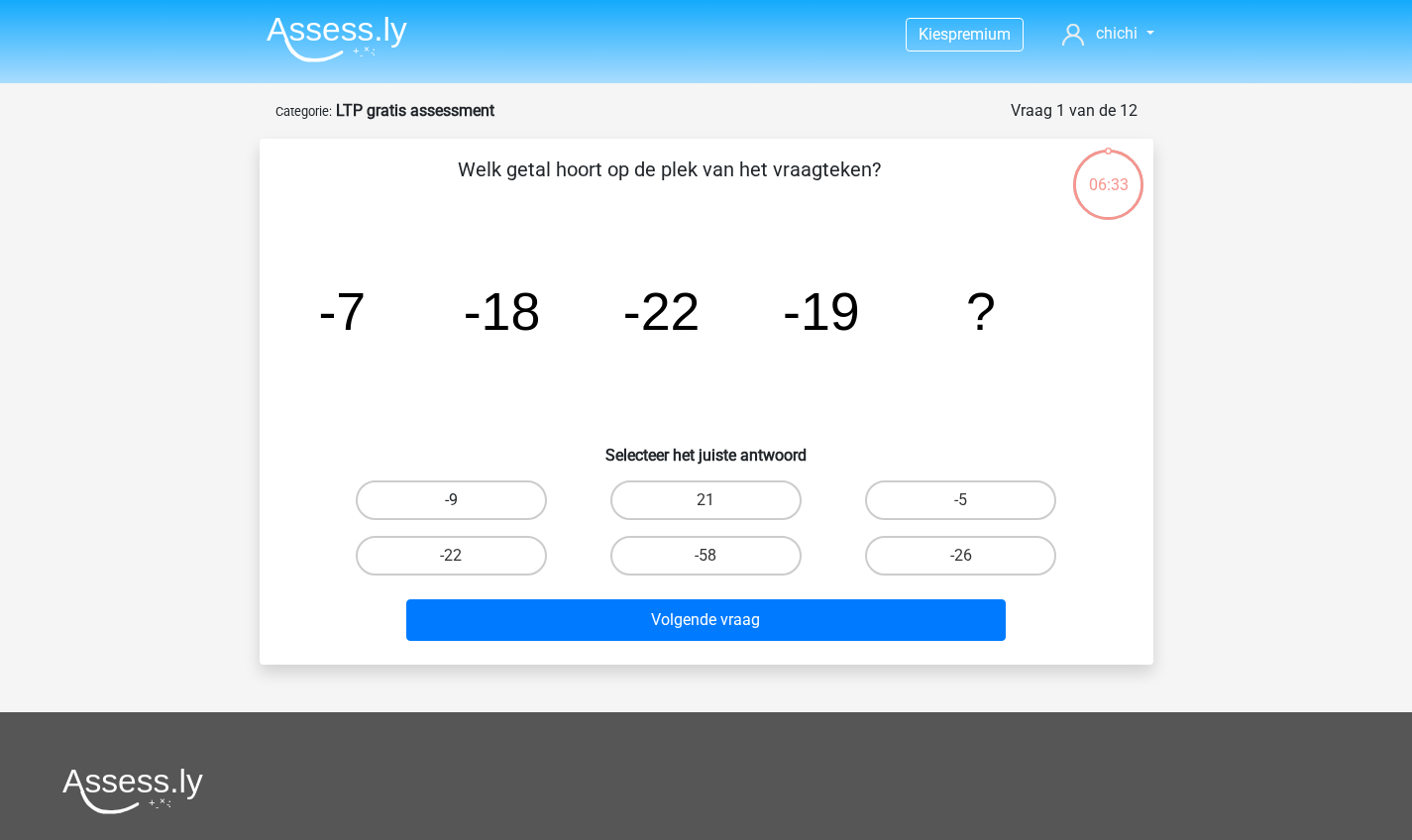 click on "-9" at bounding box center (451, 500) 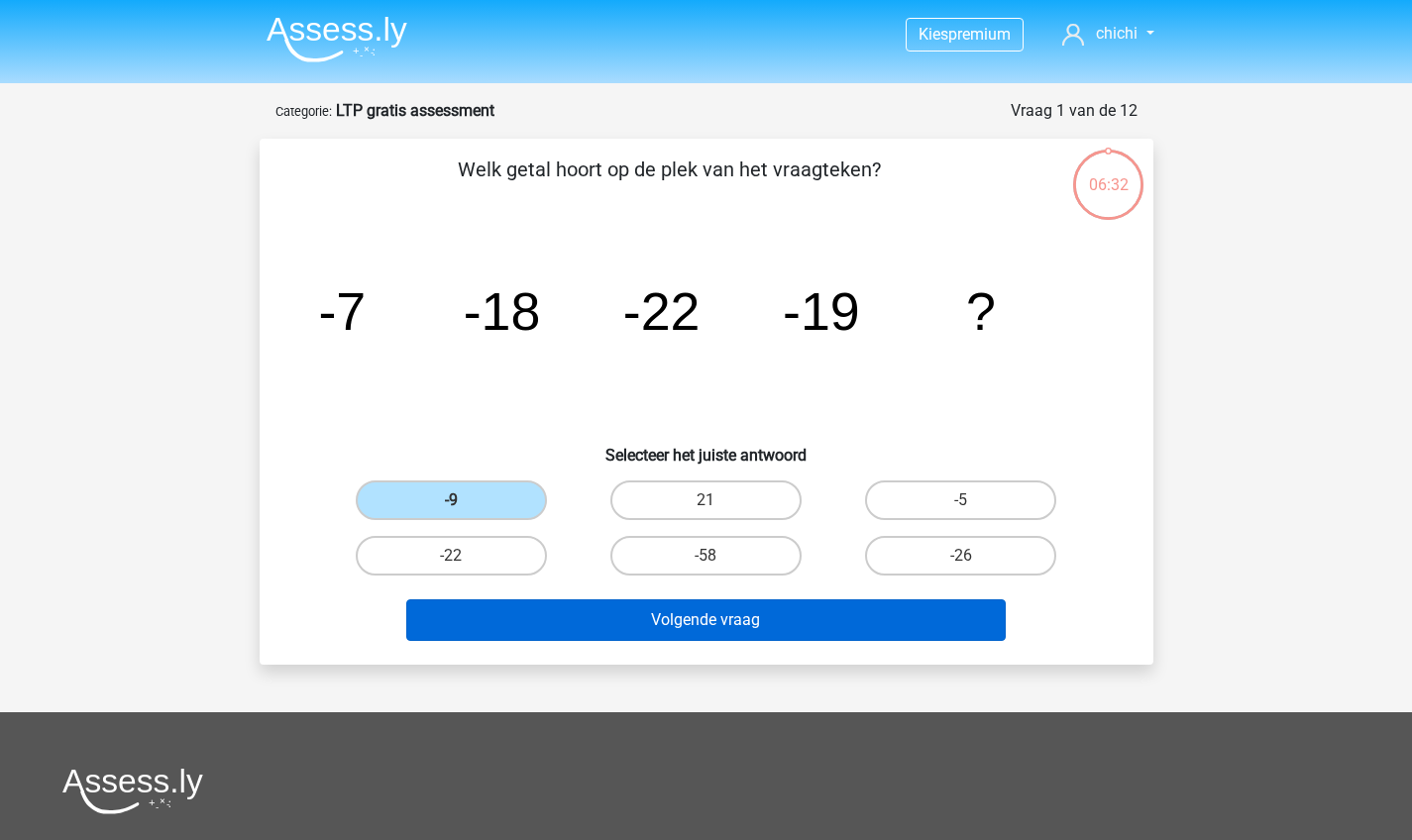 click on "Volgende vraag" at bounding box center (706, 620) 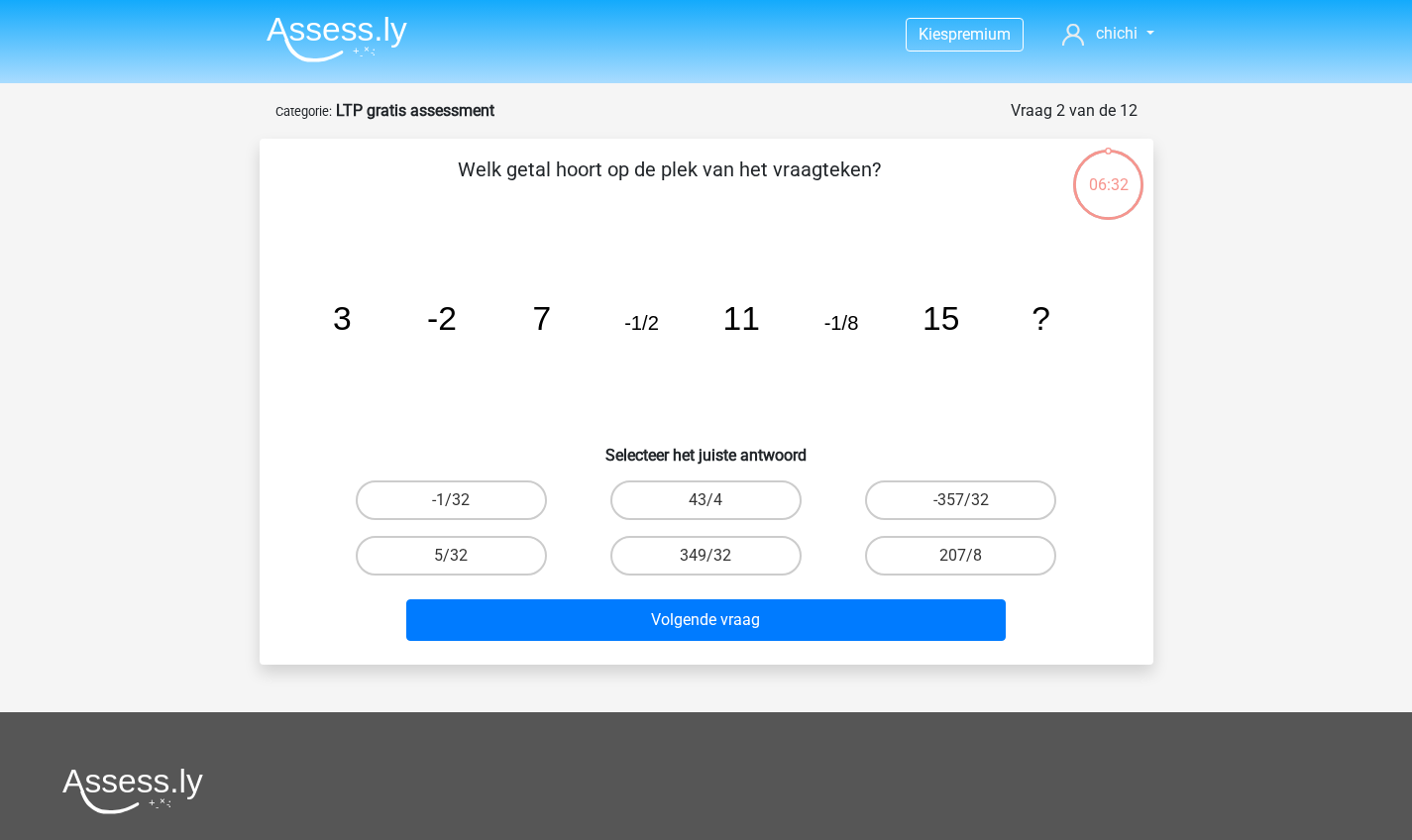 scroll, scrollTop: 99, scrollLeft: 0, axis: vertical 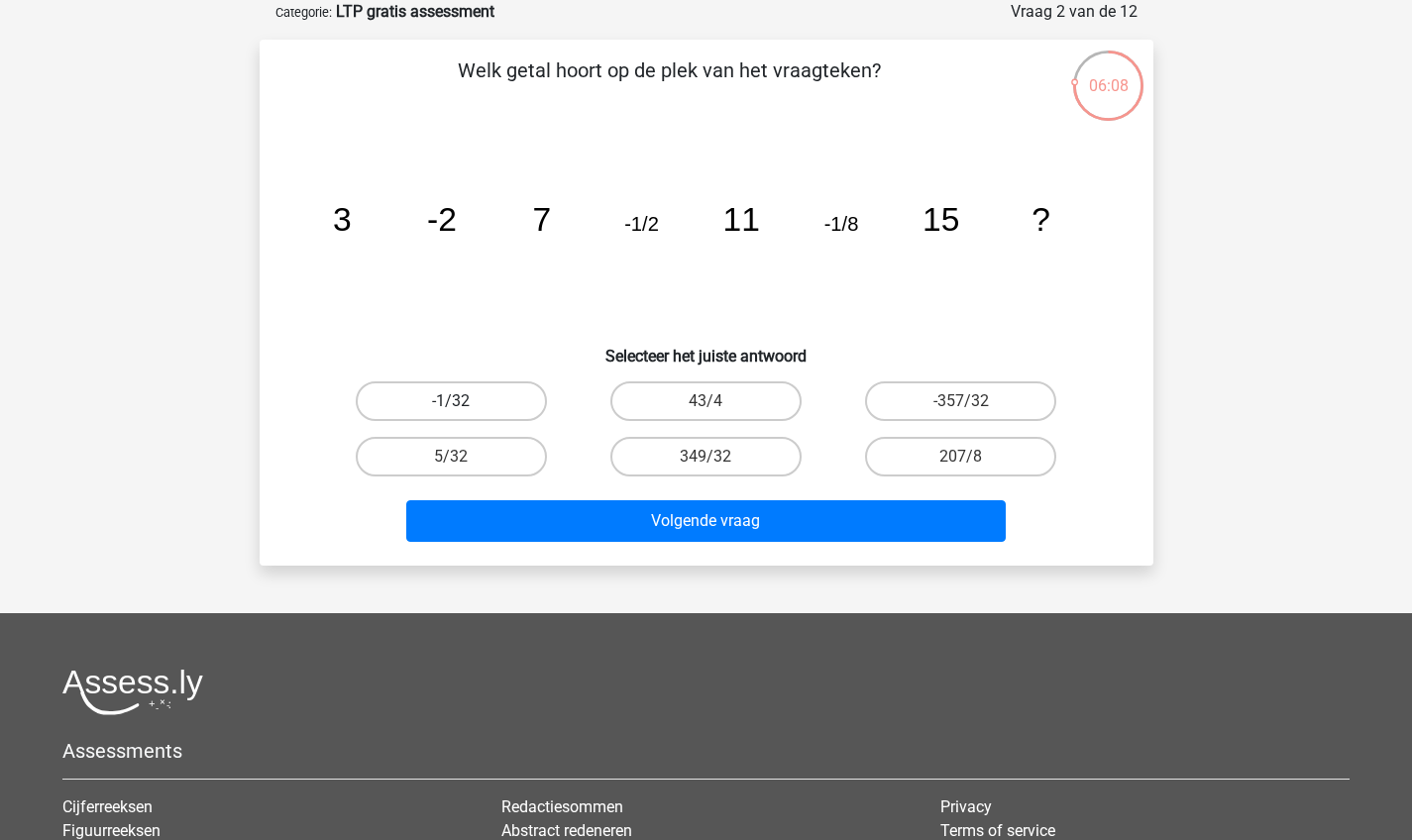 click on "-1/32" at bounding box center (451, 401) 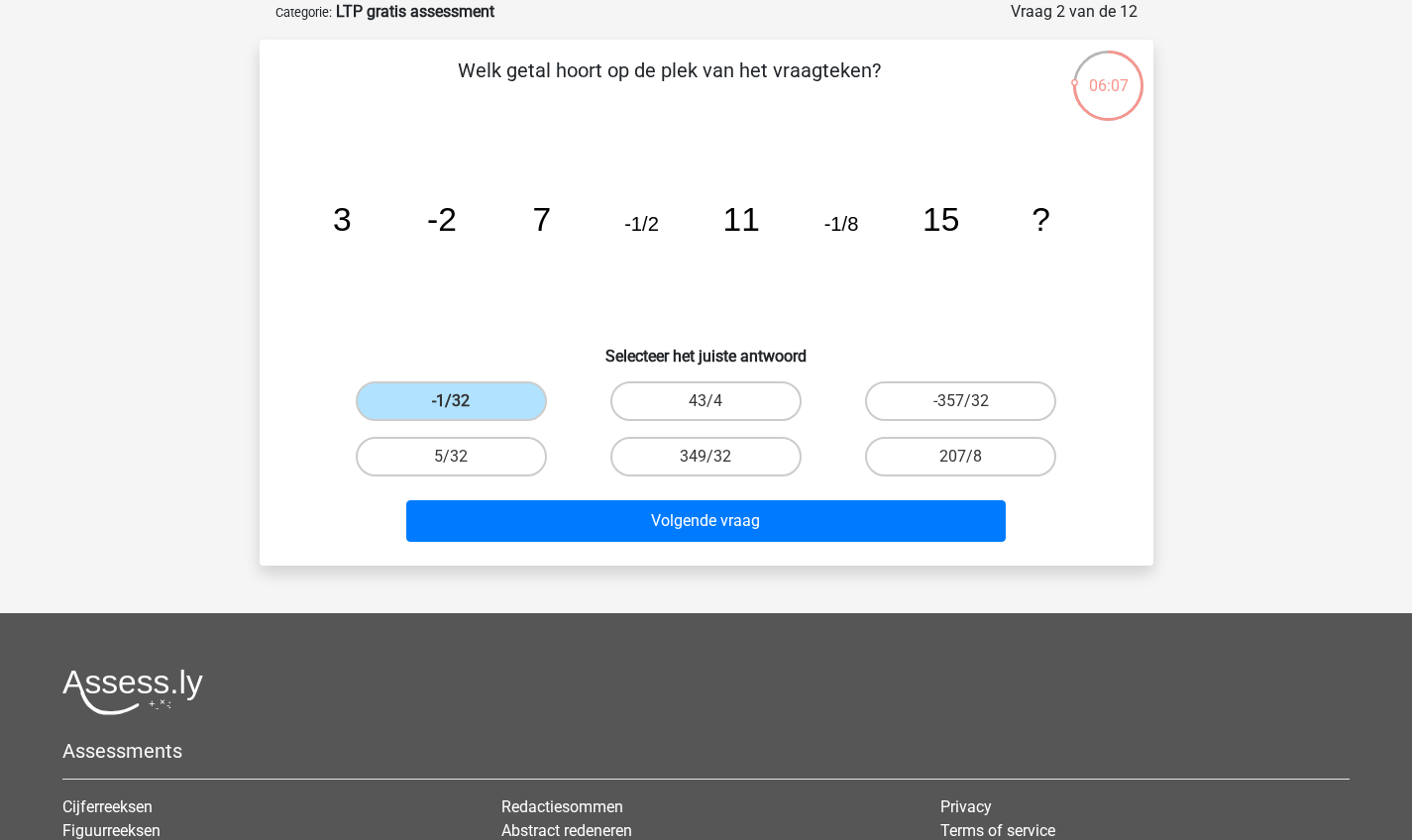 click on "Volgende vraag" at bounding box center [706, 517] 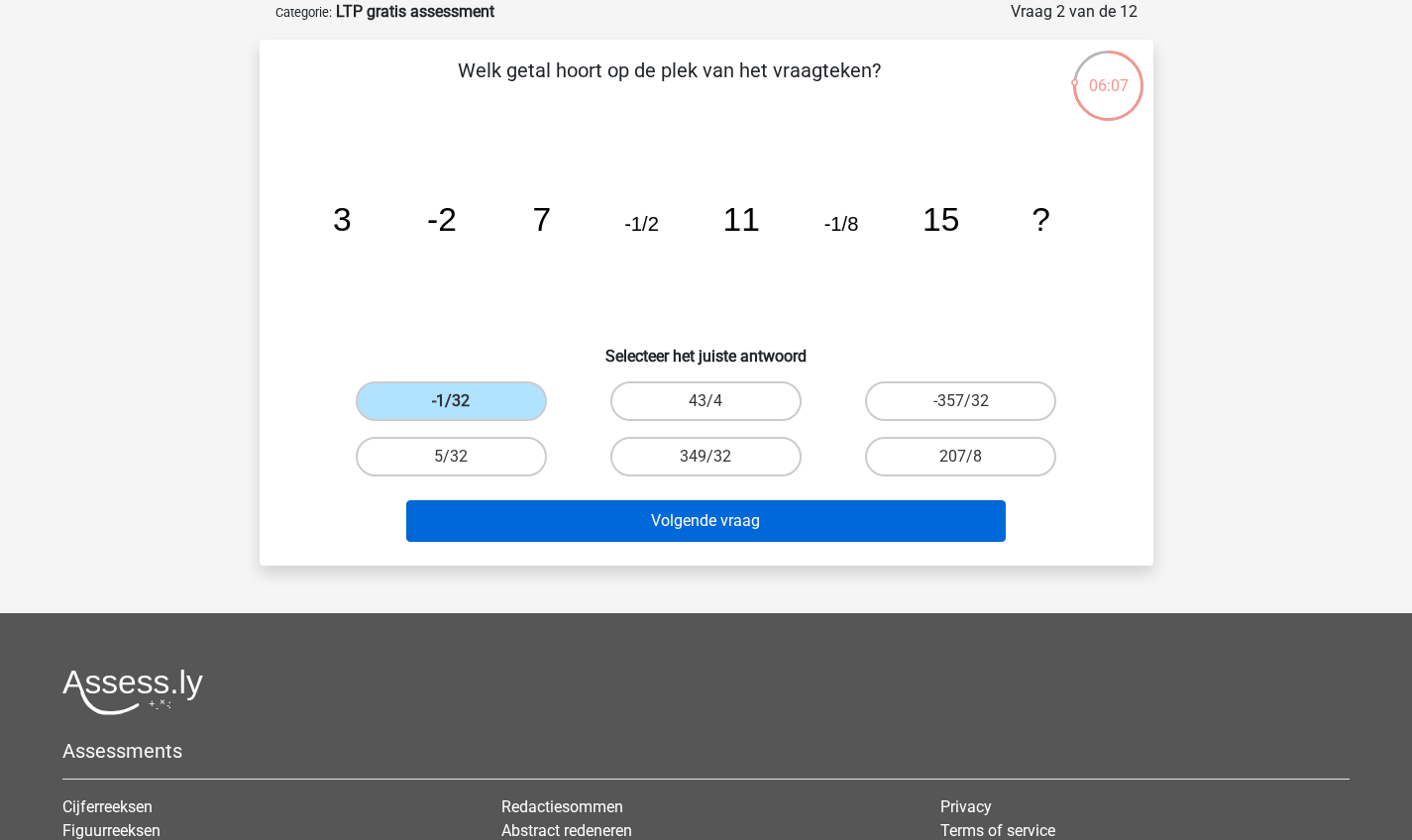 click on "Volgende vraag" at bounding box center (706, 521) 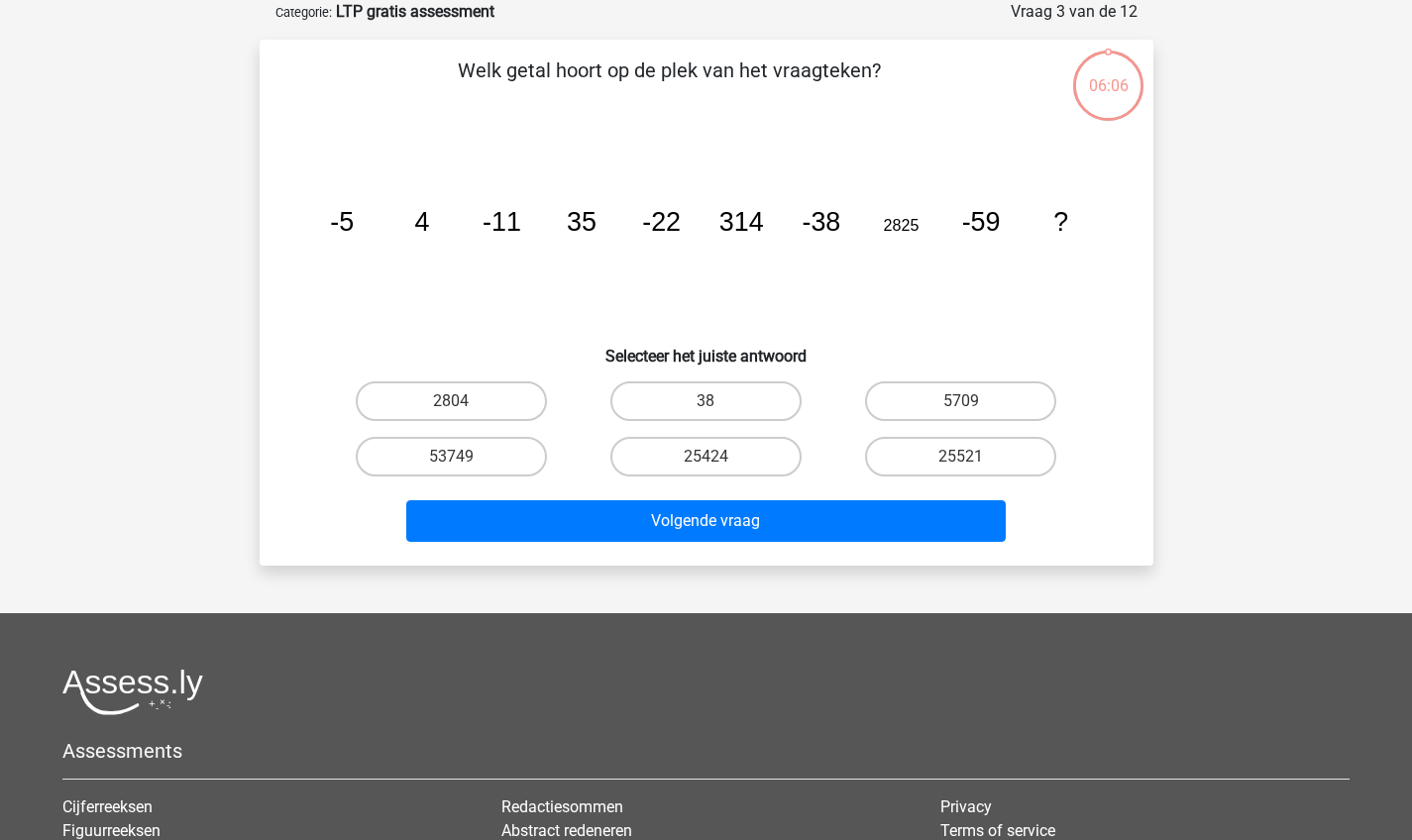 click on "25424" at bounding box center (706, 457) 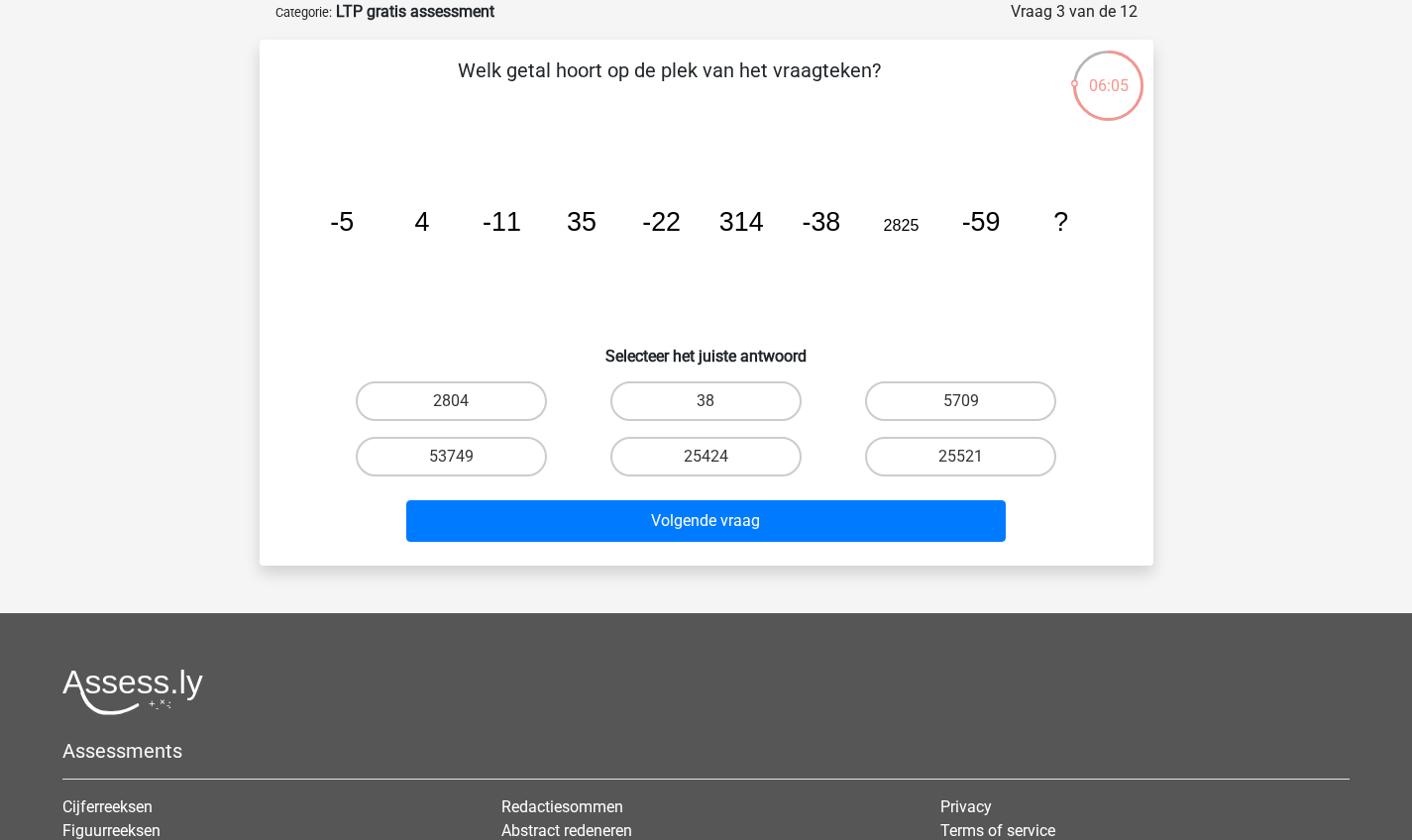 click on "38" at bounding box center (711, 407) 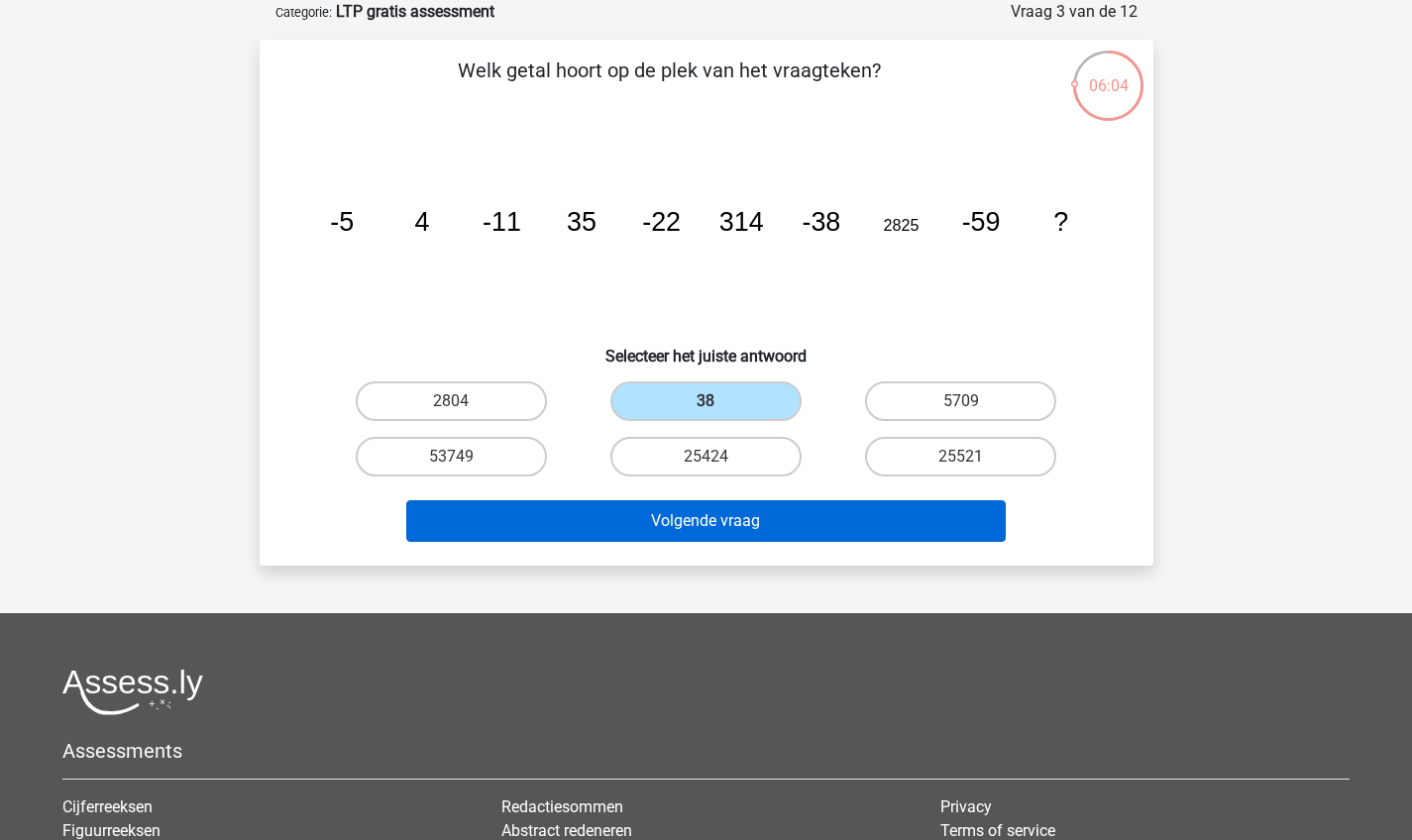 click on "Volgende vraag" at bounding box center (706, 521) 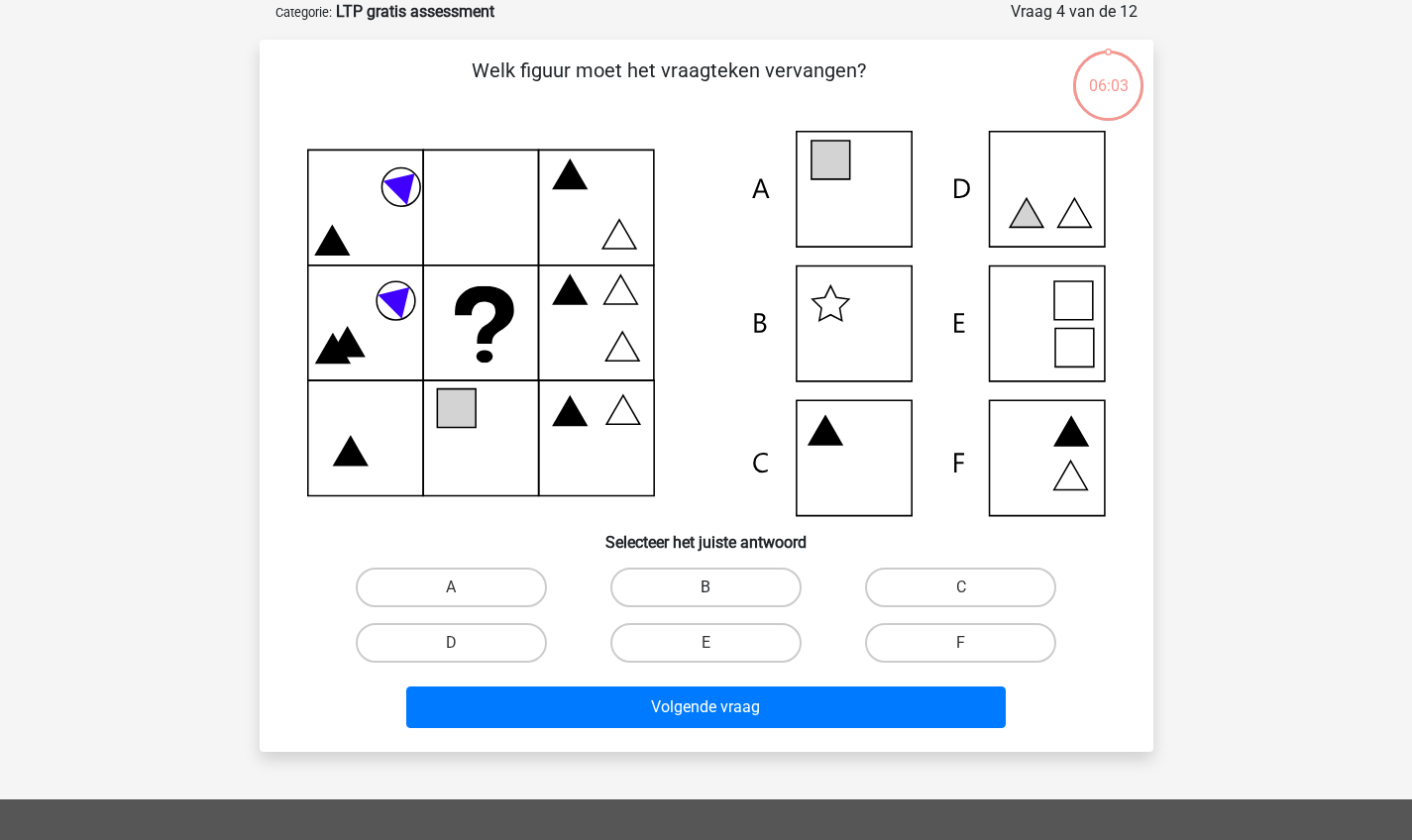 click on "B" at bounding box center [706, 587] 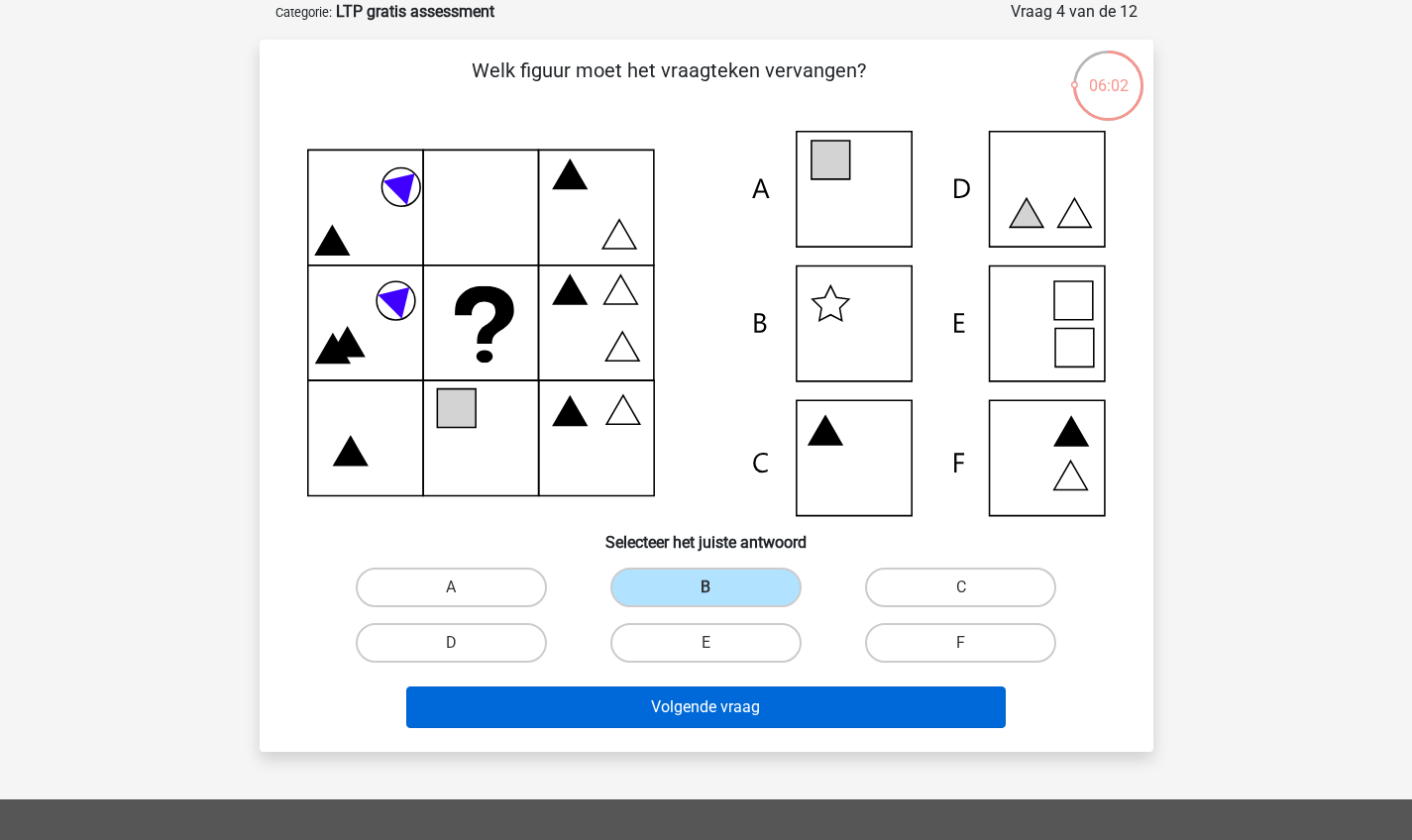 click on "Volgende vraag" at bounding box center (706, 707) 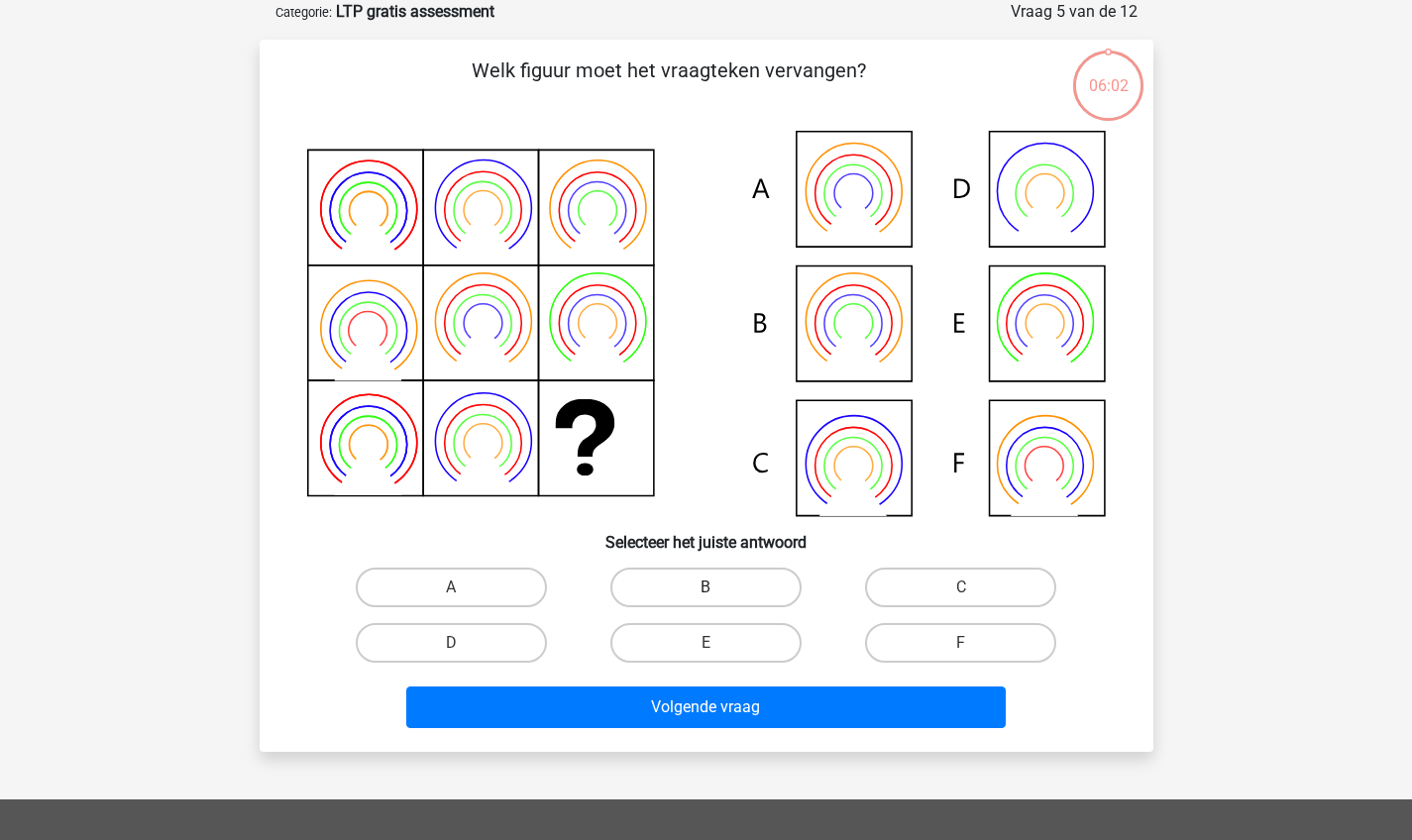 click on "B" at bounding box center (706, 587) 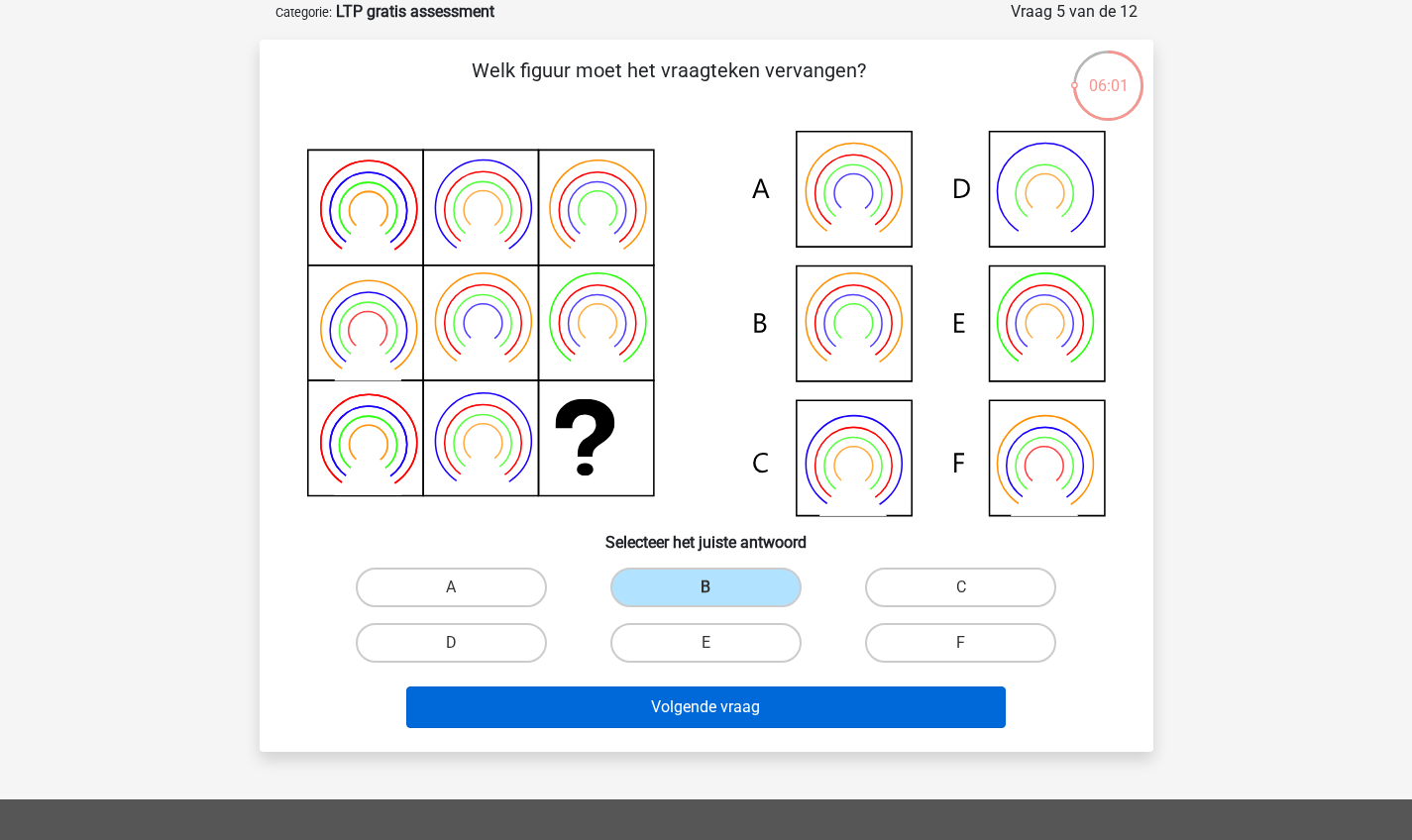 click on "Volgende vraag" at bounding box center (706, 707) 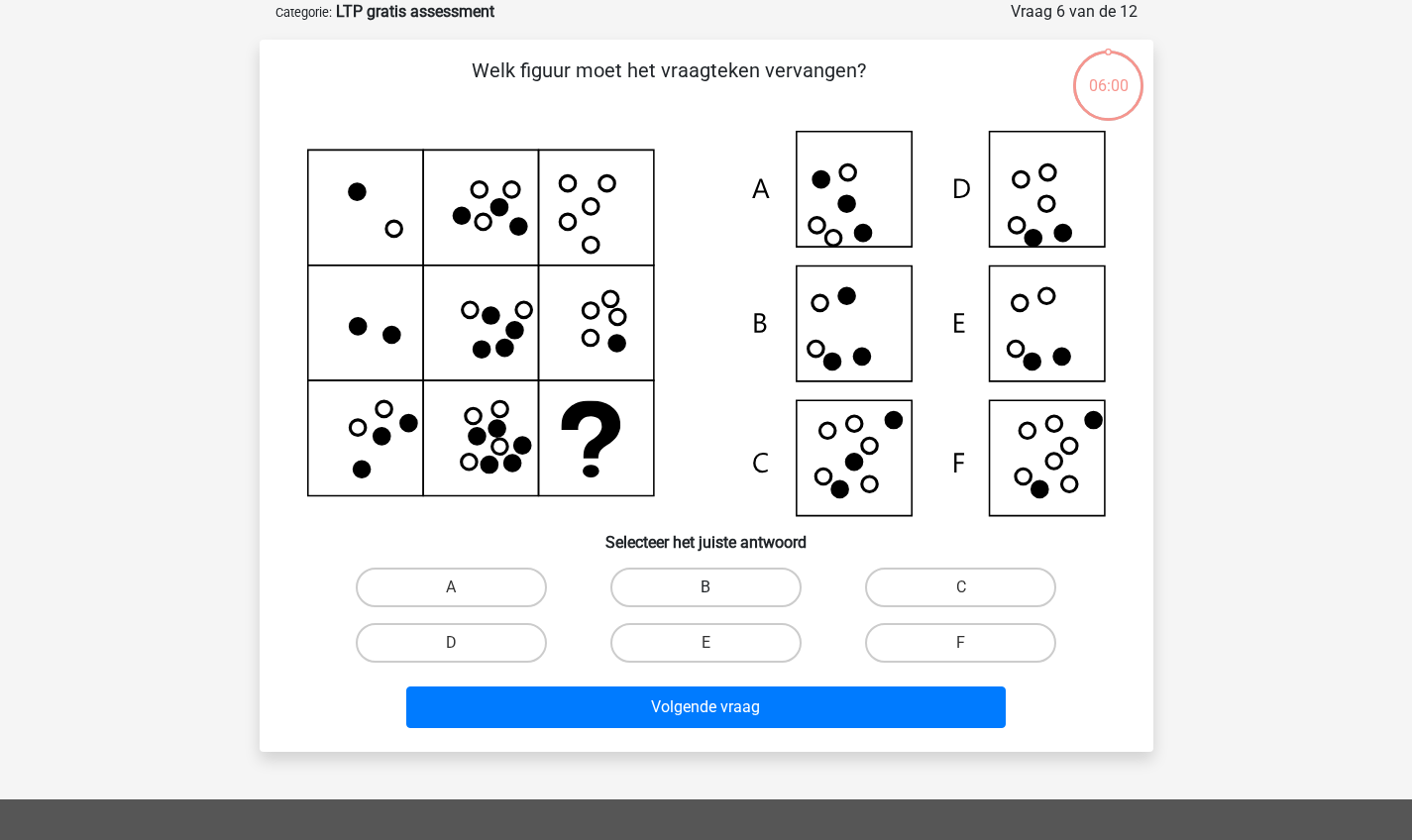 click on "B" at bounding box center (706, 587) 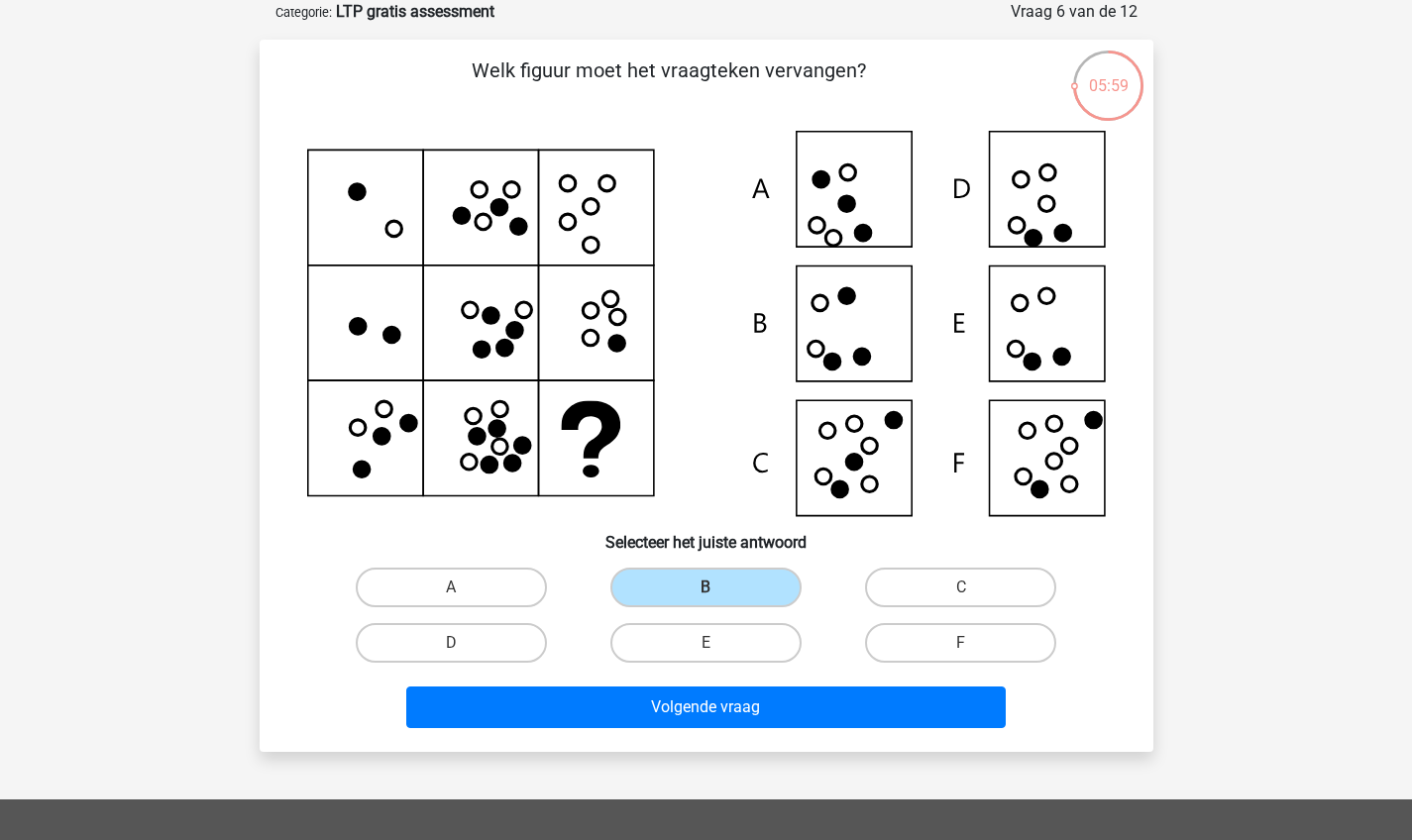 click on "Volgende vraag" at bounding box center [706, 703] 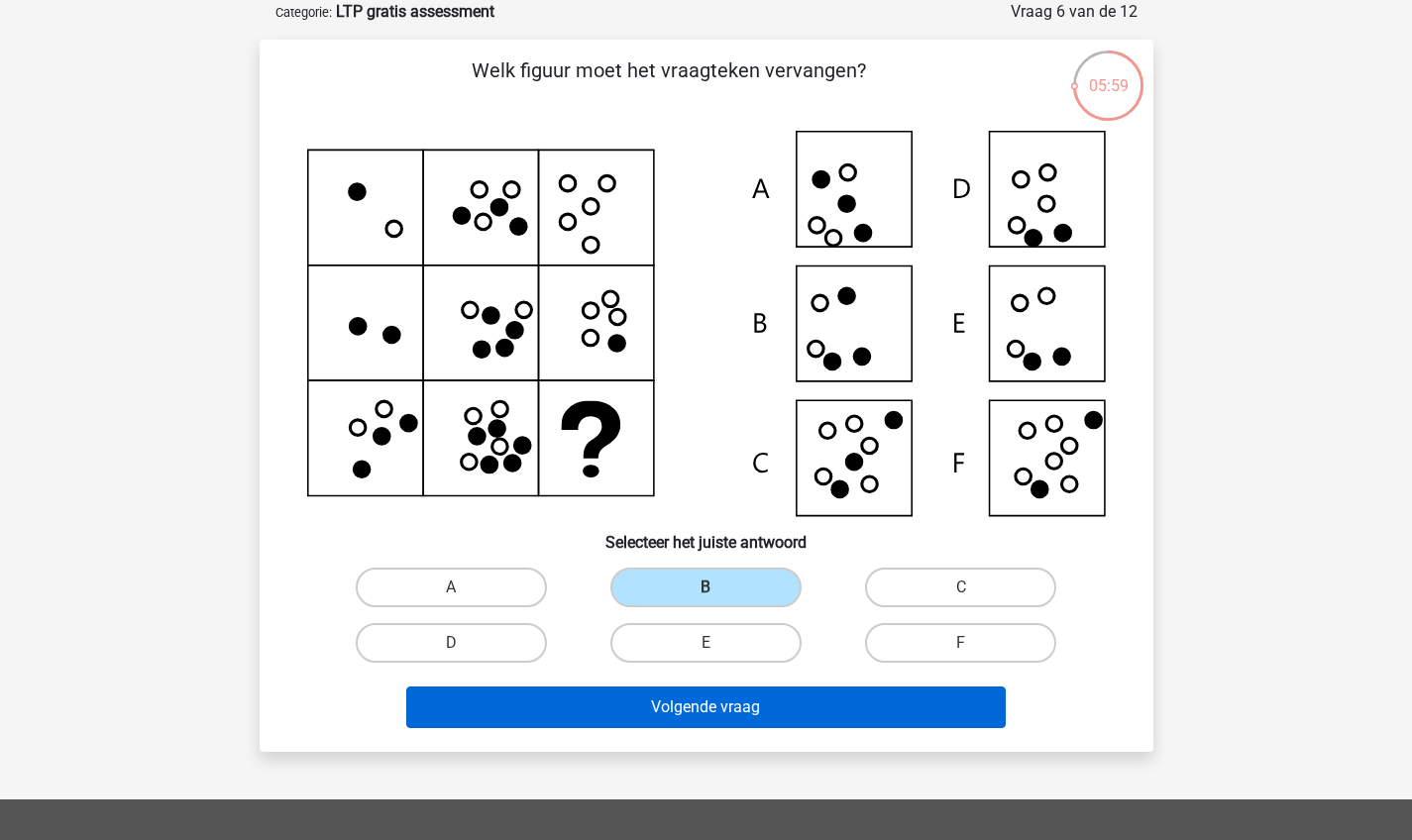 click on "Volgende vraag" at bounding box center (706, 707) 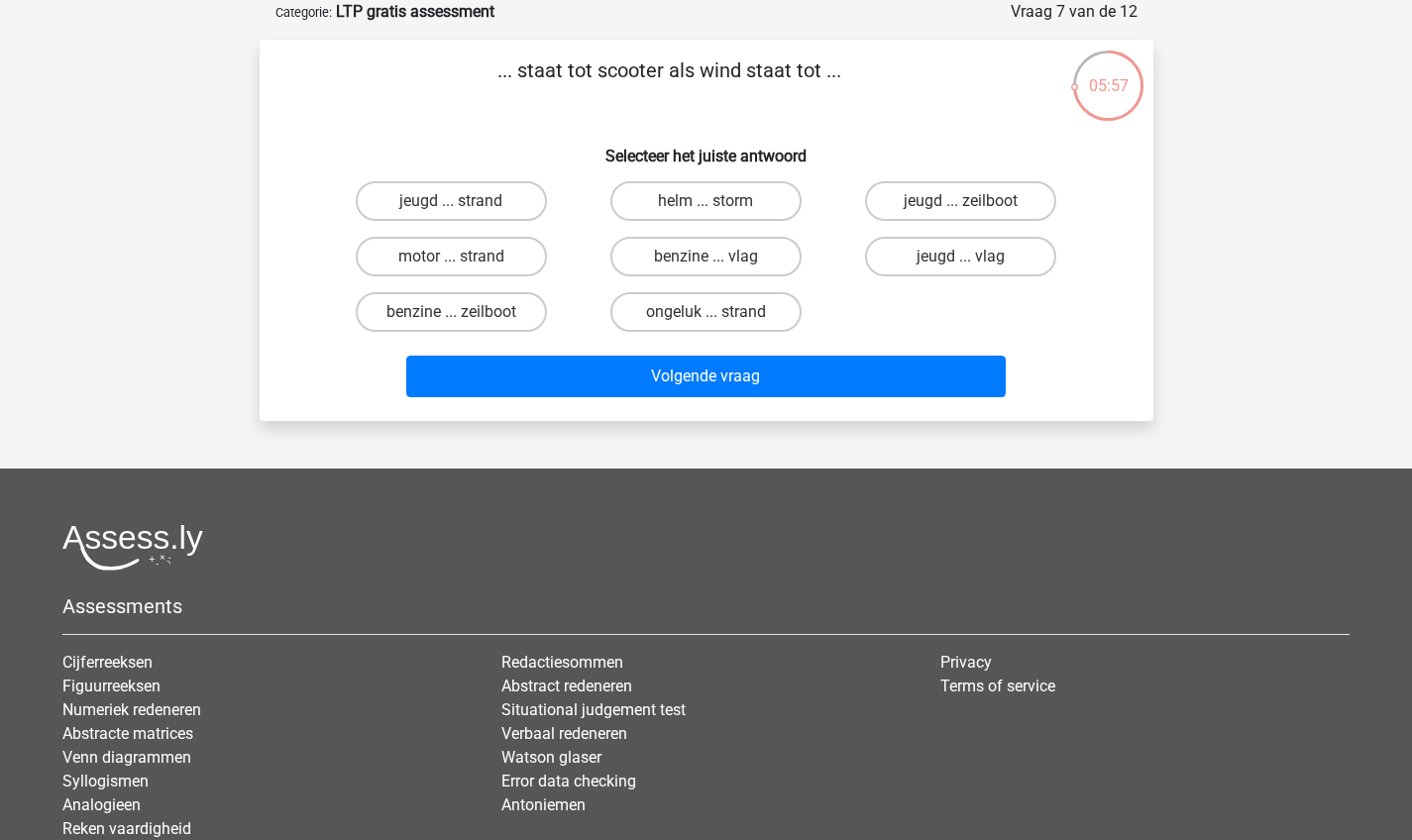 click on "ongeluk ... strand" at bounding box center [706, 312] 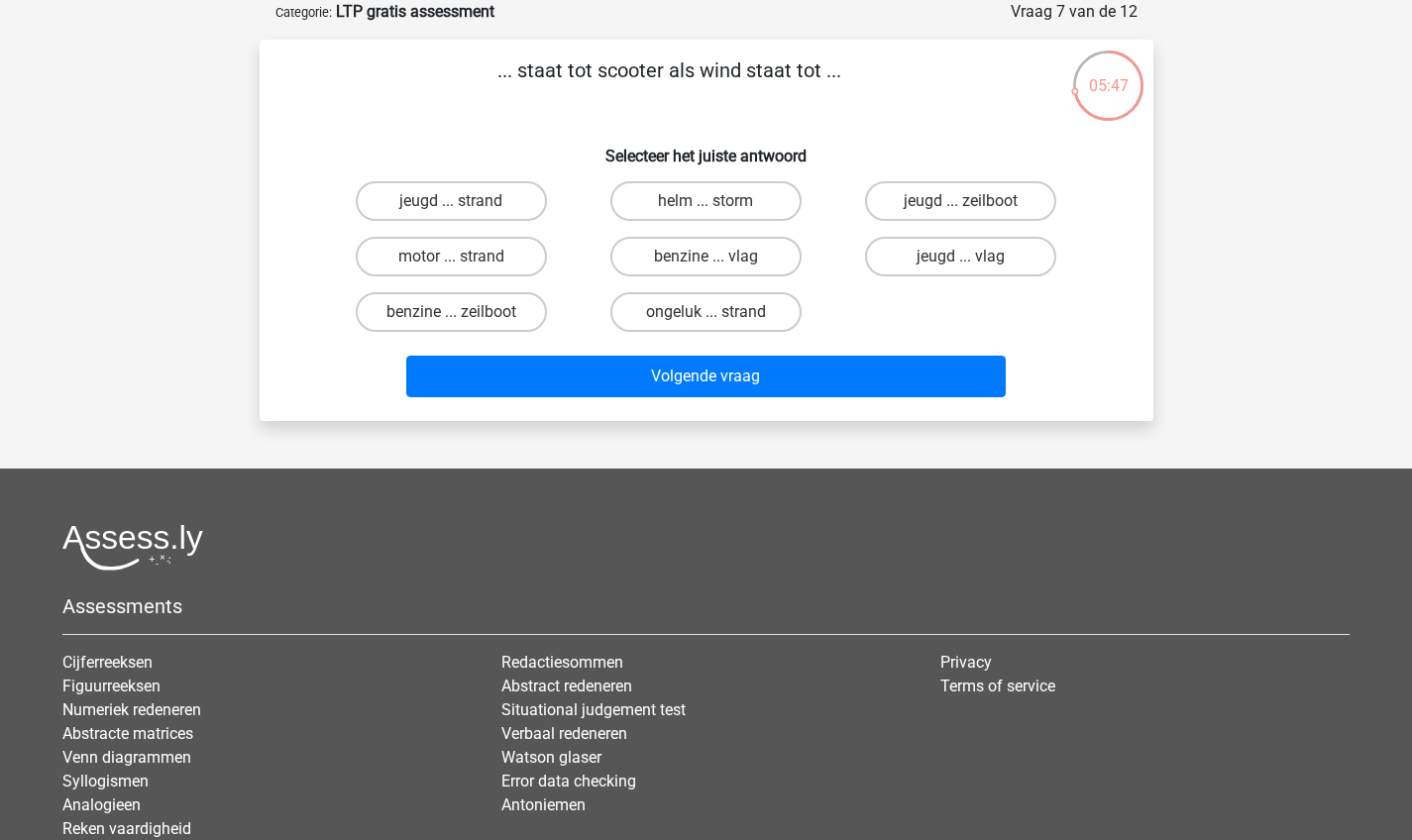 click on "helm ... storm" at bounding box center [711, 207] 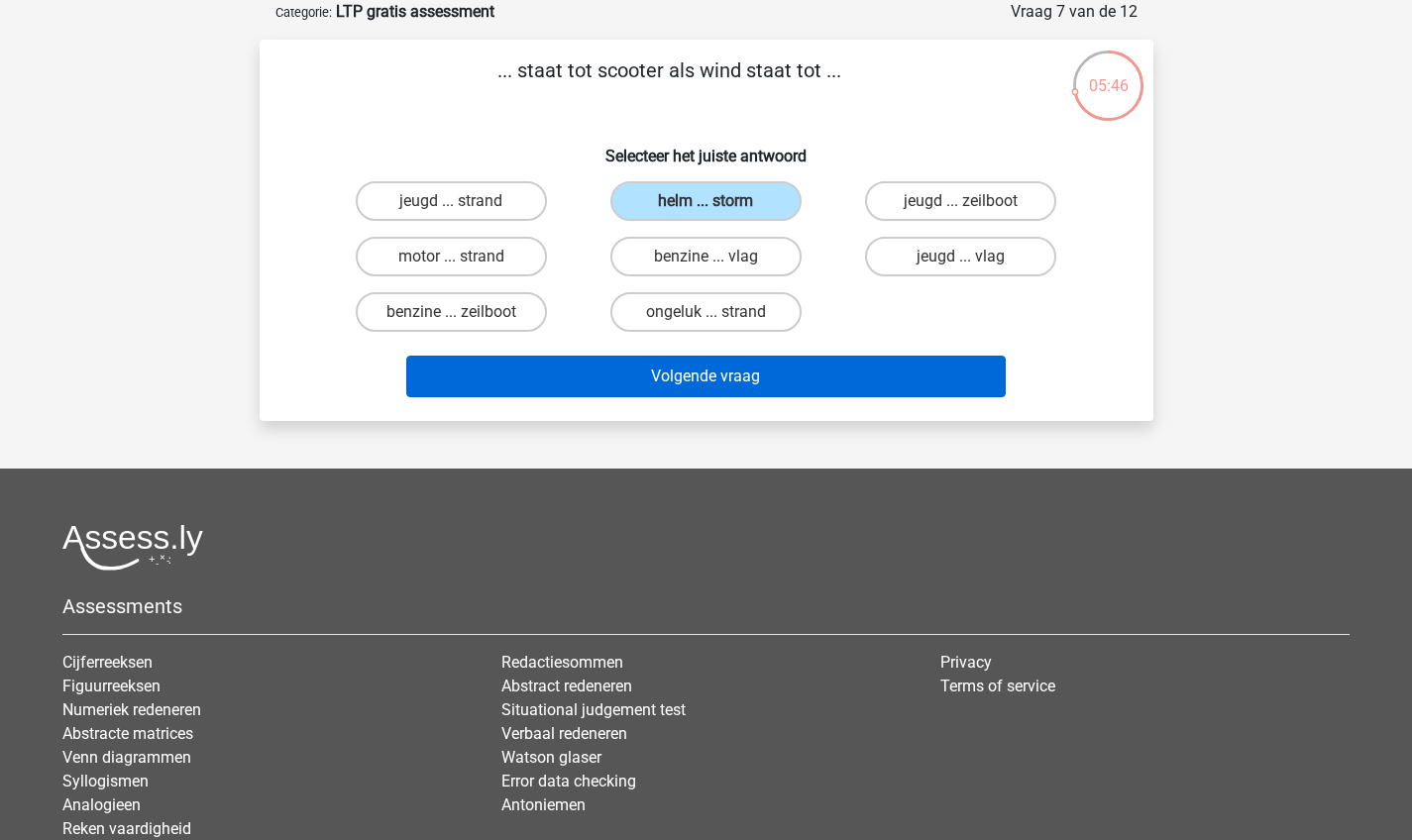 click on "Volgende vraag" at bounding box center [706, 376] 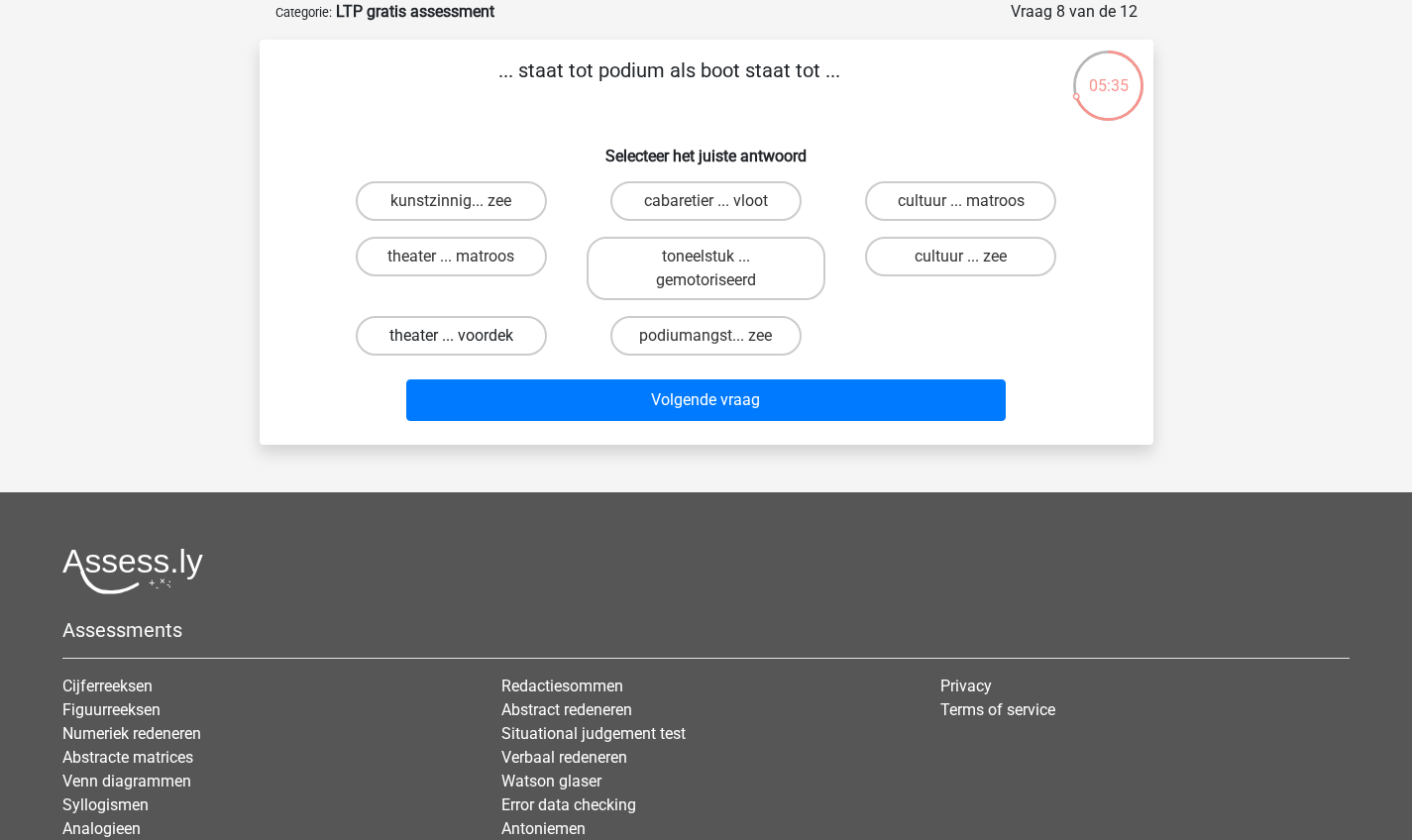 click on "theater ... voordek" at bounding box center (451, 336) 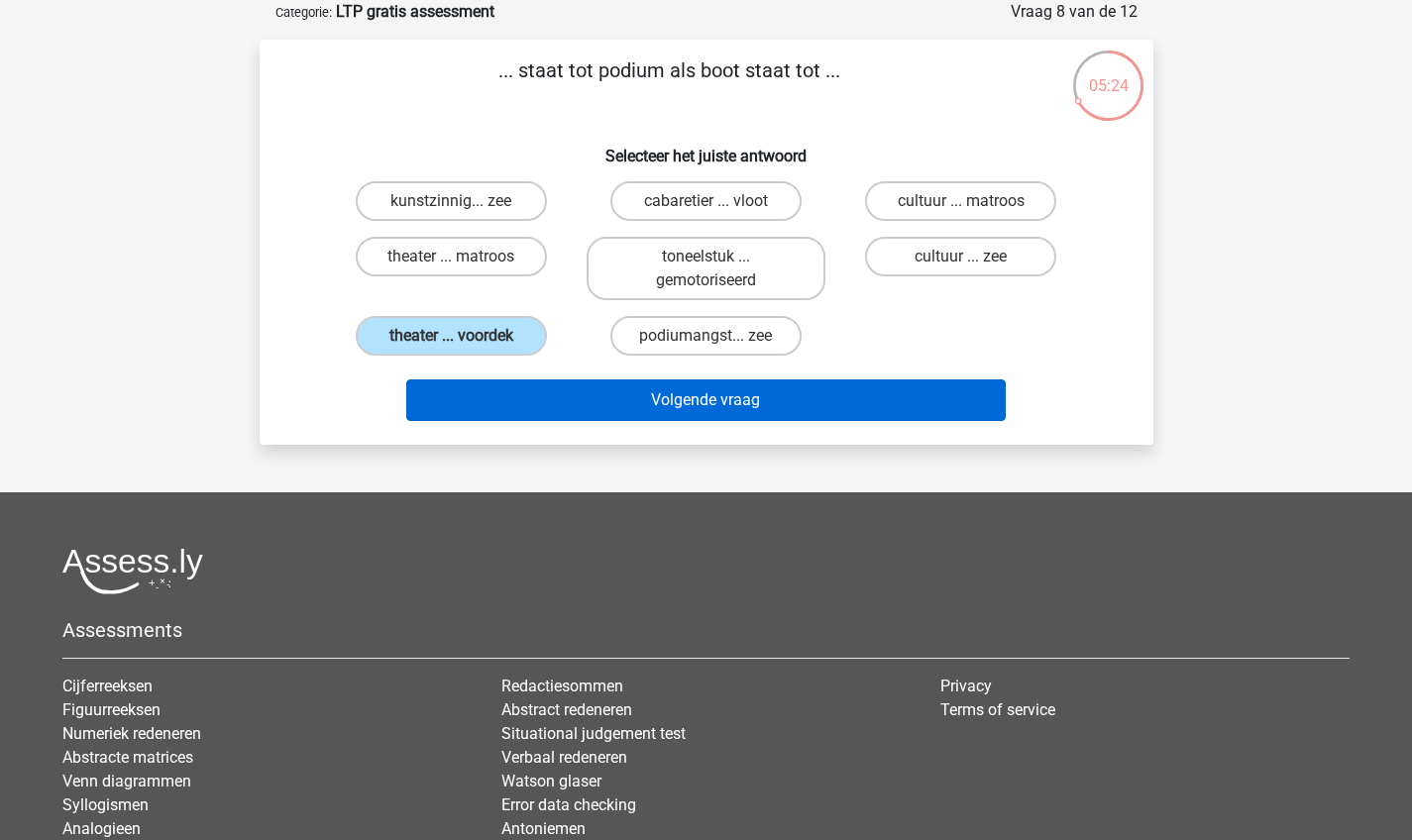 click on "Volgende vraag" at bounding box center (706, 400) 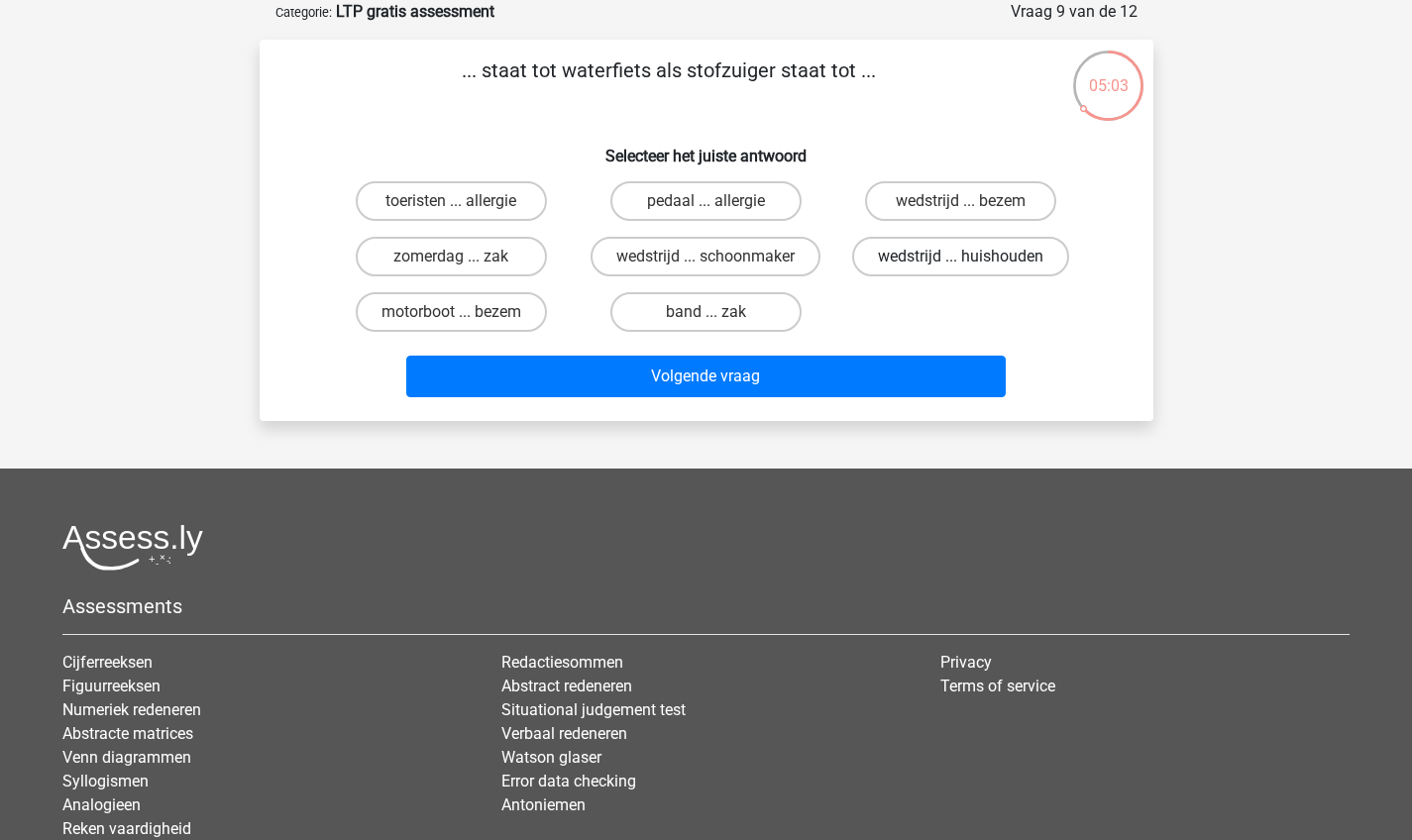 click on "wedstrijd ... huishouden" at bounding box center (960, 257) 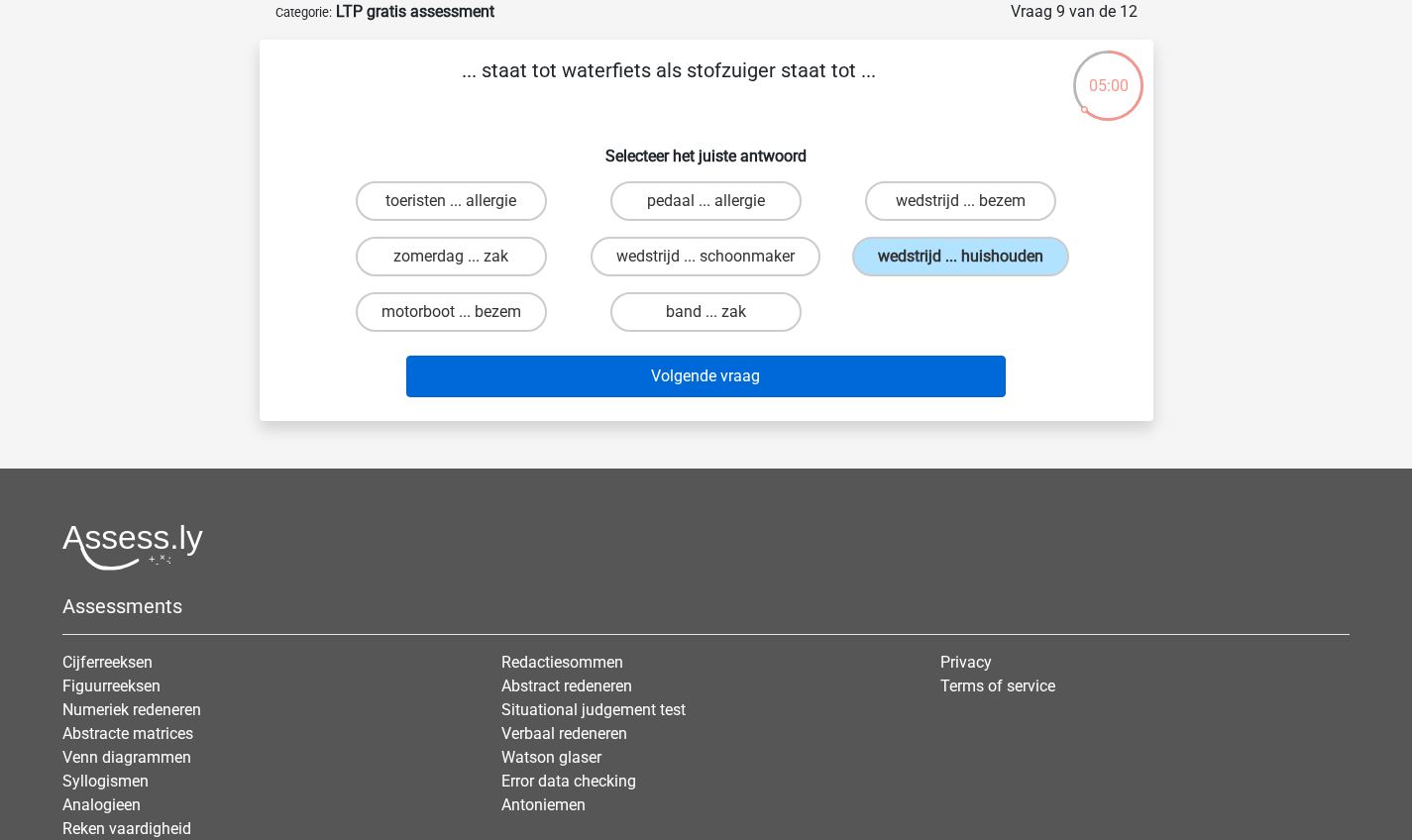click on "Volgende vraag" at bounding box center [706, 376] 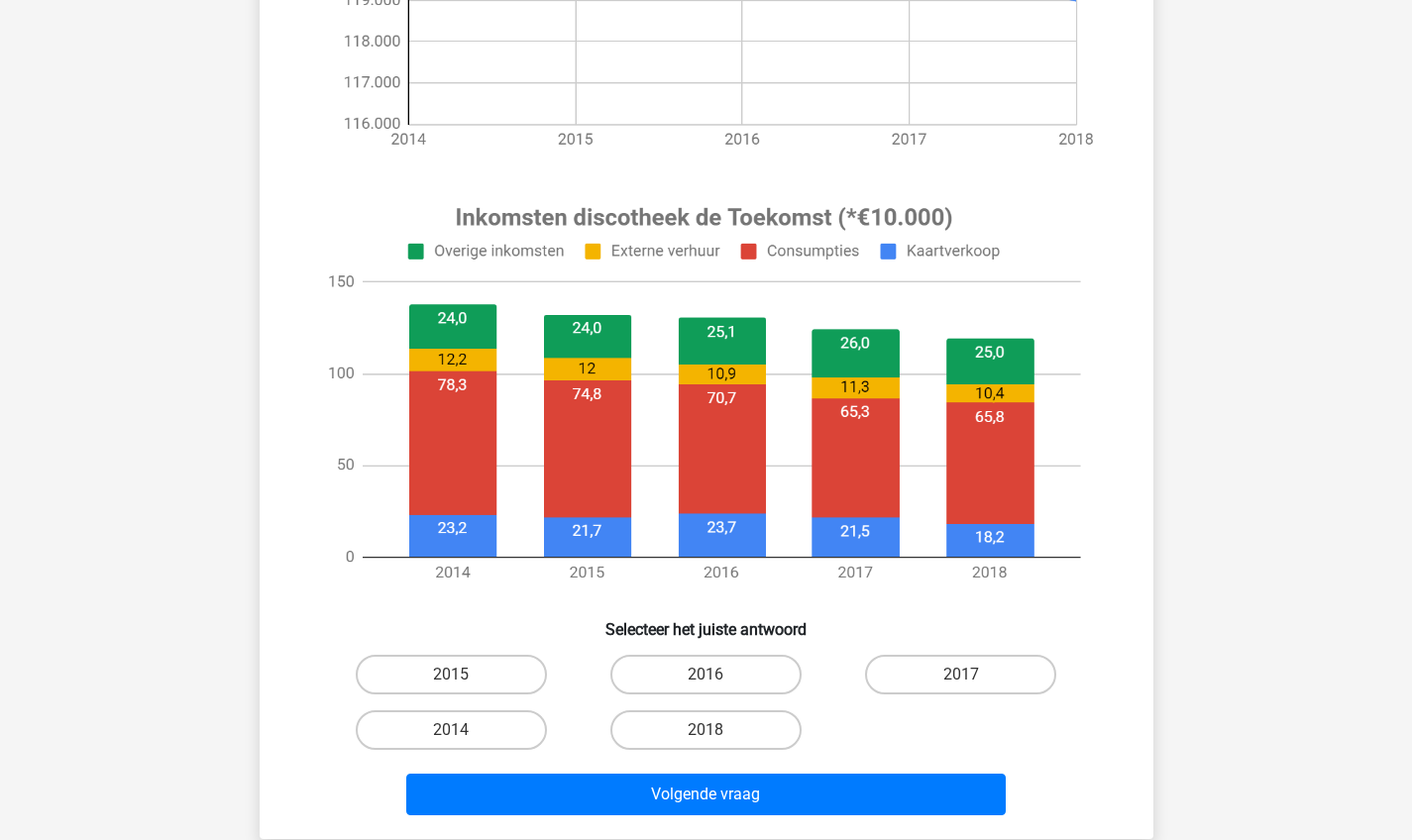 scroll, scrollTop: 555, scrollLeft: 0, axis: vertical 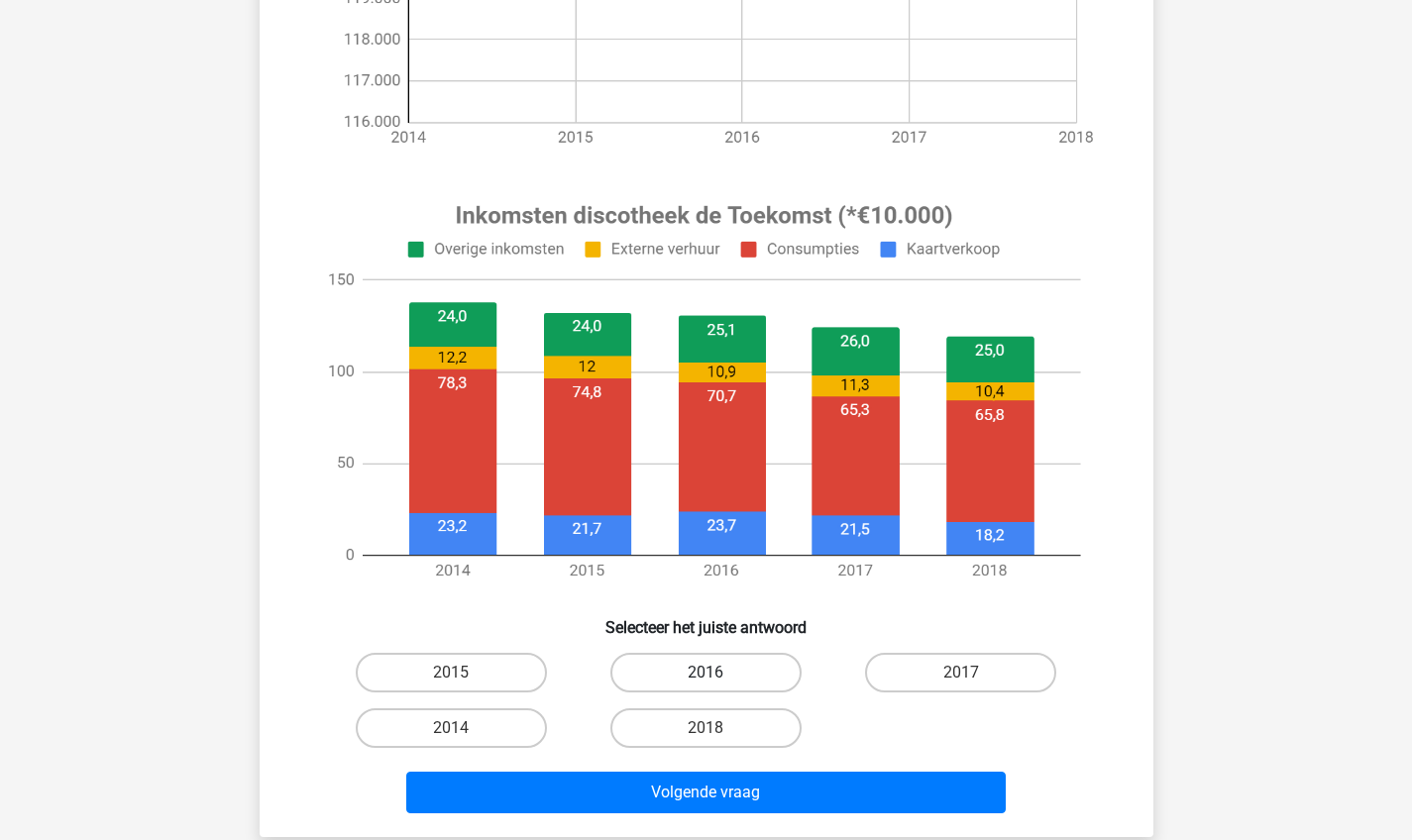 click on "2016" at bounding box center (706, 673) 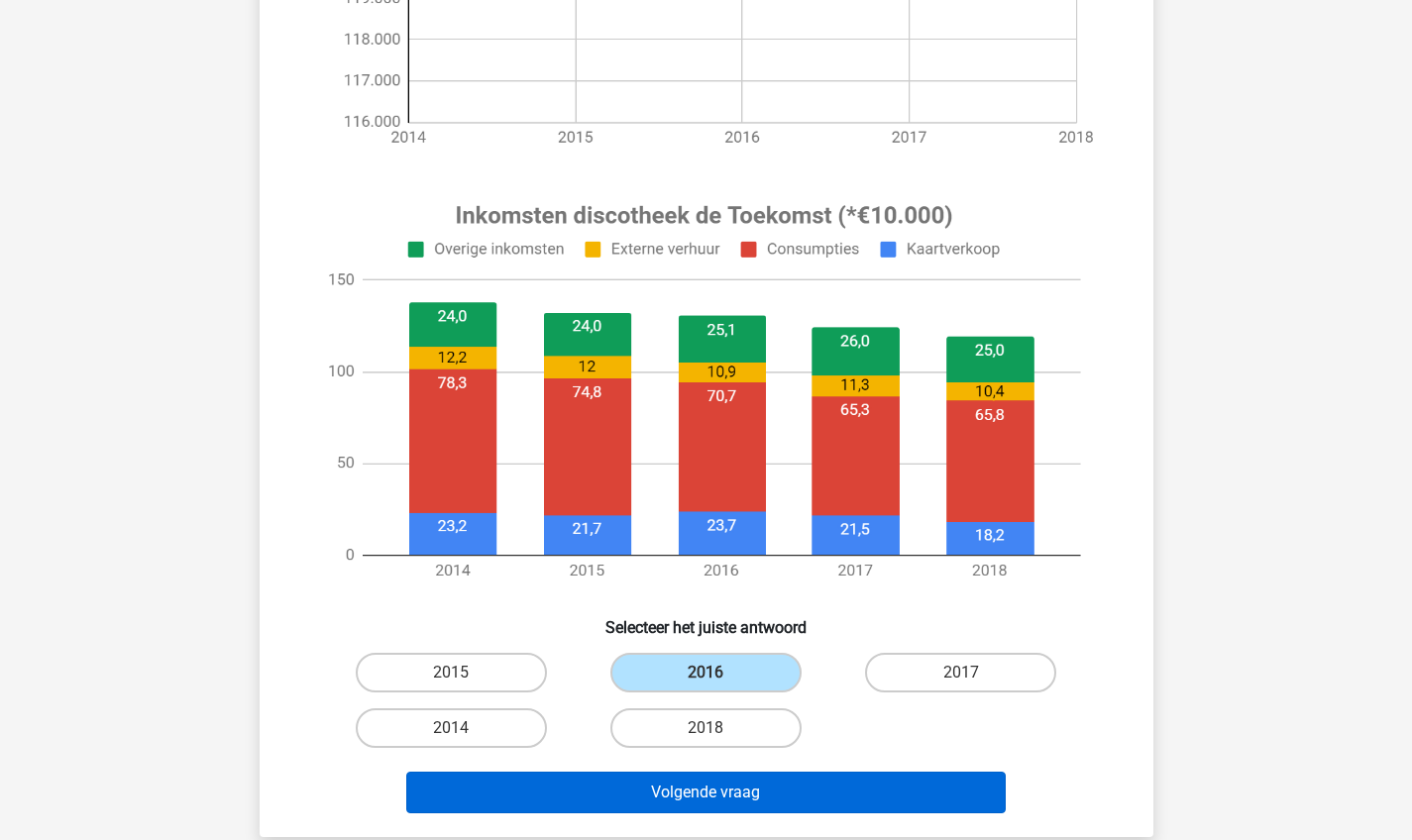 click on "Volgende vraag" at bounding box center [706, 792] 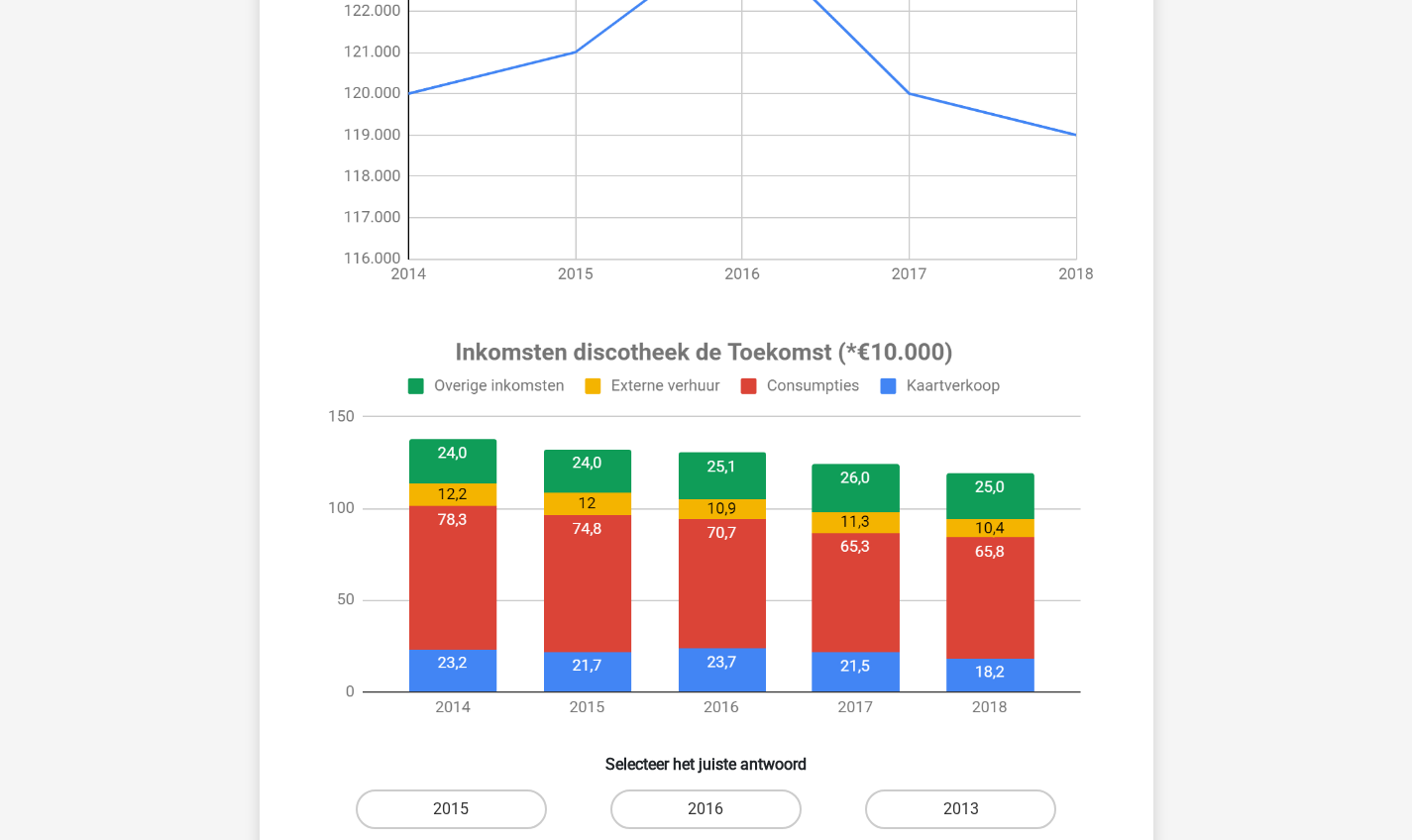 scroll, scrollTop: 498, scrollLeft: 0, axis: vertical 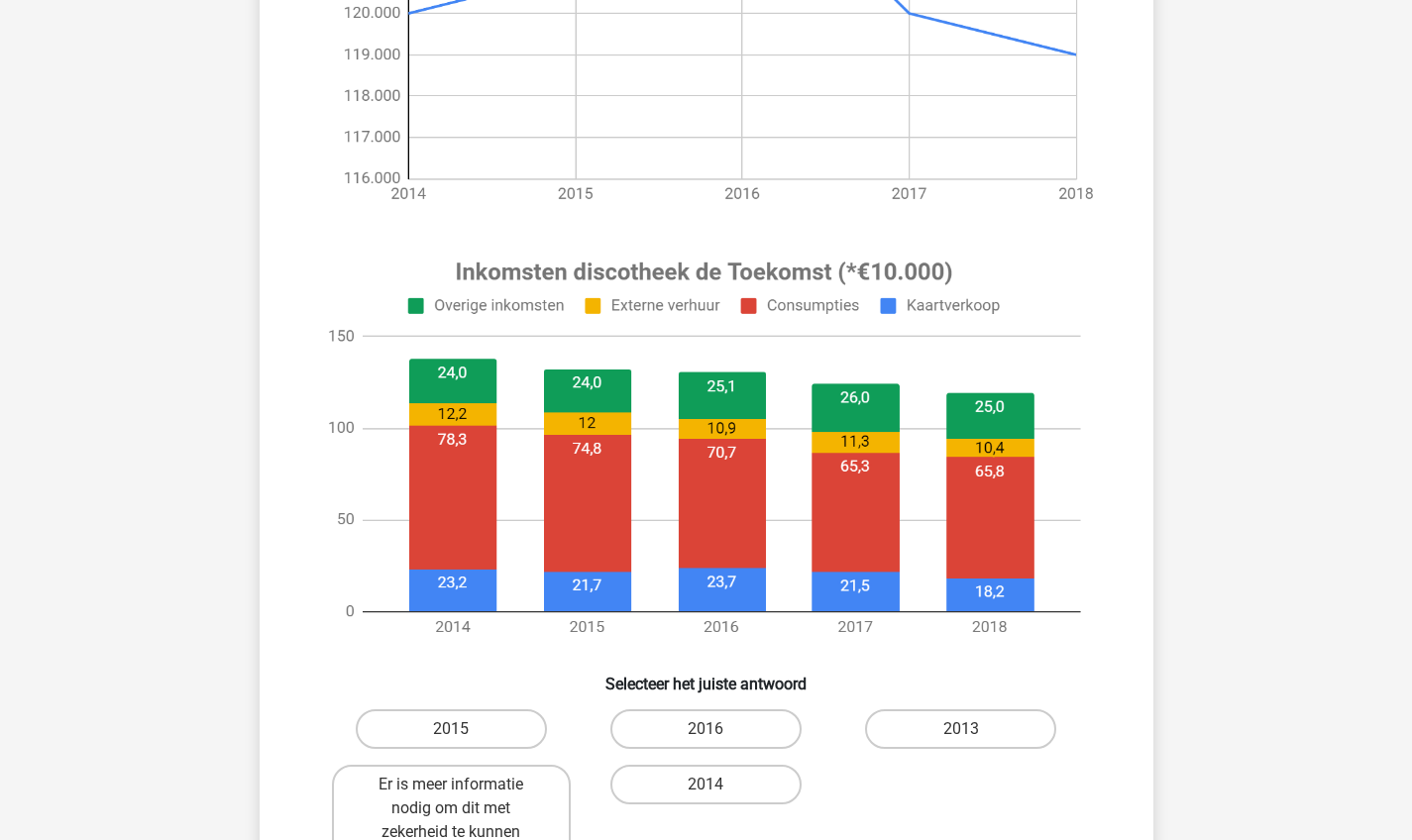 click on "2014" at bounding box center [711, 790] 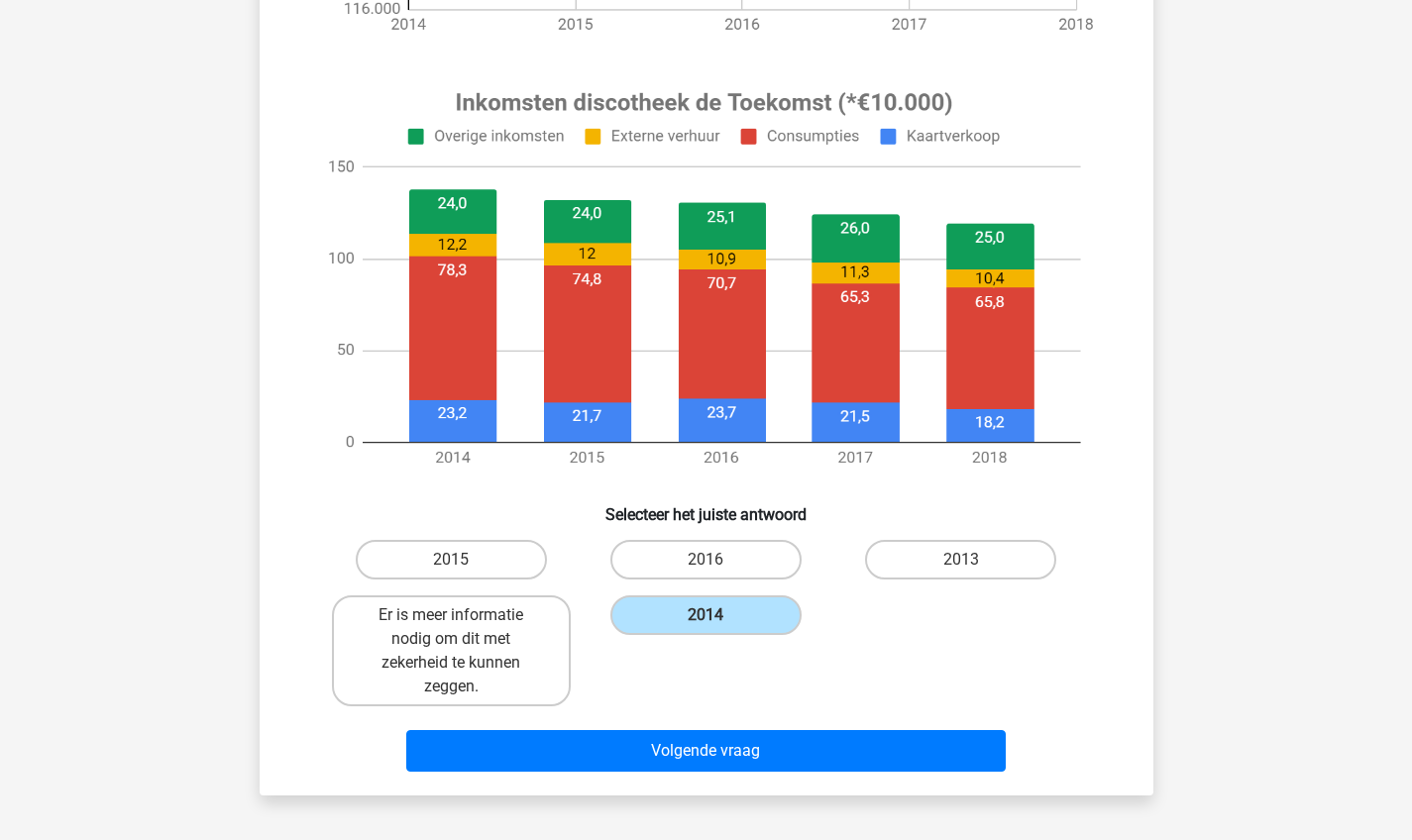 scroll, scrollTop: 909, scrollLeft: 0, axis: vertical 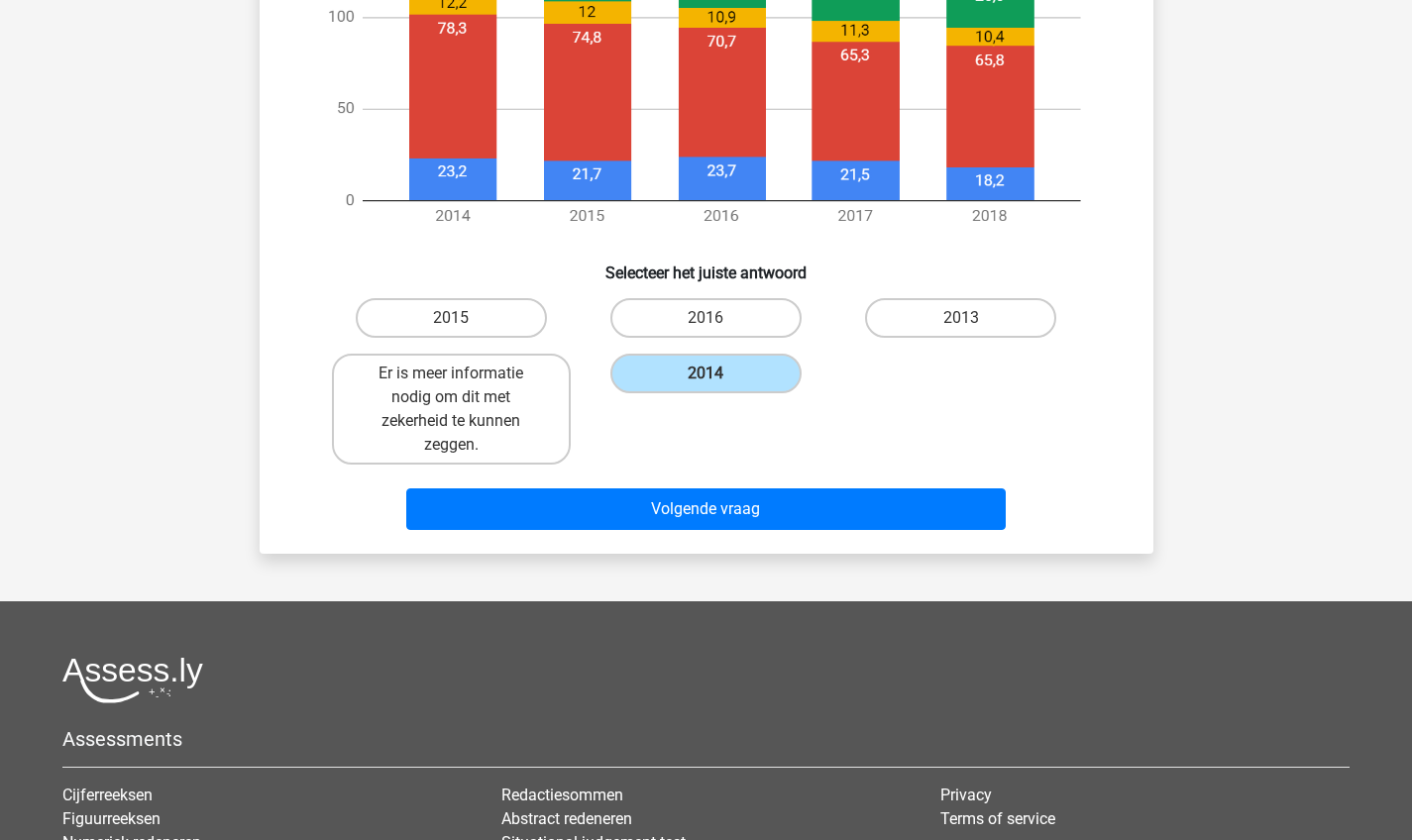 click on "Volgende vraag" at bounding box center [706, 513] 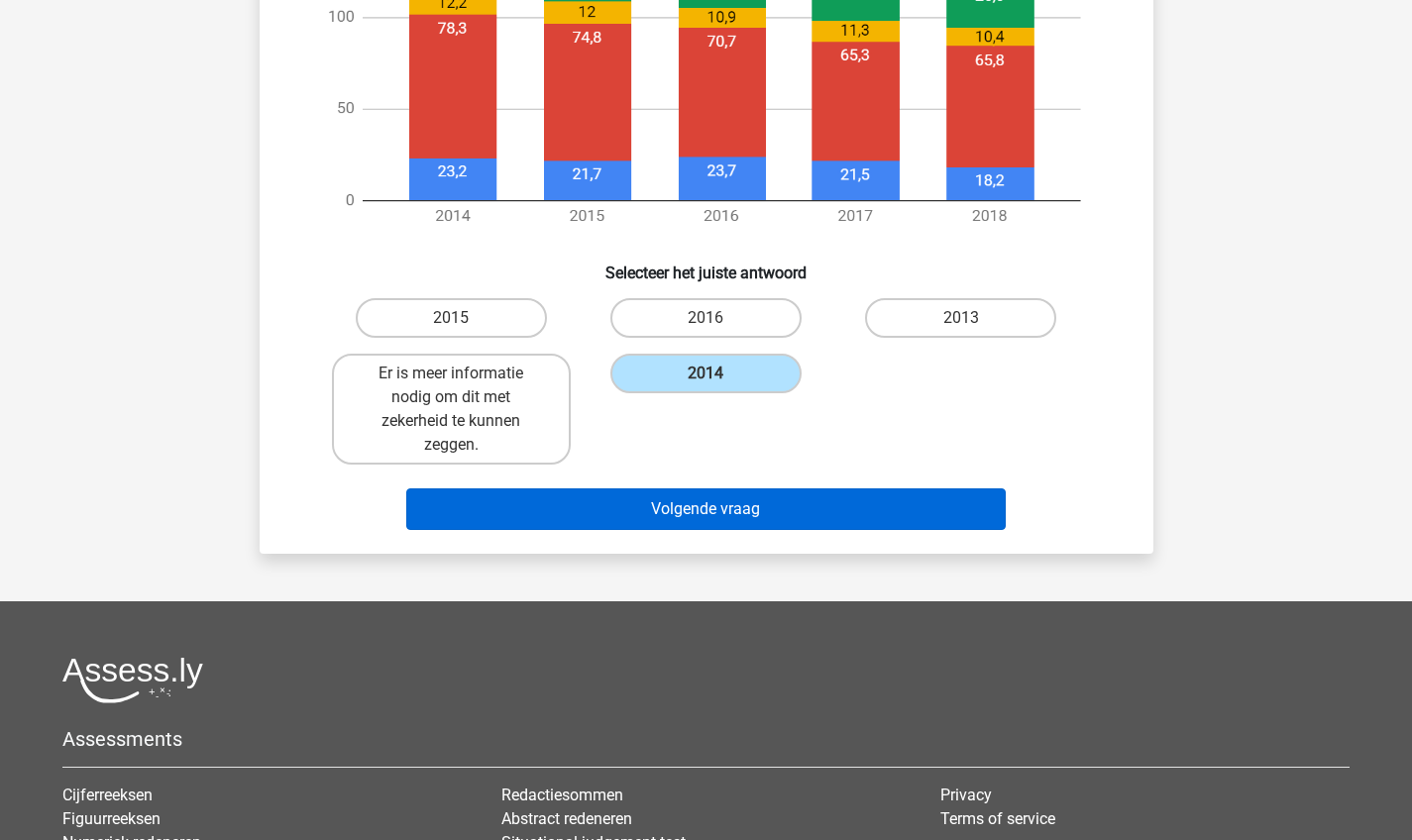 click on "Volgende vraag" at bounding box center (706, 509) 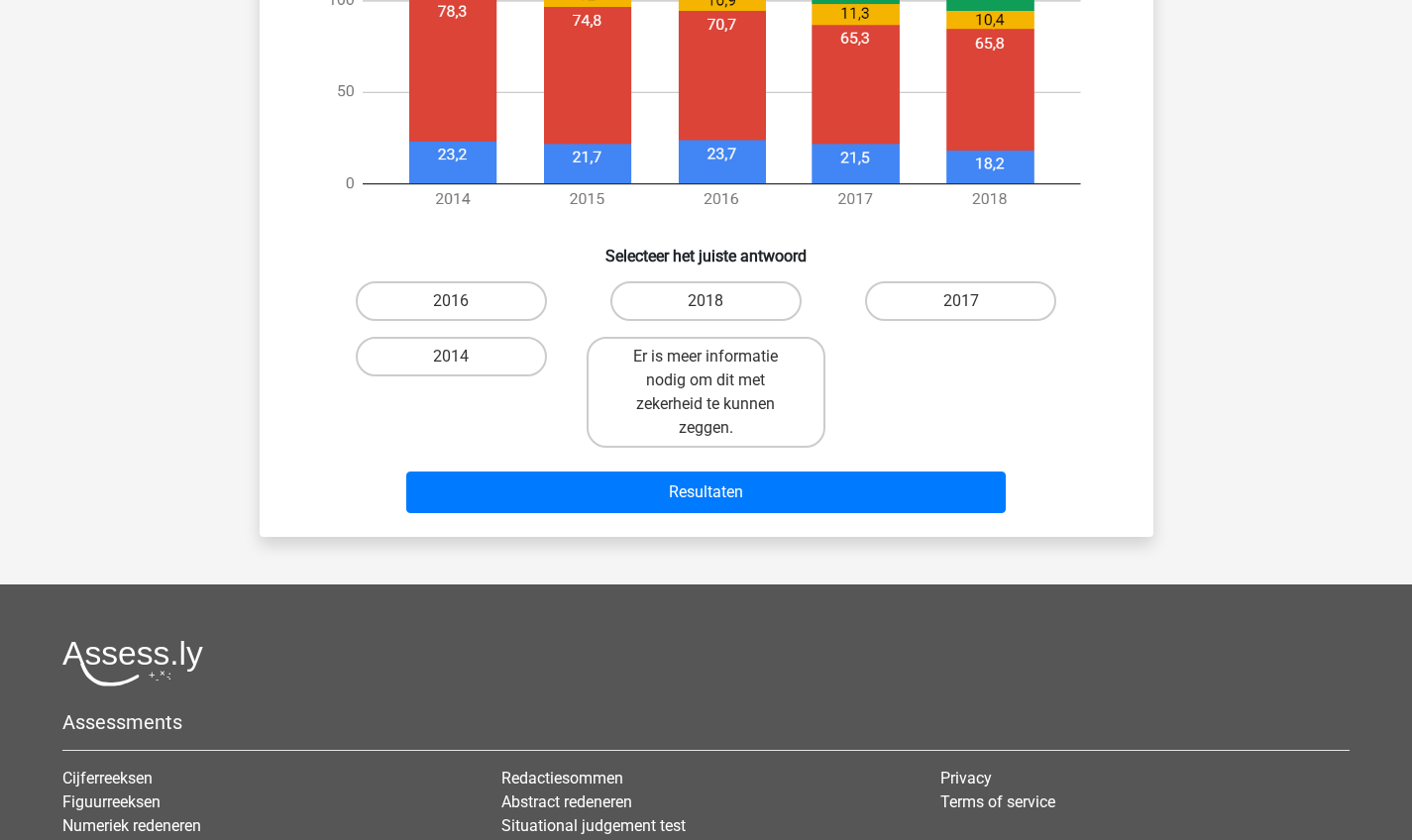 scroll, scrollTop: 977, scrollLeft: 0, axis: vertical 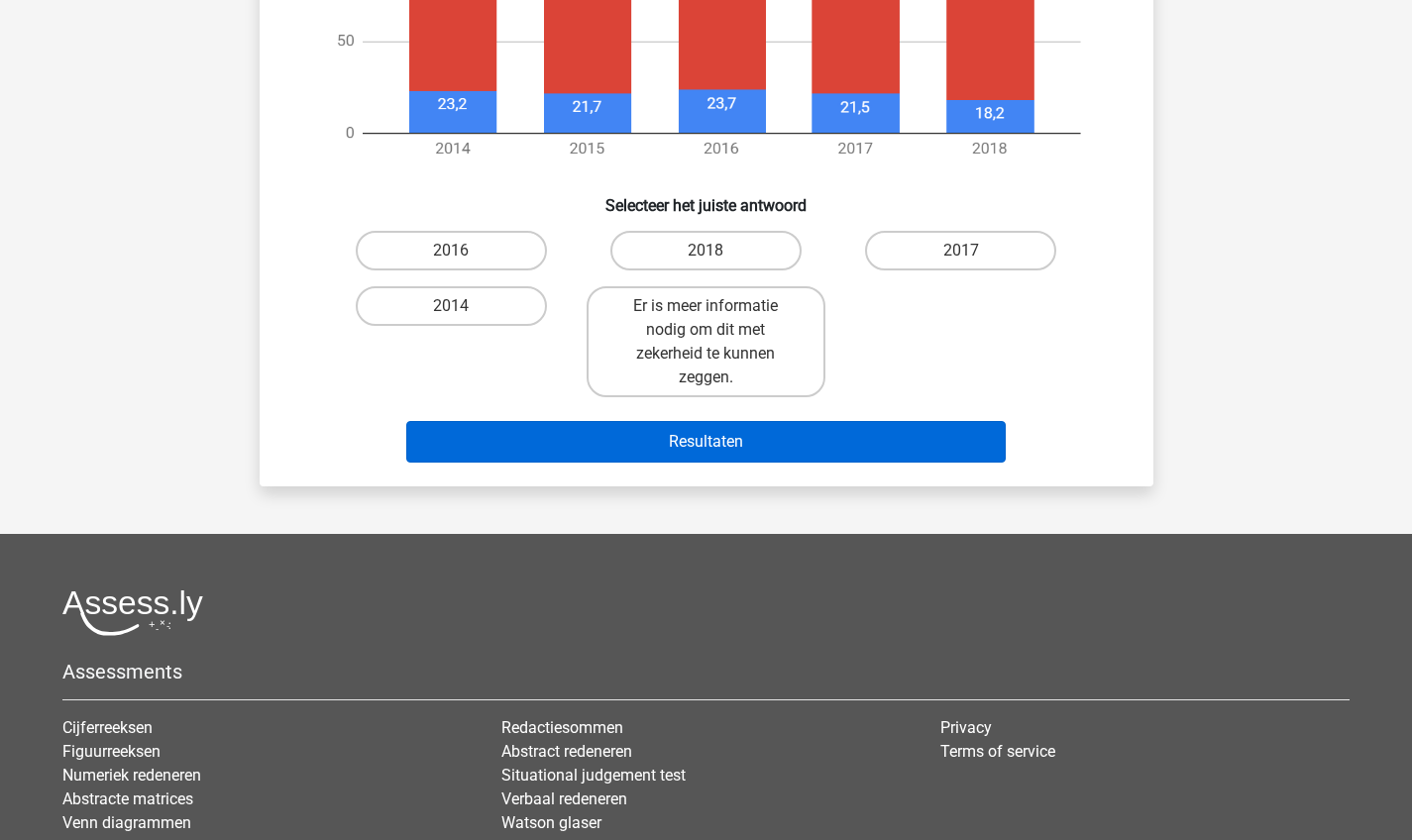 click on "Resultaten" at bounding box center [706, 442] 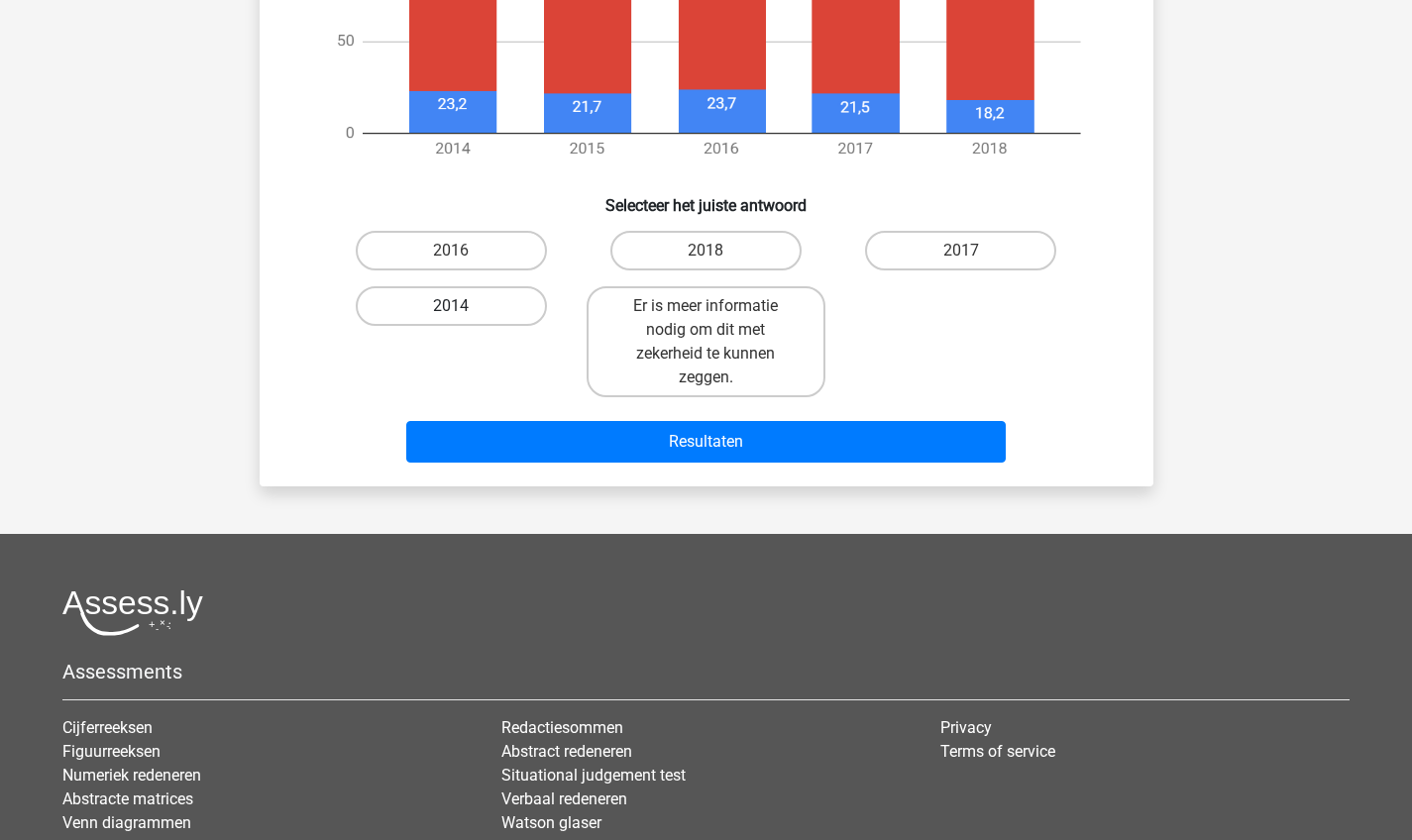 click on "2014" at bounding box center (451, 306) 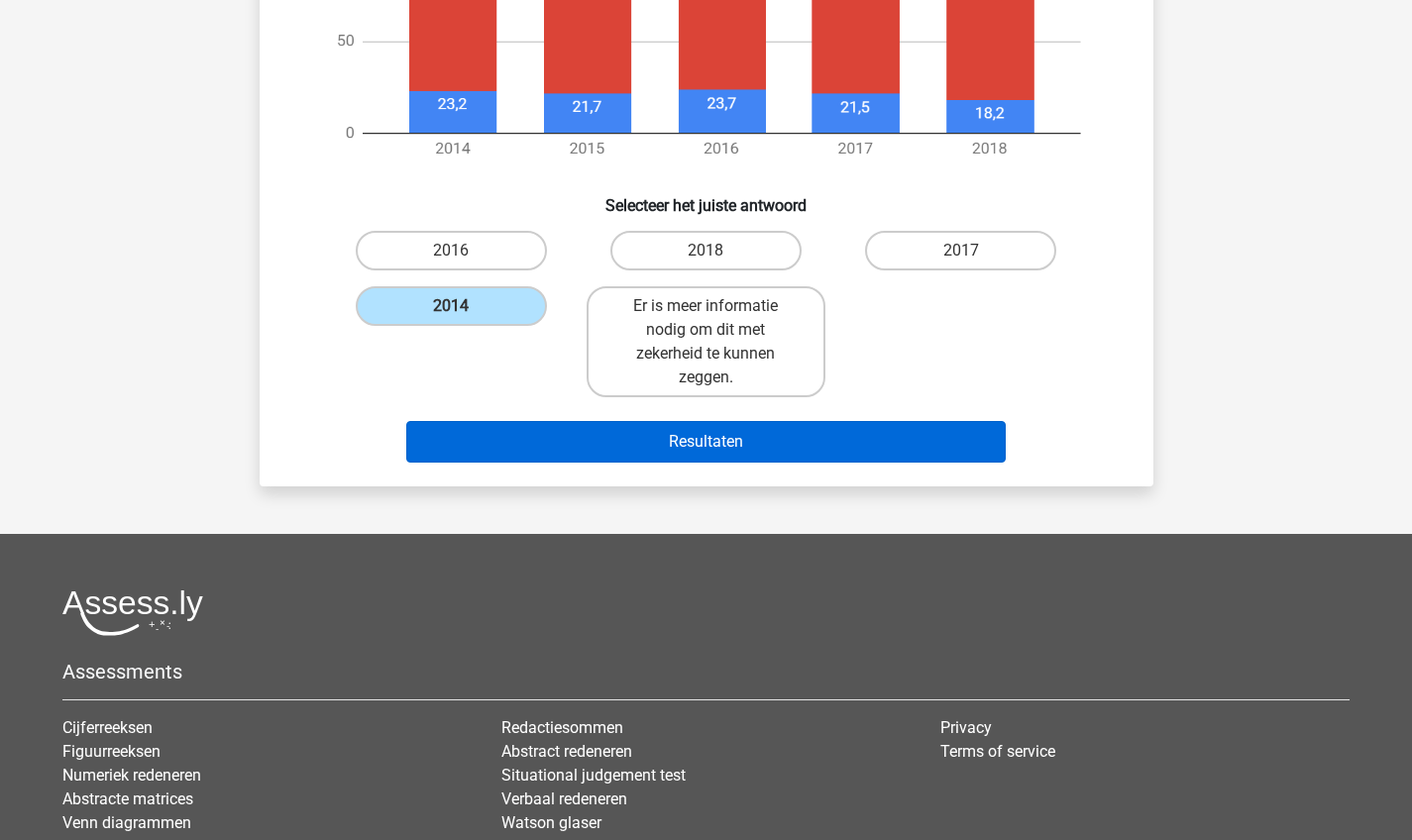 click on "Resultaten" at bounding box center [706, 442] 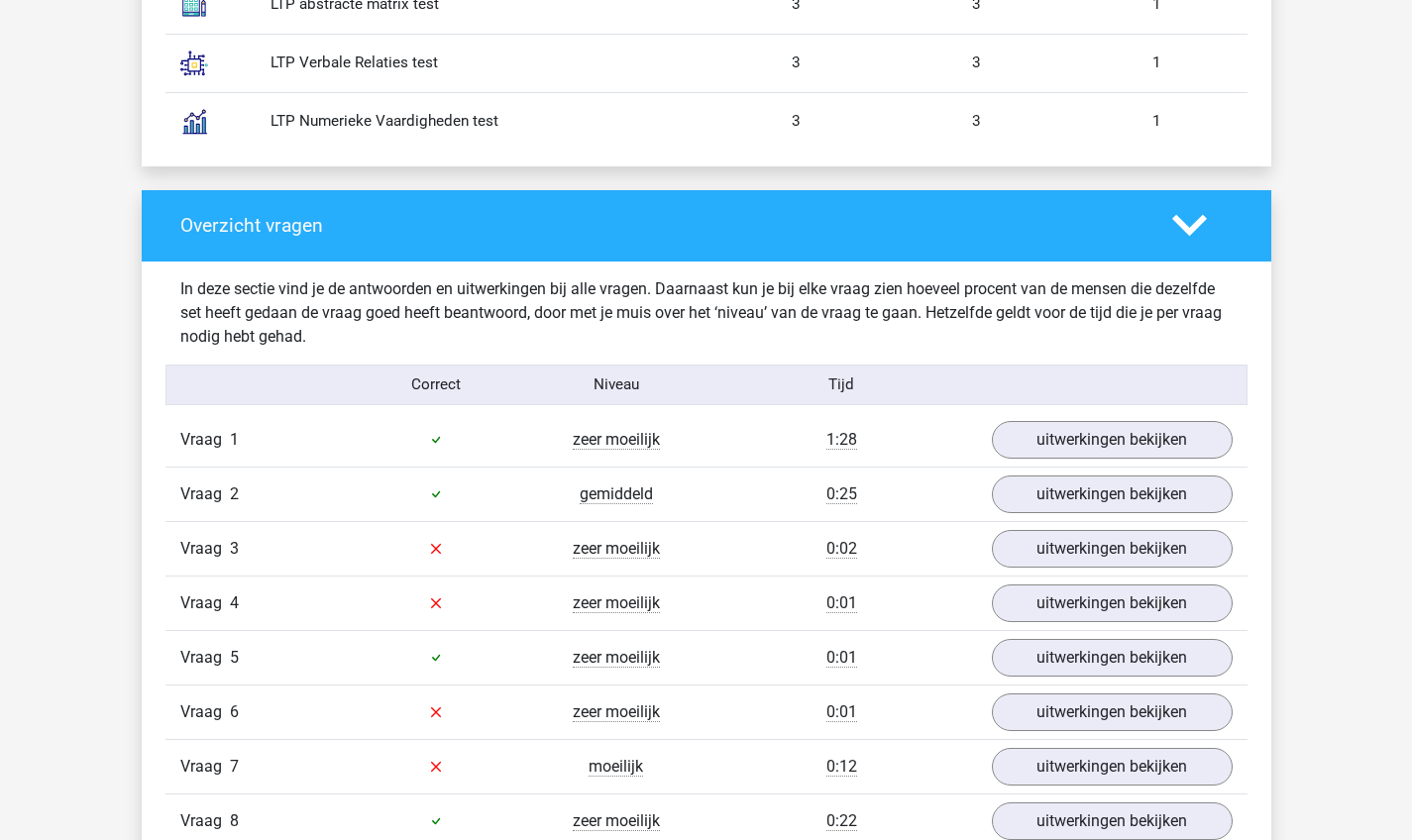 scroll, scrollTop: 2008, scrollLeft: 0, axis: vertical 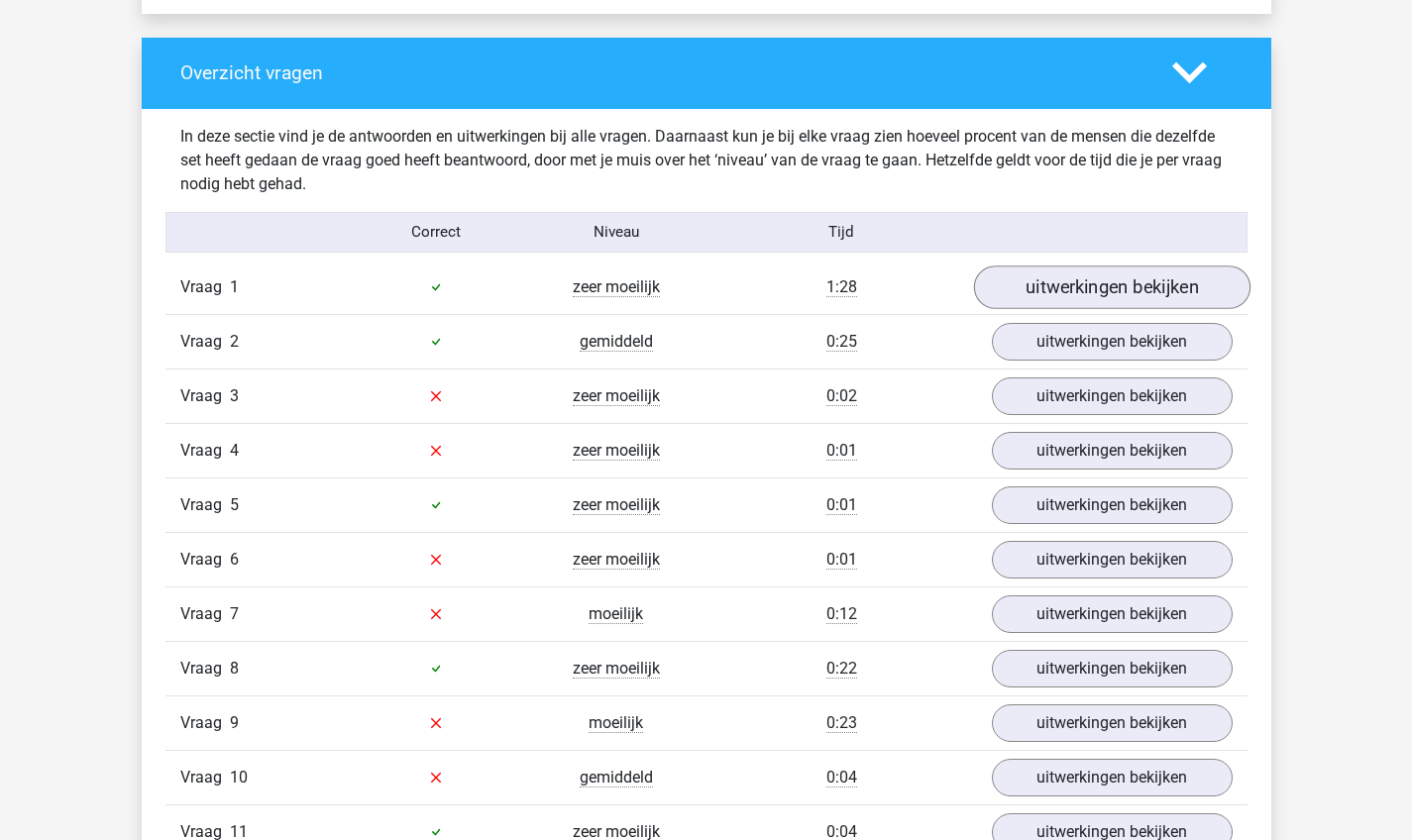 click on "uitwerkingen bekijken" at bounding box center (1111, 287) 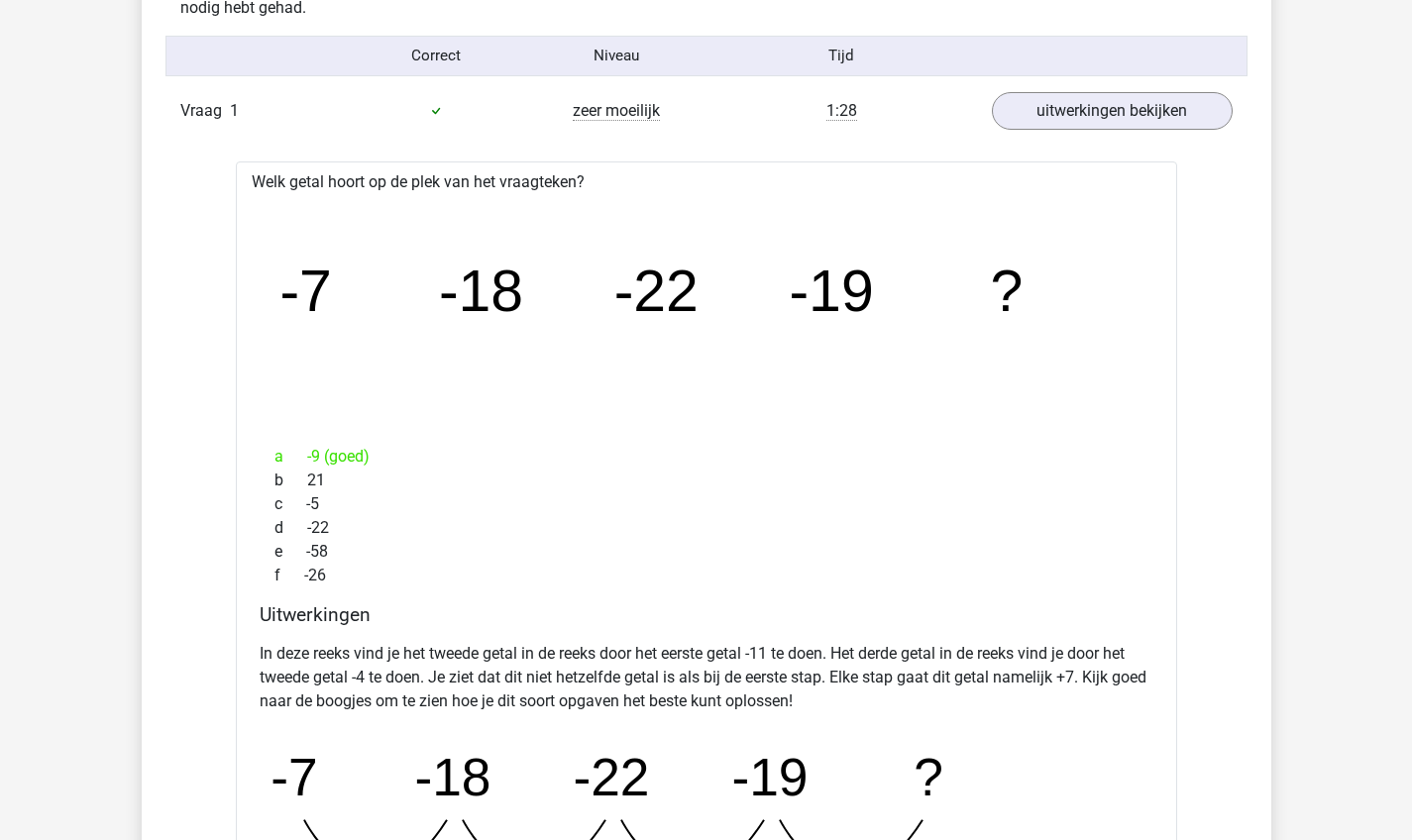 scroll, scrollTop: 2154, scrollLeft: 0, axis: vertical 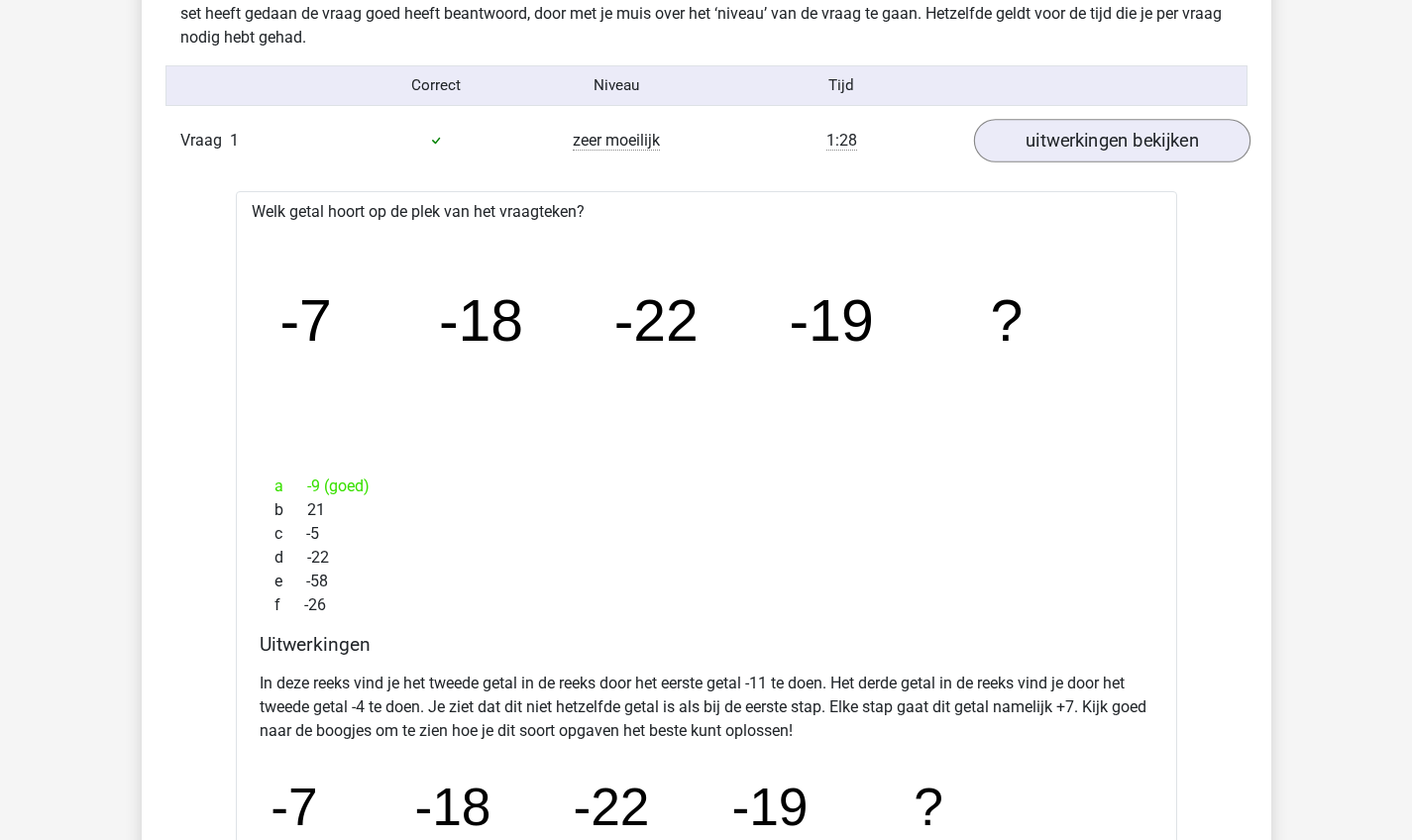 click on "uitwerkingen bekijken" at bounding box center (1111, 141) 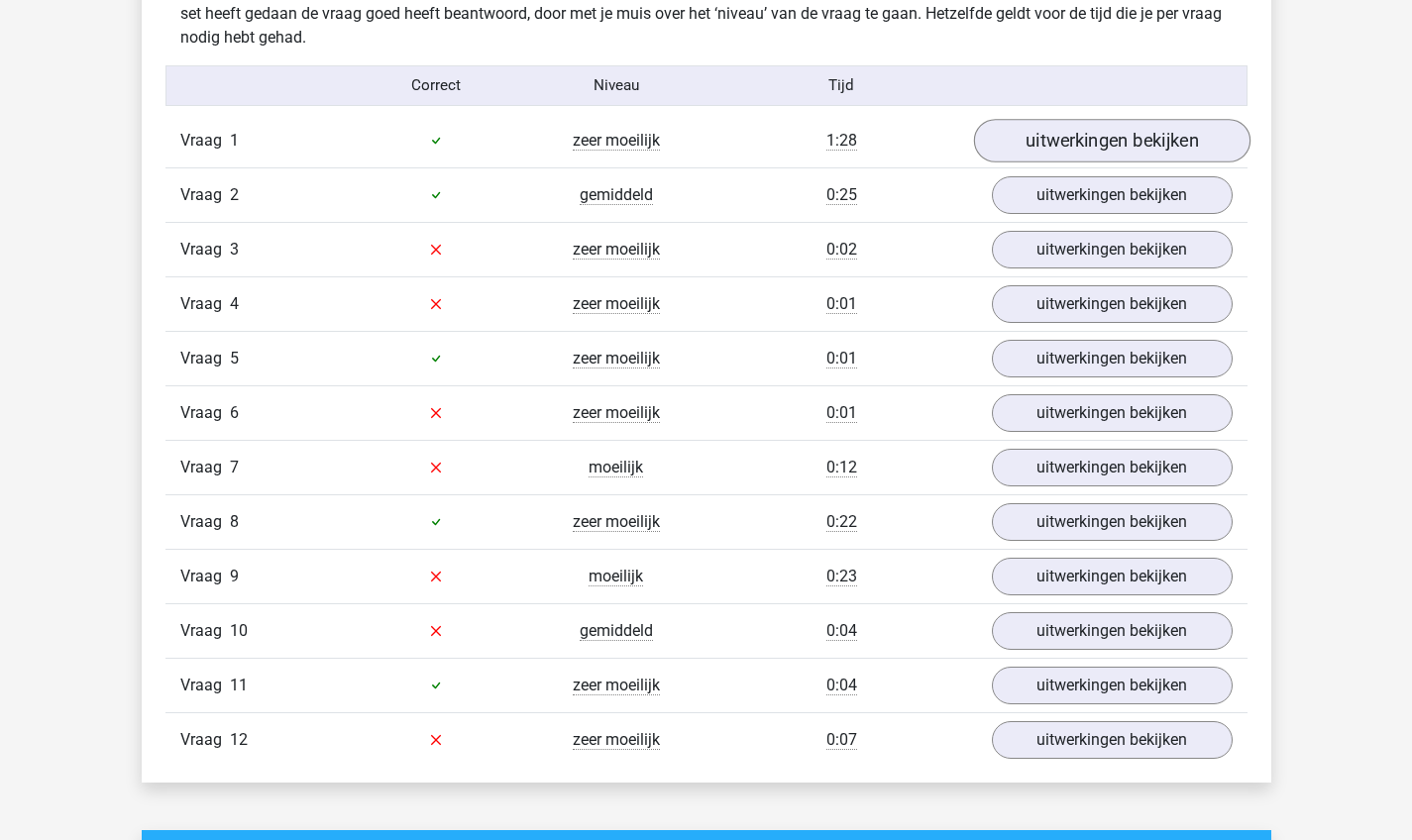 click on "uitwerkingen bekijken" at bounding box center [1111, 141] 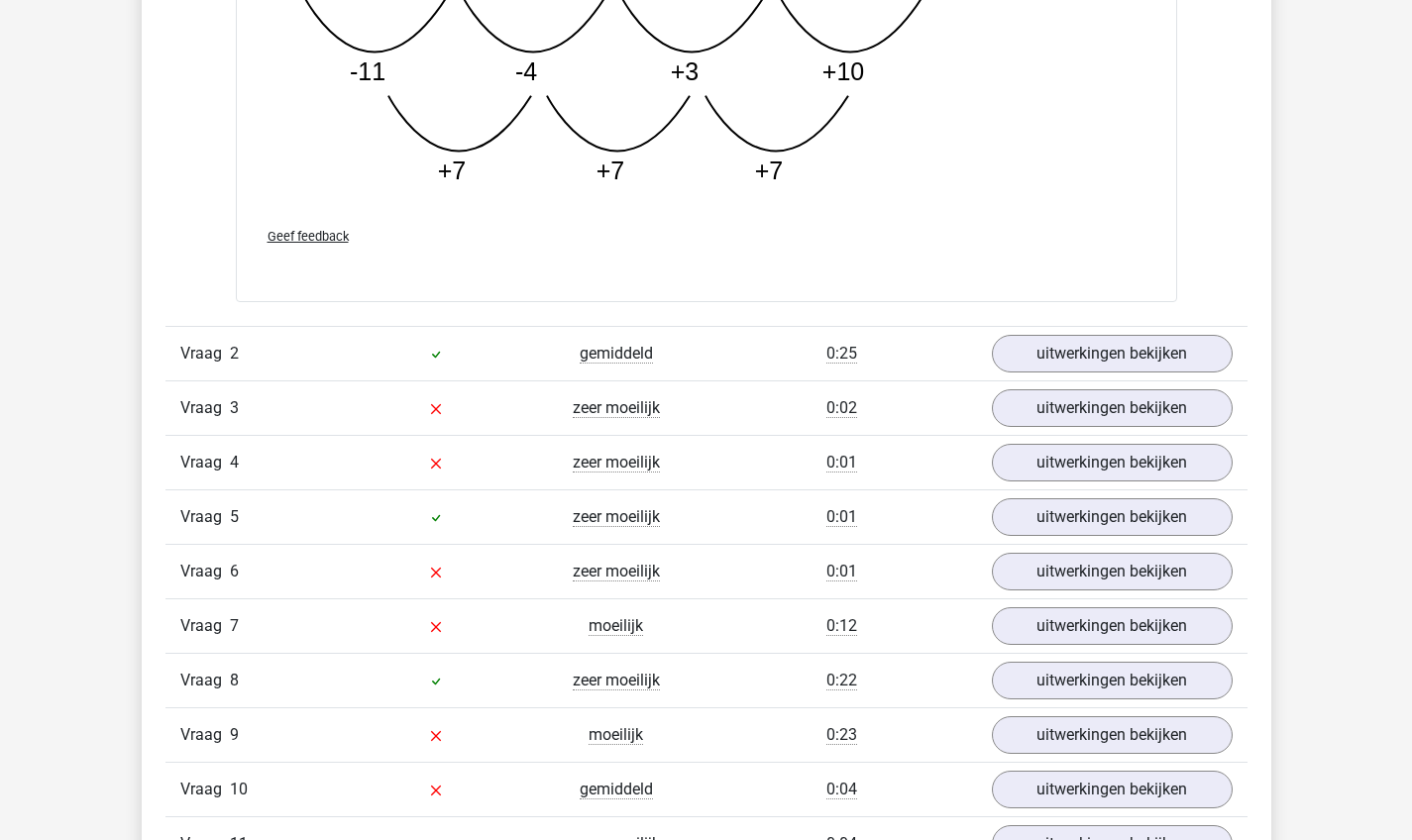 scroll, scrollTop: 3021, scrollLeft: 0, axis: vertical 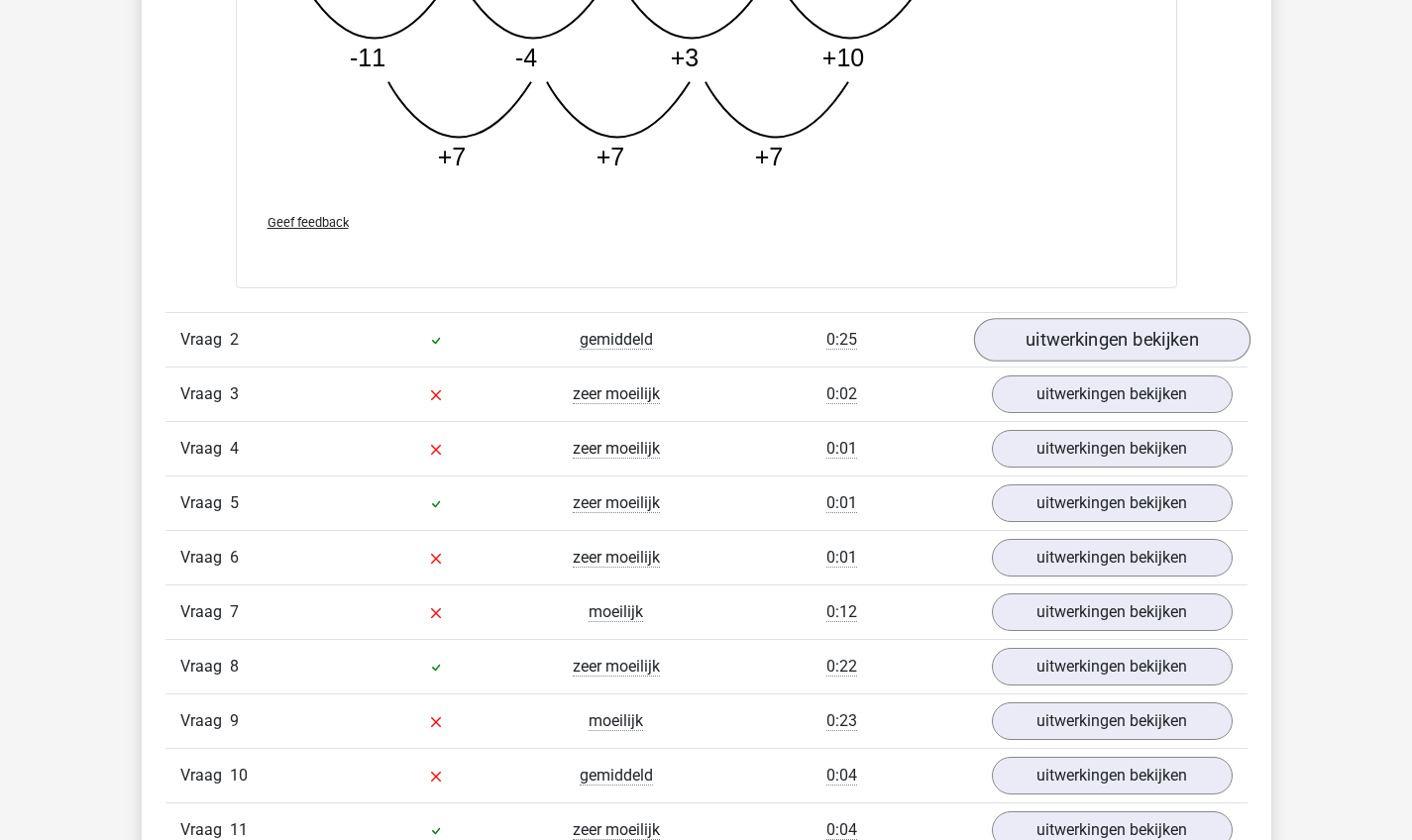 click on "uitwerkingen bekijken" at bounding box center [1111, 340] 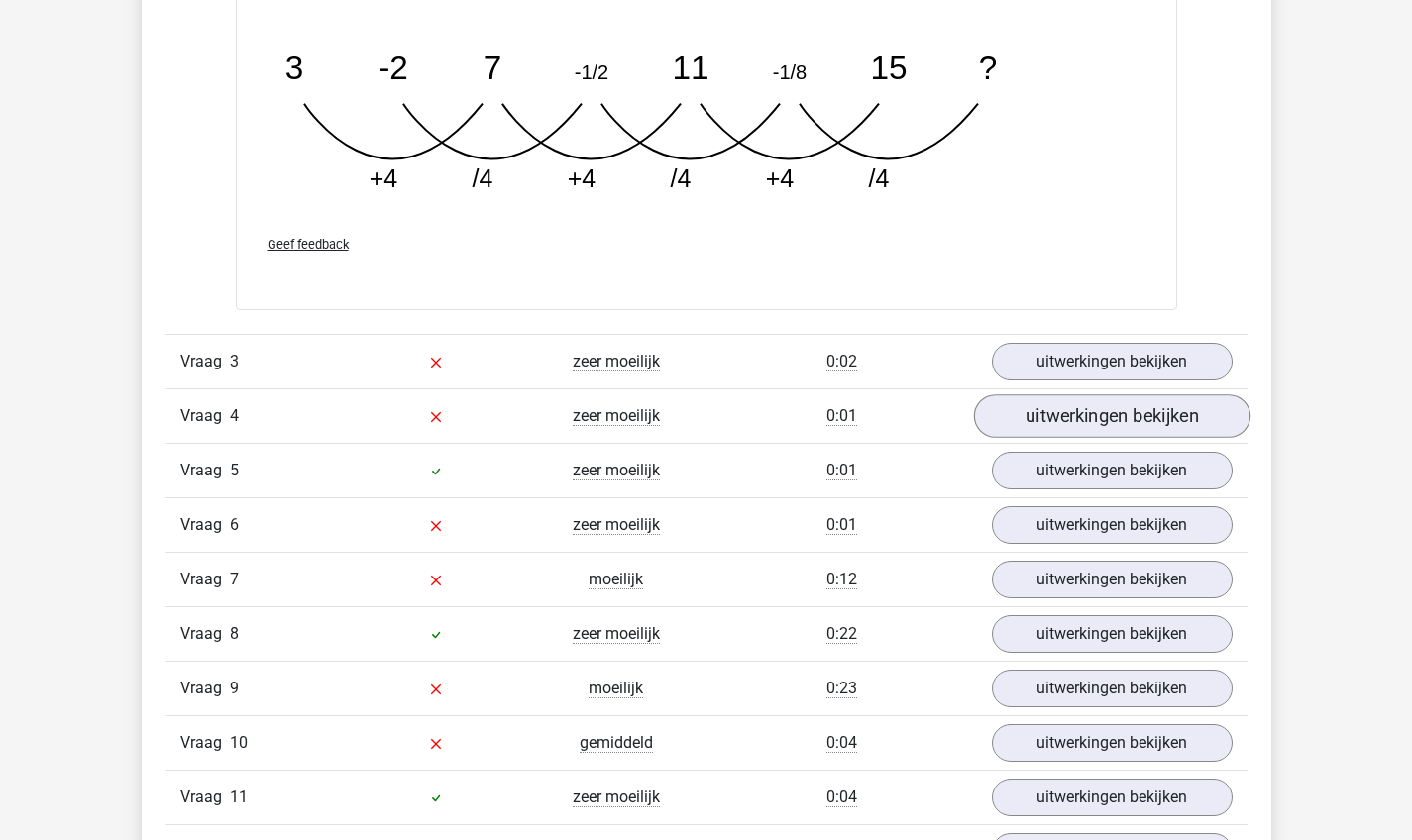 scroll, scrollTop: 4062, scrollLeft: 0, axis: vertical 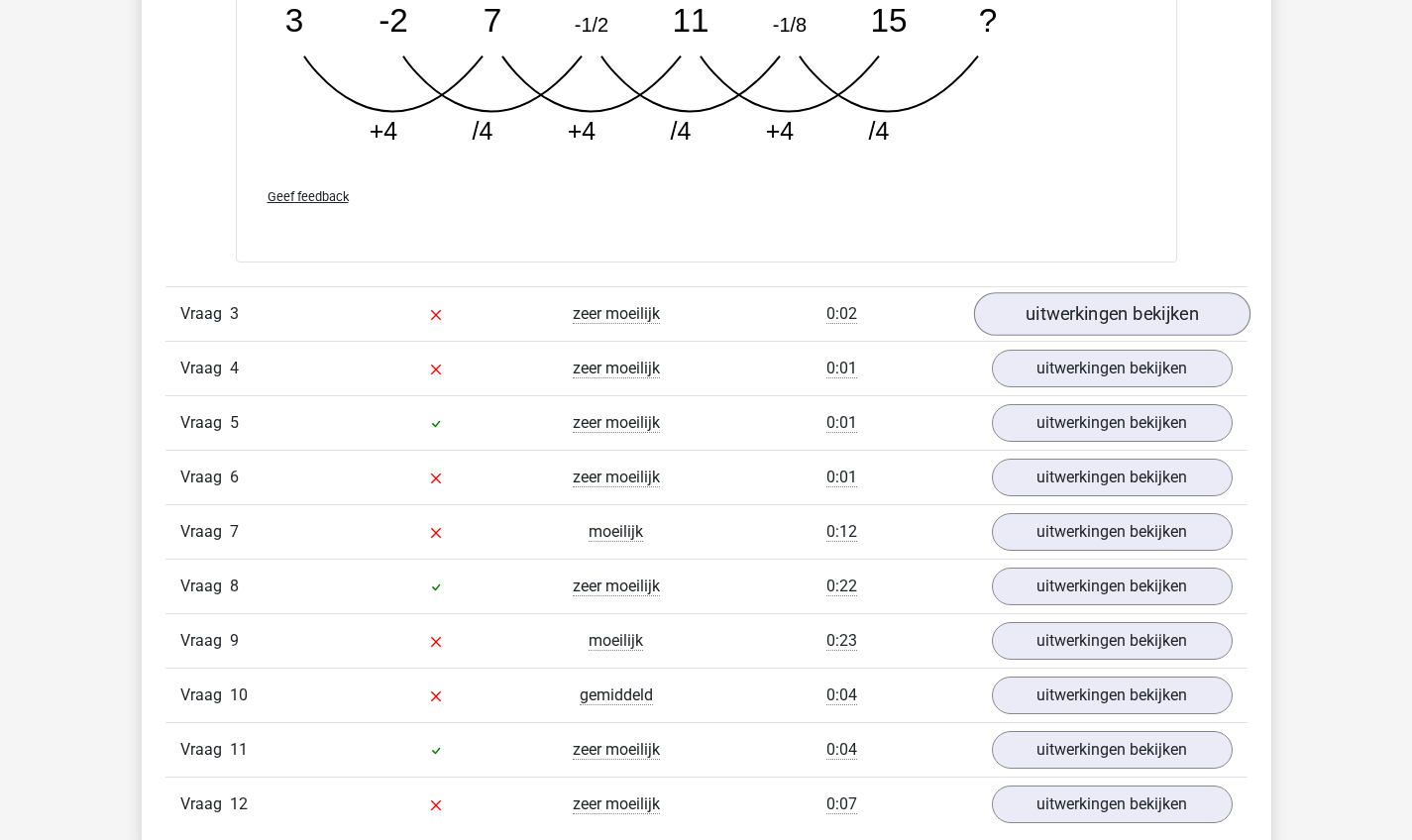 click on "uitwerkingen bekijken" at bounding box center [1111, 314] 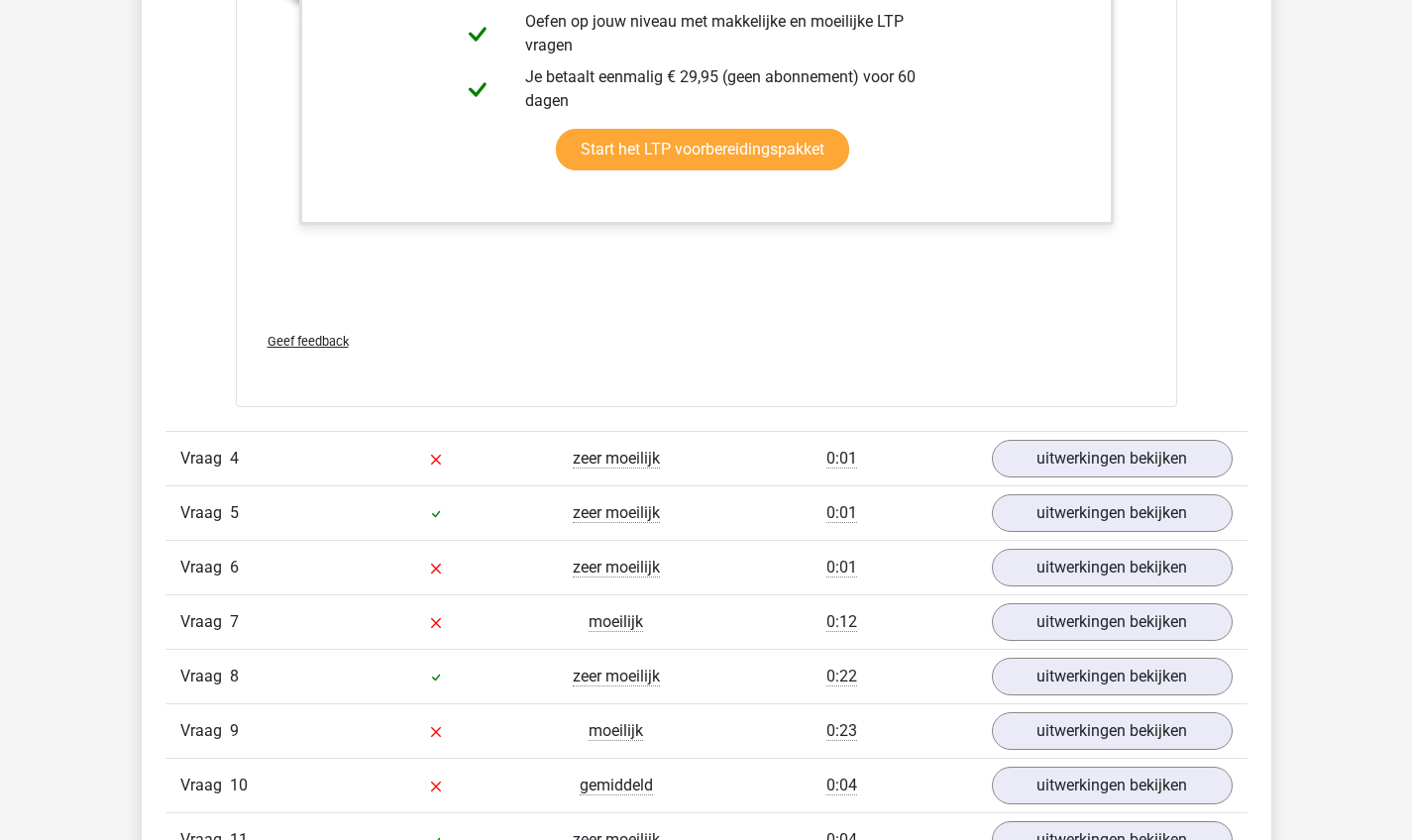 scroll, scrollTop: 5183, scrollLeft: 0, axis: vertical 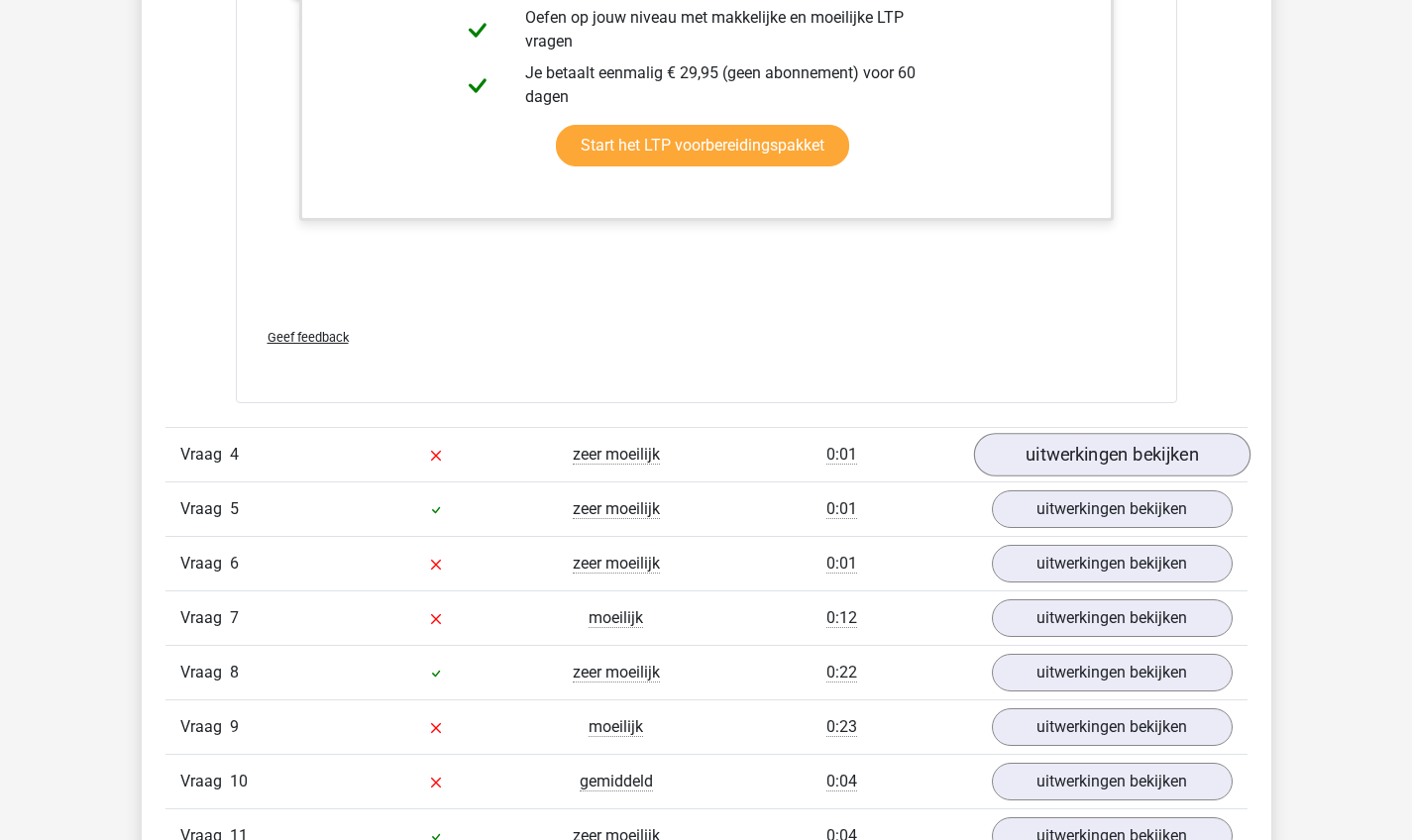 click on "uitwerkingen bekijken" at bounding box center (1111, 455) 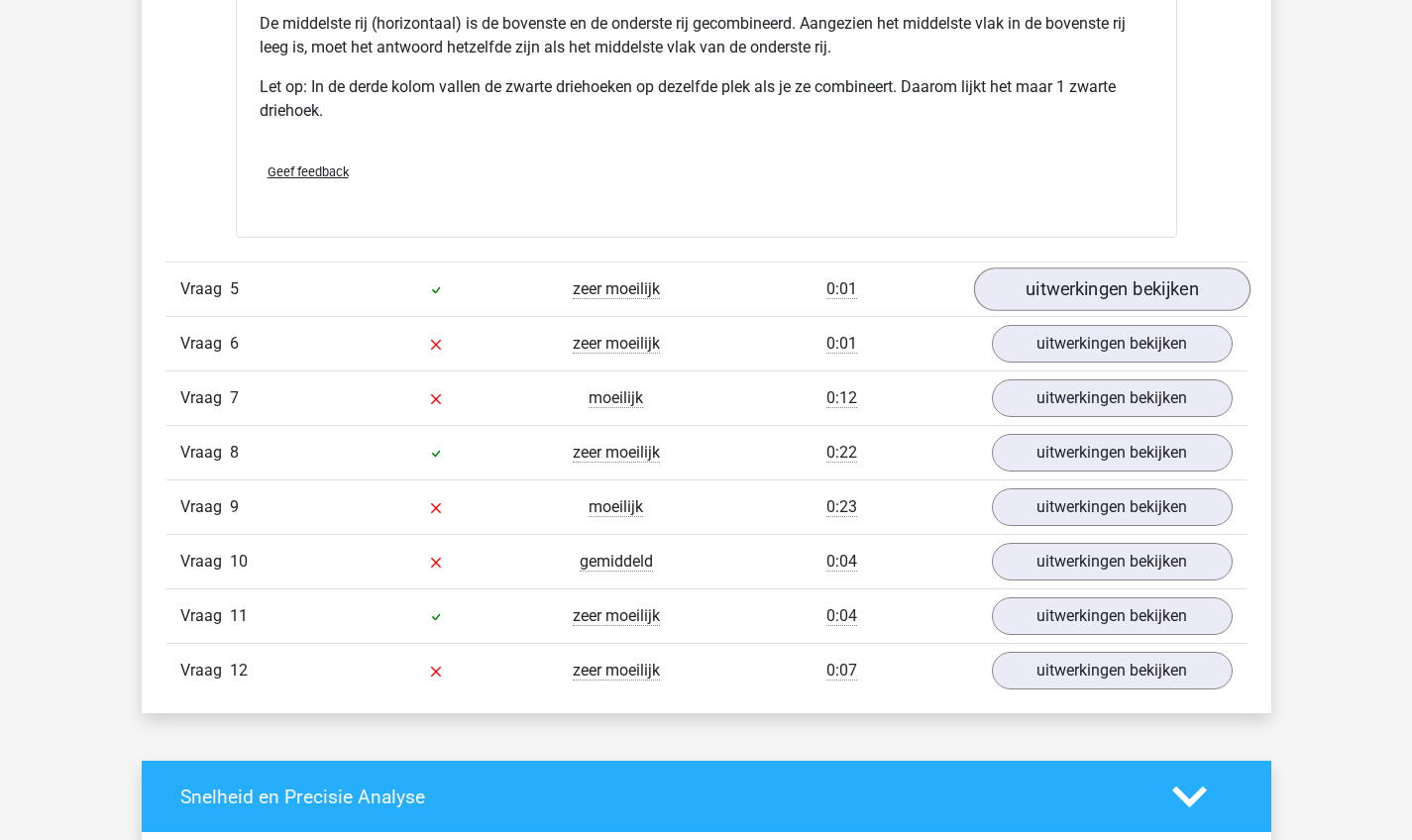 scroll, scrollTop: 6397, scrollLeft: 0, axis: vertical 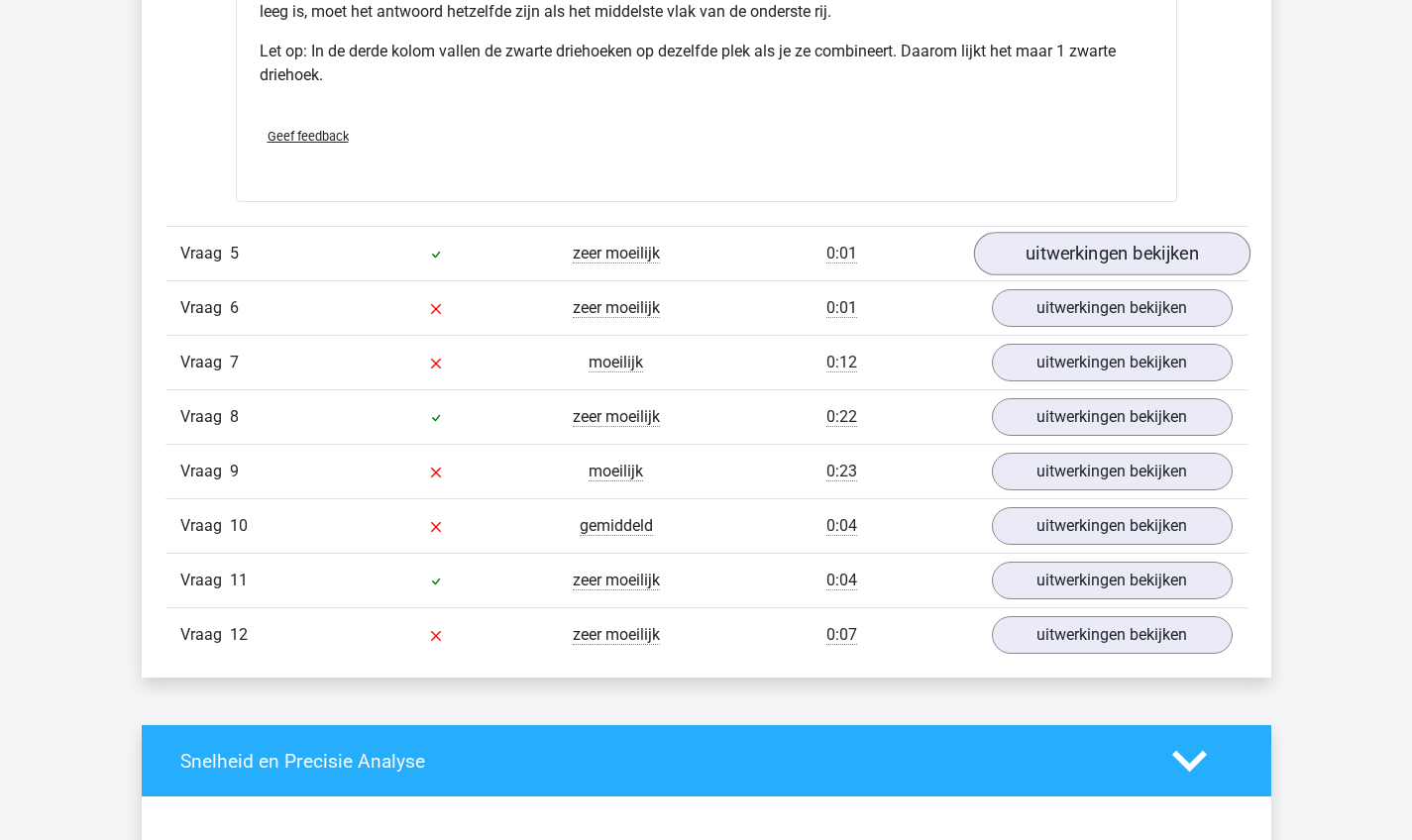 click on "uitwerkingen bekijken" at bounding box center [1111, 254] 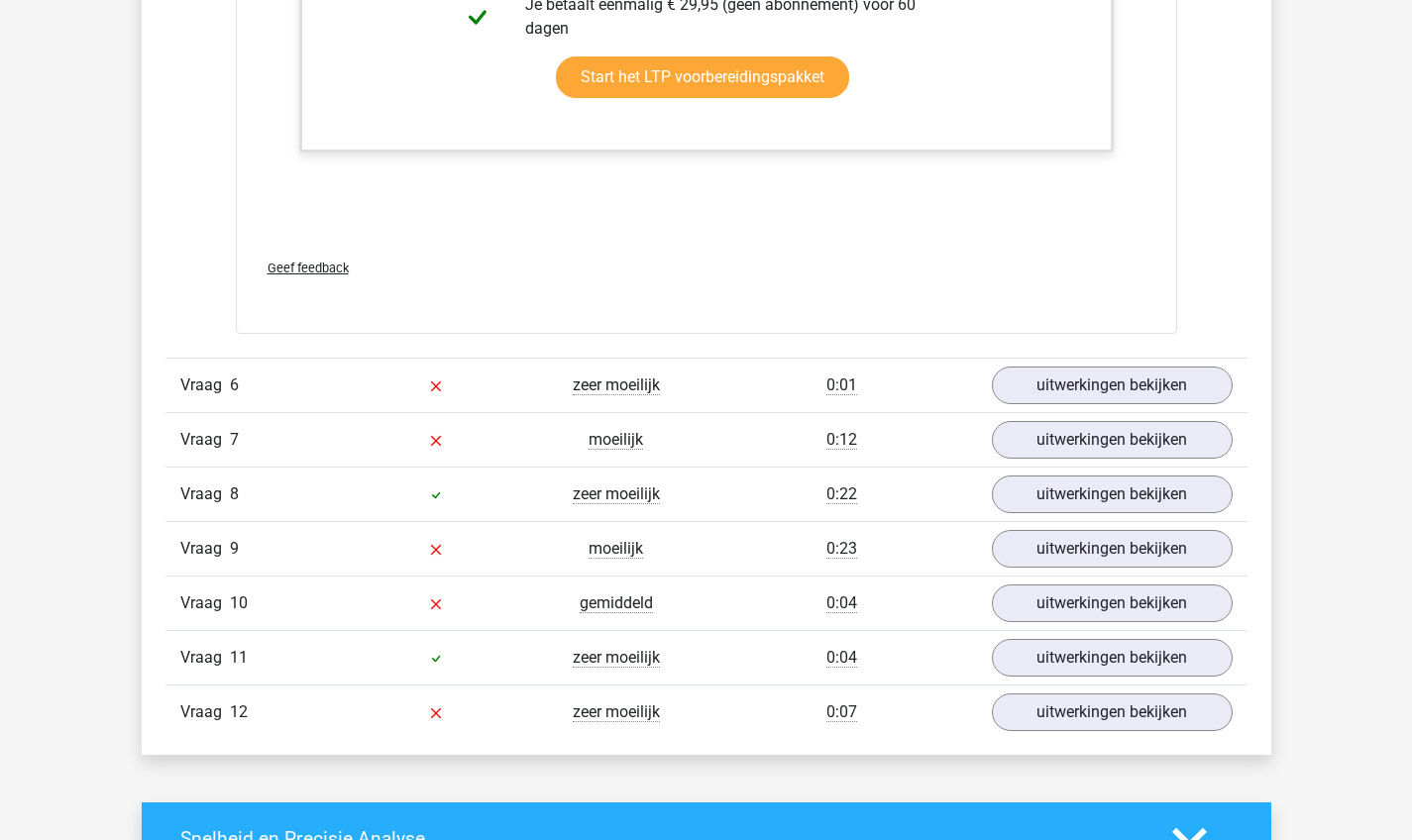 scroll, scrollTop: 7733, scrollLeft: 0, axis: vertical 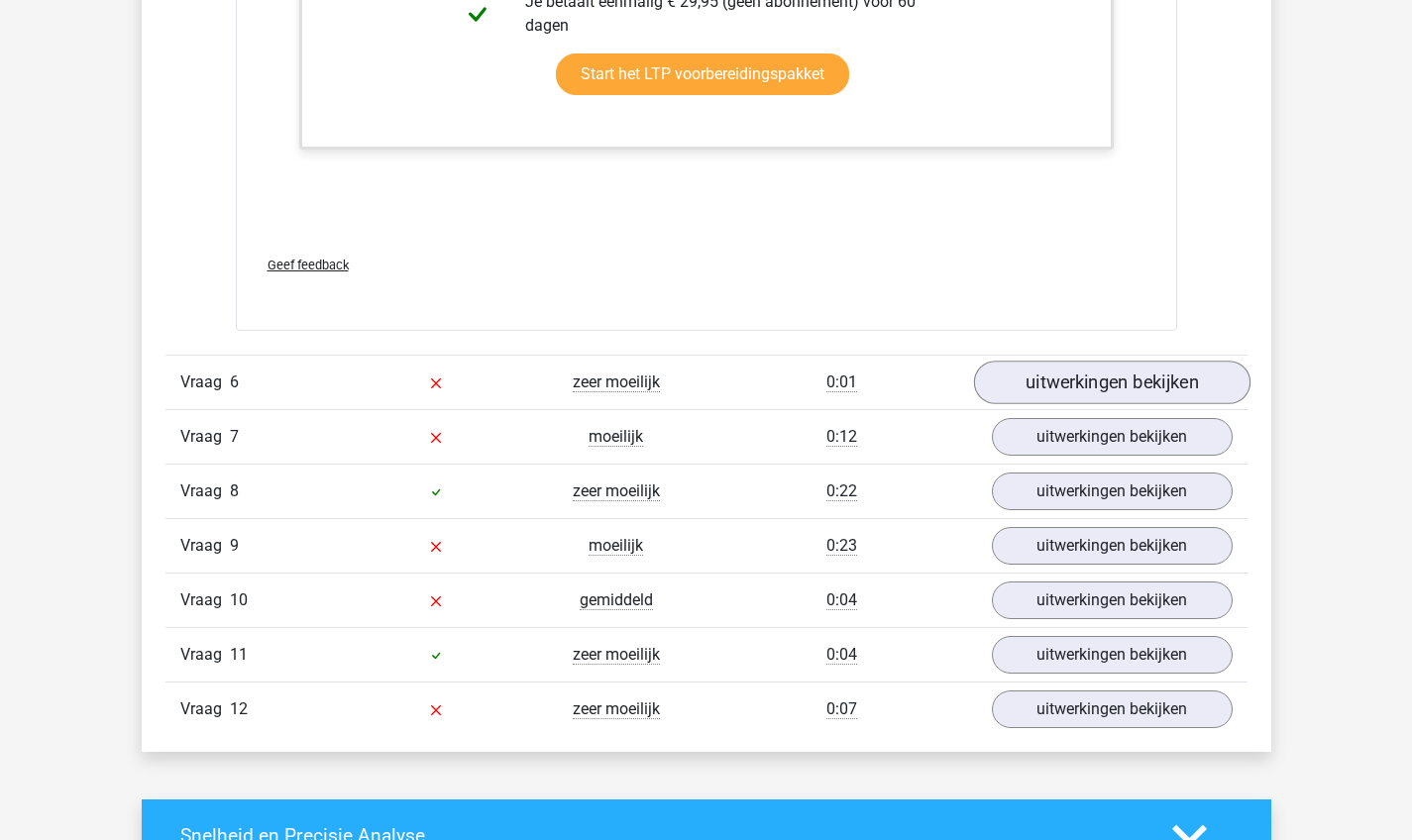 click on "uitwerkingen bekijken" at bounding box center (1111, 382) 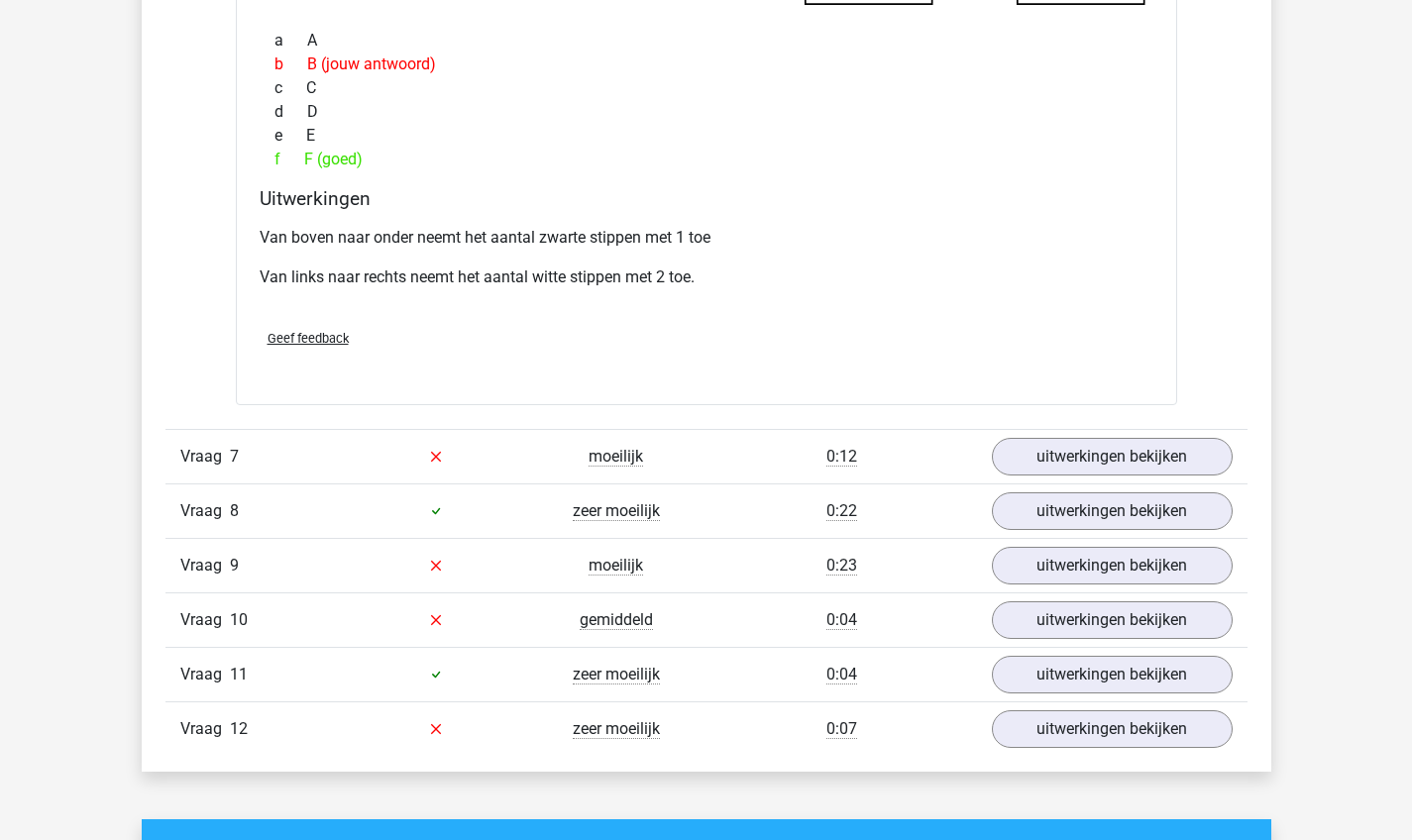 scroll, scrollTop: 8758, scrollLeft: 0, axis: vertical 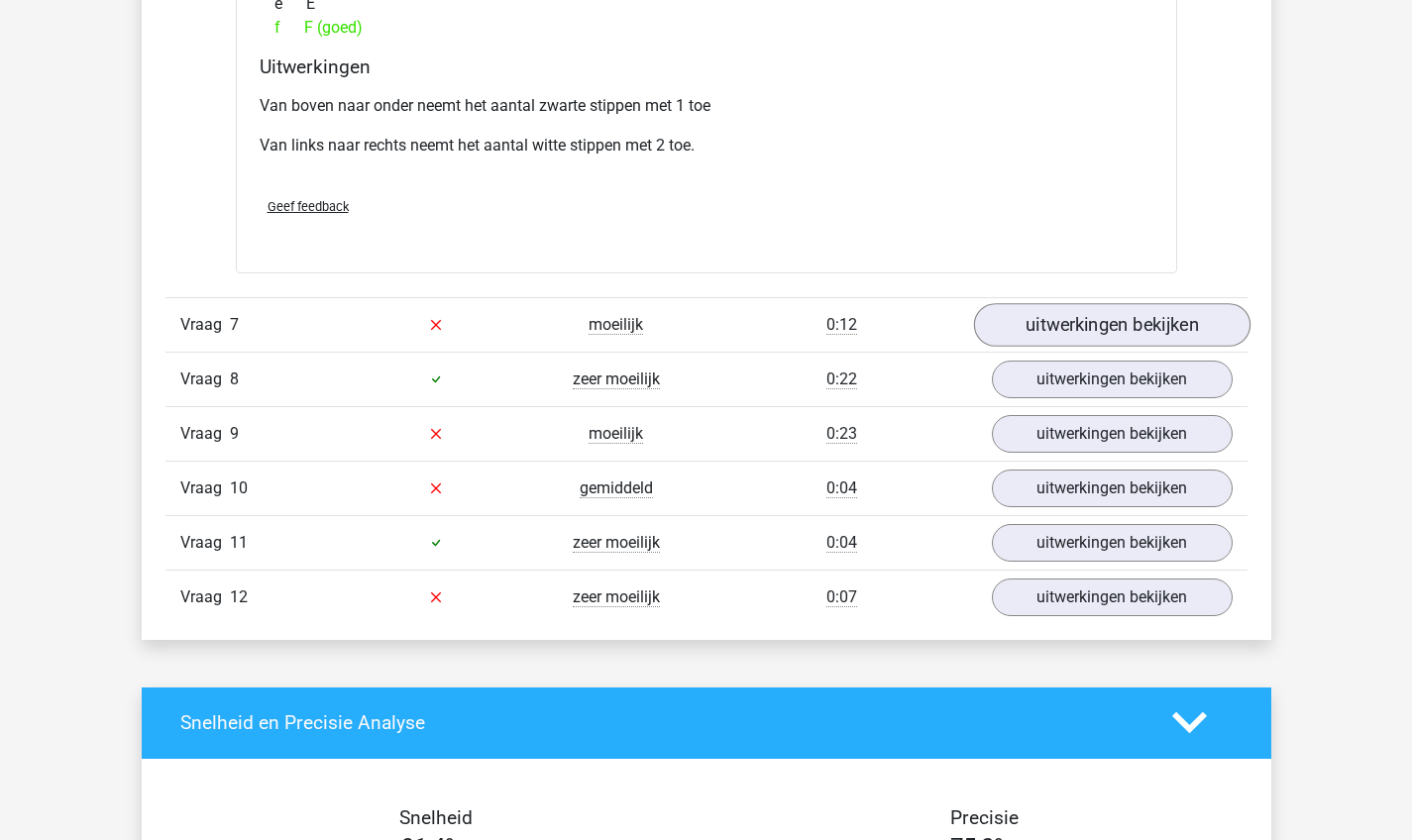 click on "uitwerkingen bekijken" at bounding box center [1111, 325] 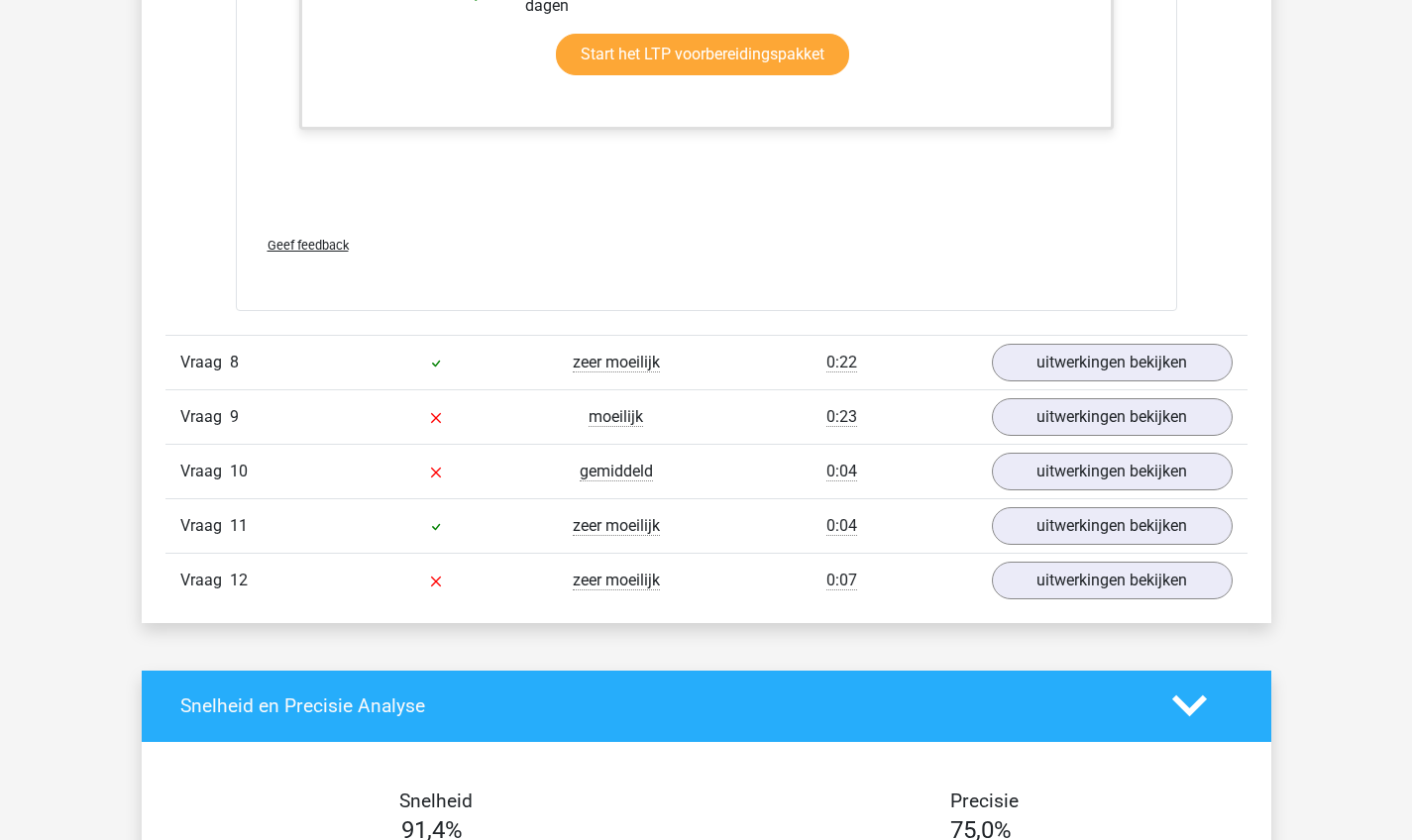 scroll, scrollTop: 9807, scrollLeft: 0, axis: vertical 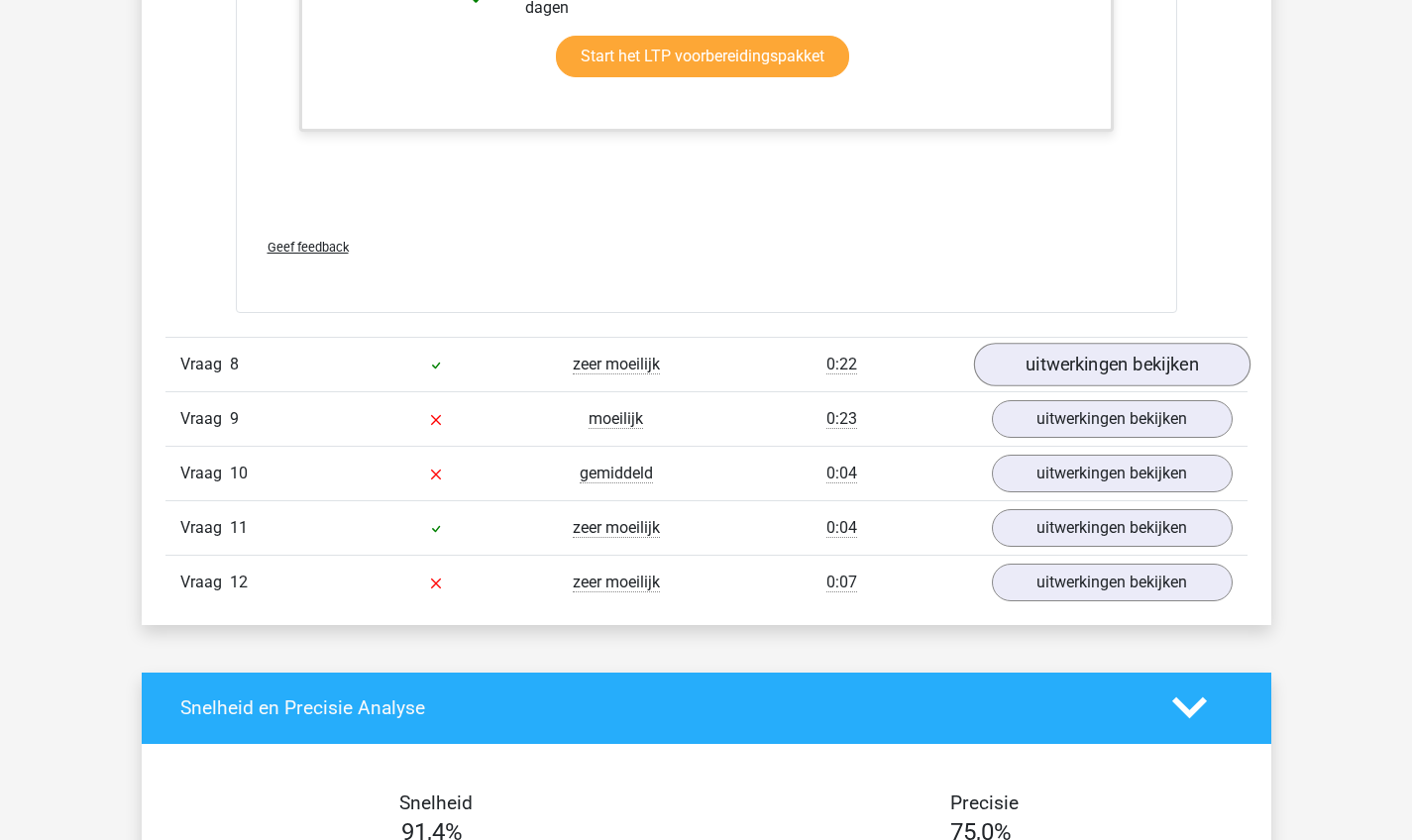 click on "uitwerkingen bekijken" at bounding box center (1111, 365) 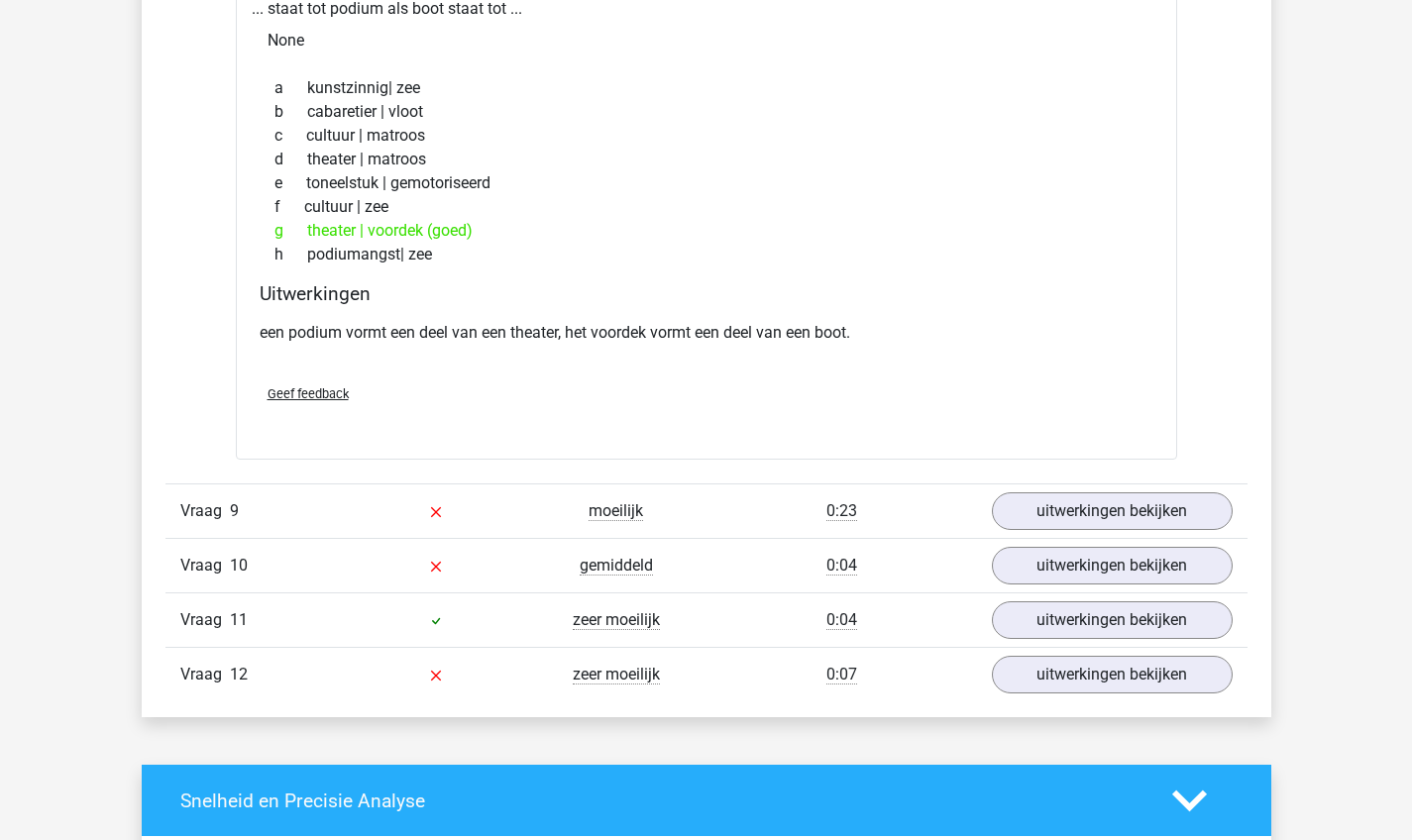 scroll, scrollTop: 10345, scrollLeft: 0, axis: vertical 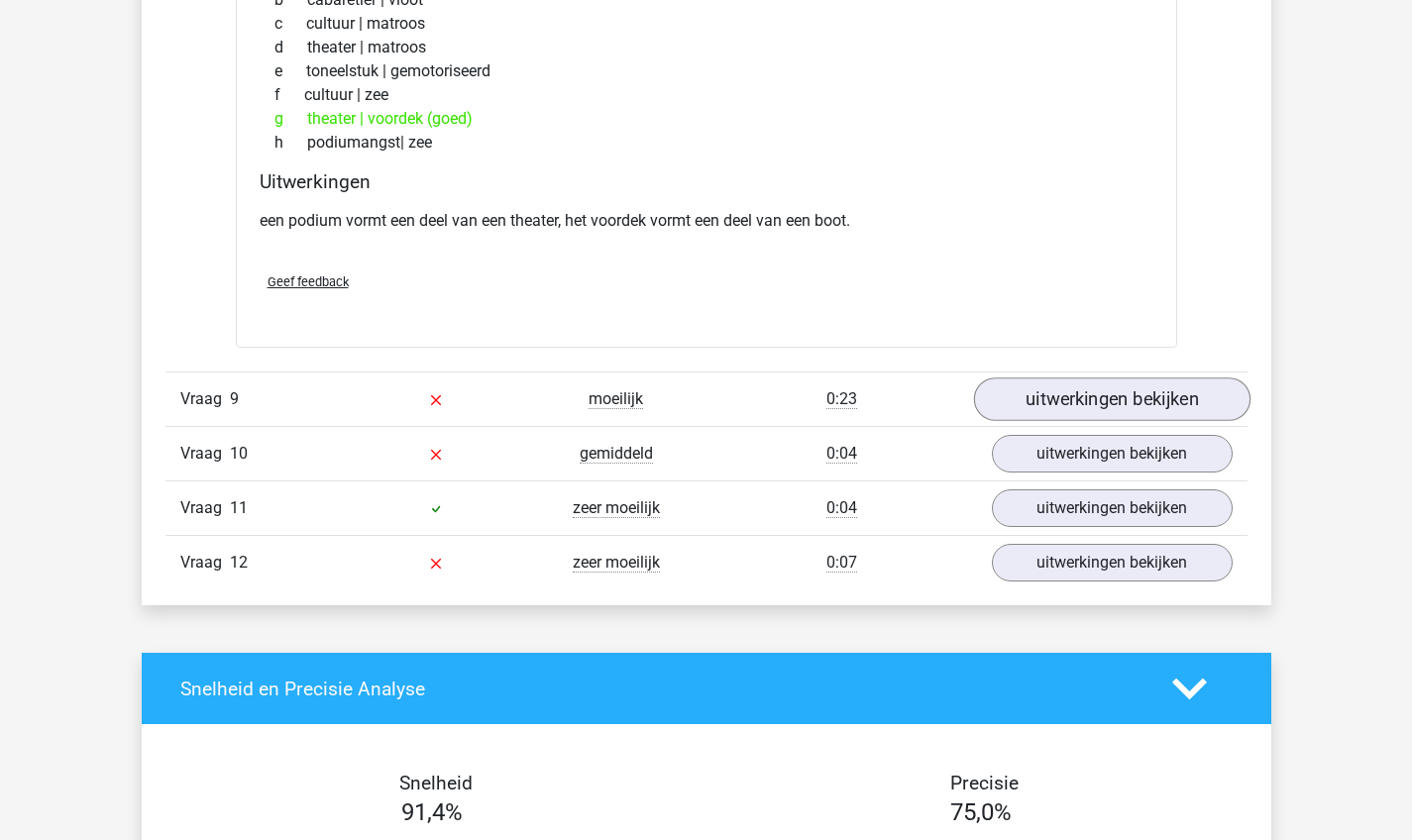 click on "uitwerkingen bekijken" at bounding box center [1111, 399] 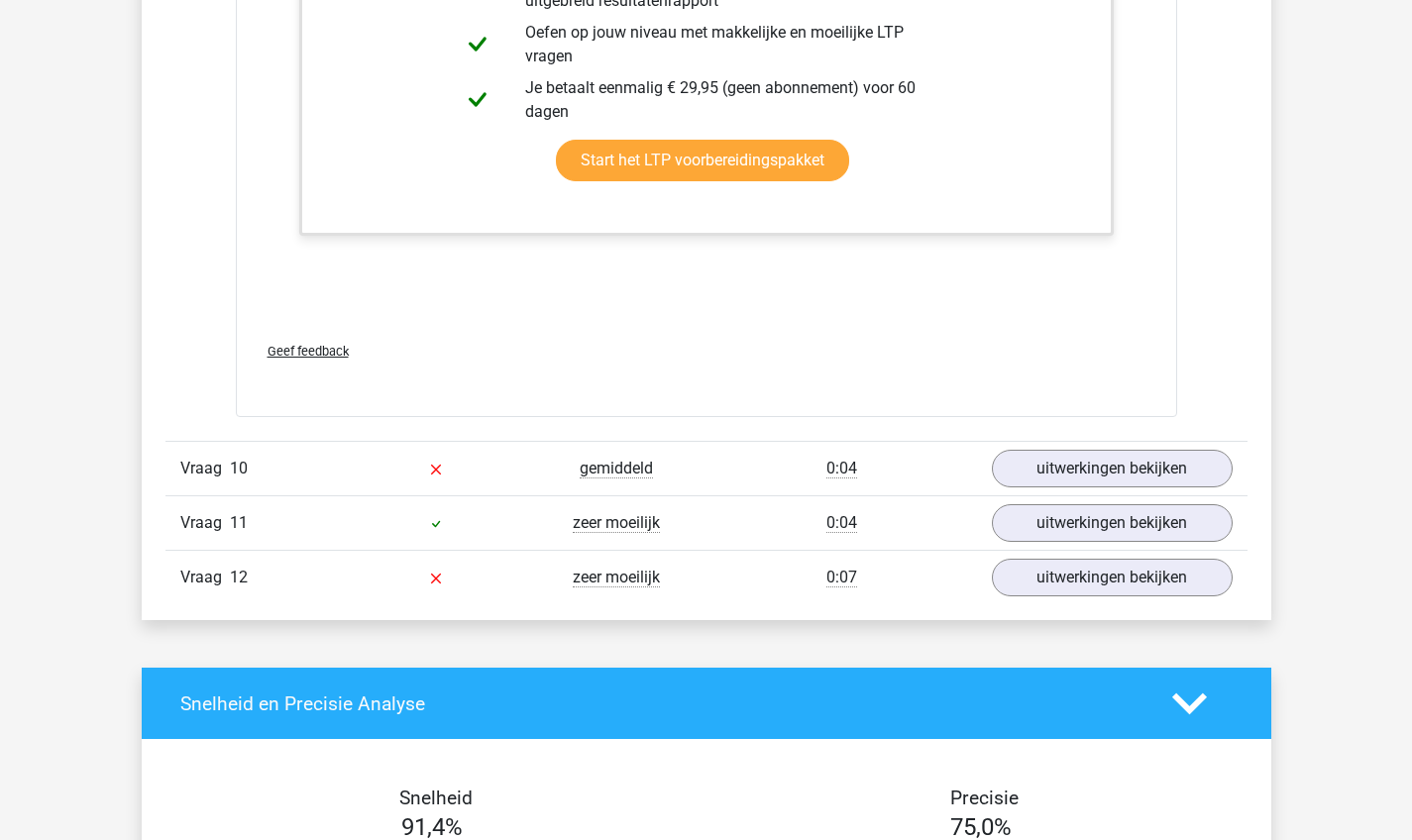 scroll, scrollTop: 11547, scrollLeft: 0, axis: vertical 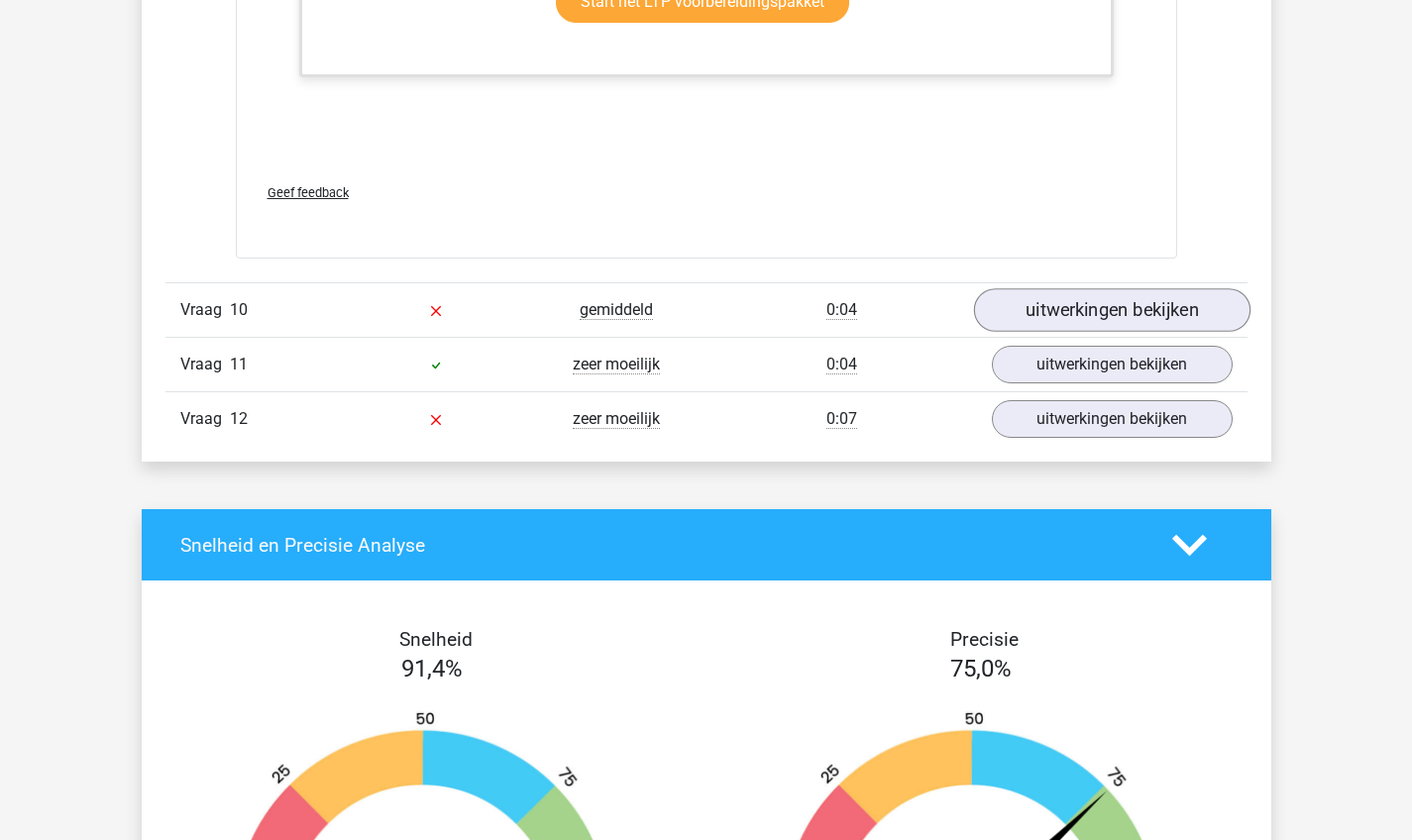 click on "uitwerkingen bekijken" at bounding box center (1111, 310) 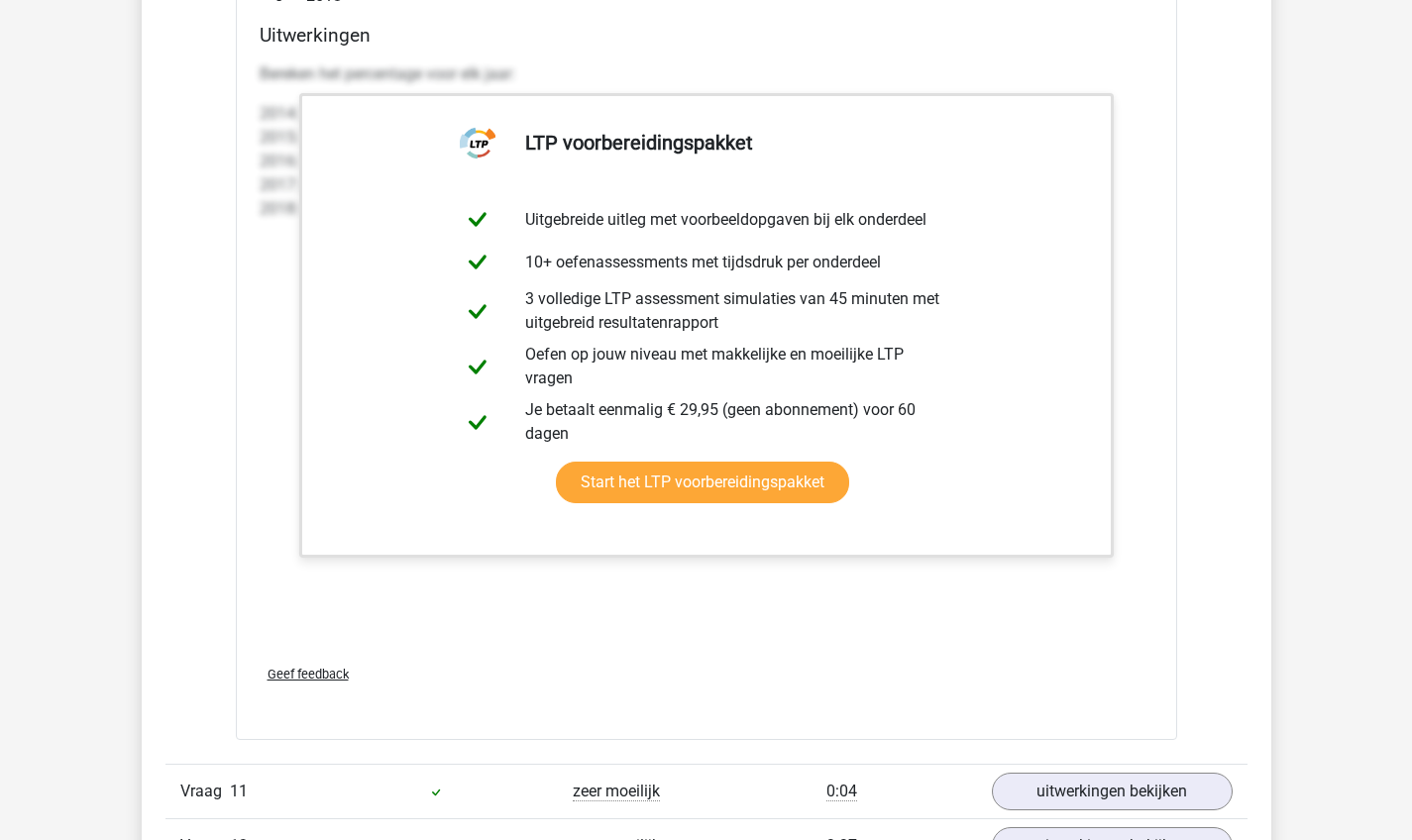 scroll, scrollTop: 13479, scrollLeft: 0, axis: vertical 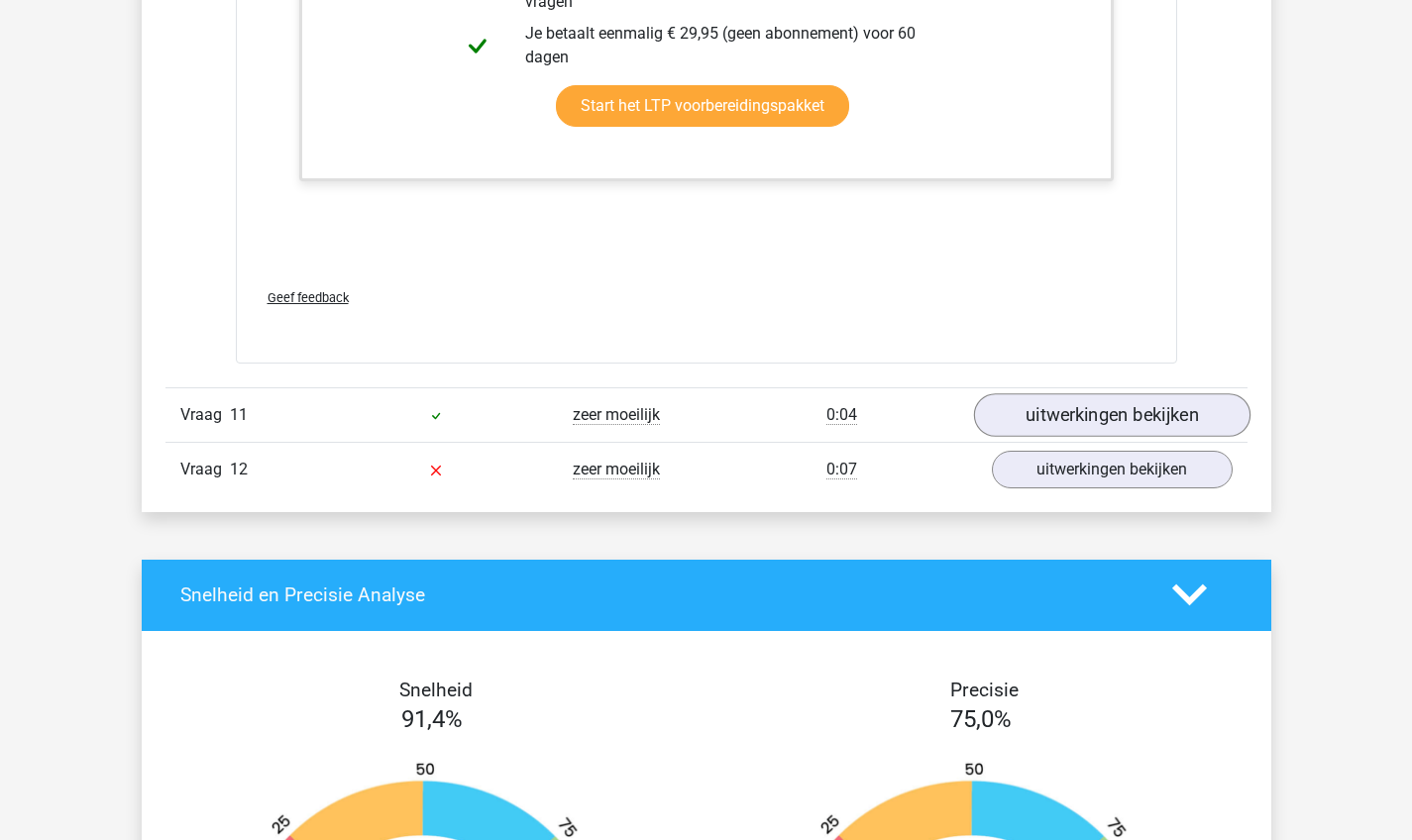 click on "uitwerkingen bekijken" at bounding box center (1111, 415) 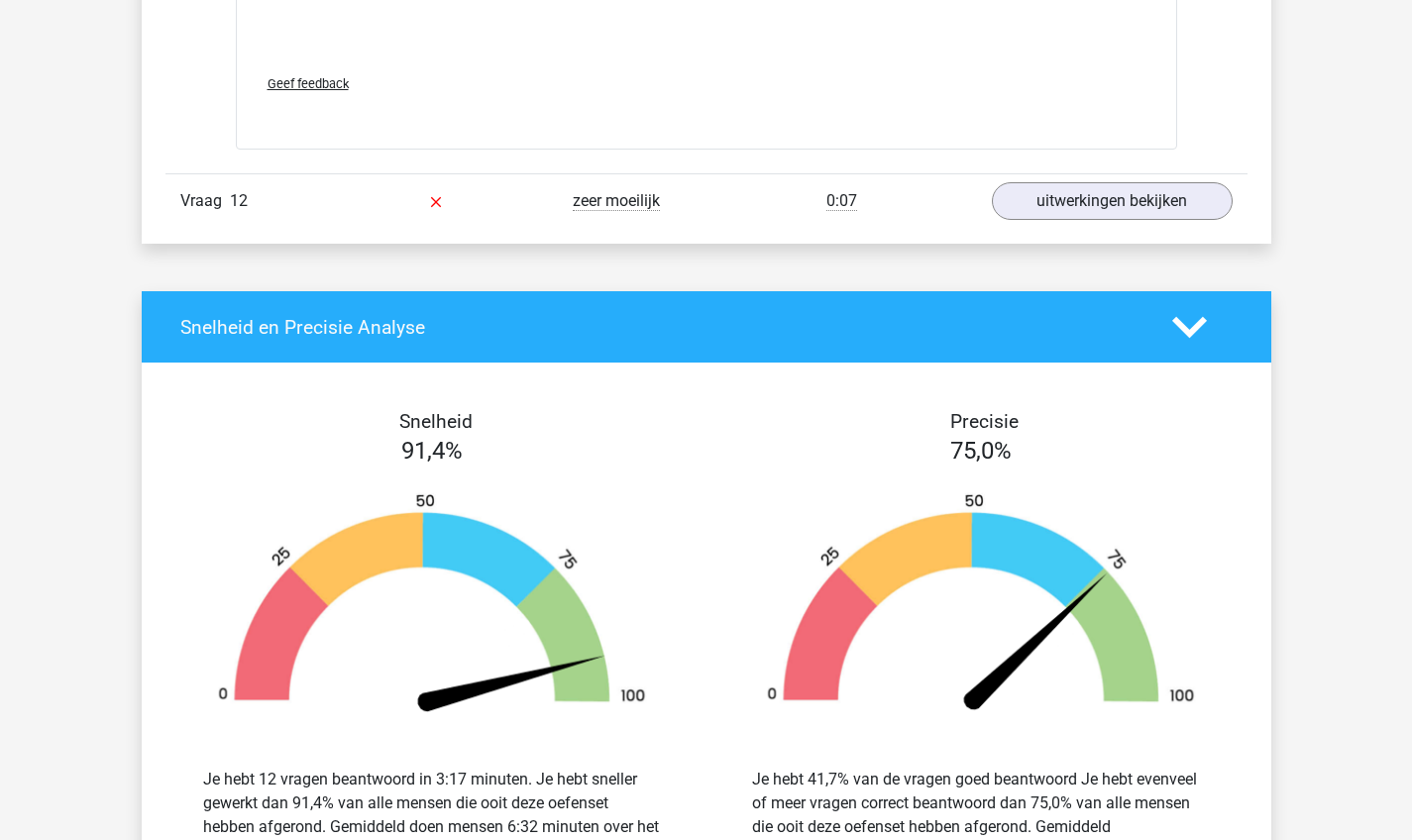 scroll, scrollTop: 15760, scrollLeft: 0, axis: vertical 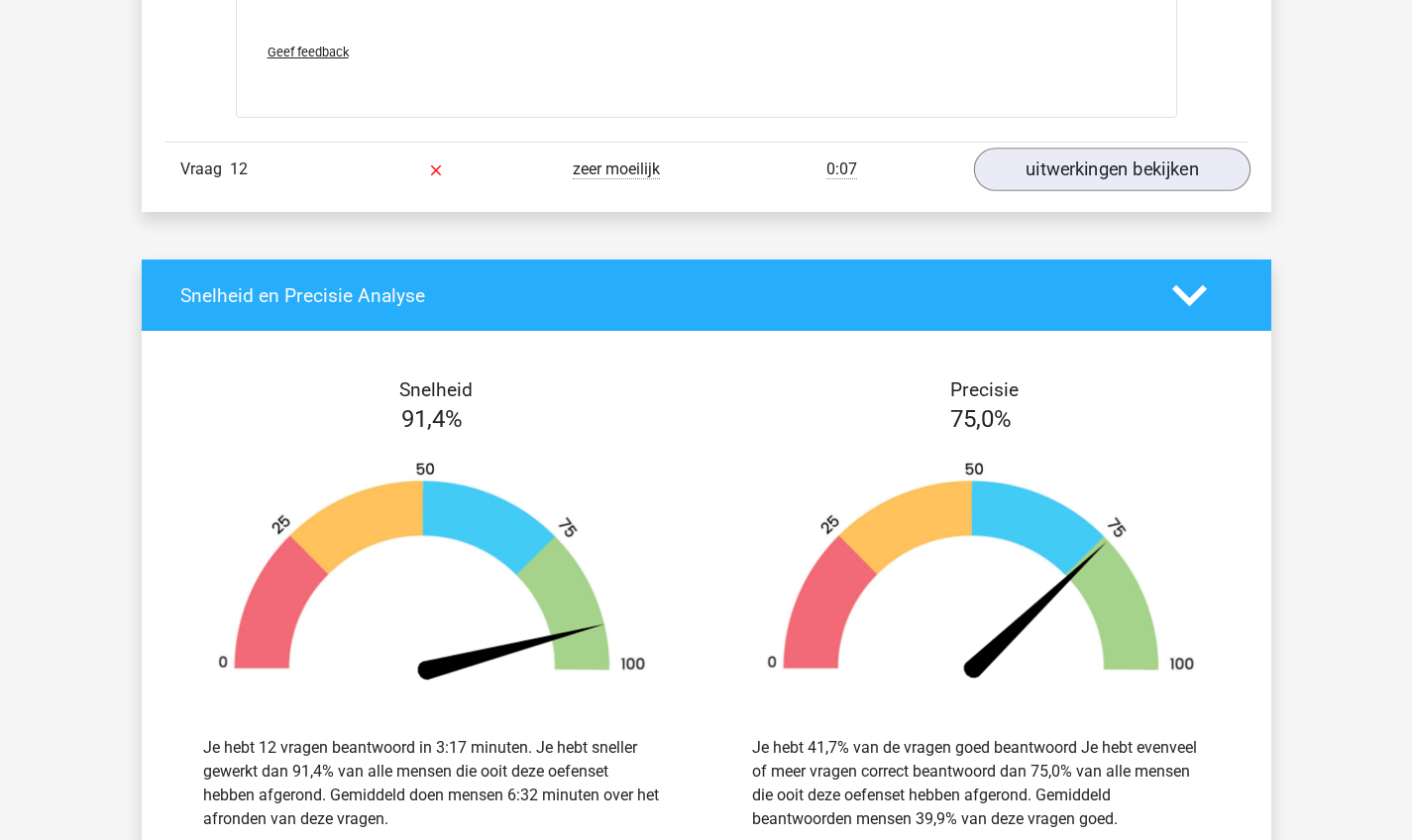 click on "uitwerkingen bekijken" at bounding box center (1111, 169) 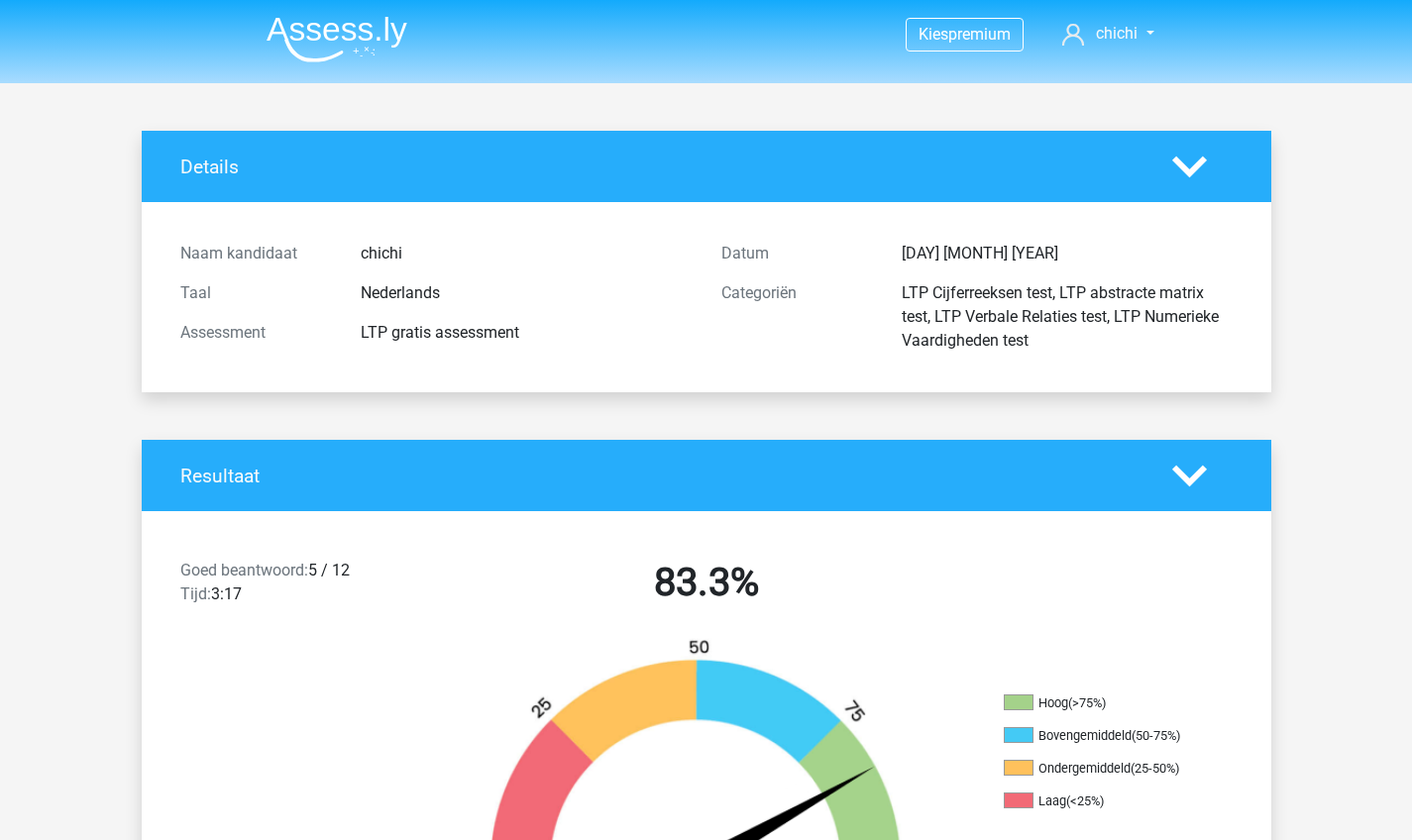 scroll, scrollTop: 0, scrollLeft: 0, axis: both 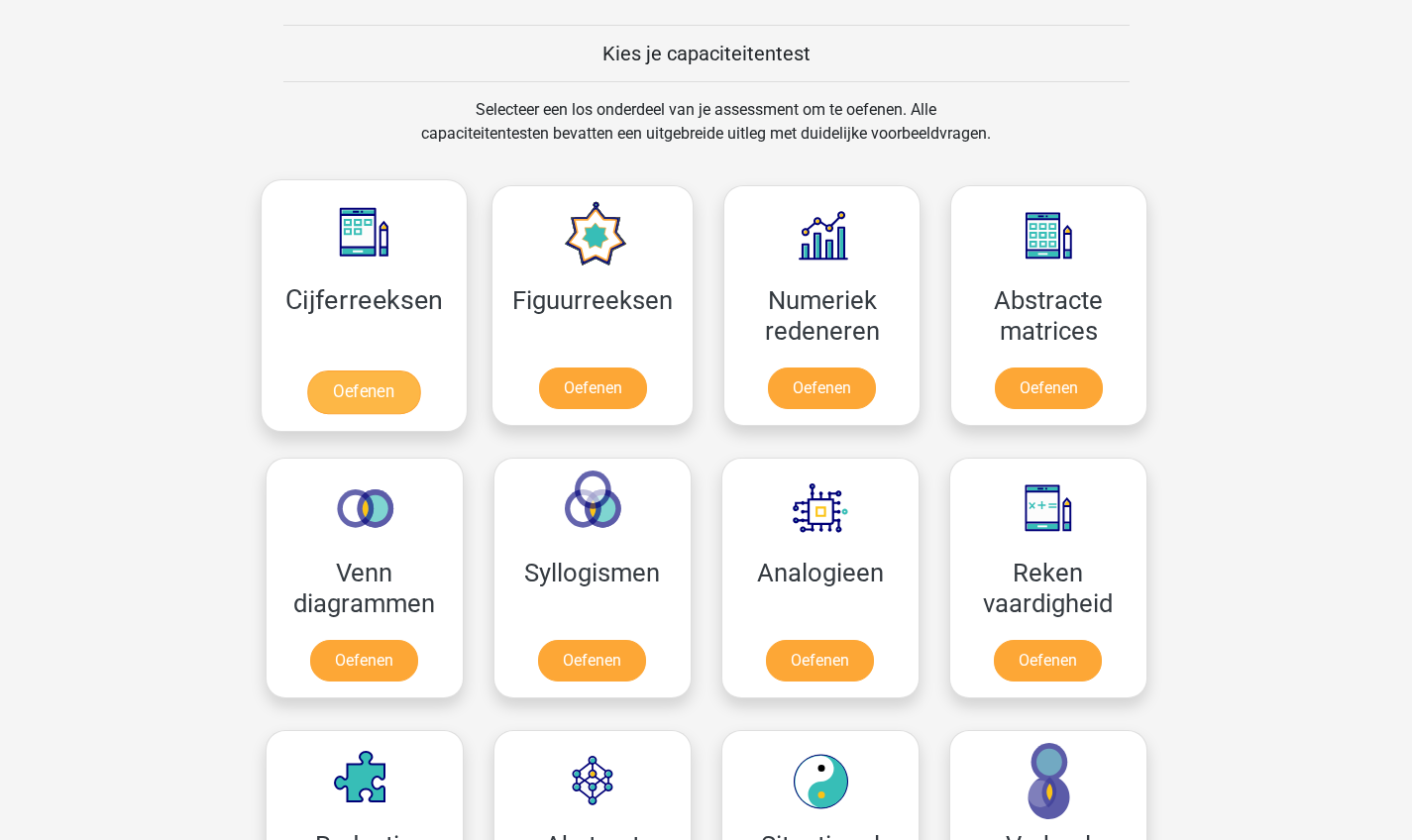 click on "Oefenen" at bounding box center [364, 392] 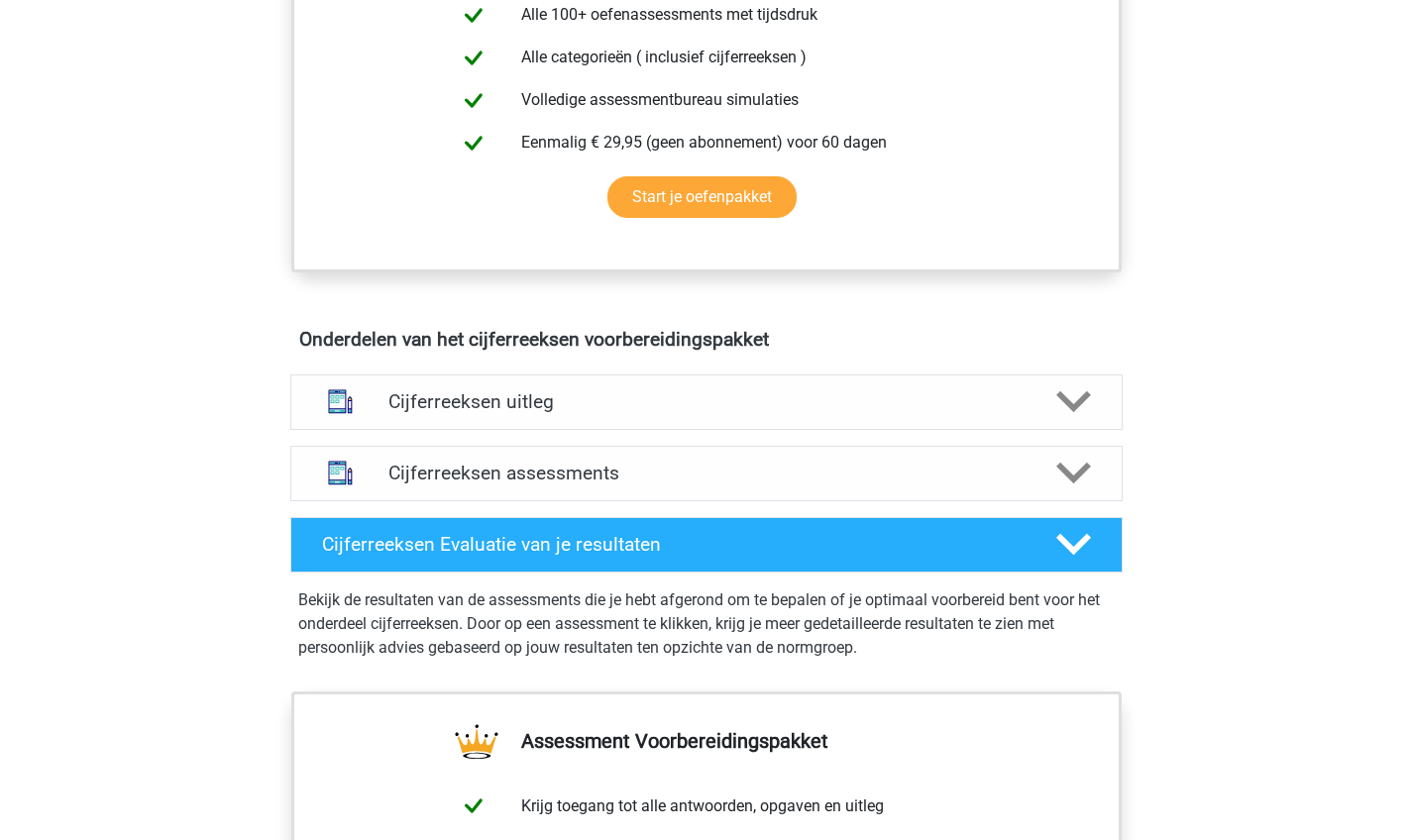 scroll, scrollTop: 903, scrollLeft: 0, axis: vertical 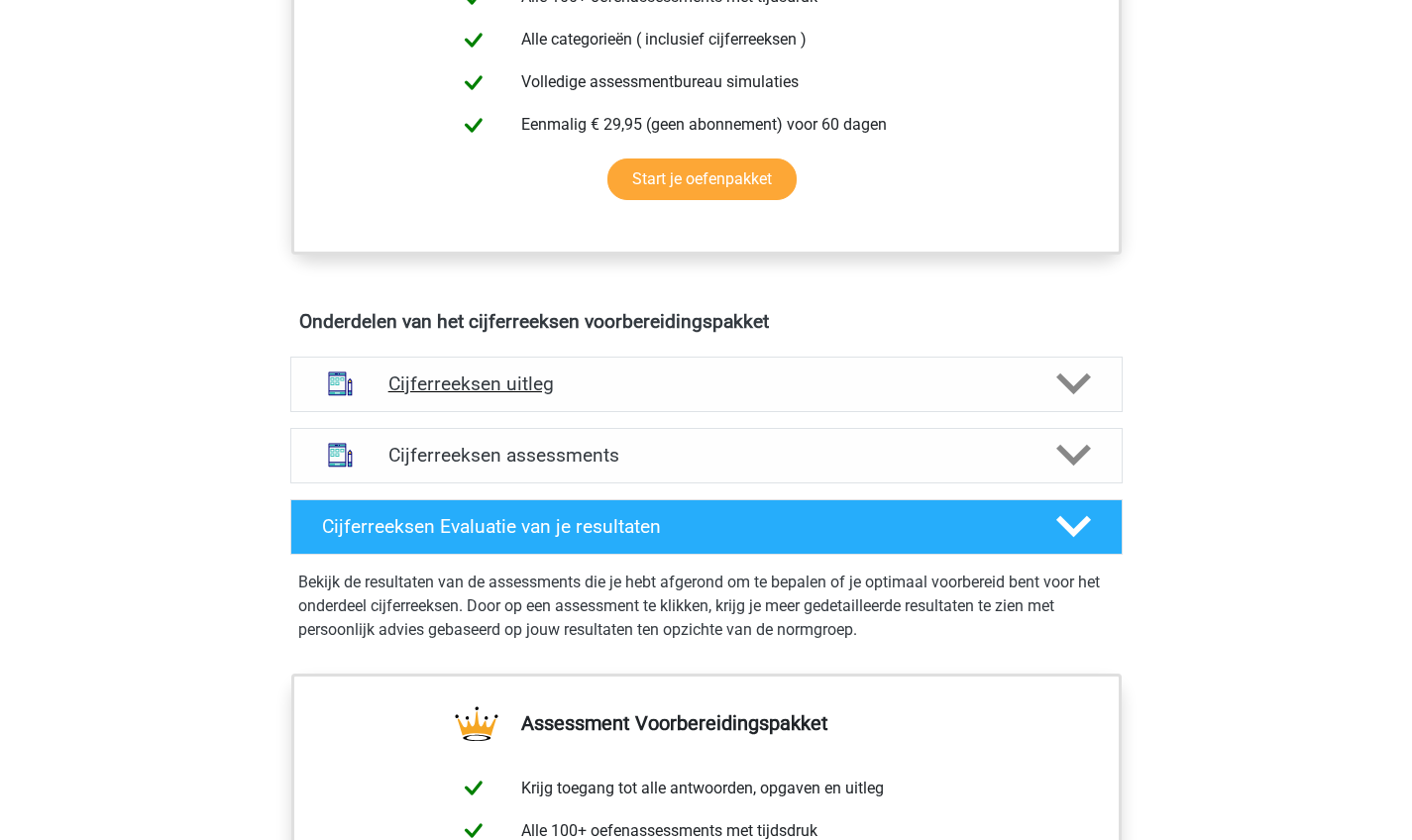 click on "Cijferreeksen uitleg" at bounding box center (706, 383) 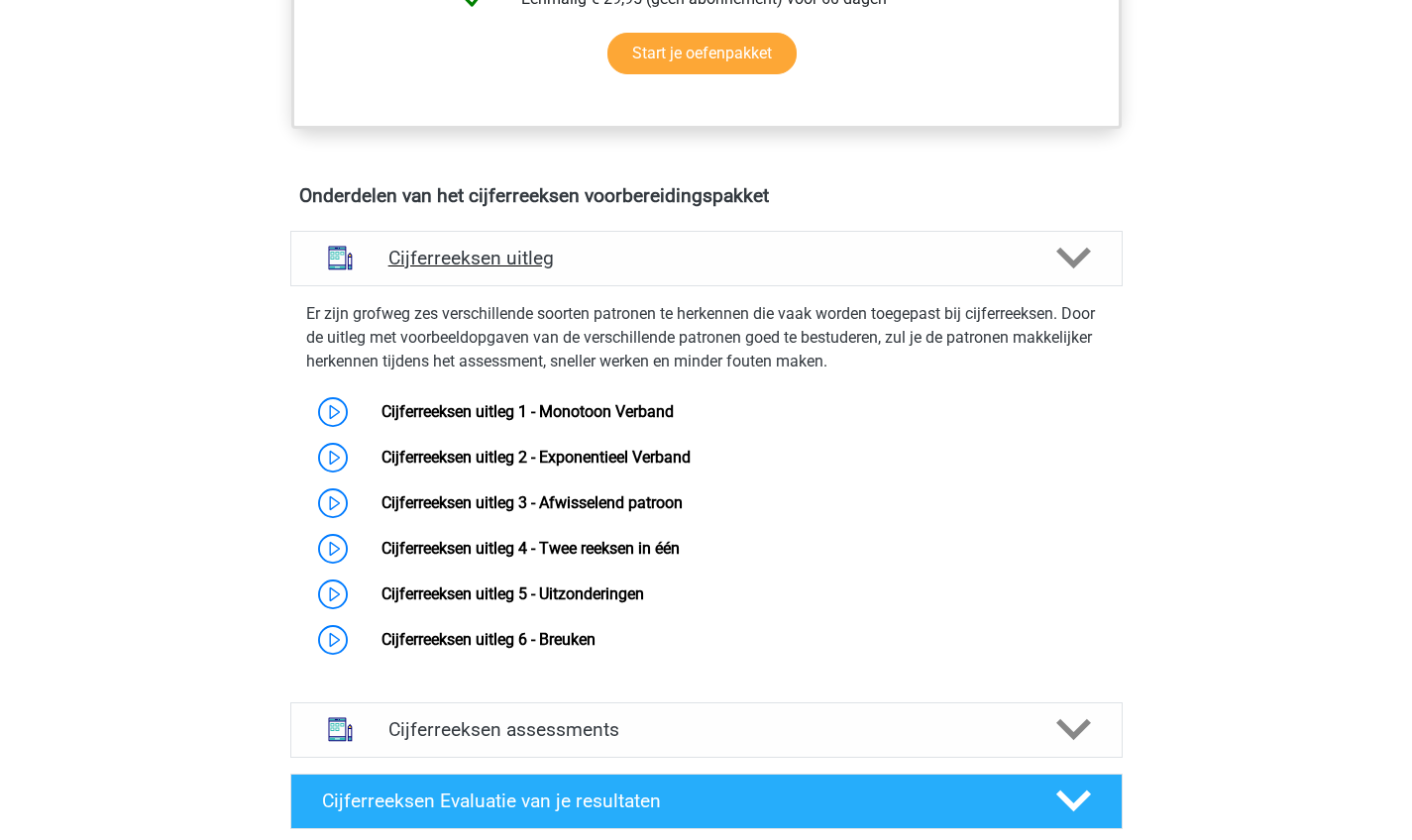 scroll, scrollTop: 1037, scrollLeft: 0, axis: vertical 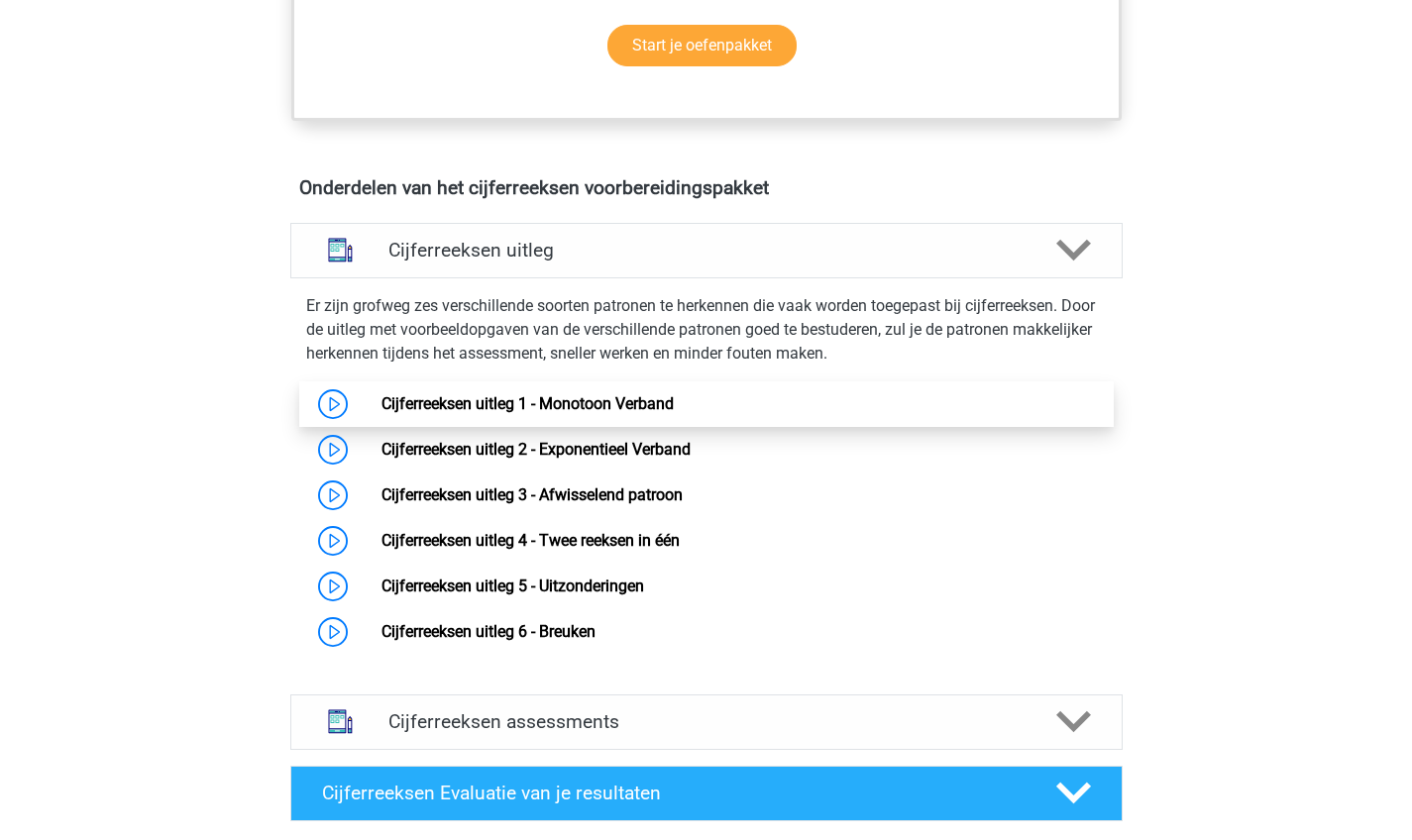 click on "Cijferreeksen uitleg 1 - Monotoon Verband" at bounding box center (527, 403) 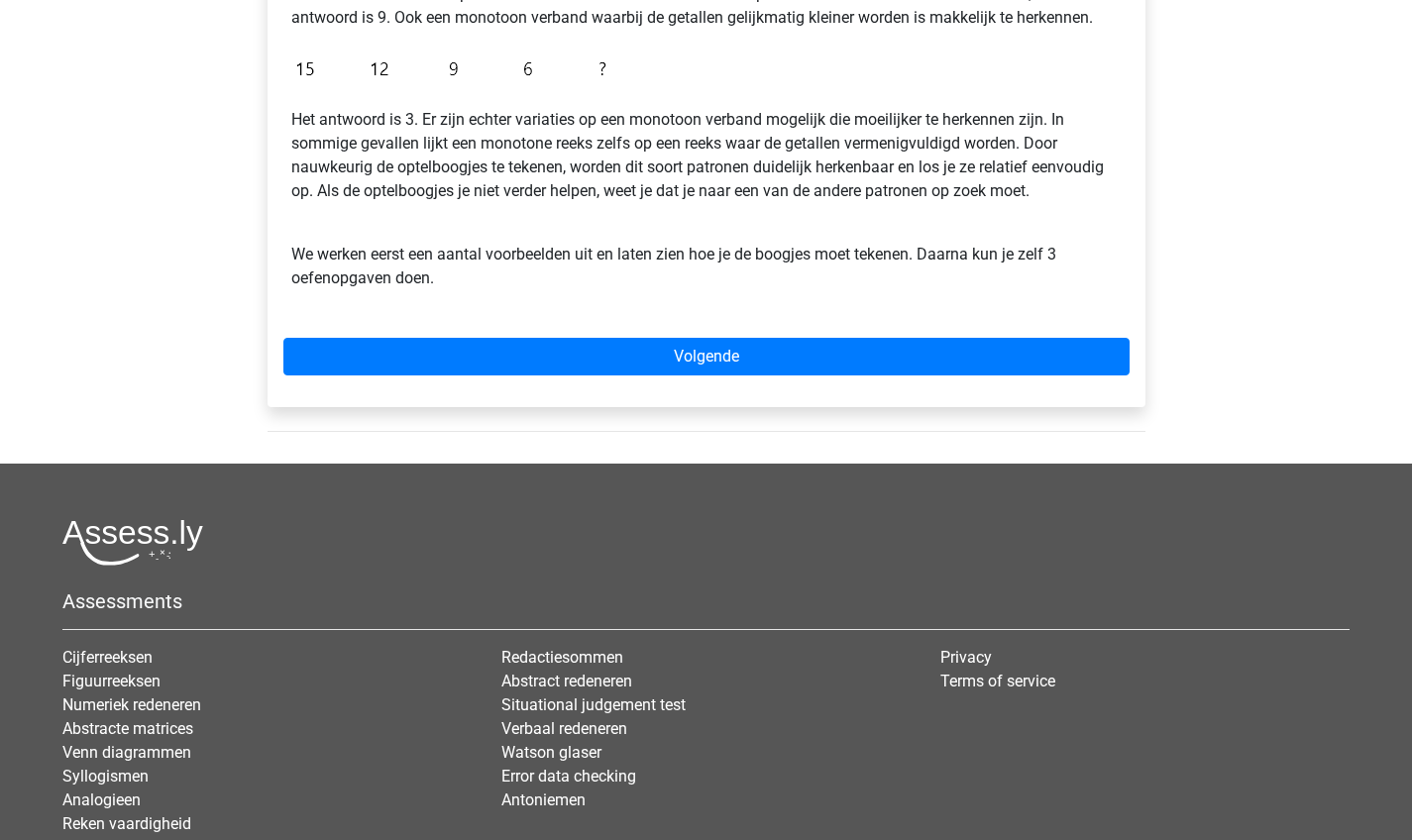 scroll, scrollTop: 647, scrollLeft: 0, axis: vertical 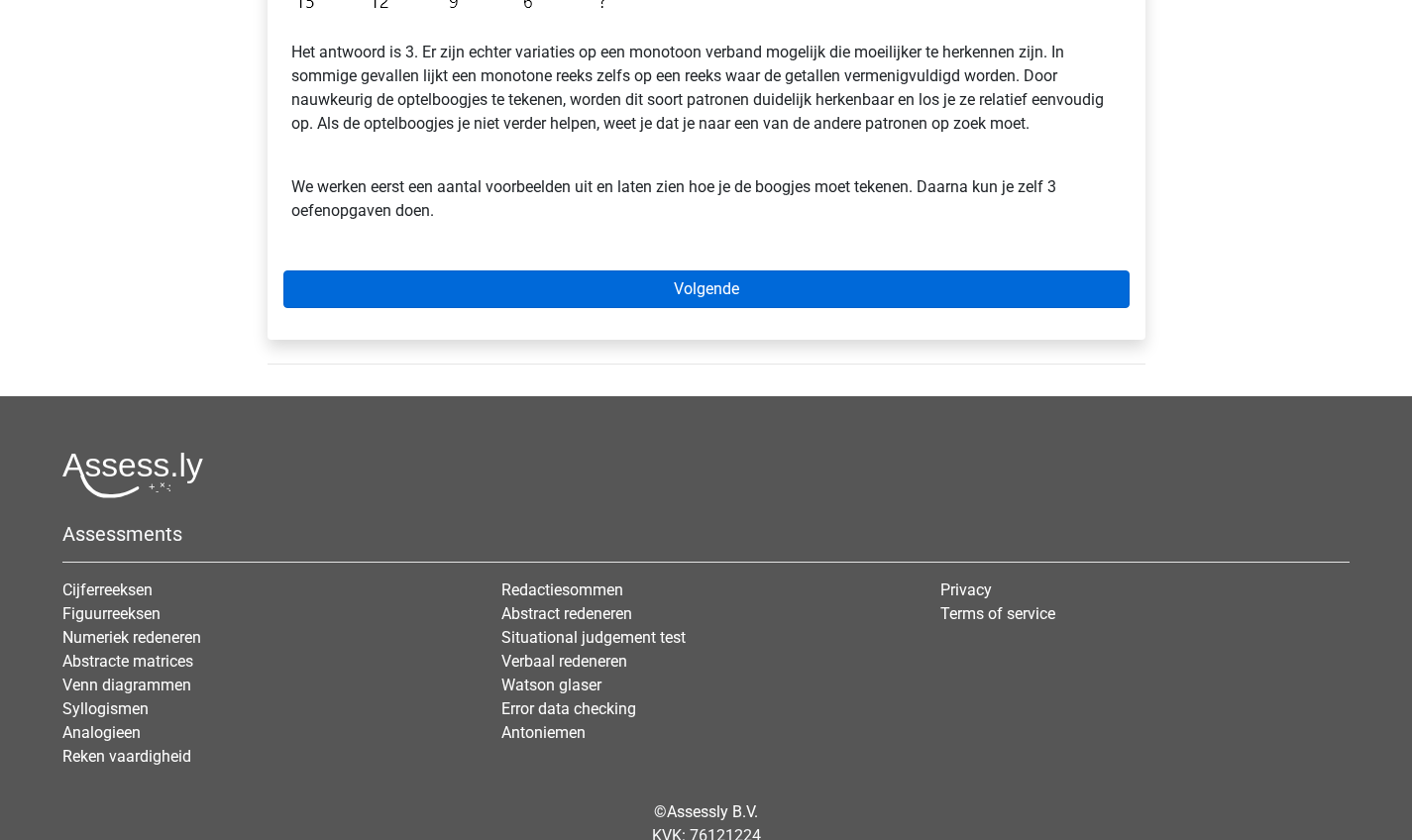 click on "Volgende" at bounding box center [706, 289] 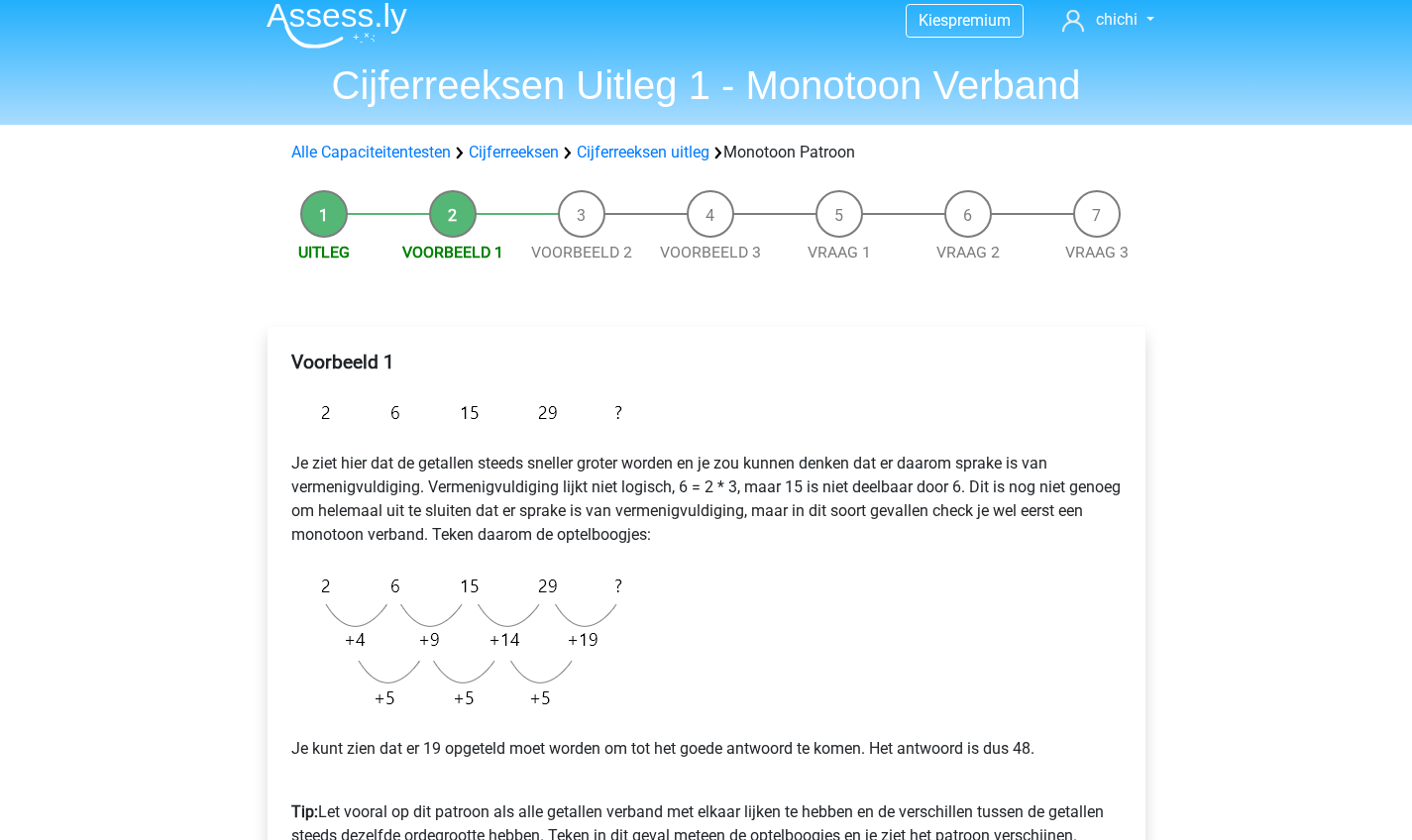 scroll, scrollTop: 10, scrollLeft: 0, axis: vertical 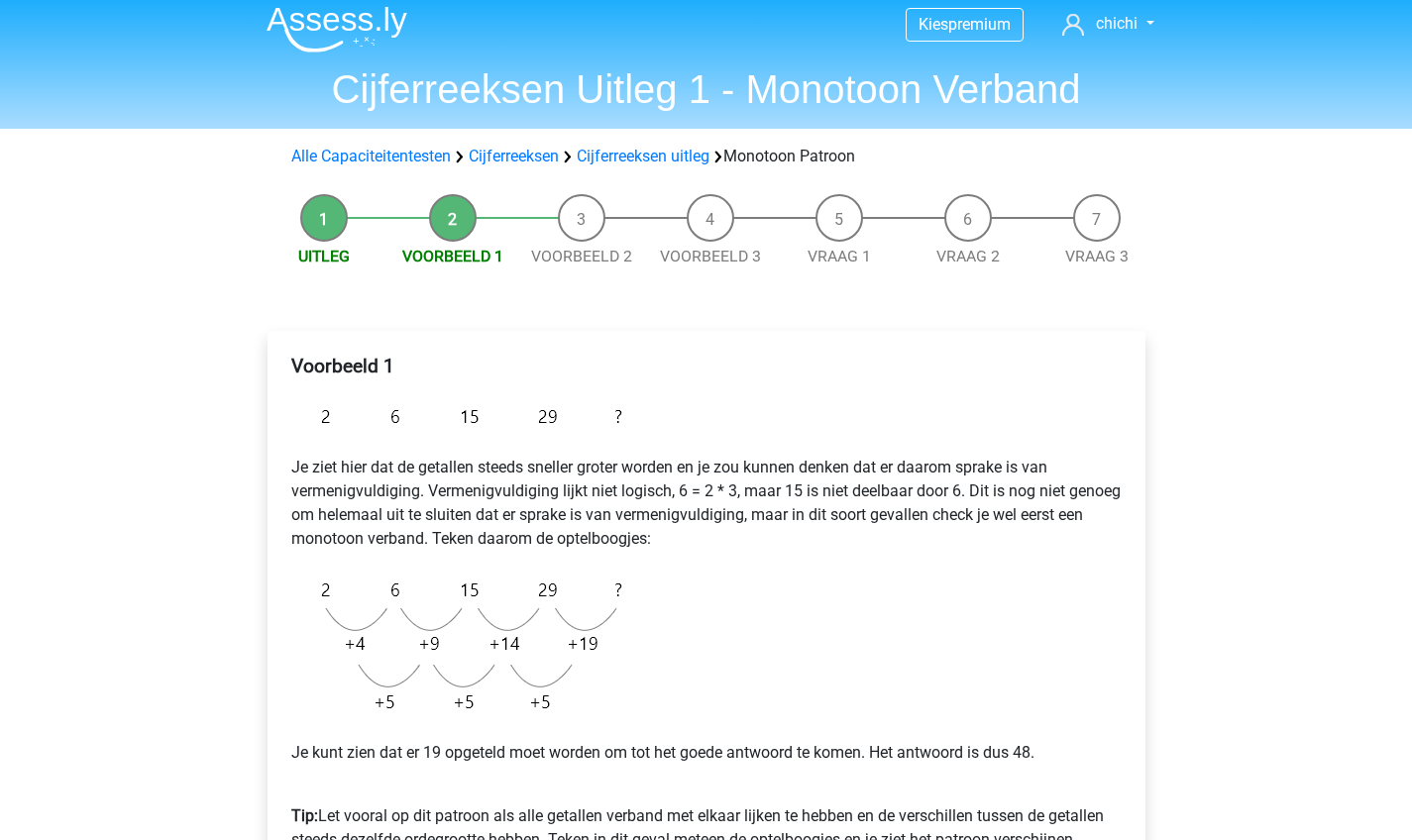 click on "Uitleg" at bounding box center (324, 231) 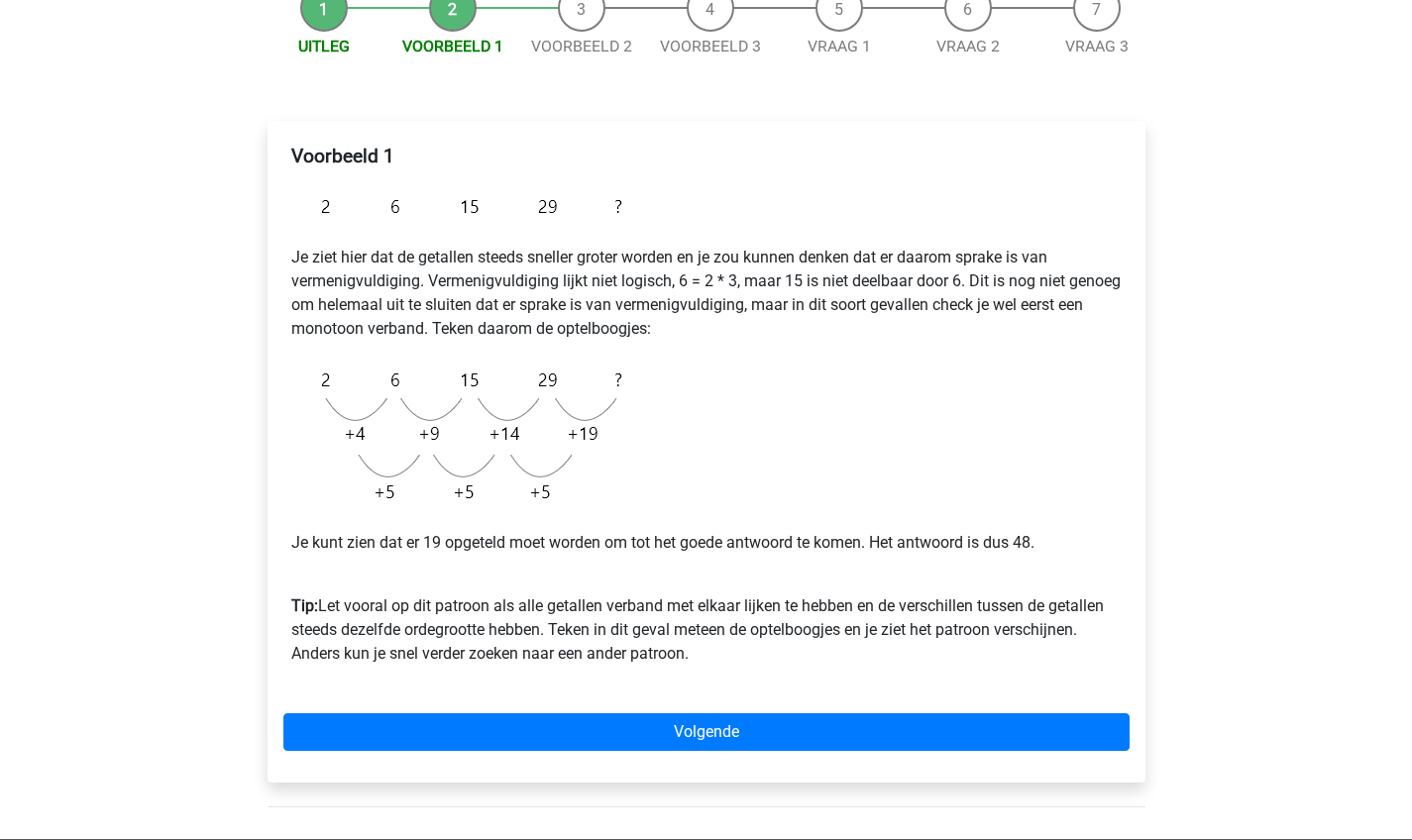 scroll, scrollTop: 224, scrollLeft: 0, axis: vertical 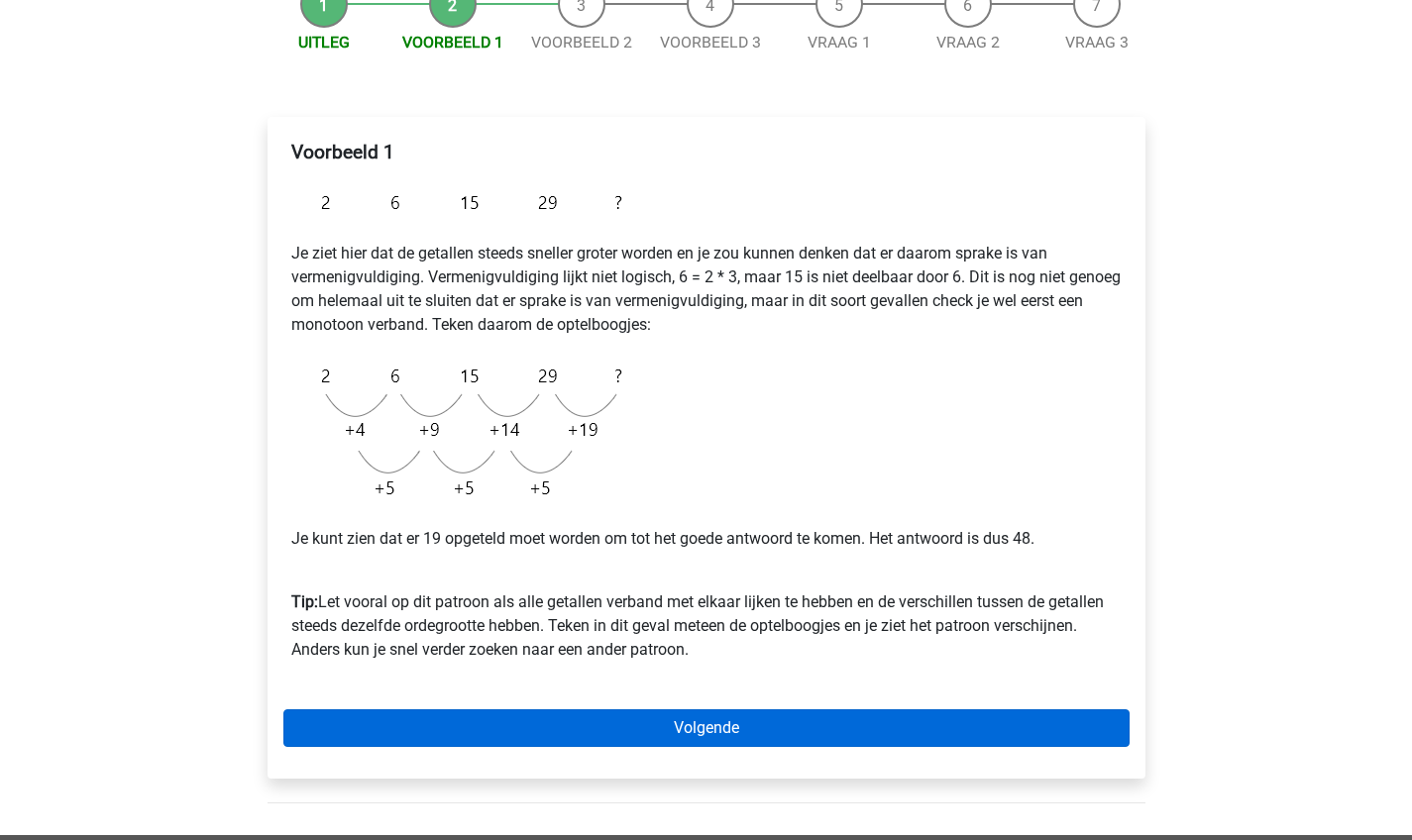 click on "Volgende" at bounding box center [706, 728] 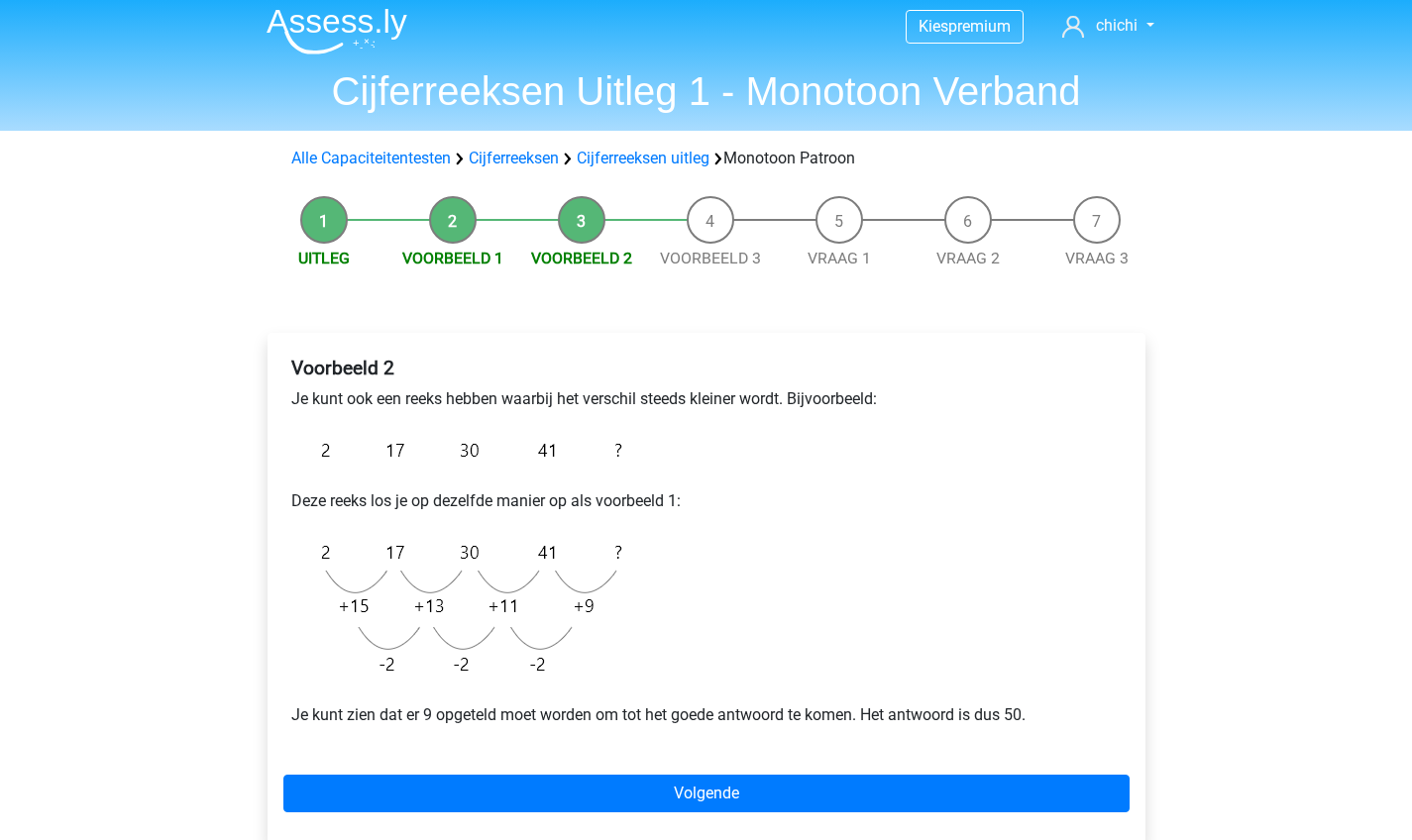 scroll, scrollTop: 7, scrollLeft: 0, axis: vertical 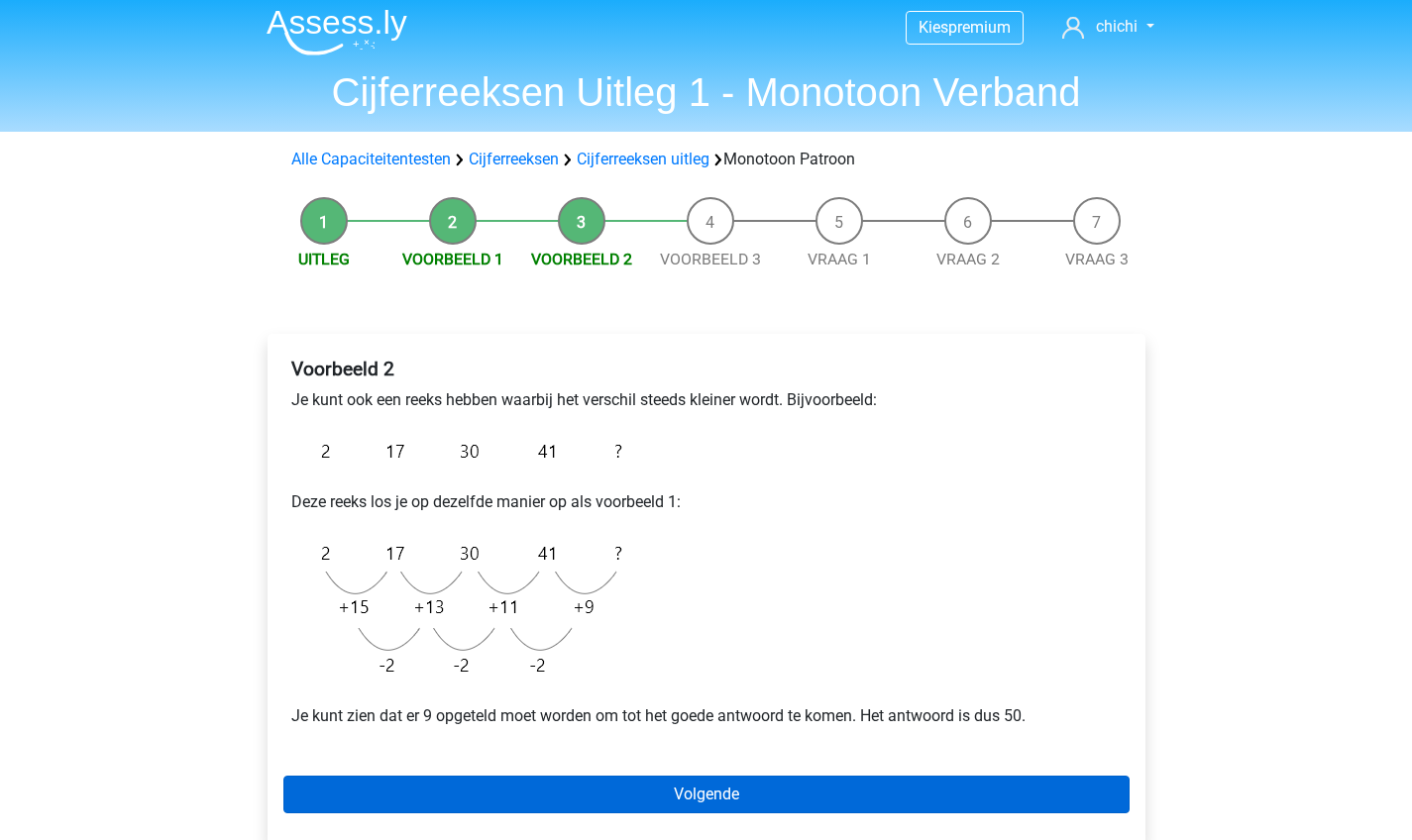 click on "Volgende" at bounding box center (706, 794) 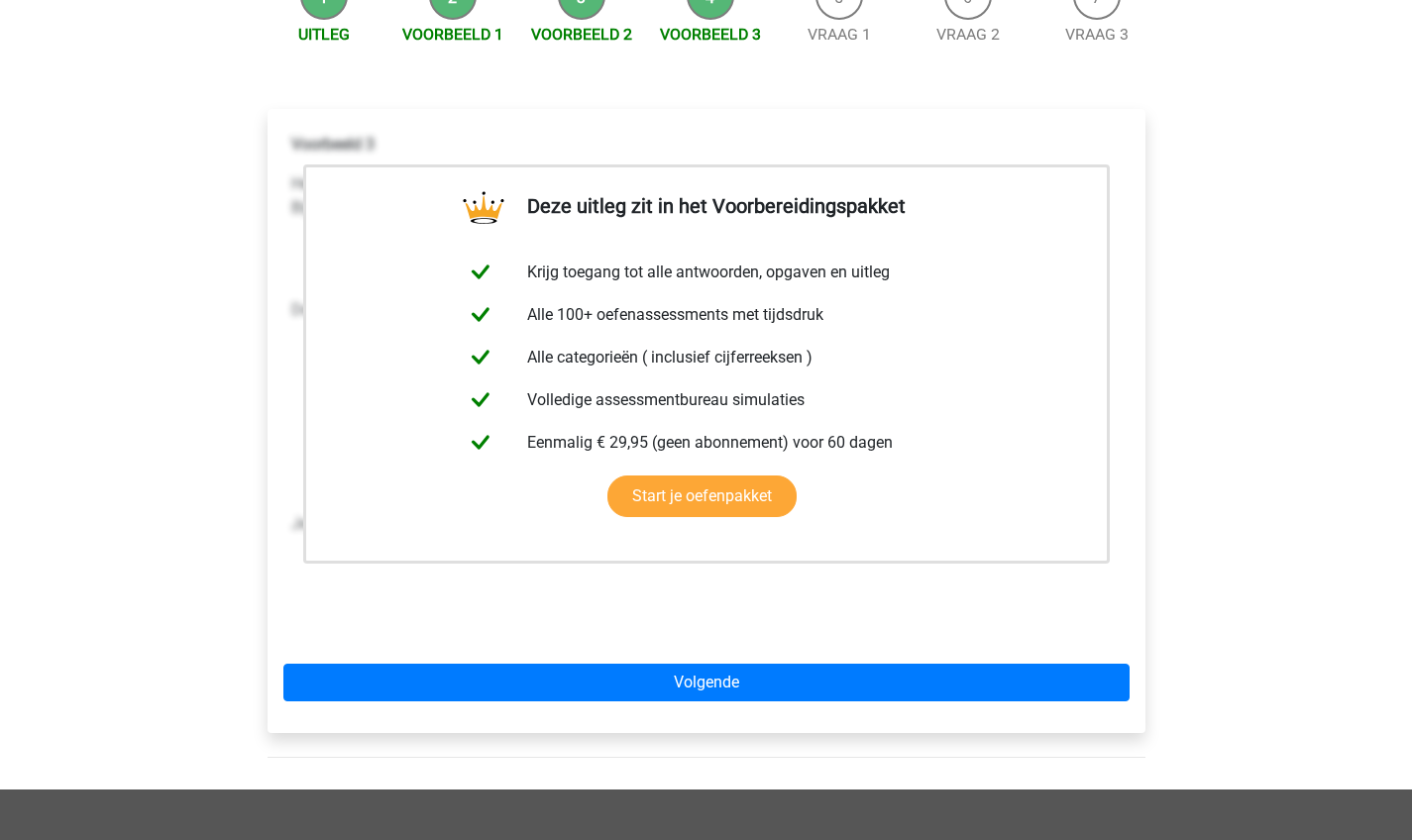 scroll, scrollTop: 244, scrollLeft: 0, axis: vertical 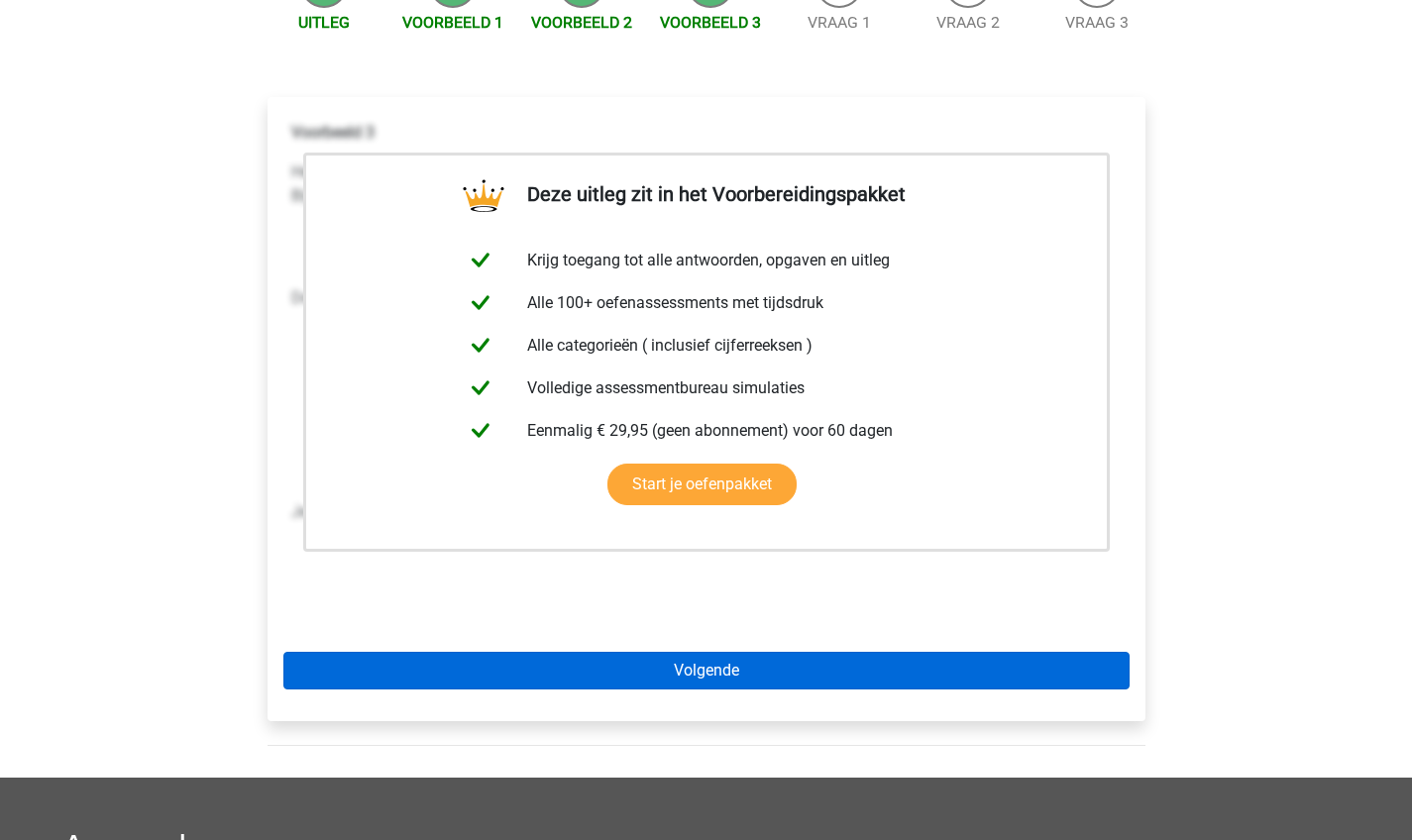 click on "Volgende" at bounding box center (706, 671) 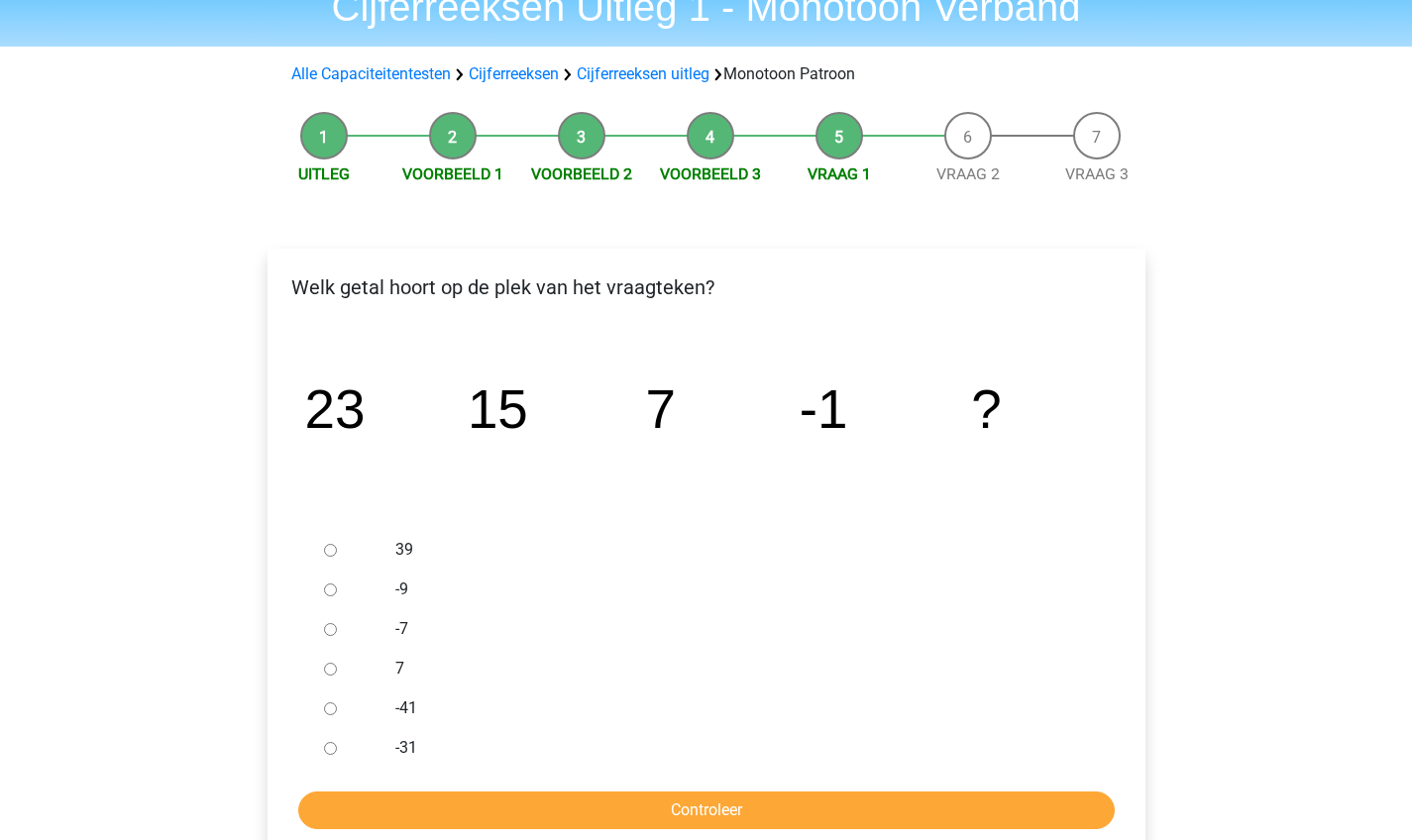 scroll, scrollTop: 93, scrollLeft: 0, axis: vertical 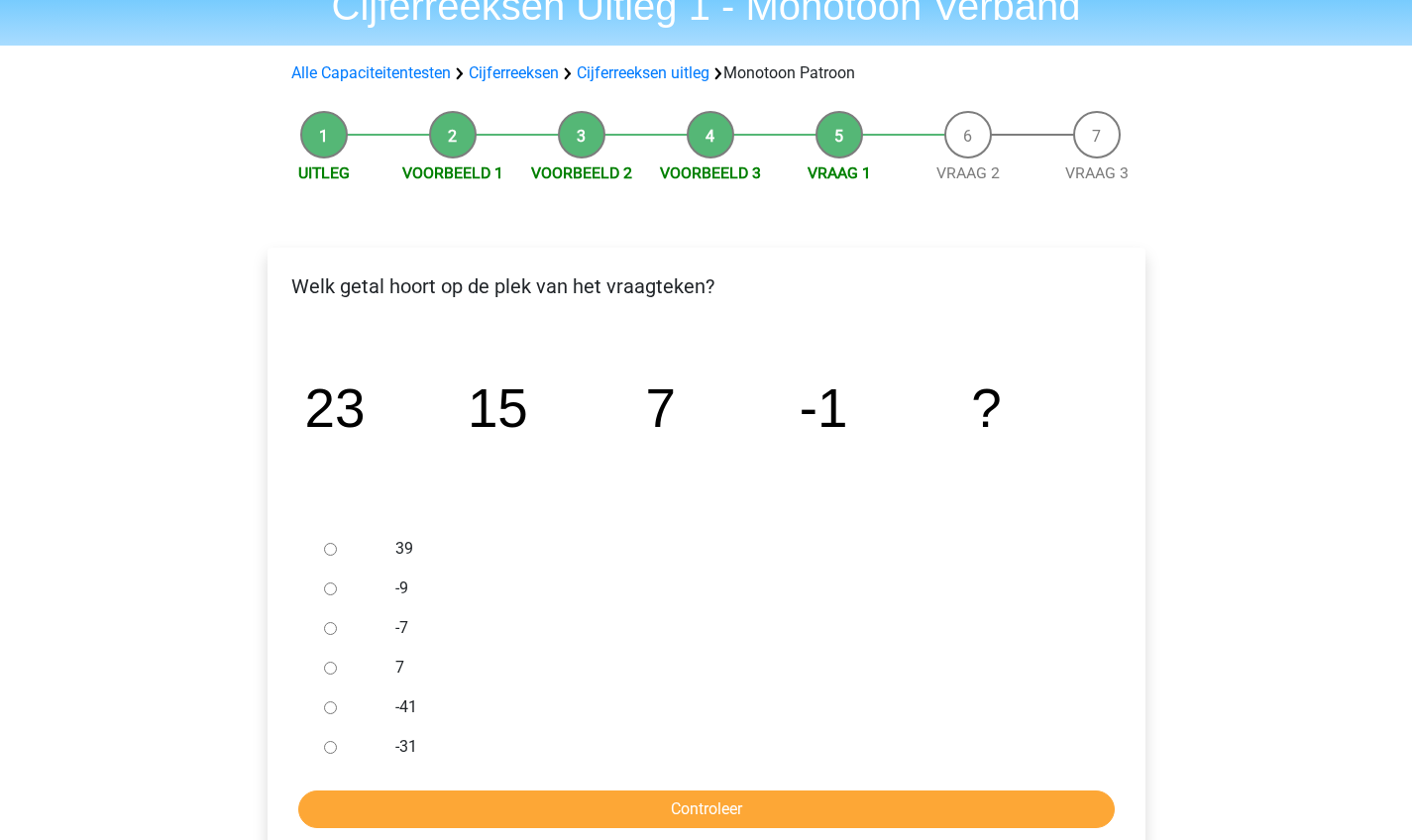 click on "-9" at bounding box center [330, 588] 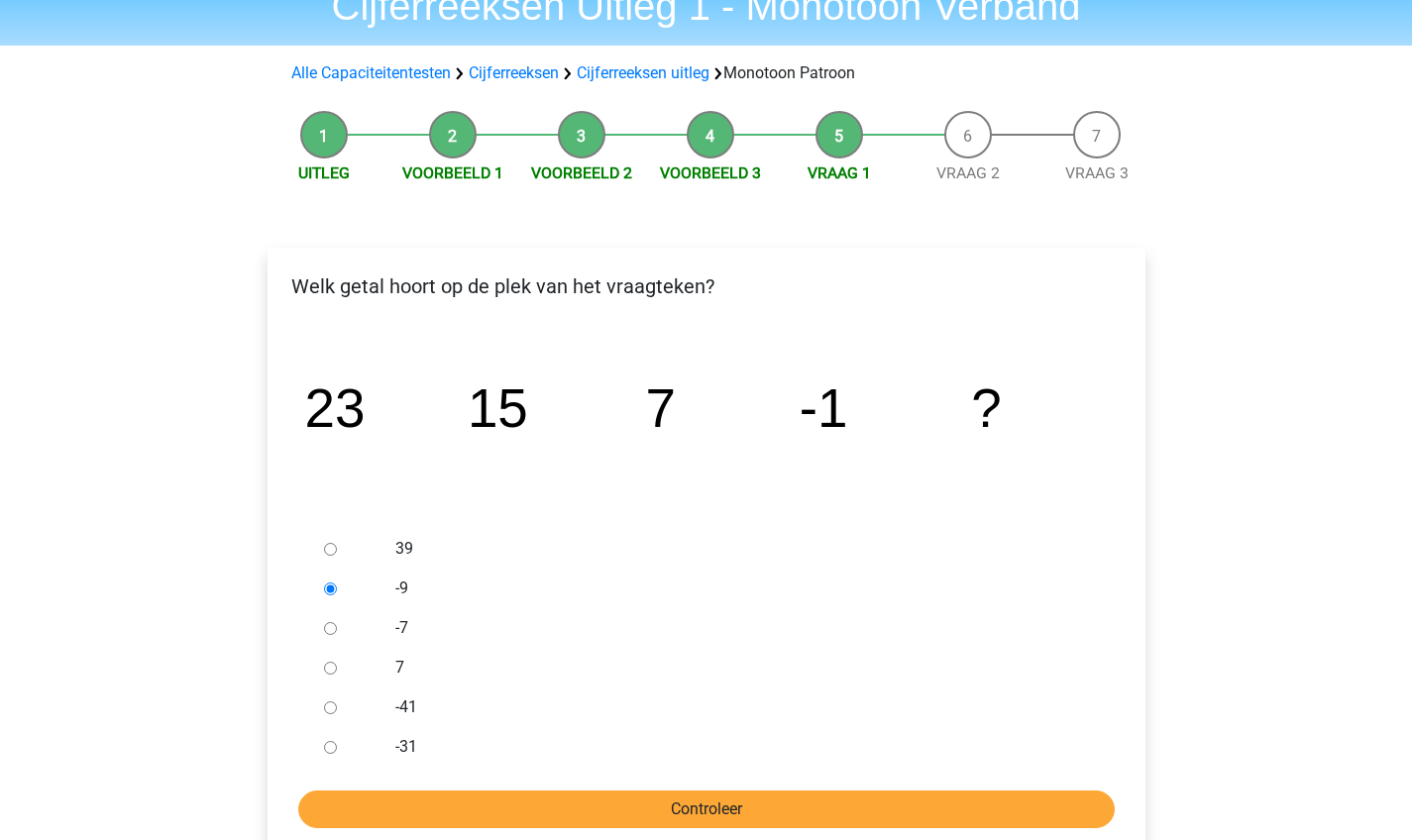 click on "Controleer" at bounding box center [706, 809] 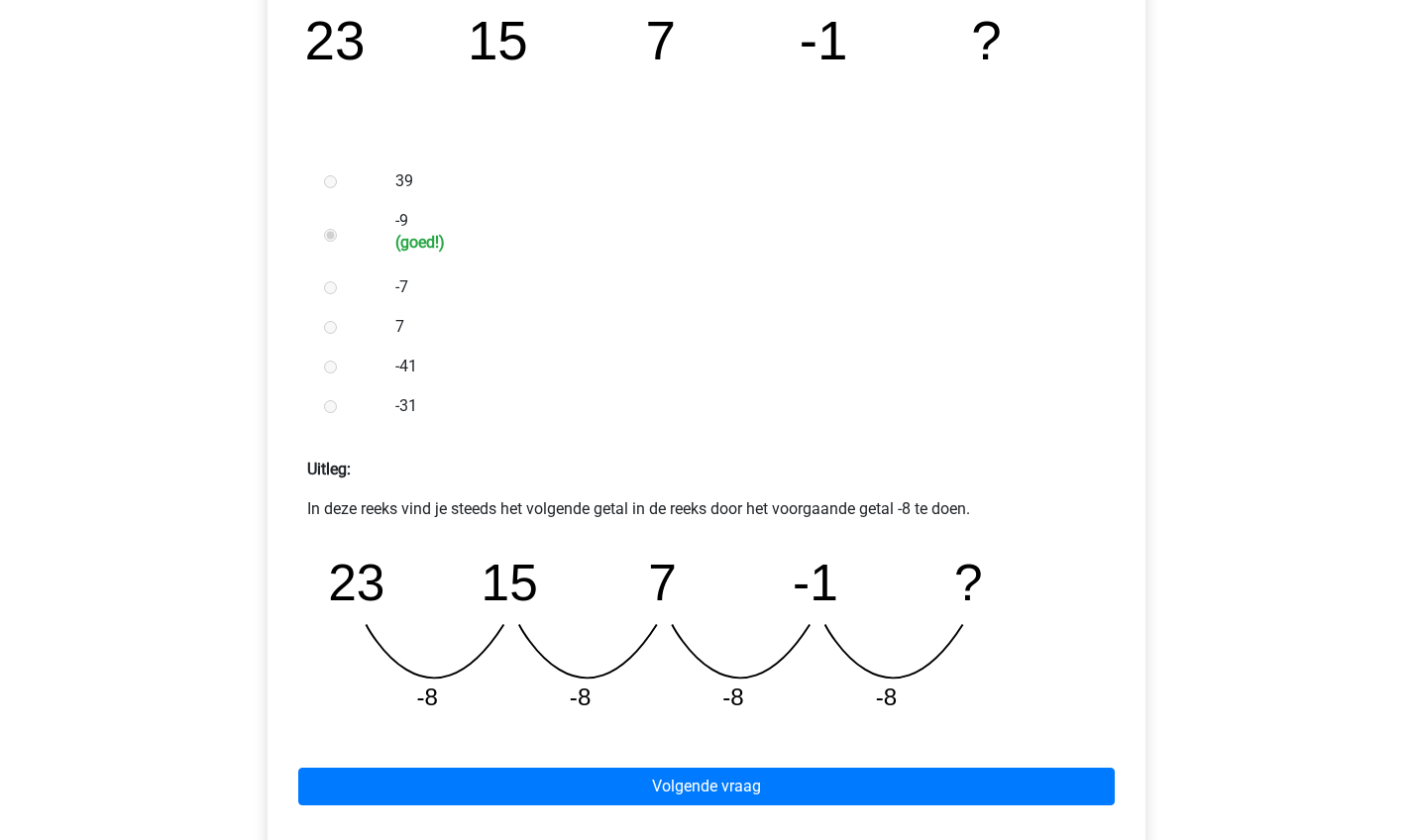 scroll, scrollTop: 464, scrollLeft: 0, axis: vertical 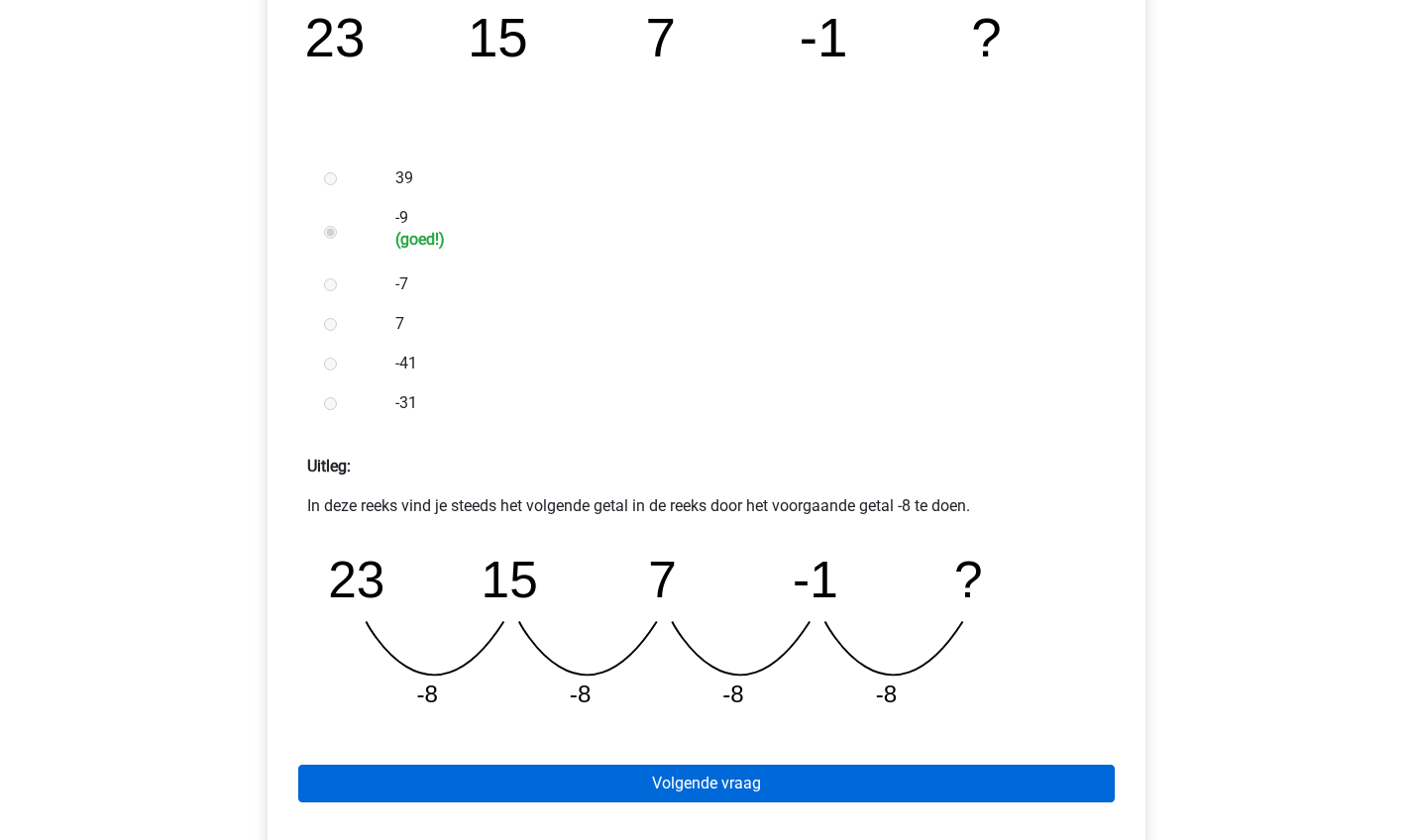 click on "Volgende vraag" at bounding box center [706, 784] 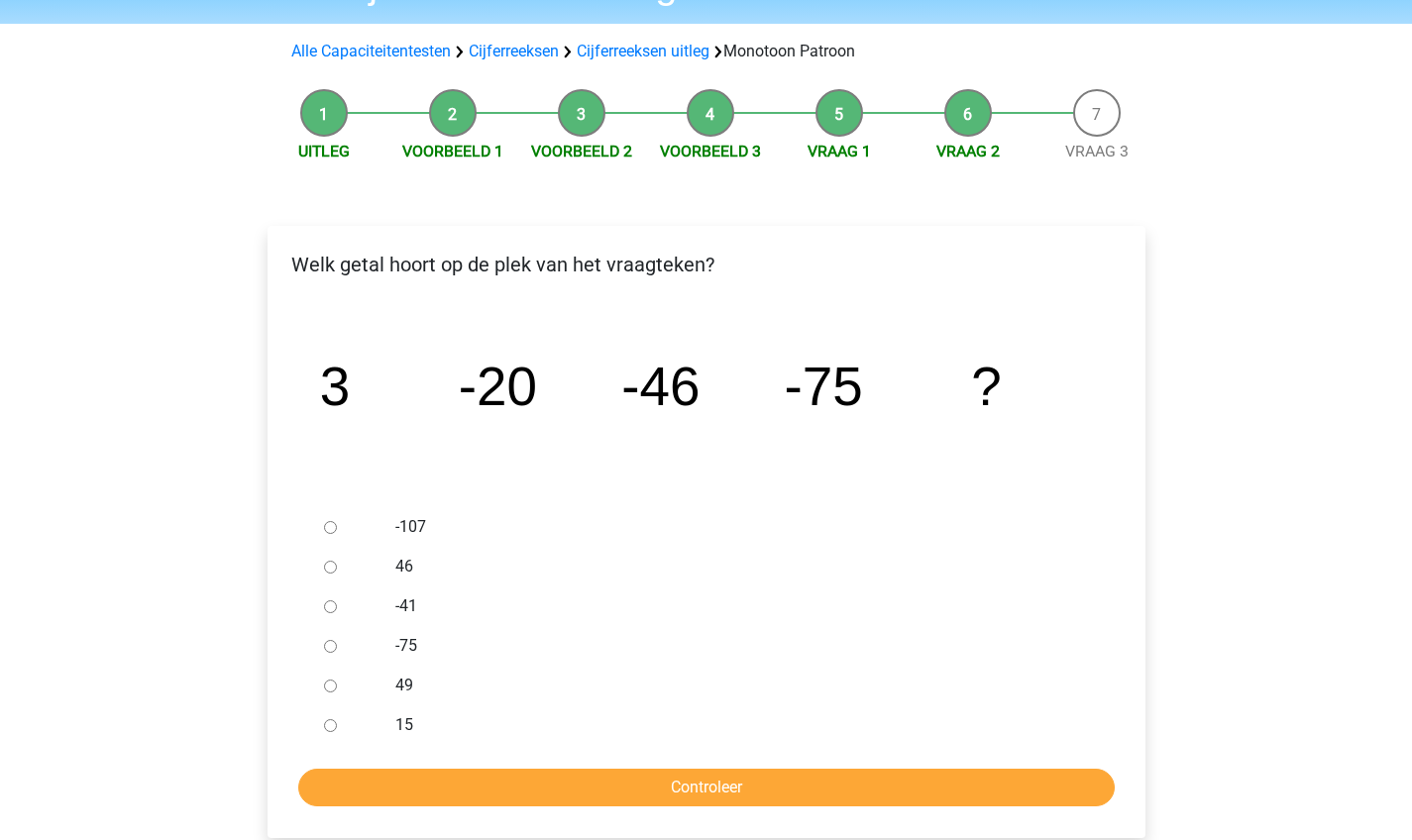 scroll, scrollTop: 125, scrollLeft: 0, axis: vertical 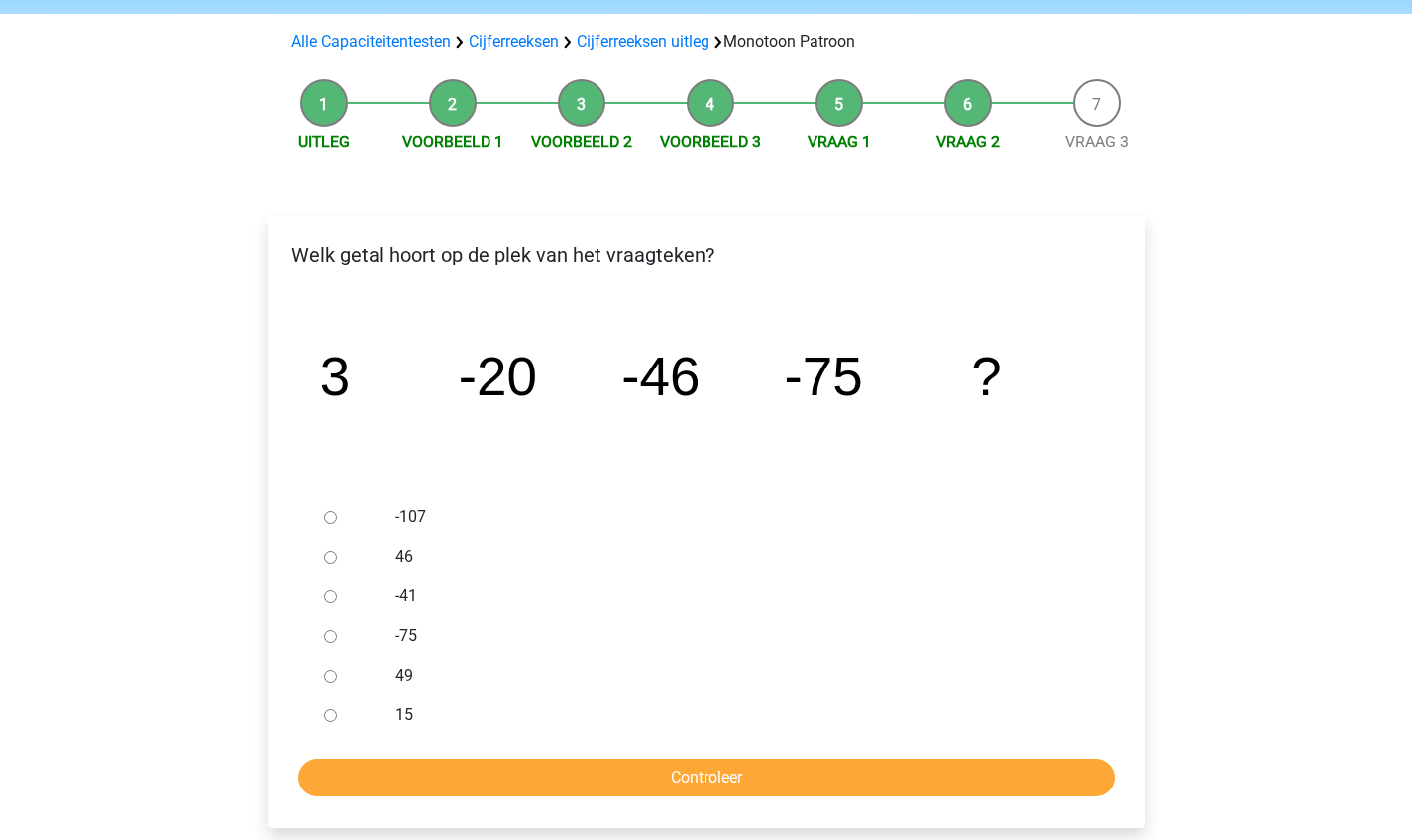 click on "15" at bounding box center [330, 715] 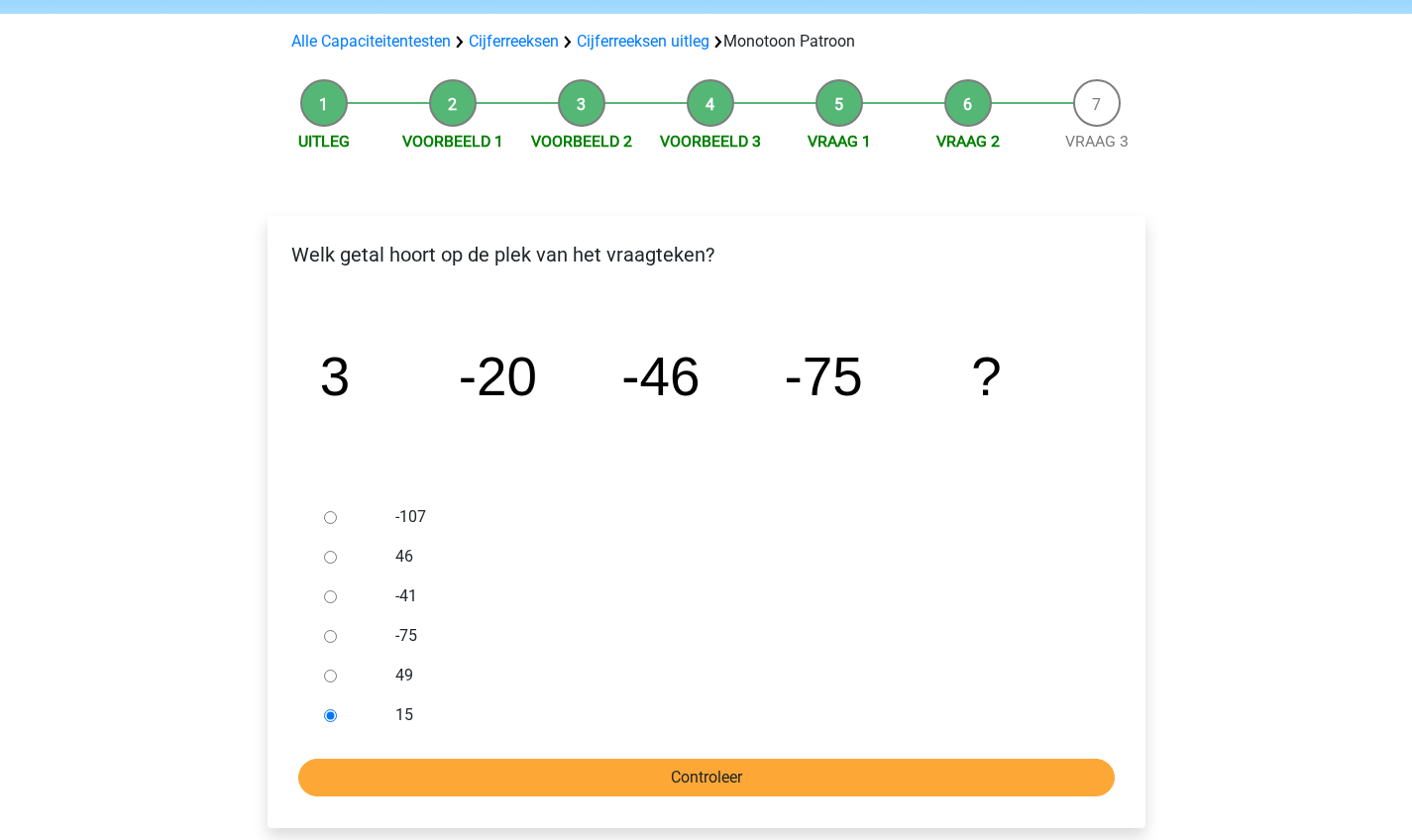 click on "Controleer" at bounding box center [706, 778] 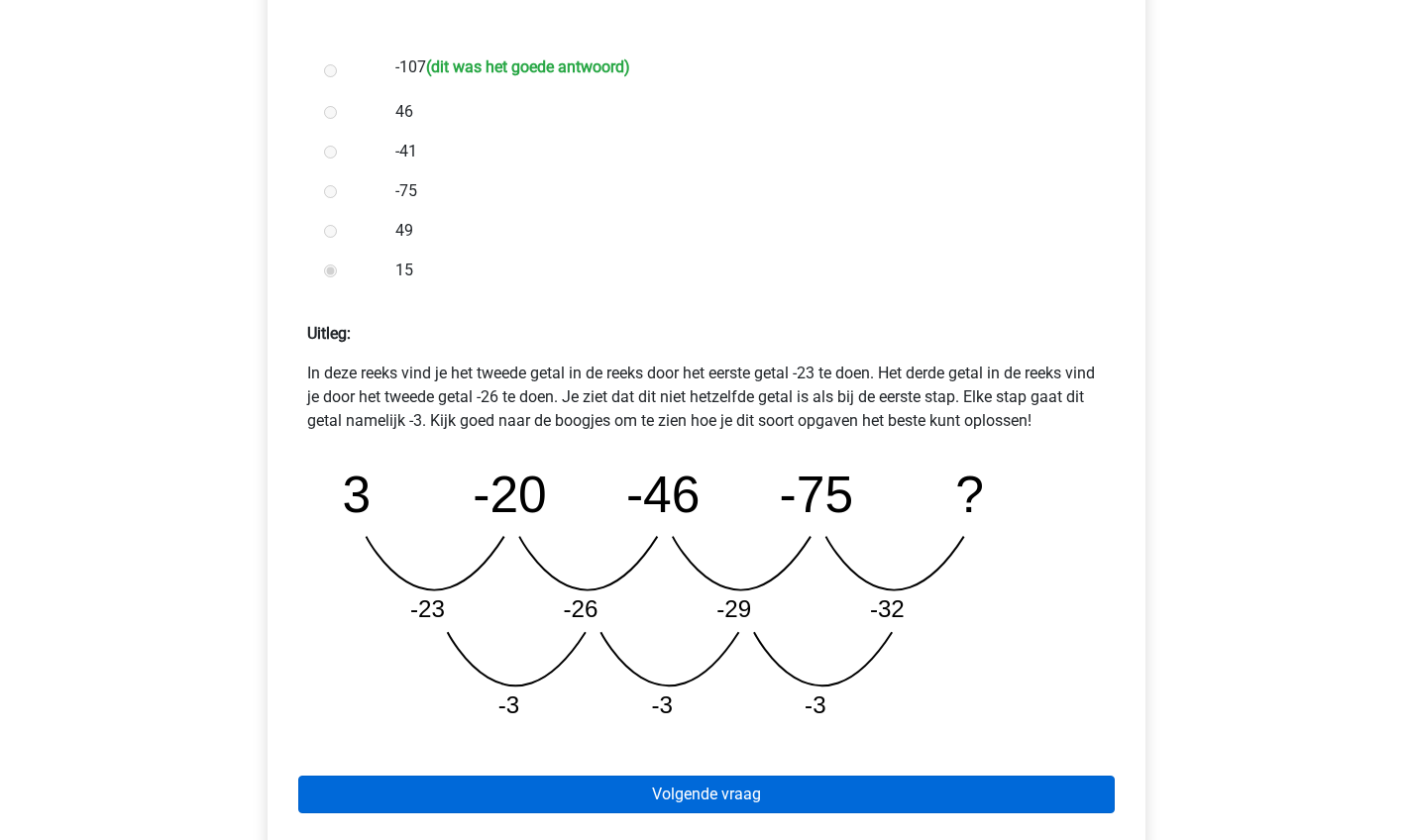 scroll, scrollTop: 568, scrollLeft: 0, axis: vertical 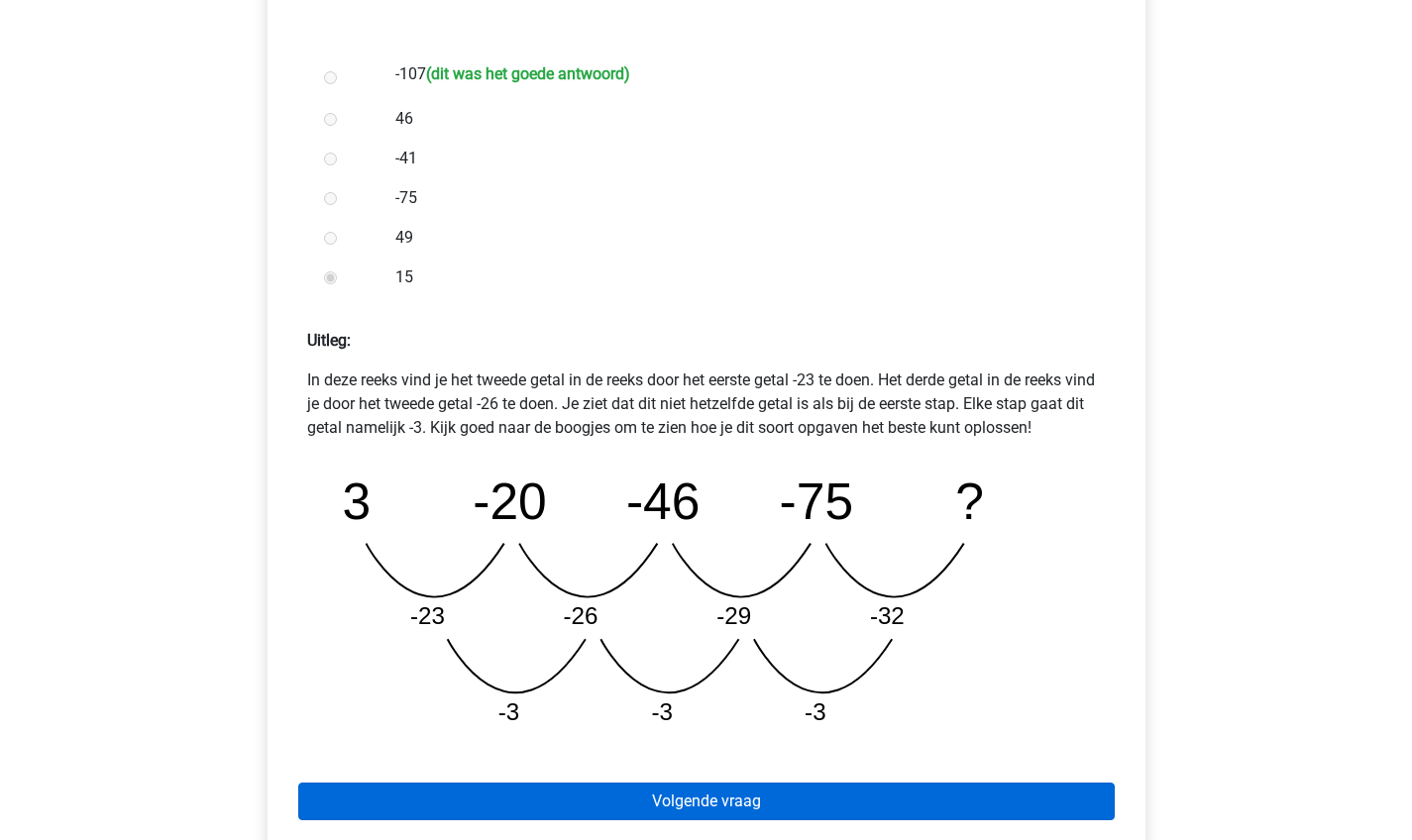 click on "Volgende vraag" at bounding box center (706, 801) 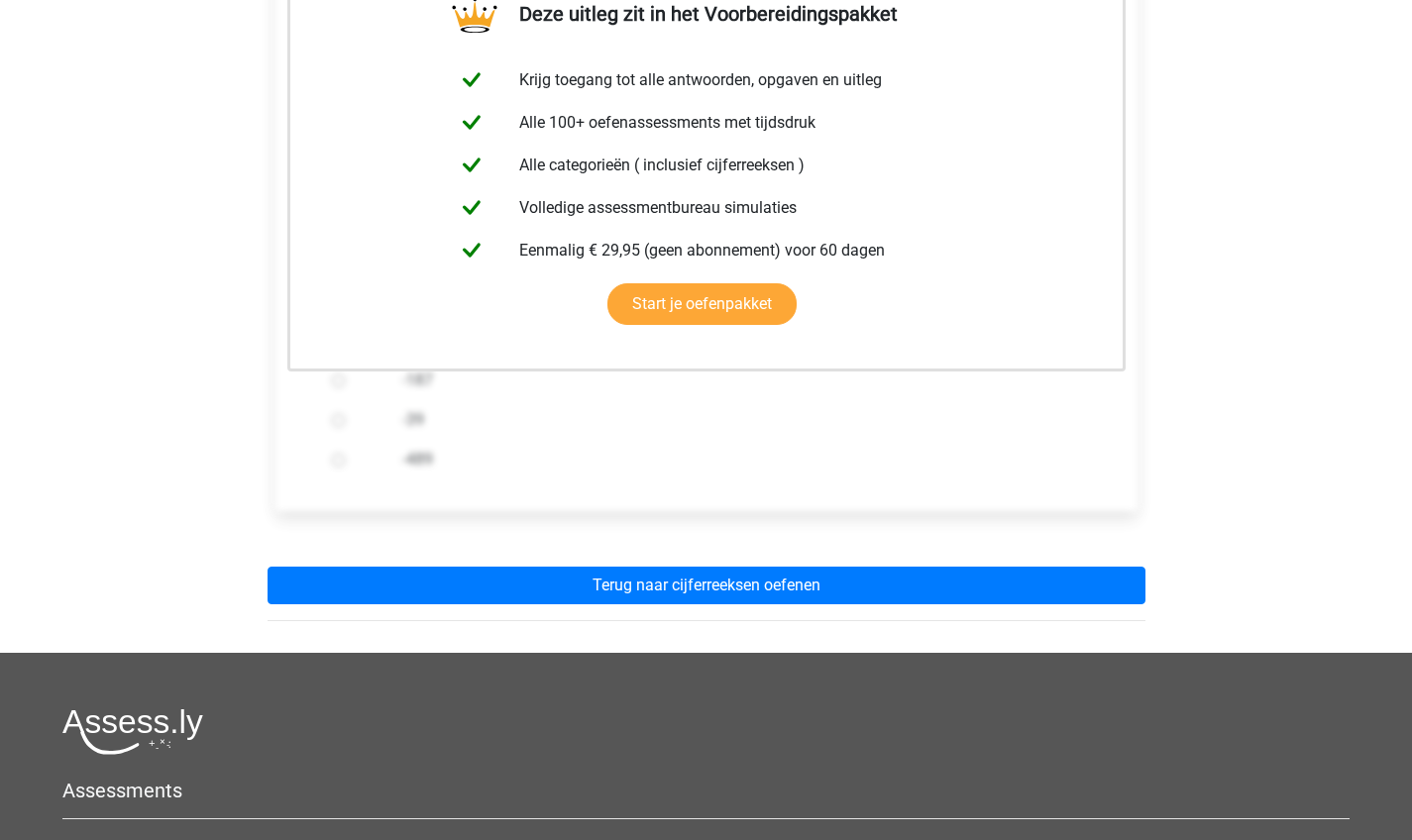 scroll, scrollTop: 417, scrollLeft: 0, axis: vertical 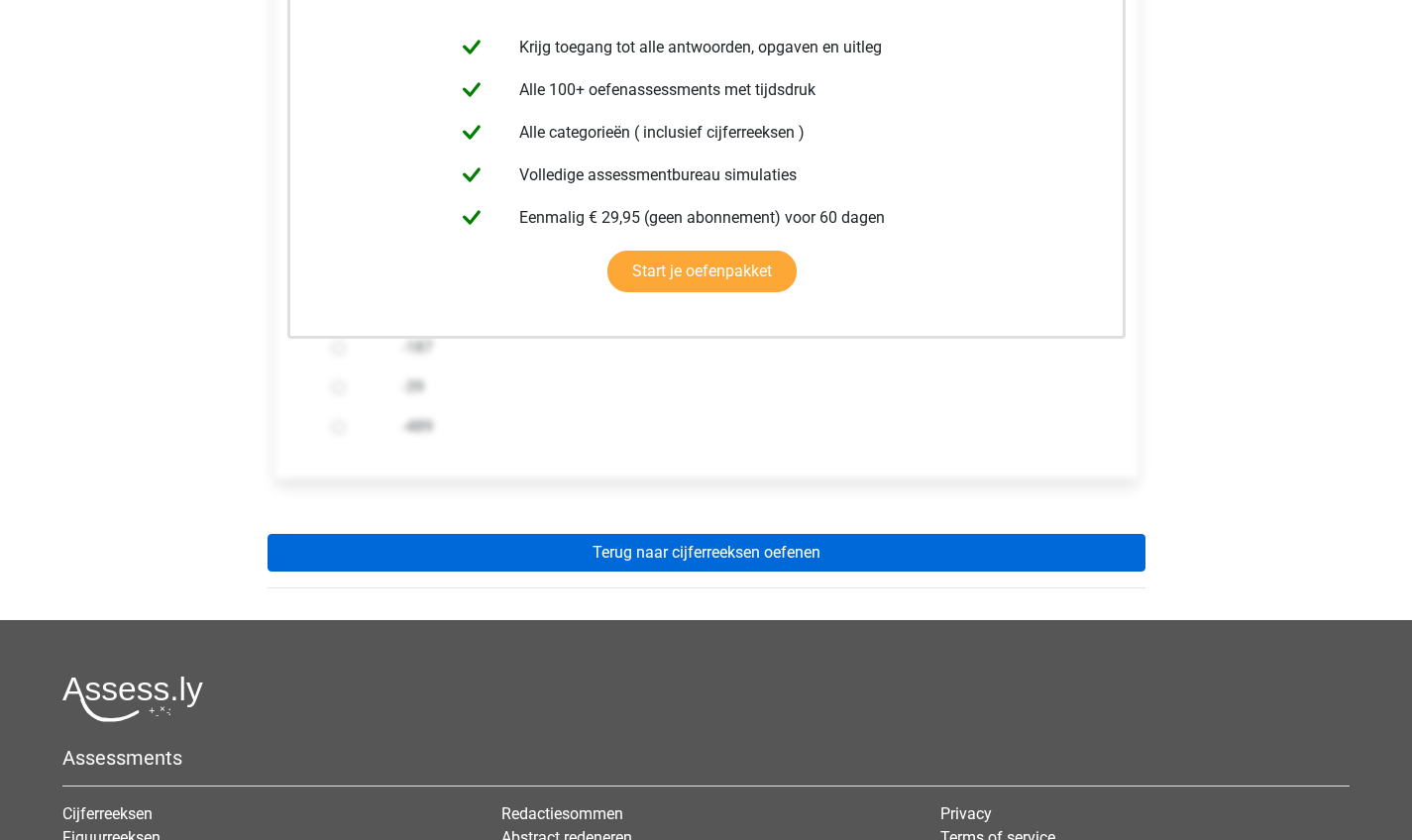 click on "Terug naar cijferreeksen oefenen" at bounding box center (706, 553) 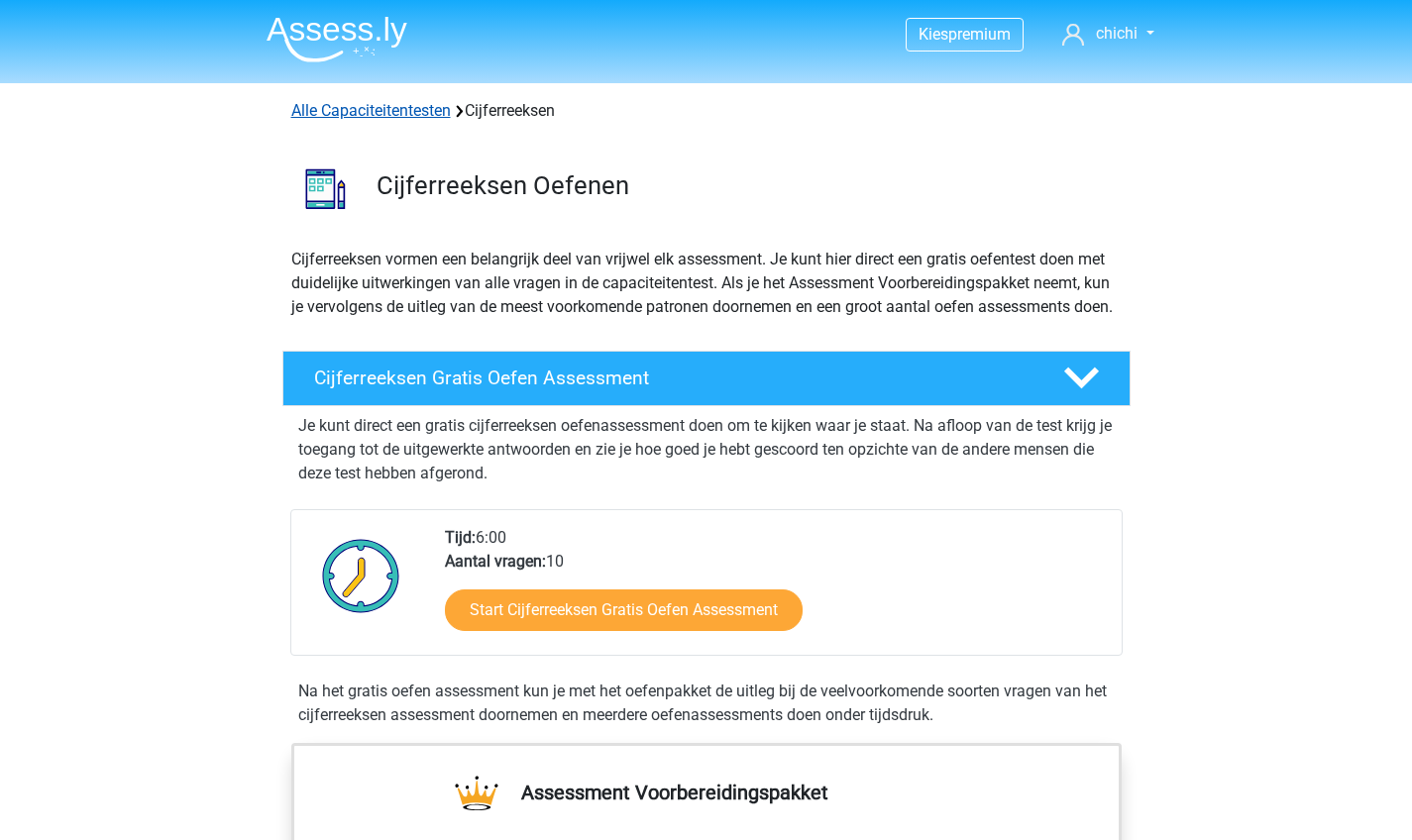 scroll, scrollTop: 0, scrollLeft: 0, axis: both 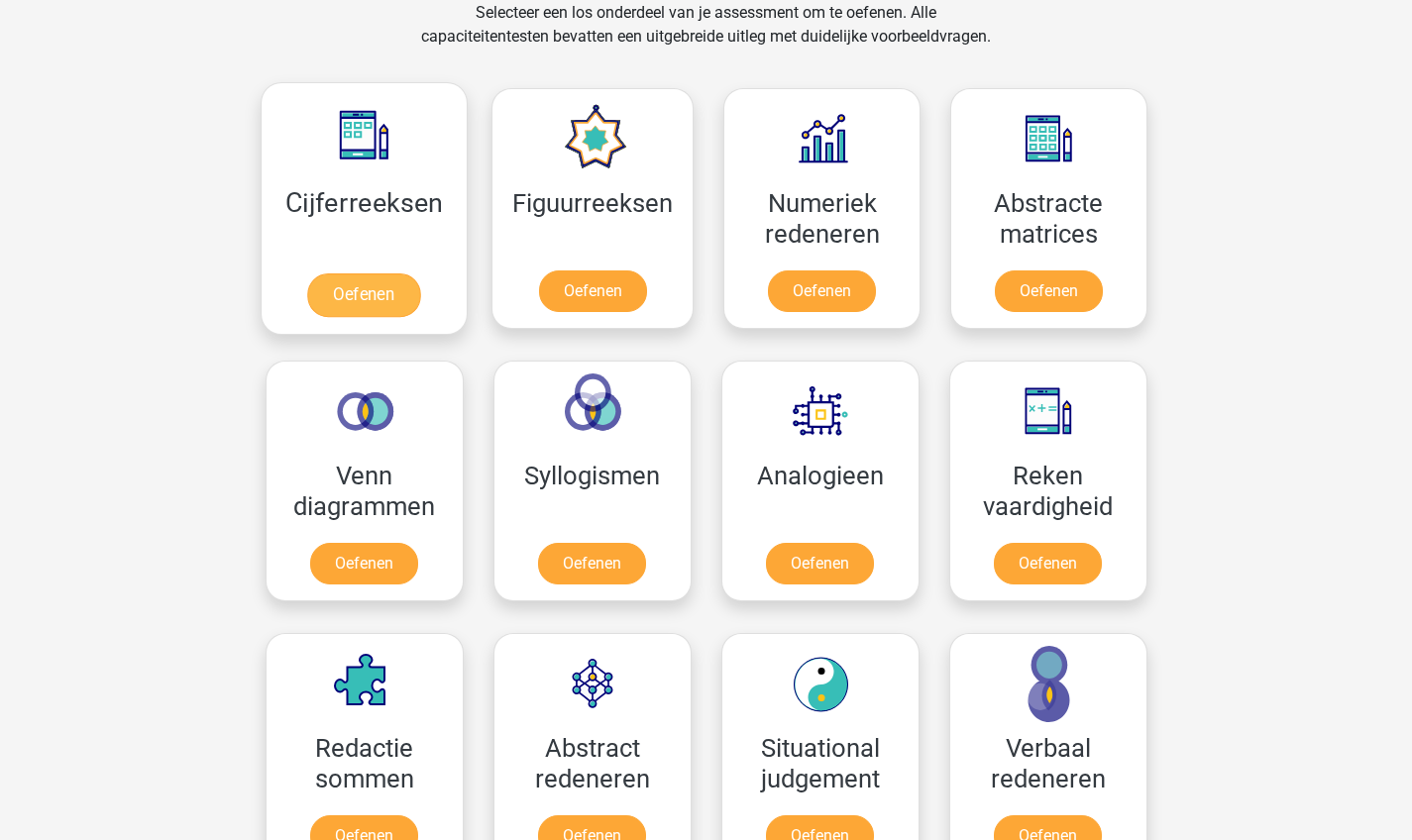 click on "Oefenen" at bounding box center (364, 295) 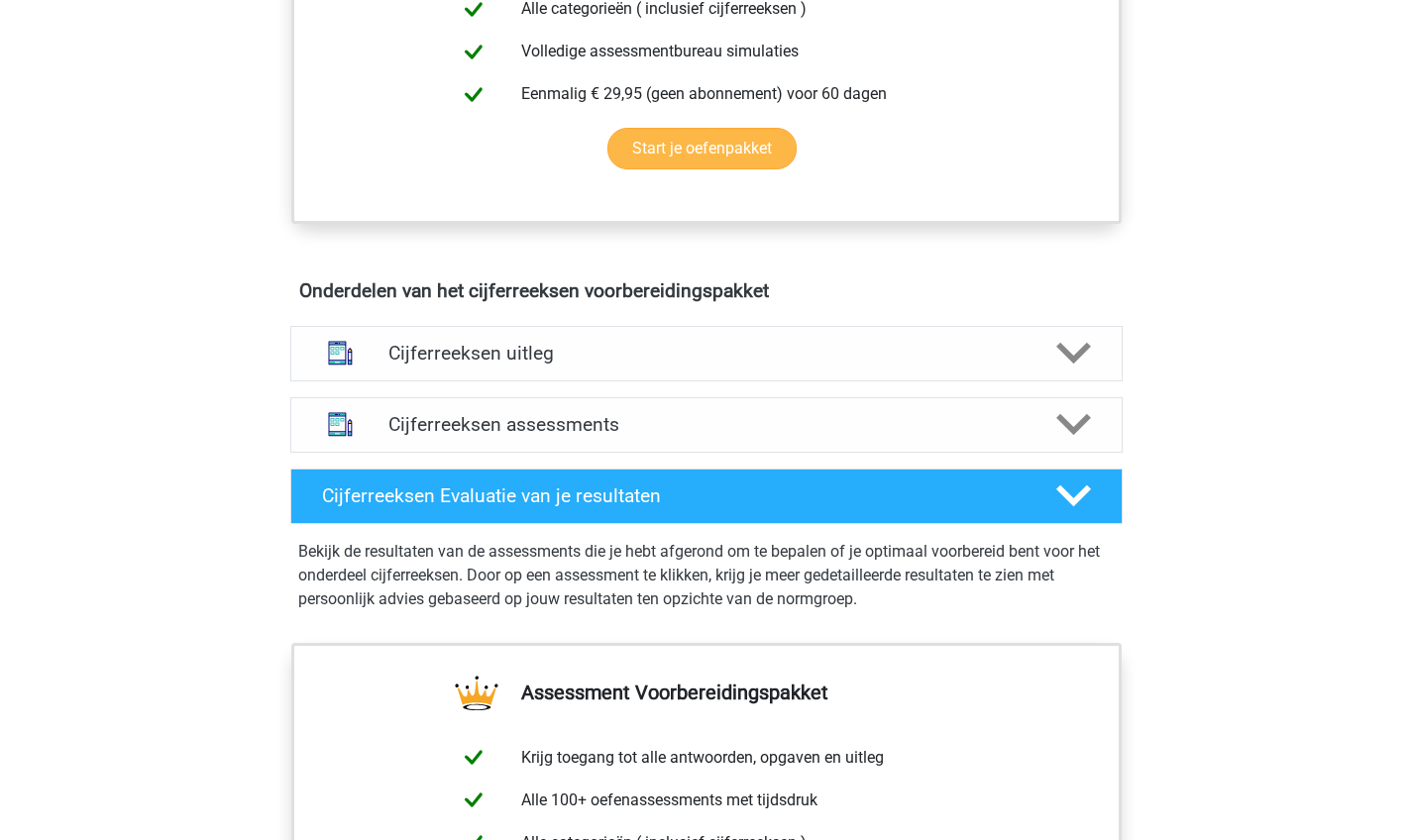 scroll, scrollTop: 941, scrollLeft: 0, axis: vertical 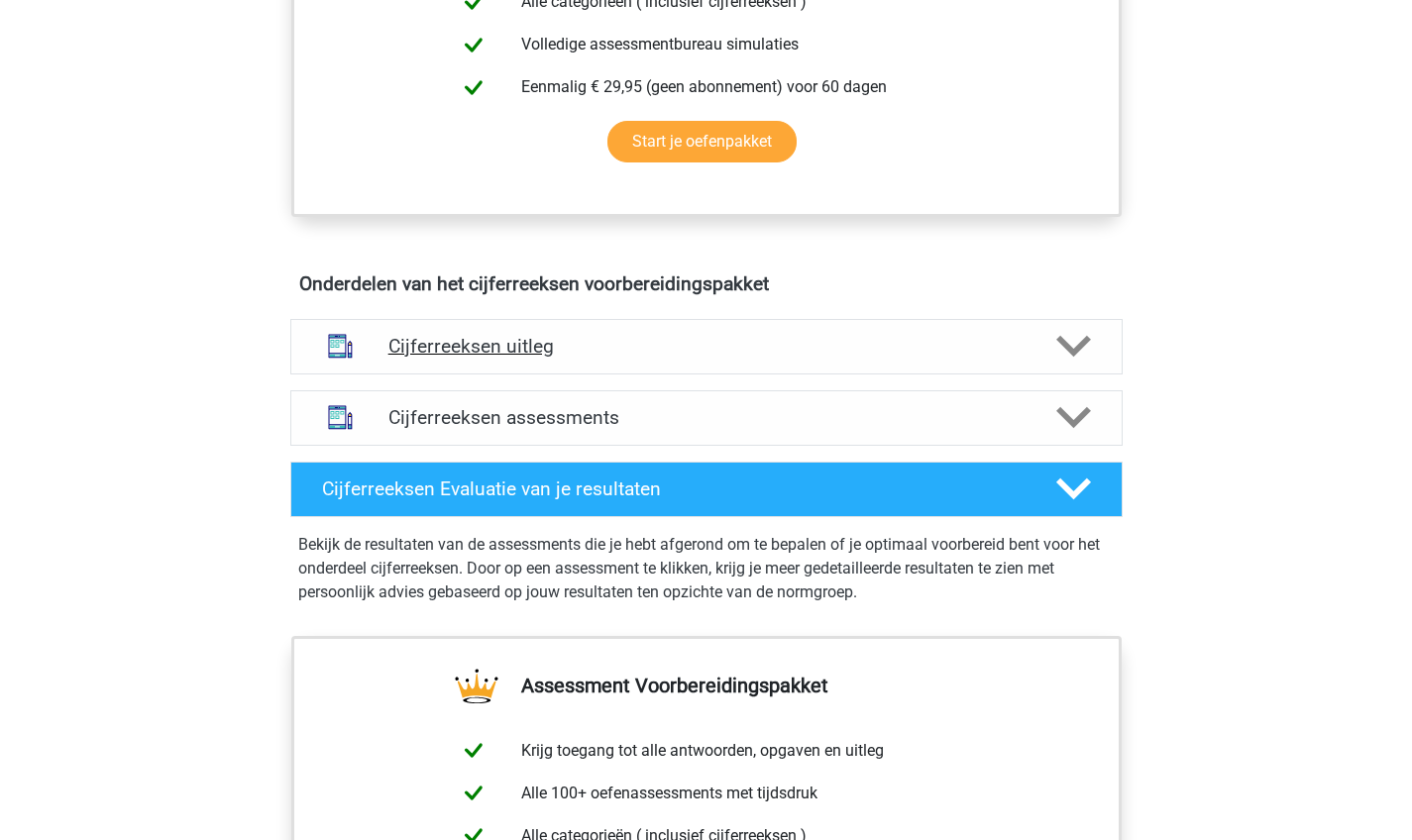 click on "Cijferreeksen uitleg" at bounding box center (706, 346) 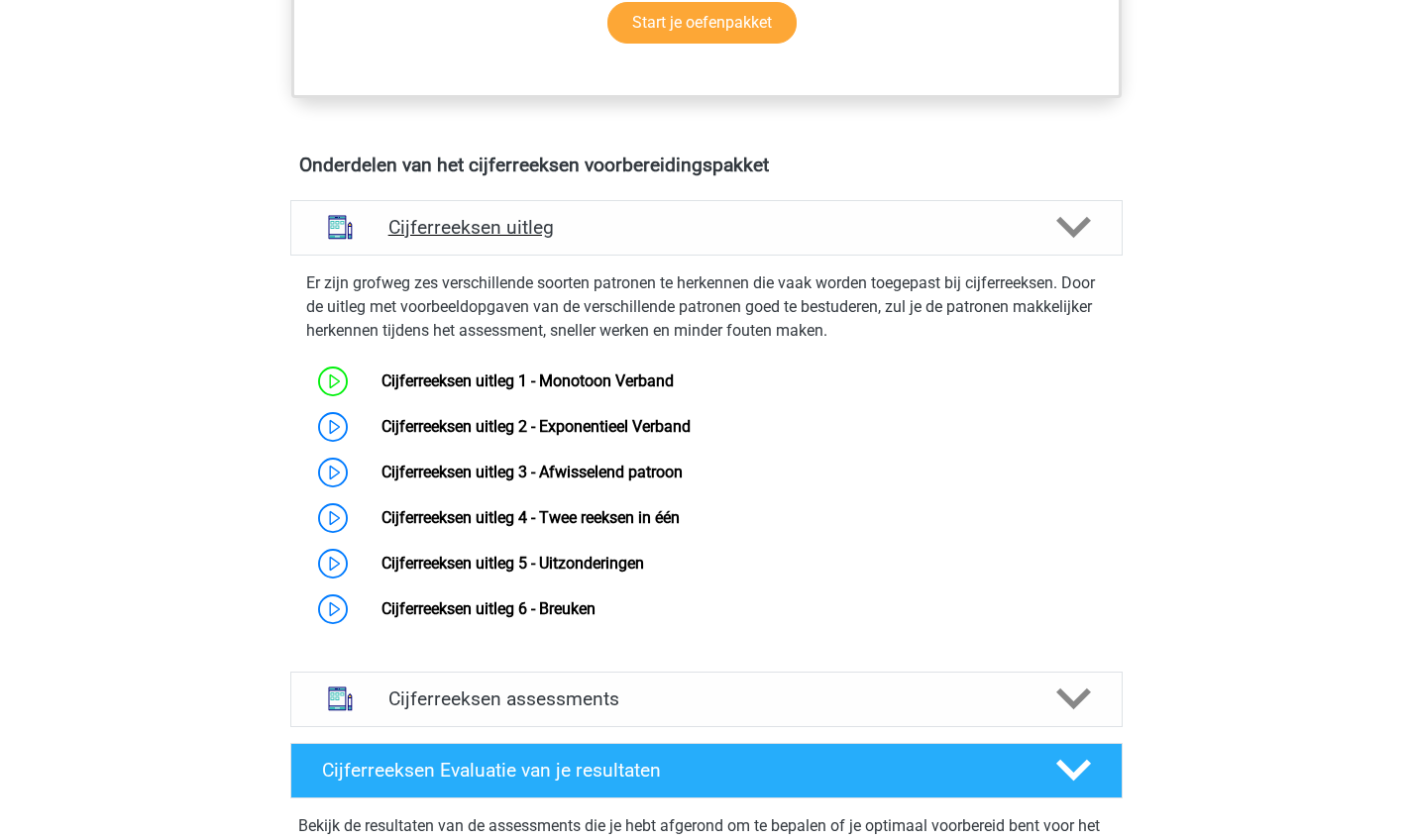 scroll, scrollTop: 1081, scrollLeft: 0, axis: vertical 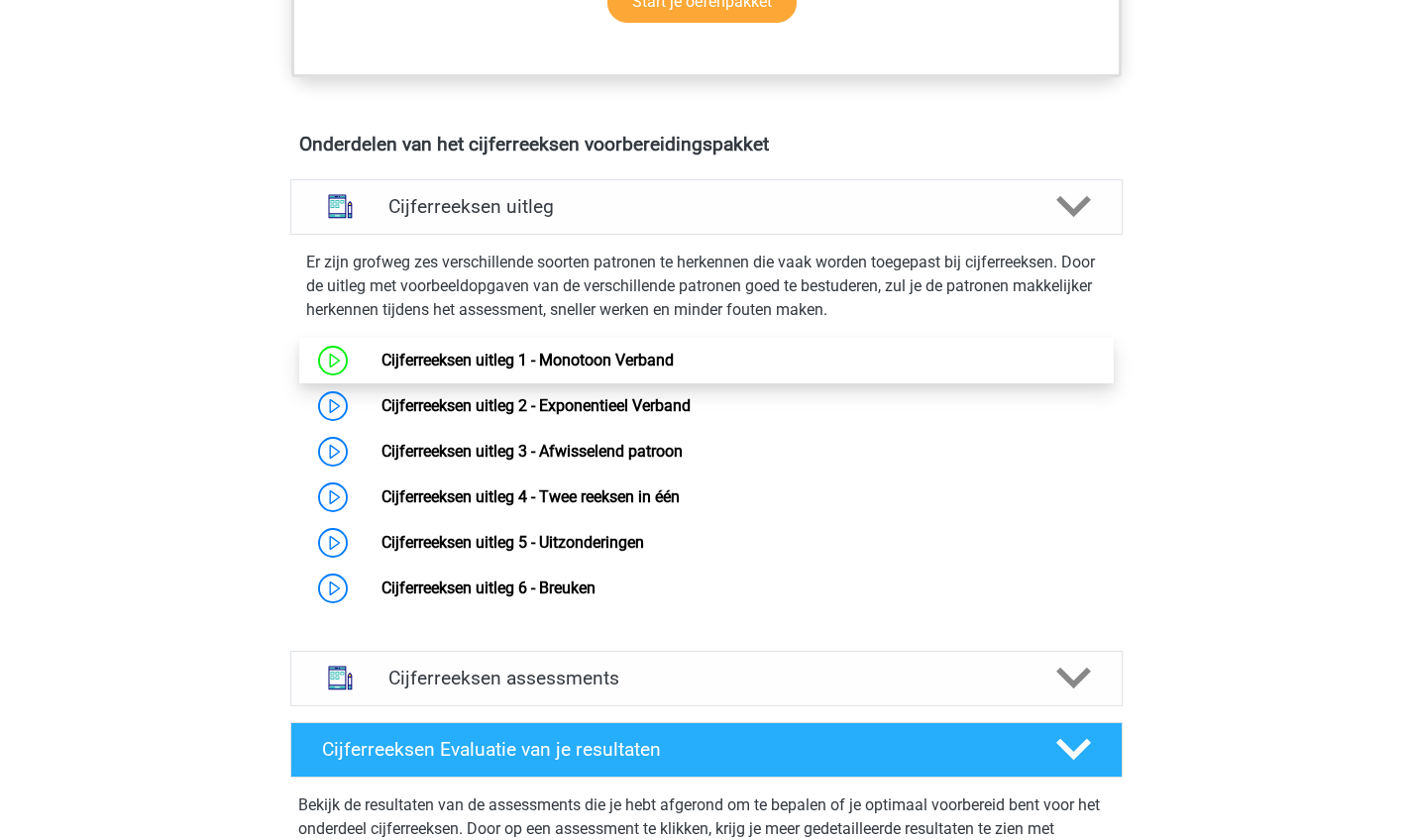 click on "Cijferreeksen uitleg 1 - Monotoon Verband" at bounding box center [527, 360] 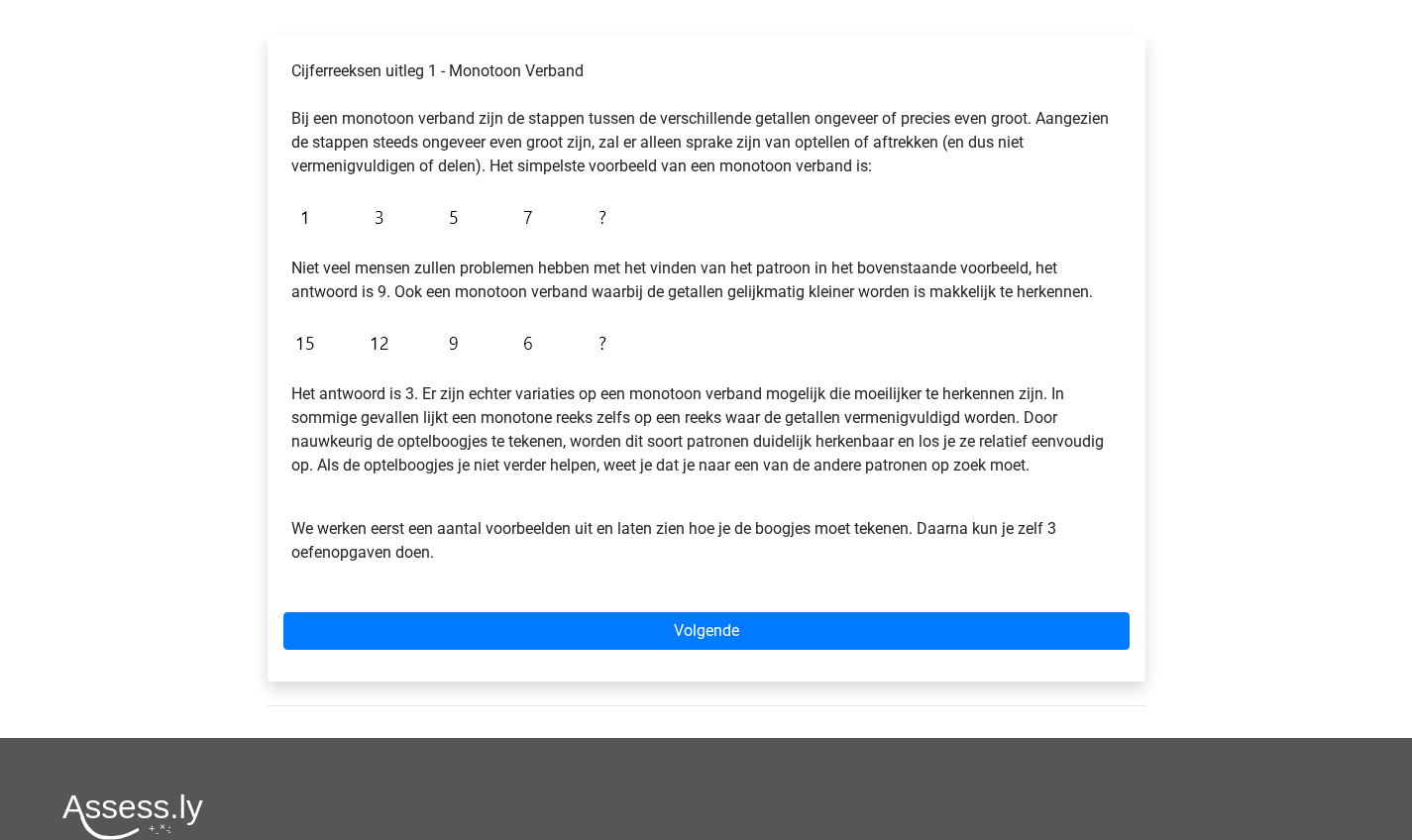 scroll, scrollTop: 395, scrollLeft: 0, axis: vertical 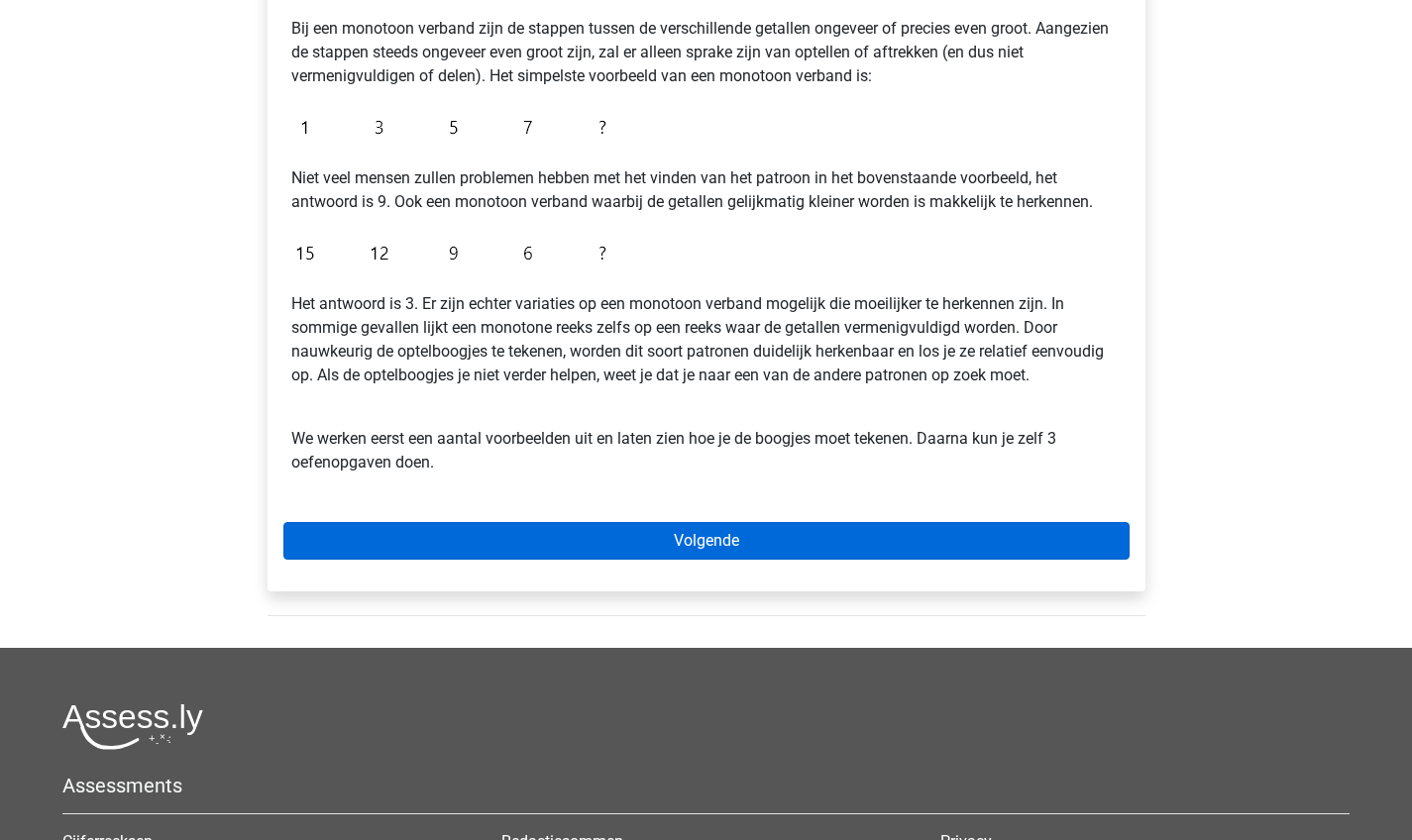 click on "Volgende" at bounding box center [706, 541] 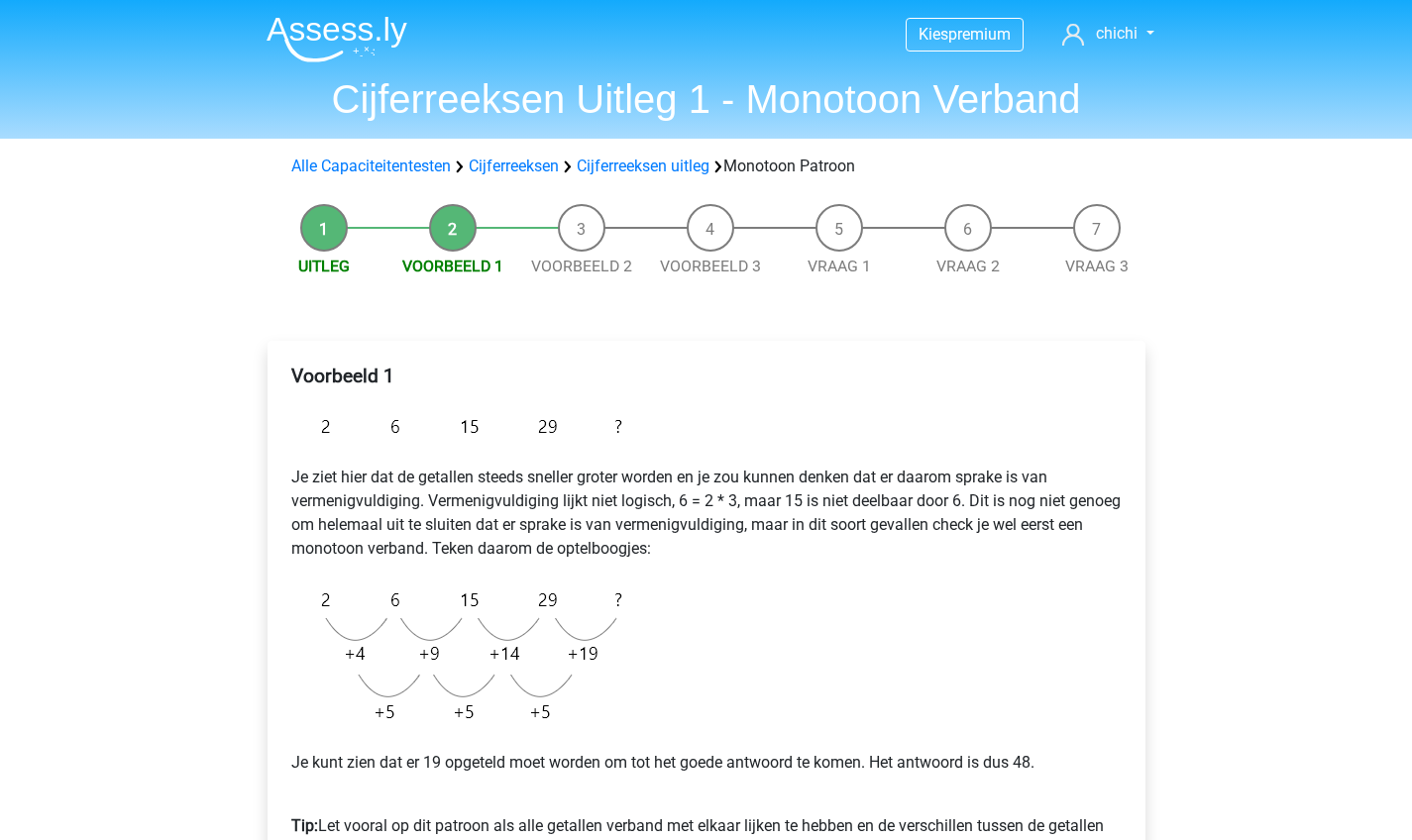 scroll, scrollTop: 0, scrollLeft: 0, axis: both 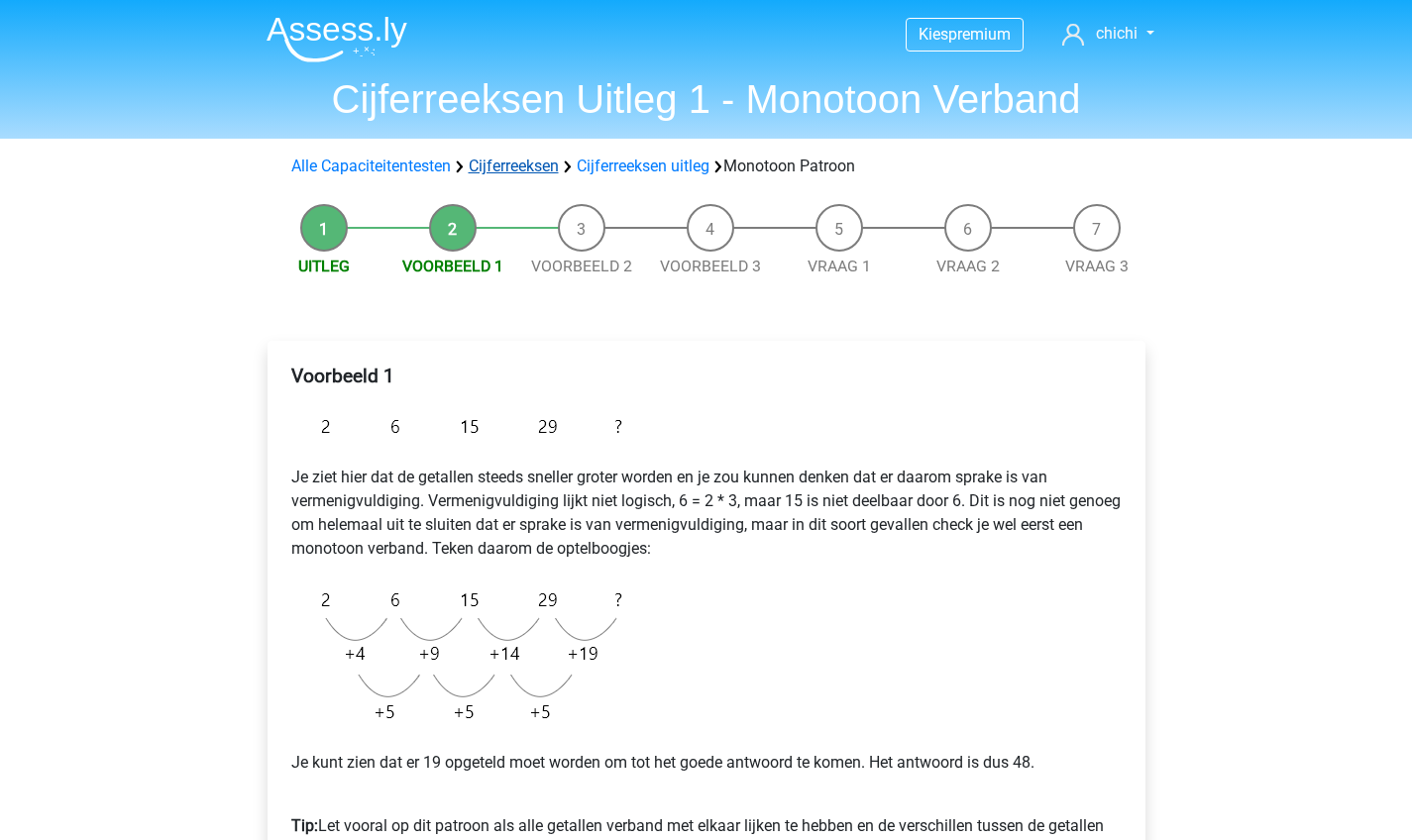 click on "Cijferreeksen" at bounding box center [513, 165] 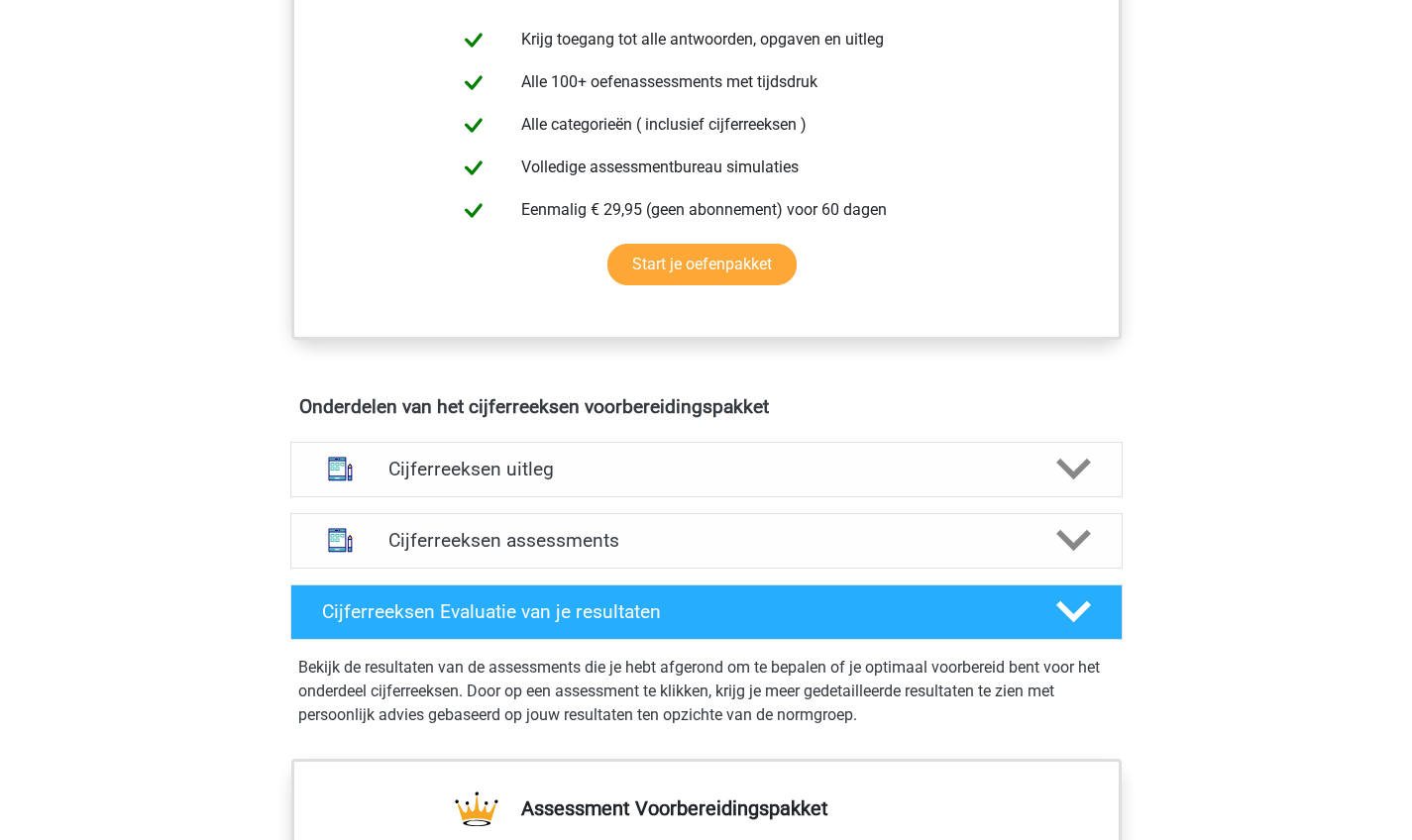 scroll, scrollTop: 827, scrollLeft: 0, axis: vertical 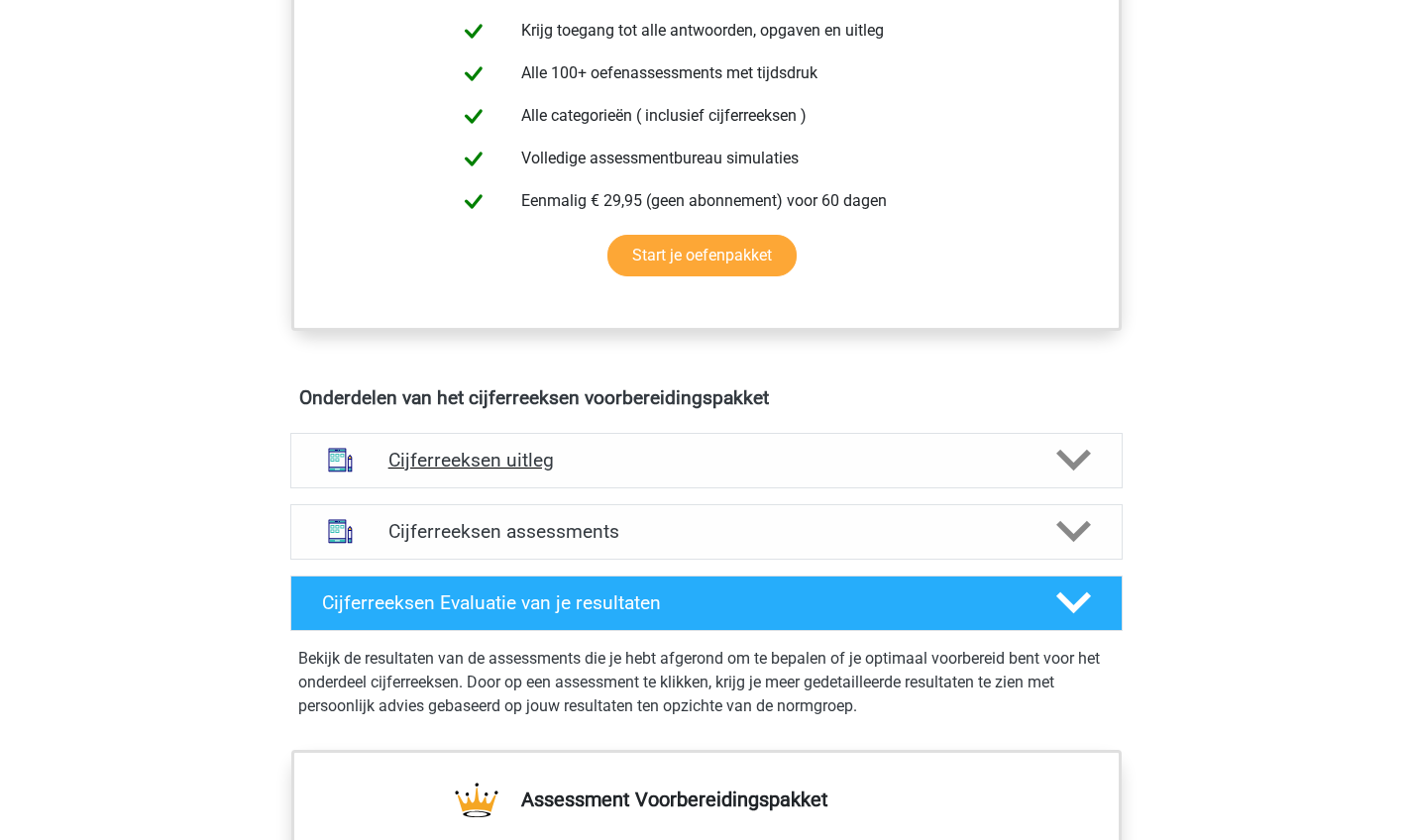 click on "Cijferreeksen uitleg" at bounding box center (706, 460) 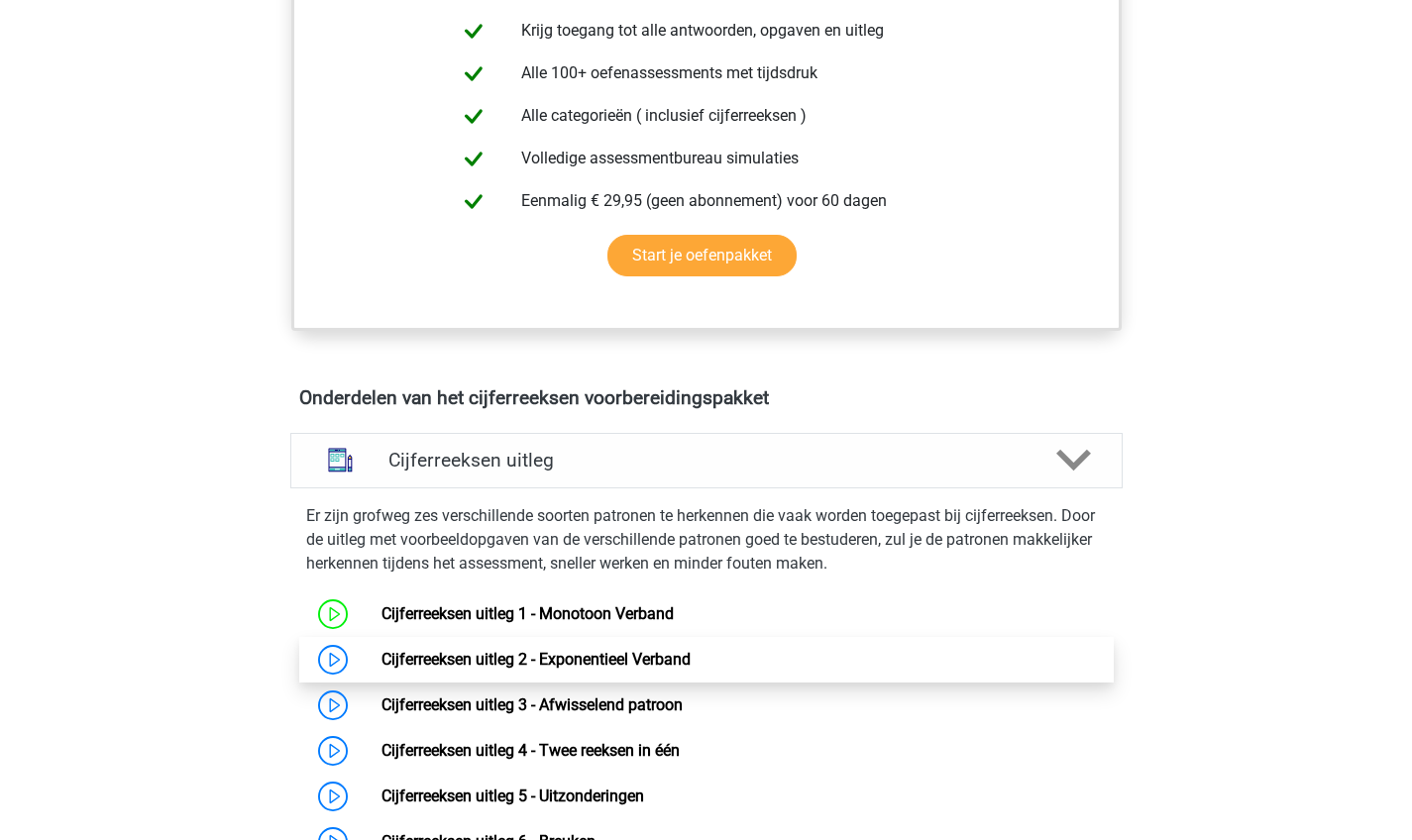 click on "Cijferreeksen uitleg 2 - Exponentieel Verband" at bounding box center [536, 659] 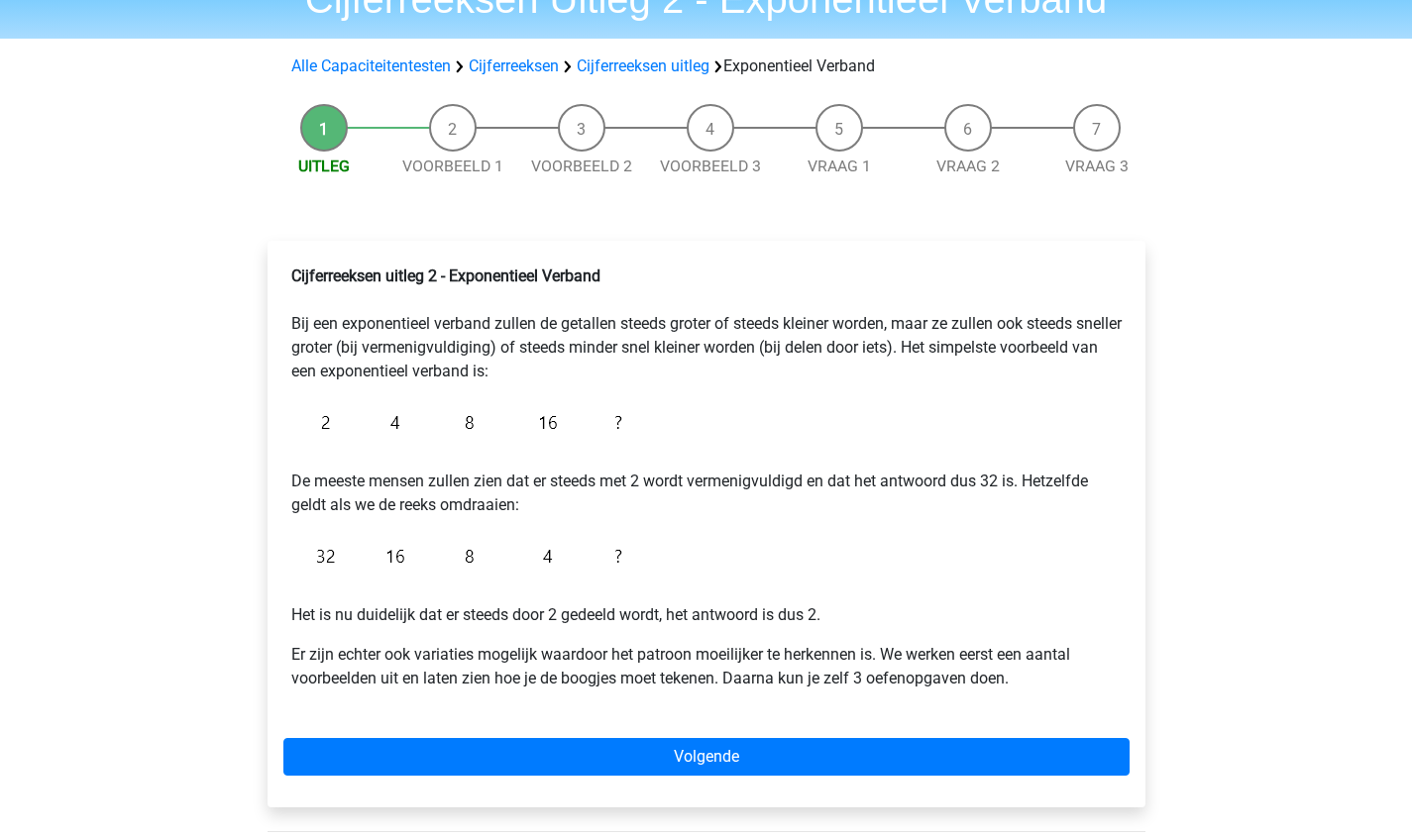 scroll, scrollTop: 99, scrollLeft: 0, axis: vertical 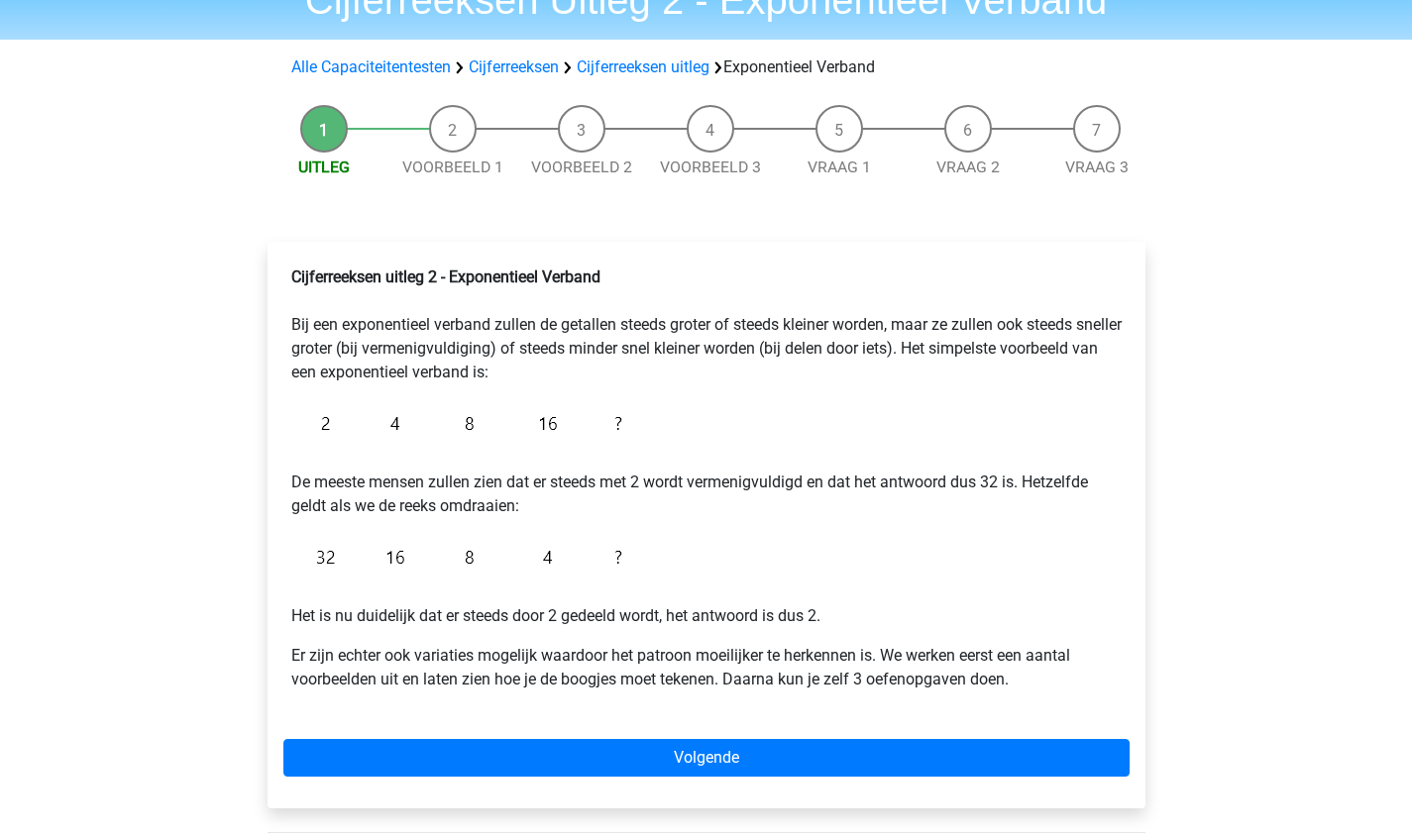 click on "Cijferreeksen uitleg 2 - Exponentieel Verband  Bij een exponentieel verband zullen de getallen steeds groter of steeds kleiner worden, maar ze zullen ook steeds sneller groter (bij vermenigvuldiging) of steeds minder snel kleiner worden (bij delen door iets). Het simpelste voorbeeld van een exponentieel verband is: De meeste mensen zullen zien dat er steeds met 2 wordt vermenigvuldigd en dat het antwoord dus 32 is. Hetzelfde geldt als we de reeks omdraaien: Het is nu duidelijk dat er steeds door 2 gedeeld wordt, het antwoord is dus 2. Er zijn echter ook variaties mogelijk waardoor het patroon moeilijker te herkennen is. We werken eerst een aantal voorbeelden uit en laten zien hoe je de boogjes moet tekenen. Daarna kun je zelf 3 oefenopgaven doen." at bounding box center (706, 486) 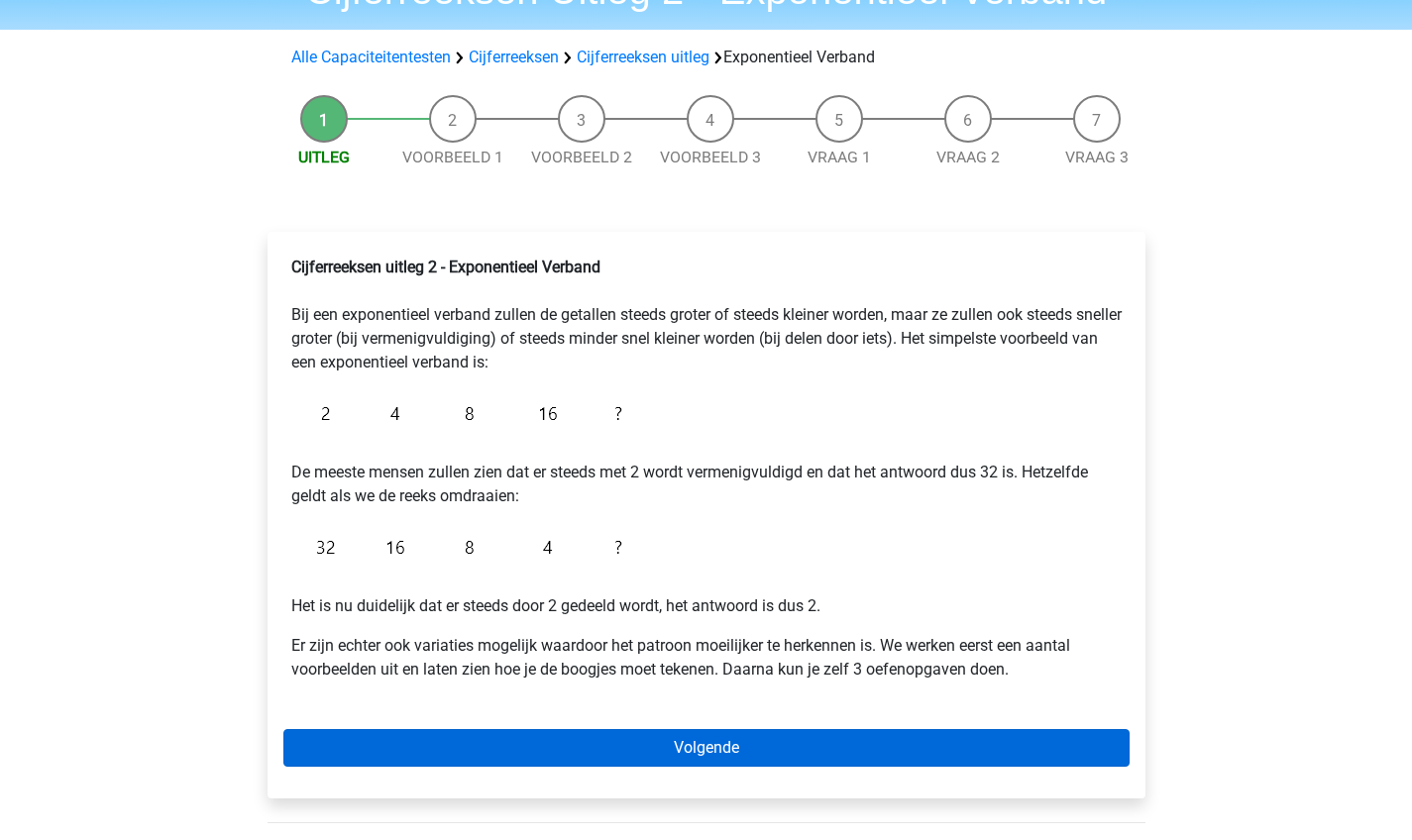 click on "Volgende" at bounding box center (706, 748) 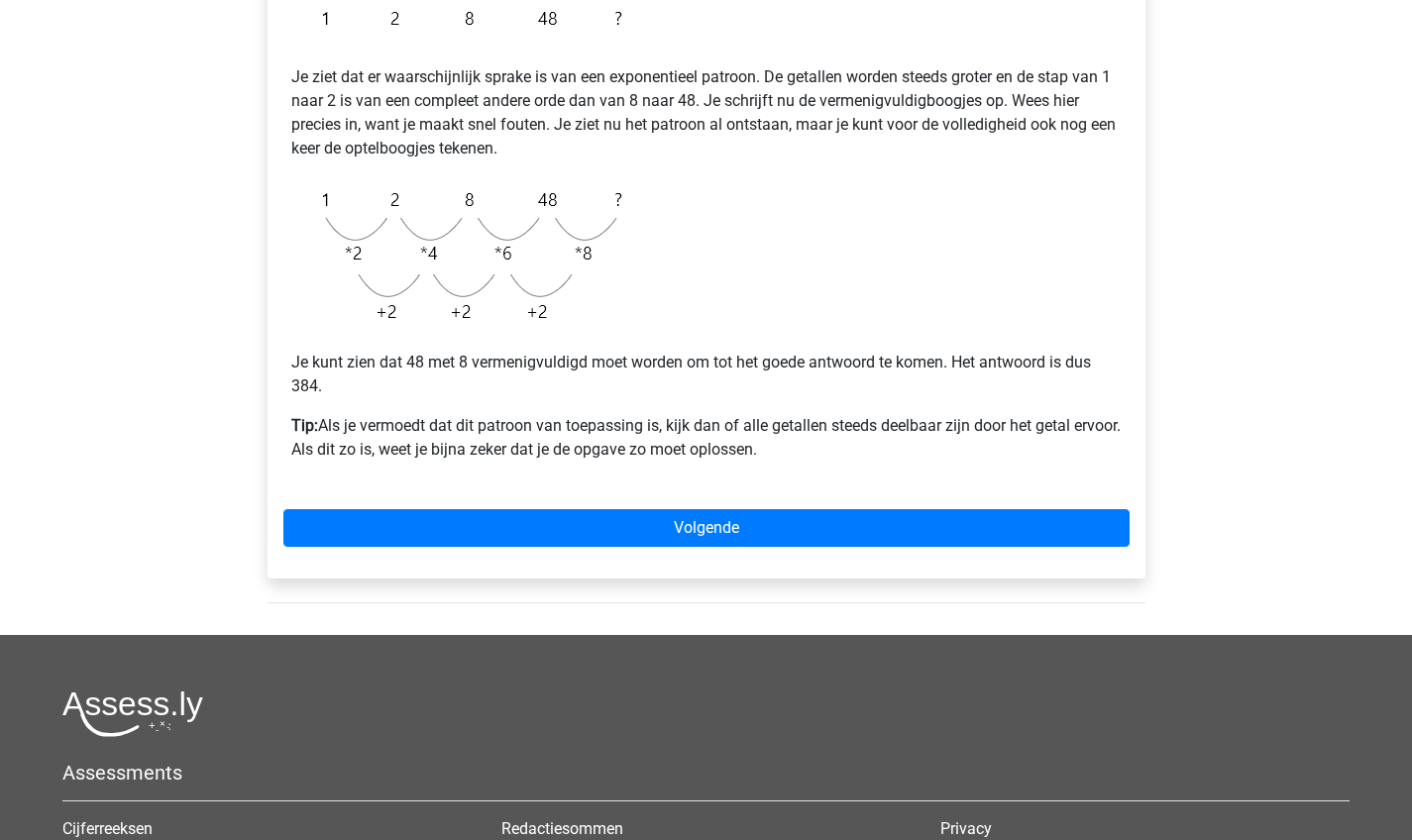 scroll, scrollTop: 426, scrollLeft: 0, axis: vertical 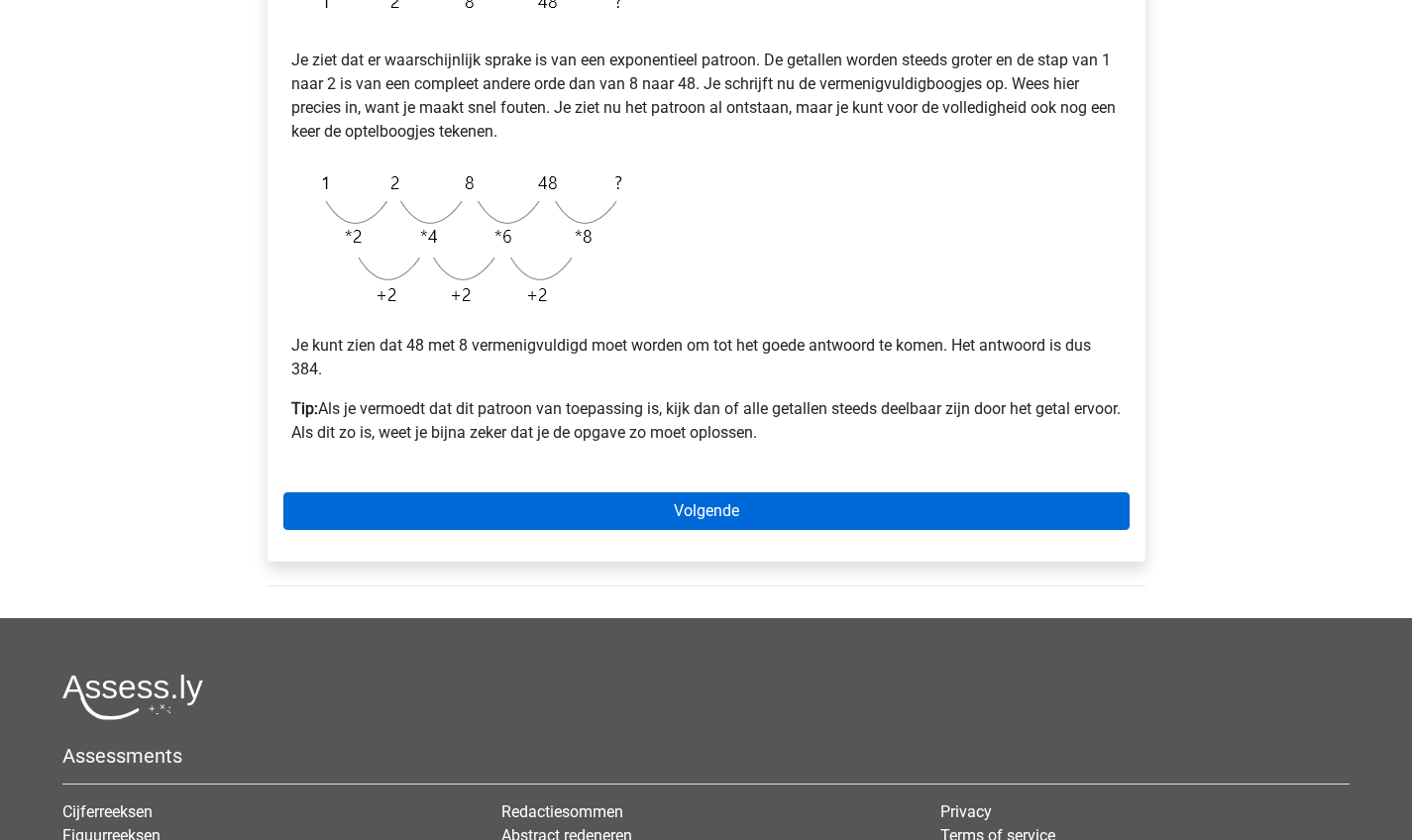 click on "Volgende" at bounding box center [706, 511] 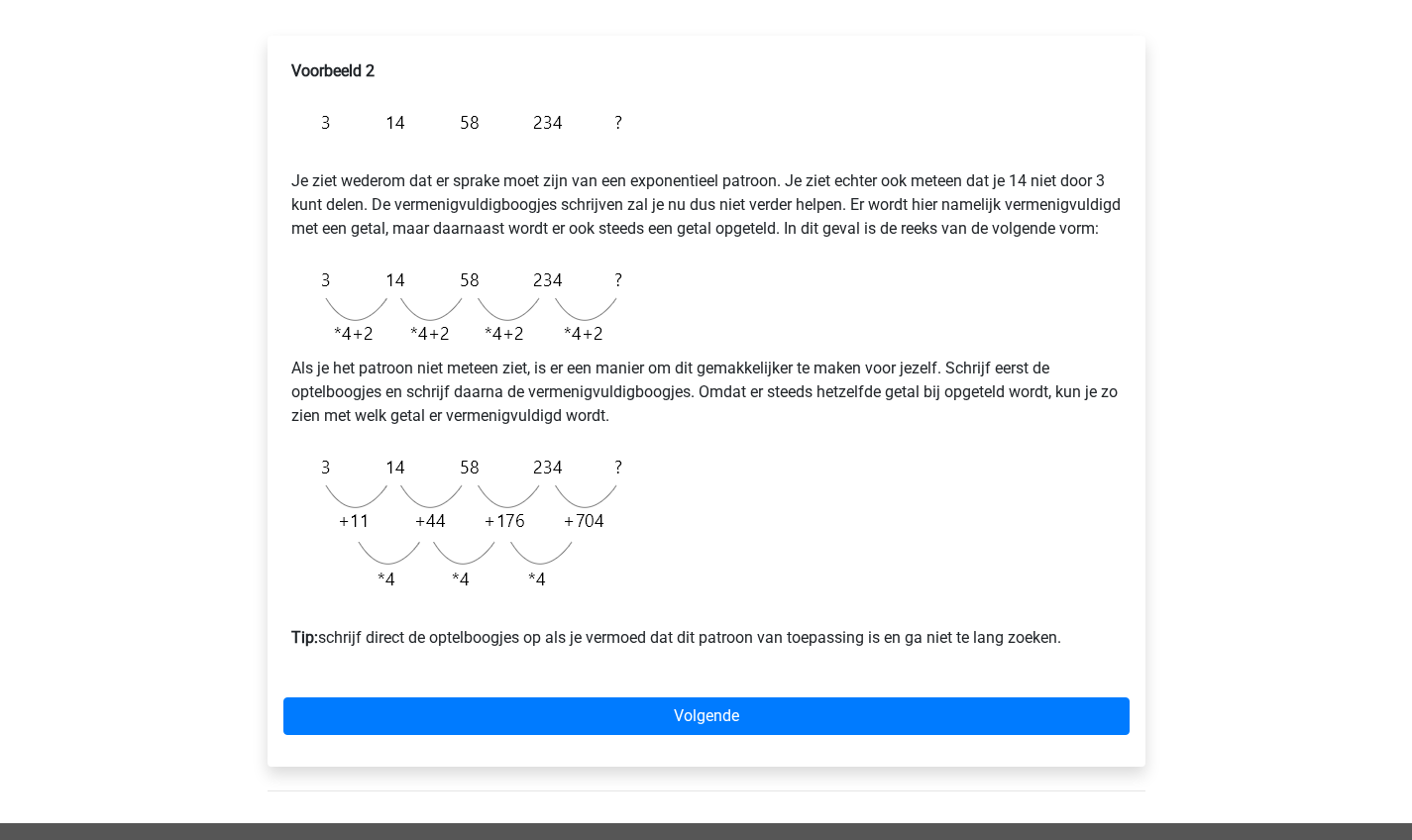 scroll, scrollTop: 306, scrollLeft: 0, axis: vertical 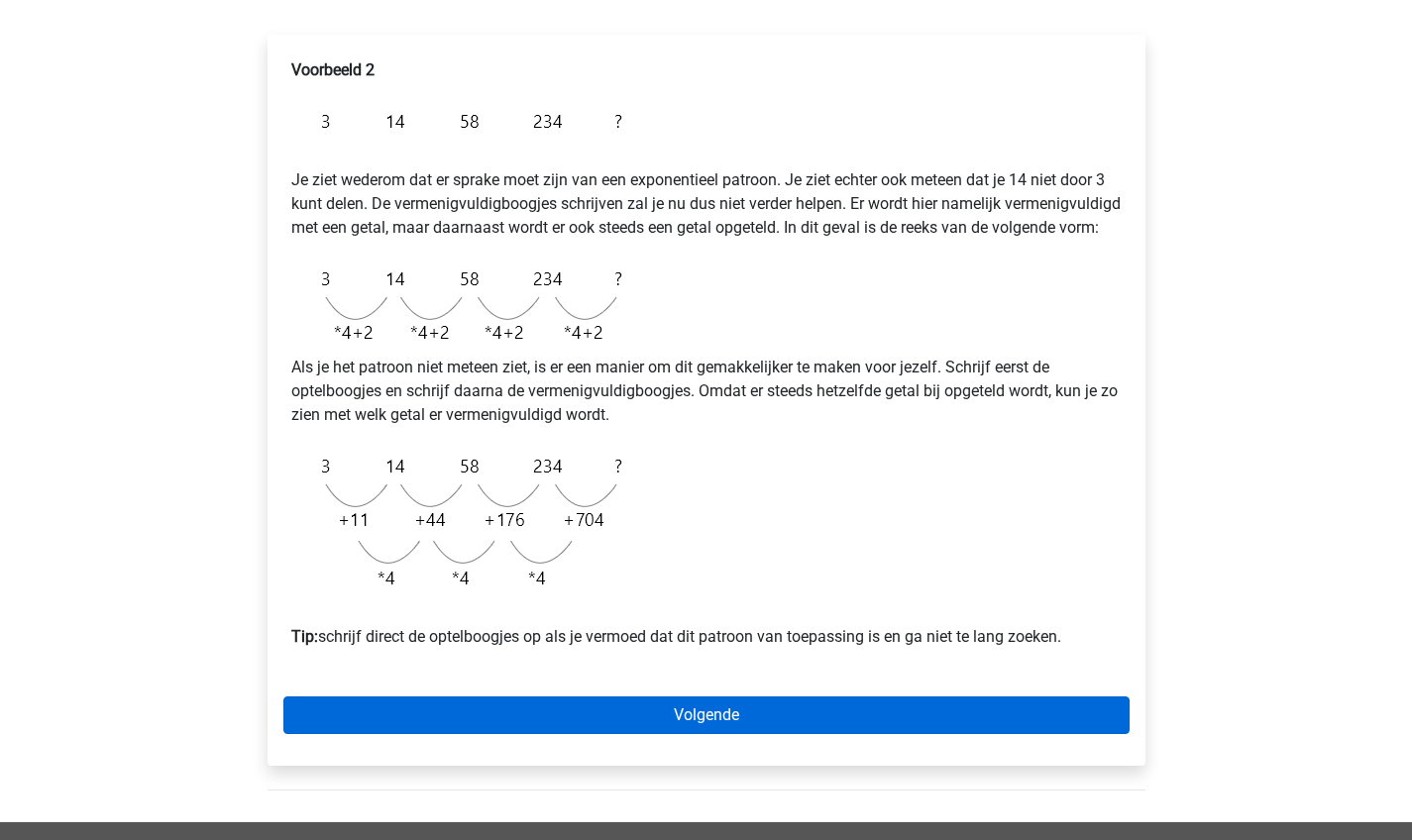 click on "Volgende" at bounding box center (706, 715) 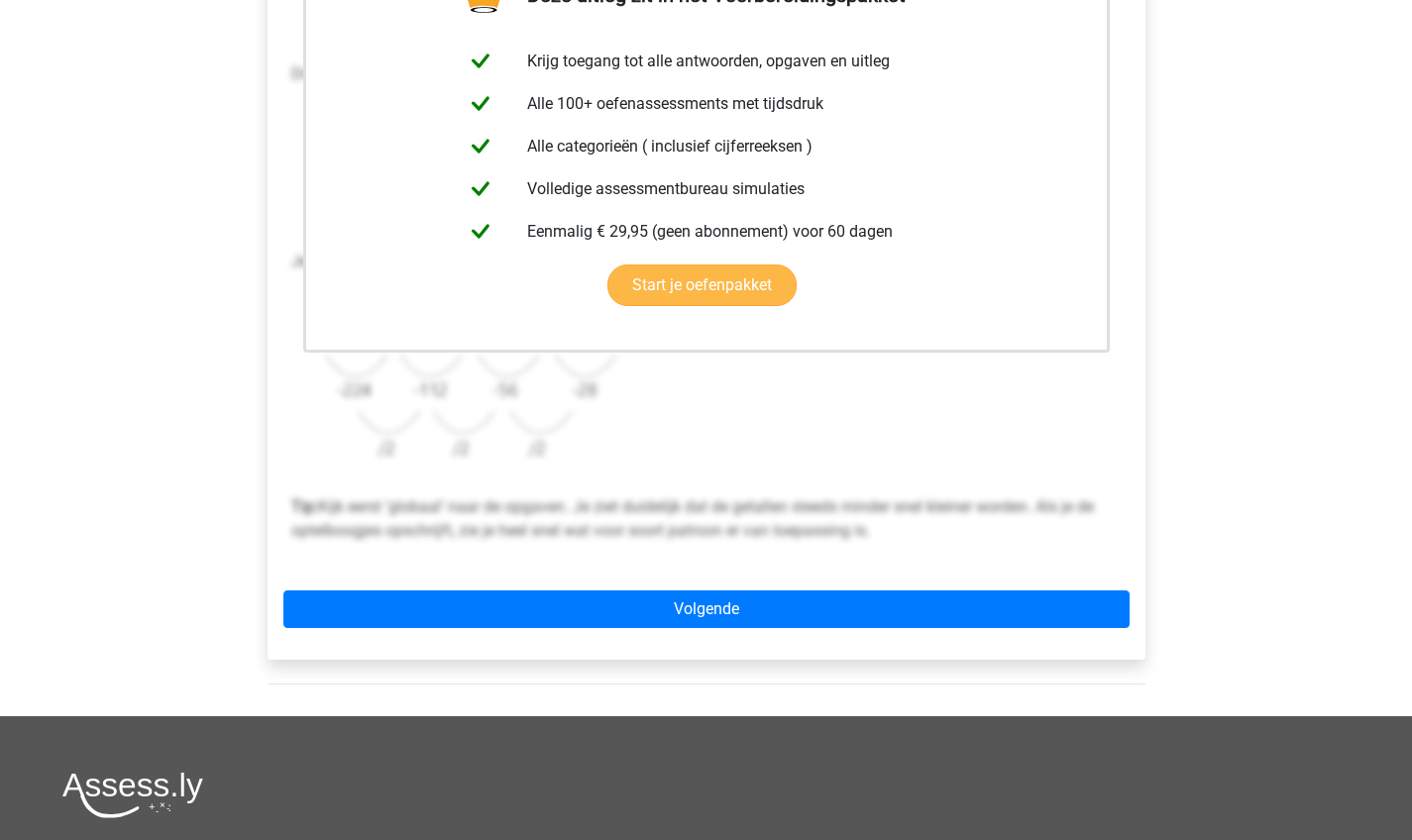 scroll, scrollTop: 492, scrollLeft: 0, axis: vertical 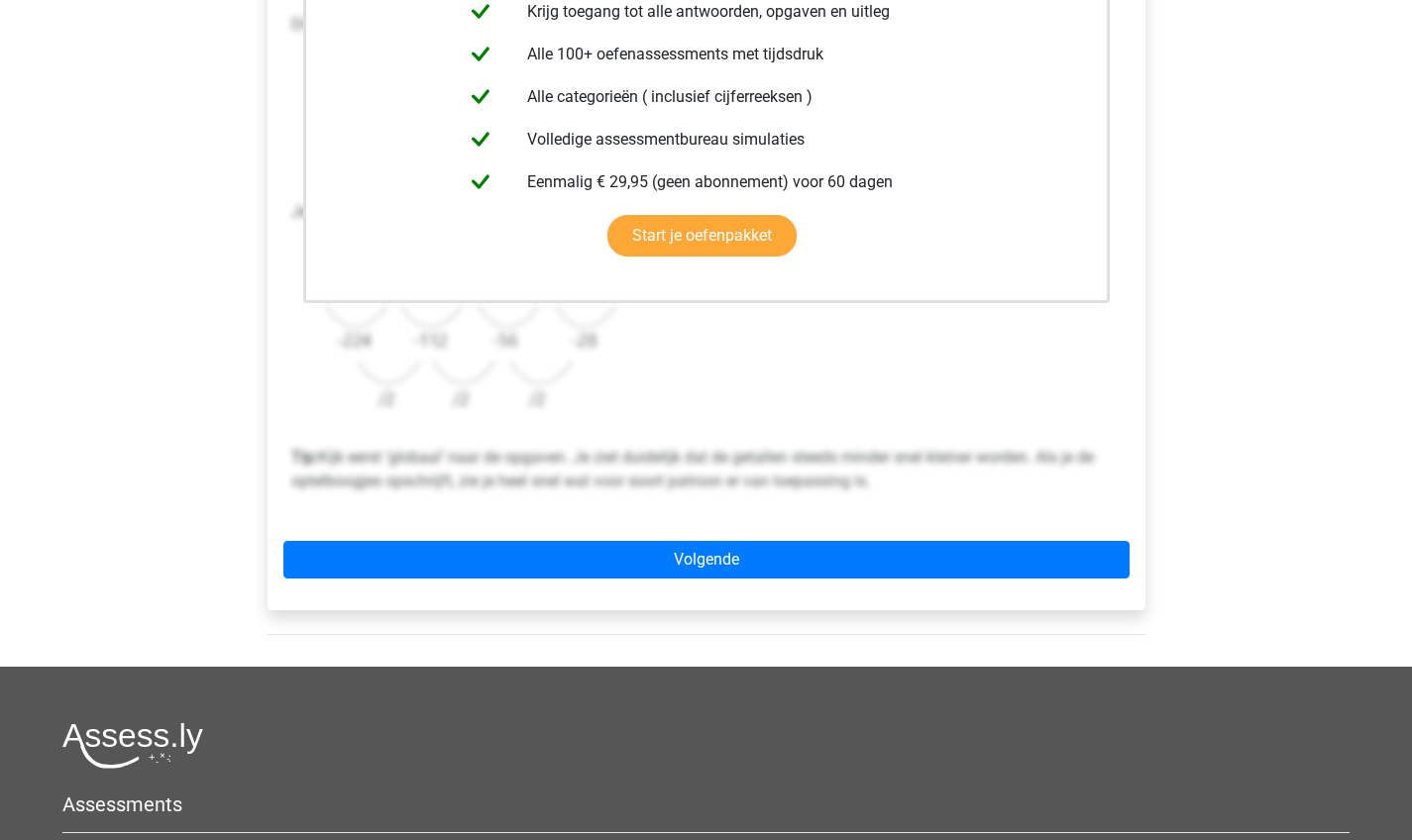 click on "Assessments
Cijferreeksen
Figuurreeksen
Numeriek redeneren
Abstracte matrices
Venn diagrammen
Syllogismen
Analogieen" at bounding box center (706, 928) 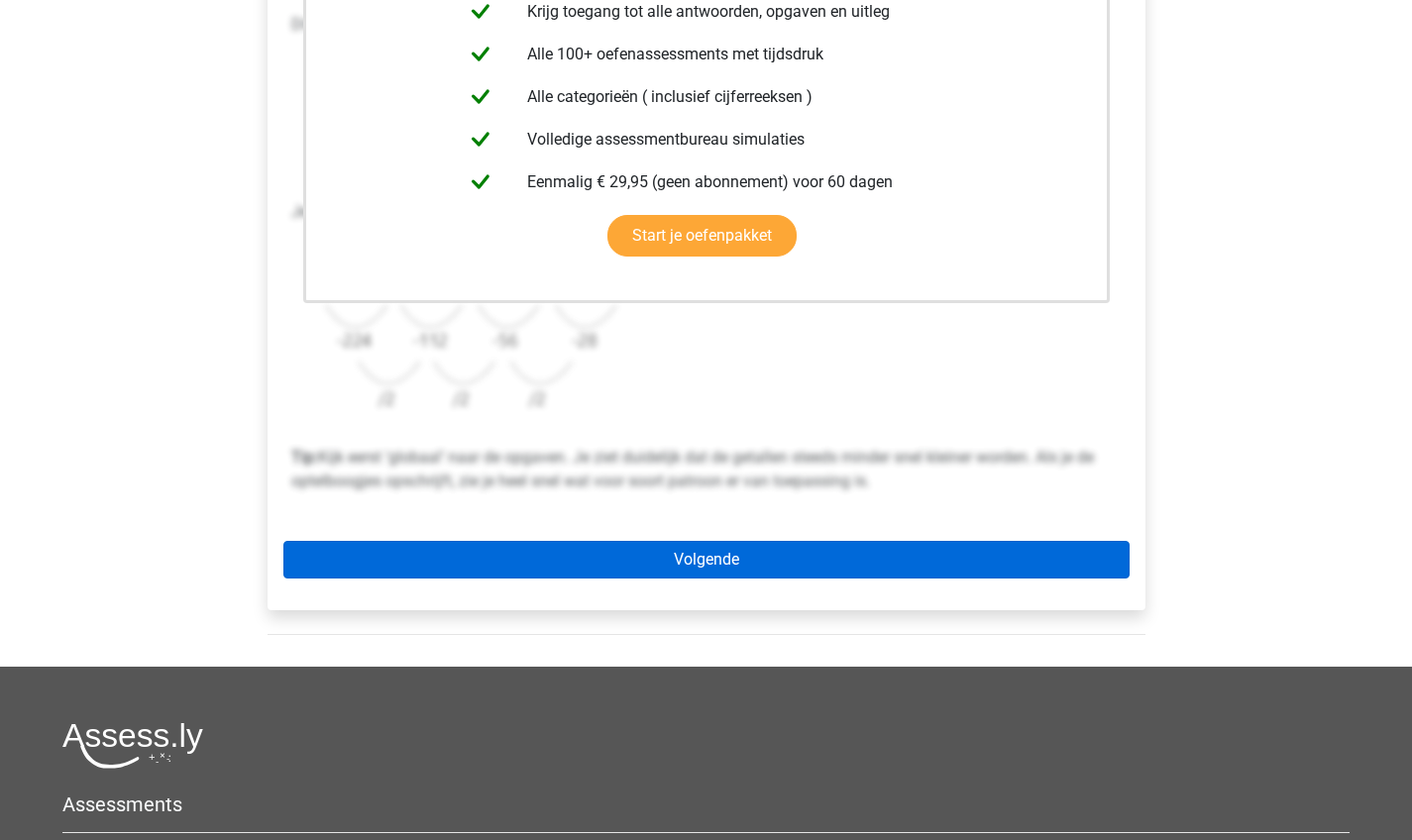click on "Volgende" at bounding box center [706, 560] 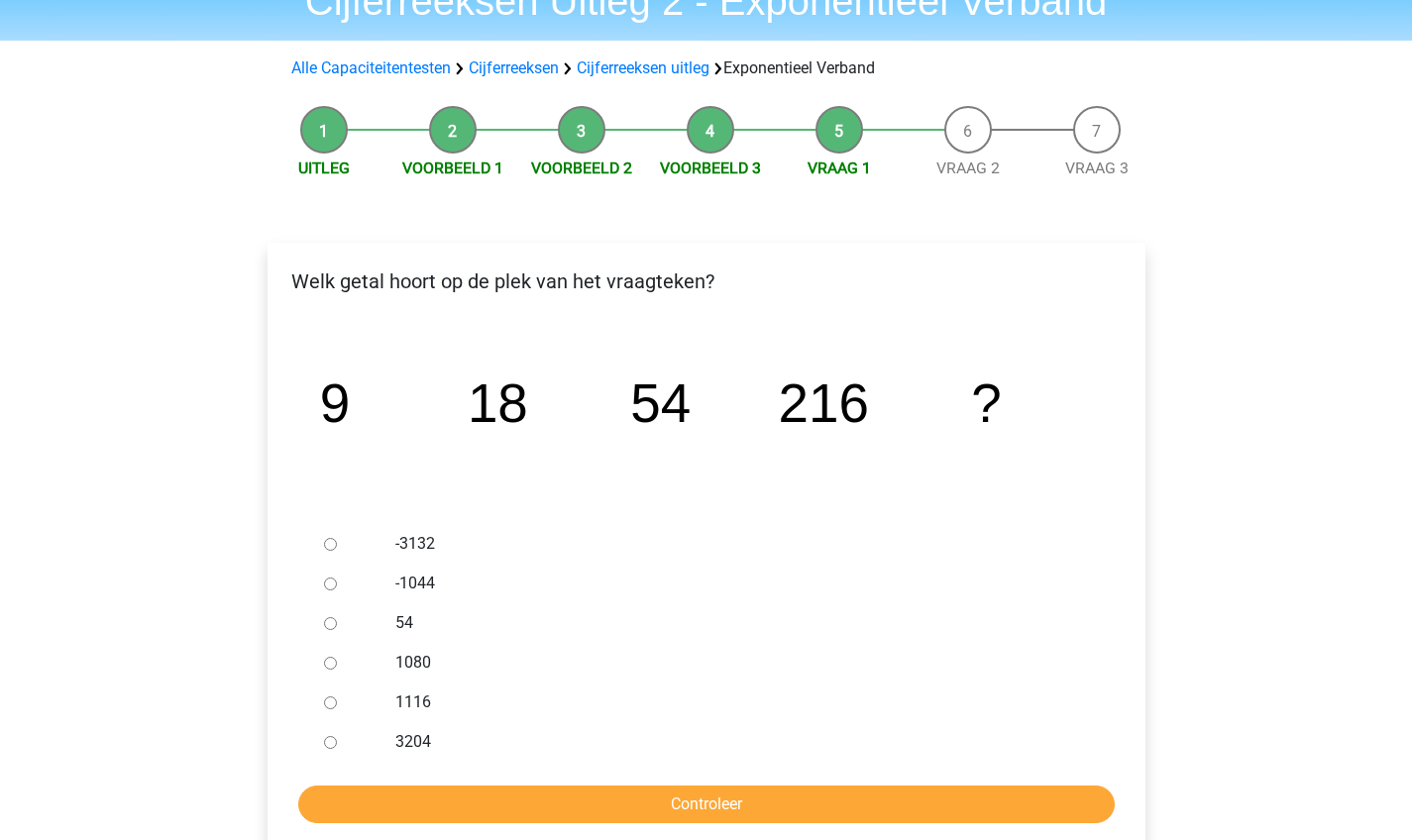 scroll, scrollTop: 99, scrollLeft: 0, axis: vertical 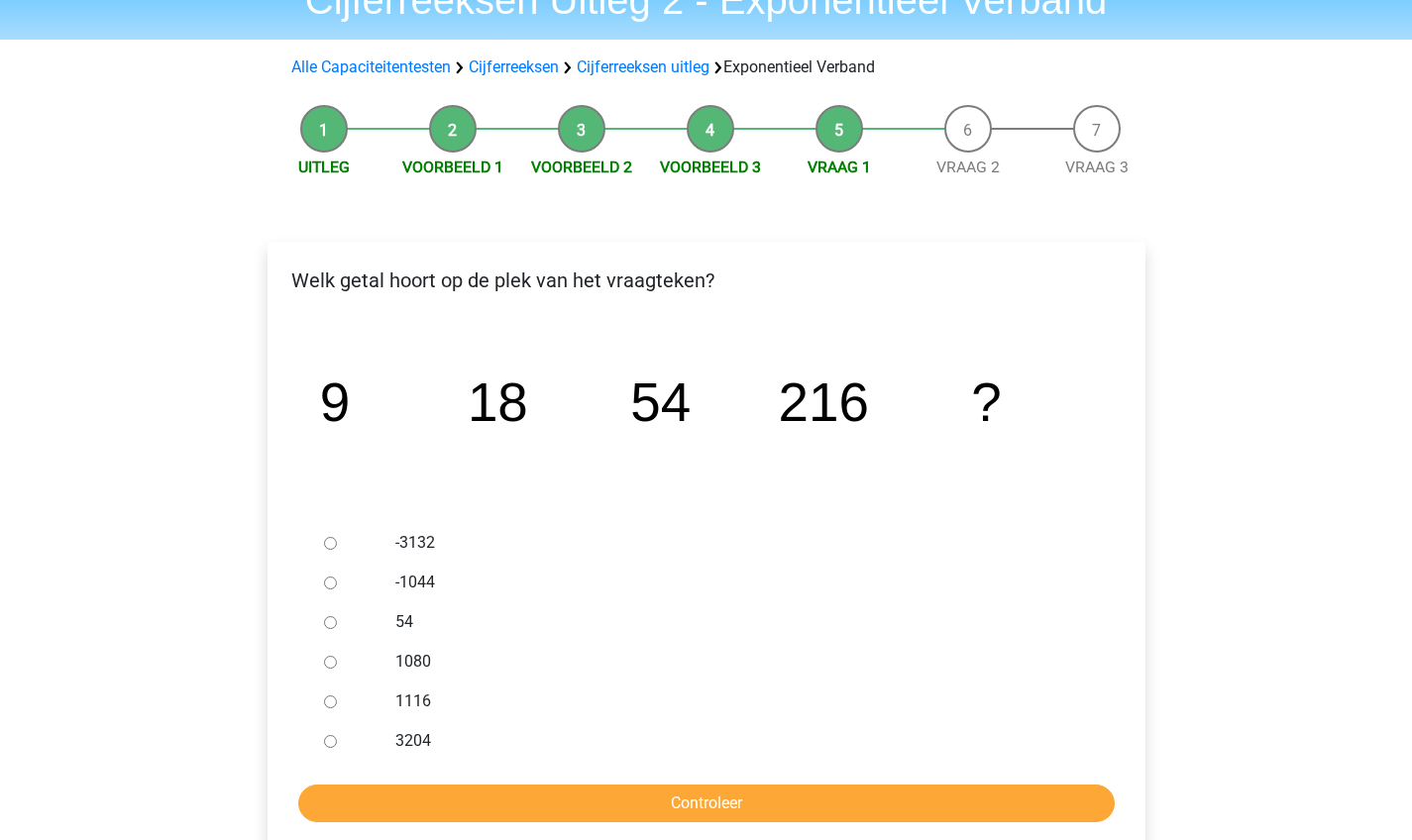 click on "1080" at bounding box center [738, 662] 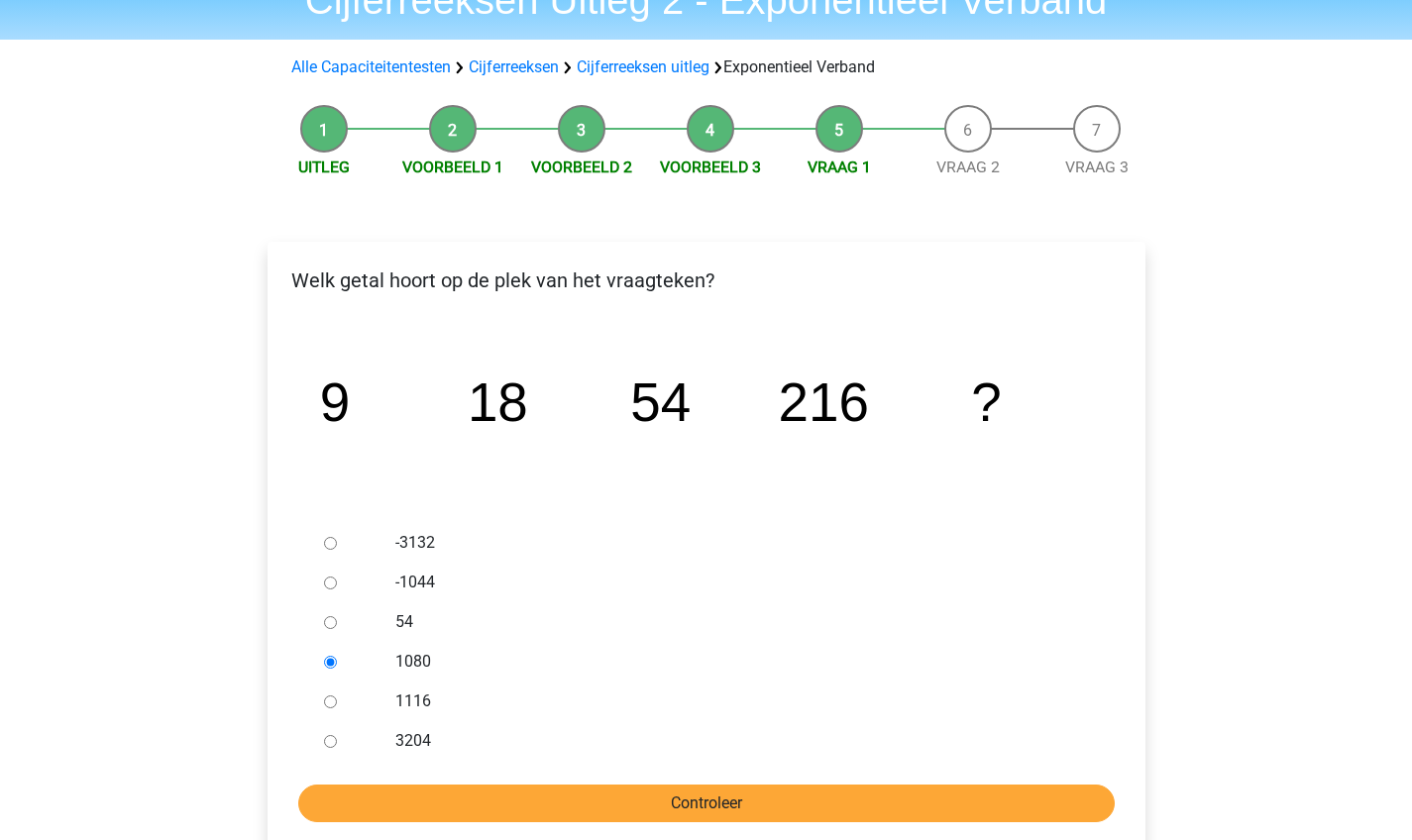 click on "Controleer" at bounding box center [706, 803] 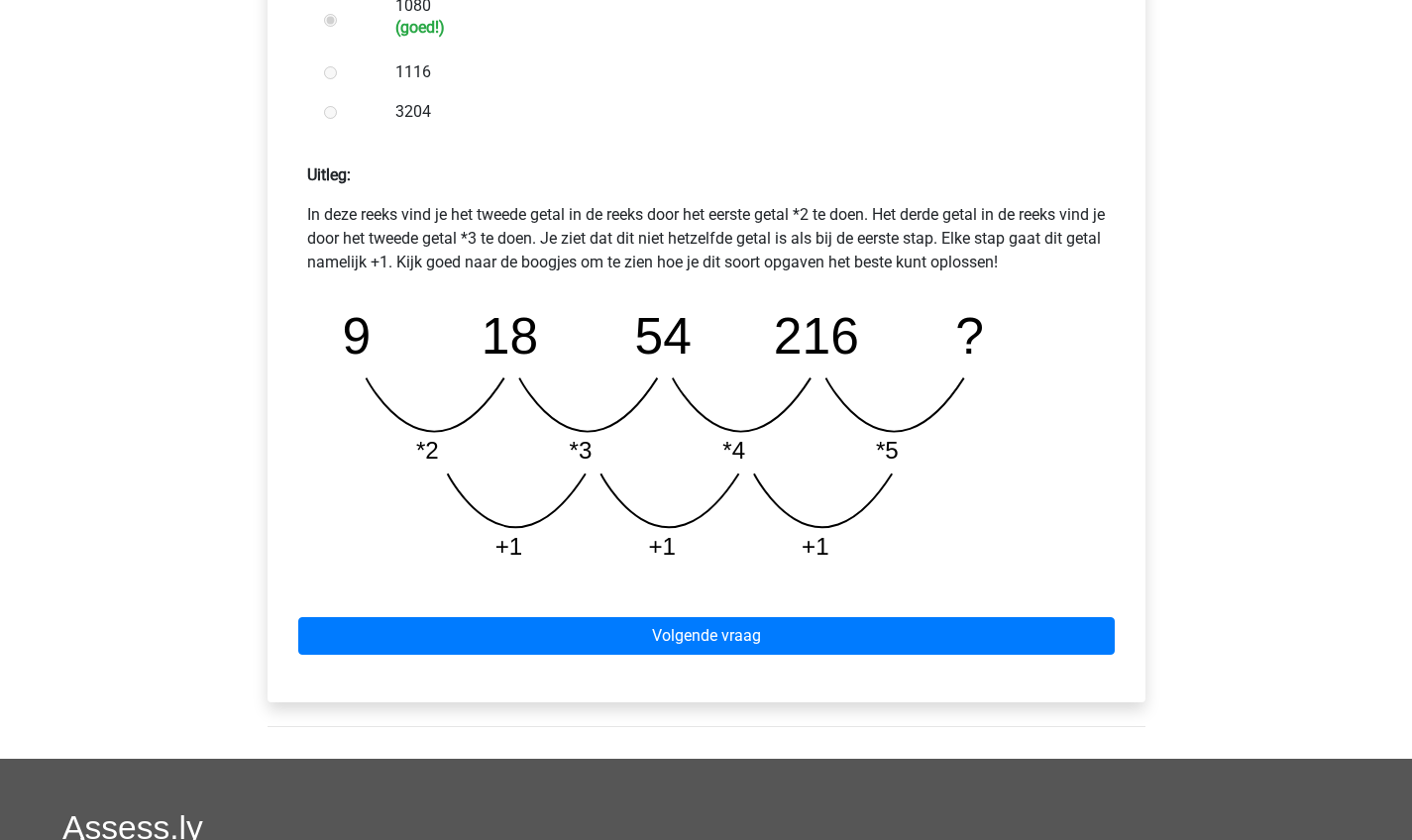 scroll, scrollTop: 756, scrollLeft: 0, axis: vertical 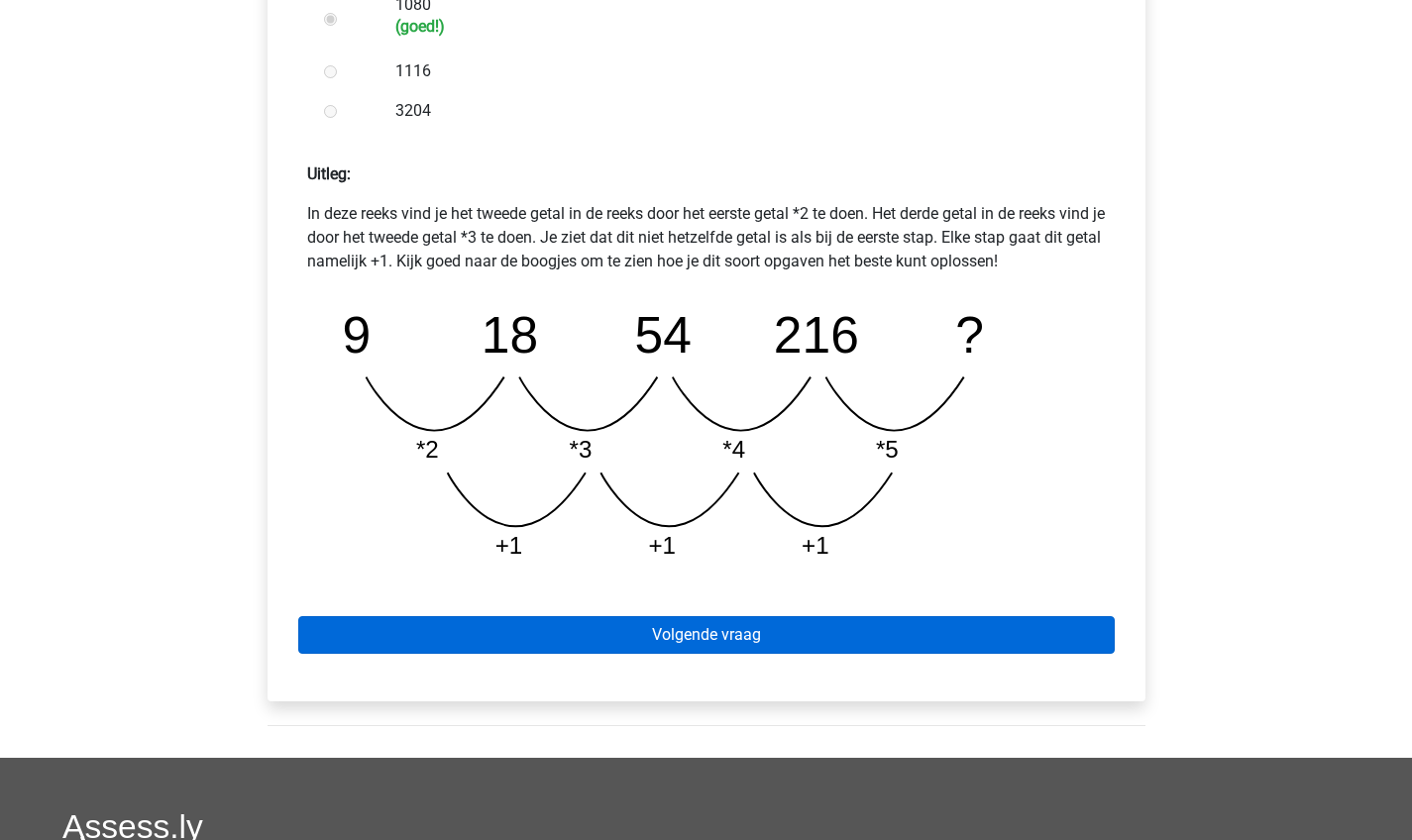click on "Volgende vraag" at bounding box center (706, 635) 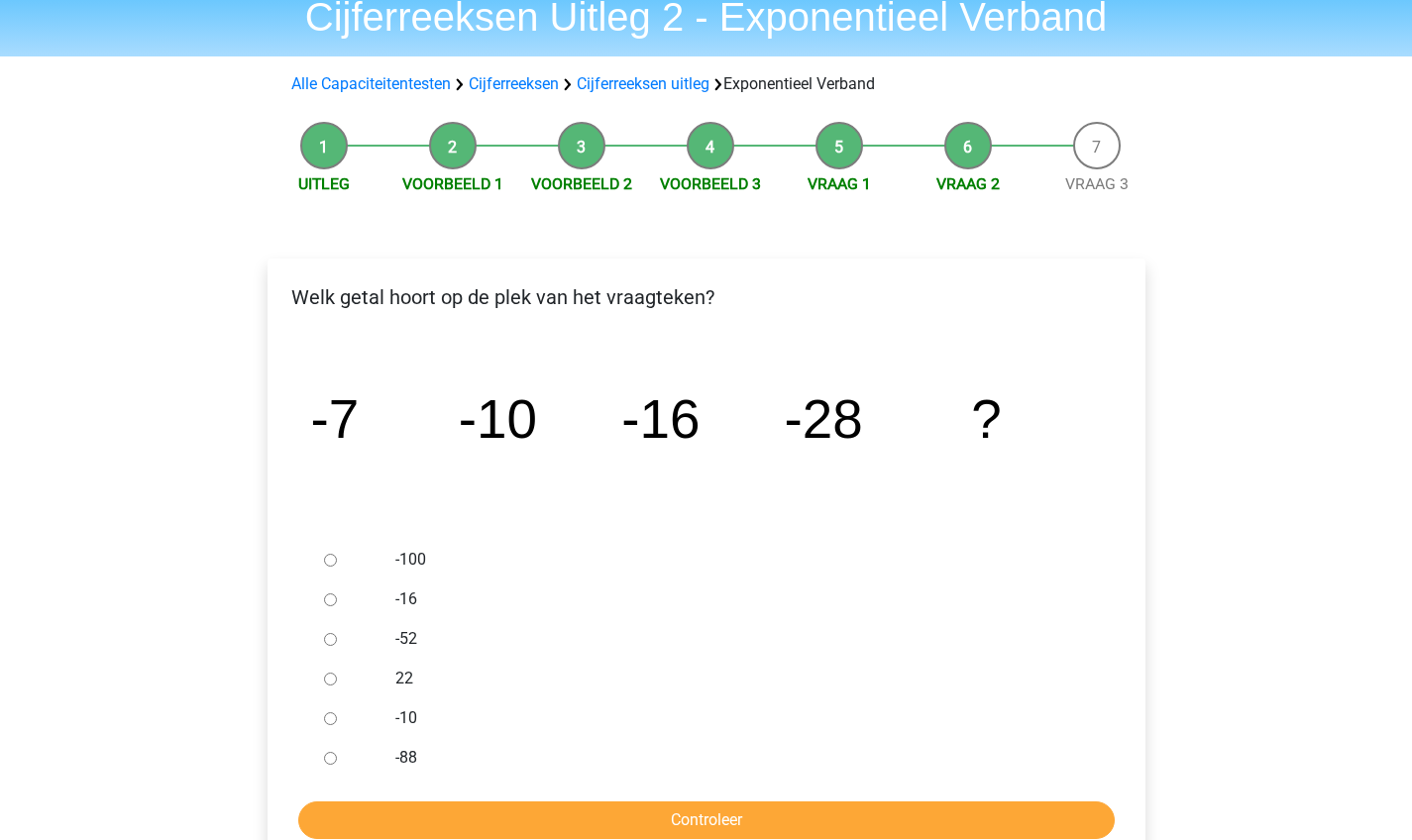 scroll, scrollTop: 89, scrollLeft: 0, axis: vertical 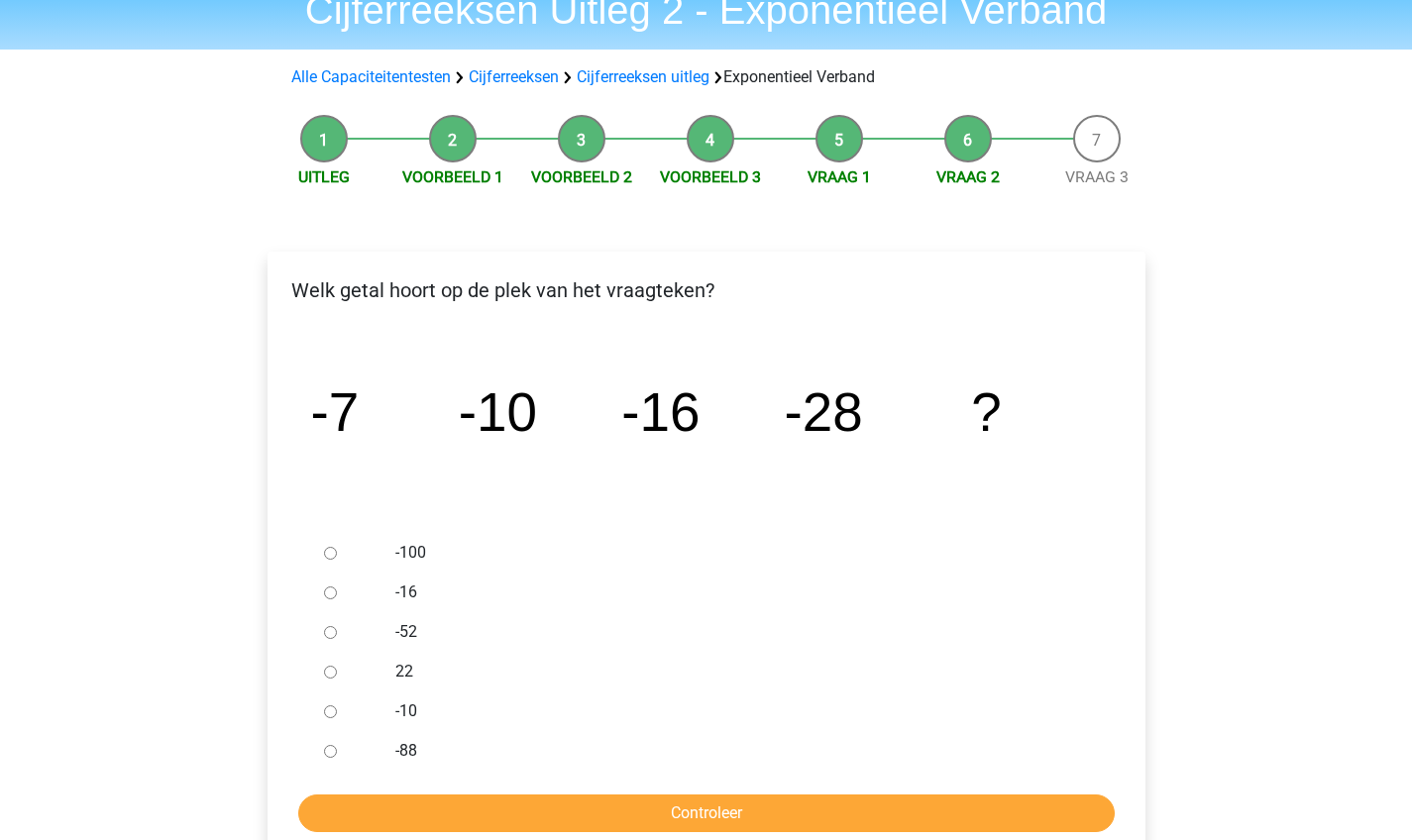 click on "-52" at bounding box center (330, 632) 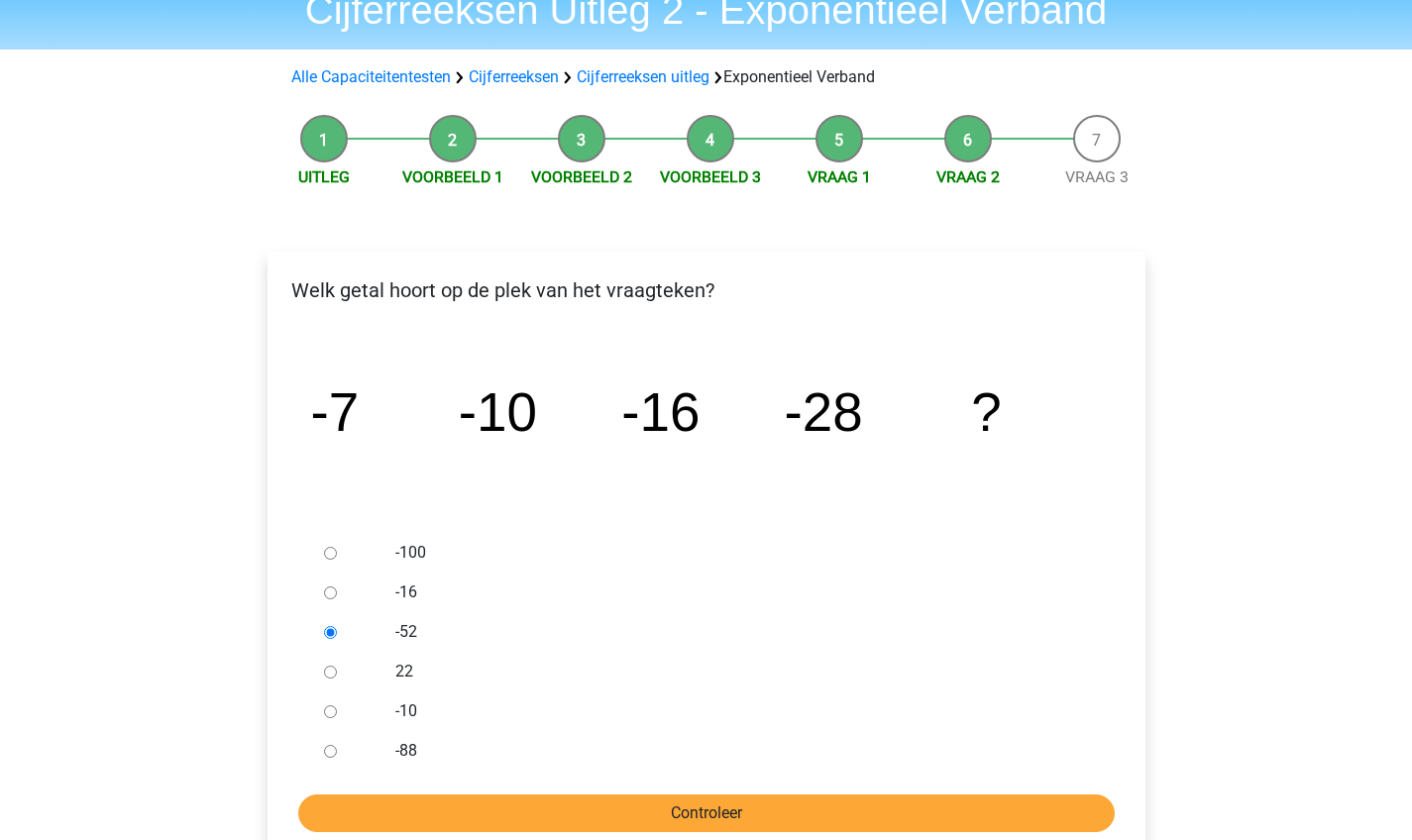 click on "Controleer" at bounding box center [706, 813] 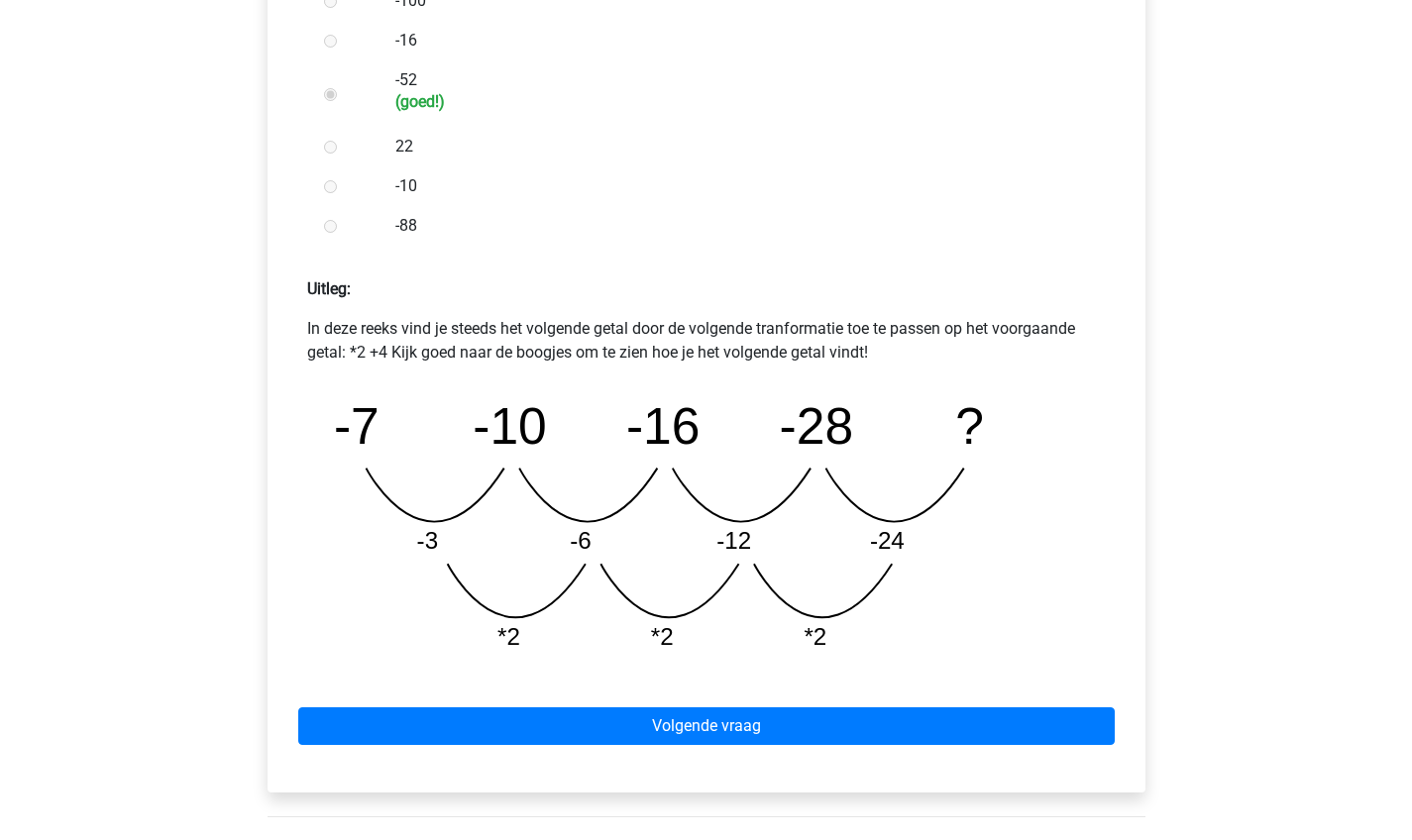 scroll, scrollTop: 675, scrollLeft: 0, axis: vertical 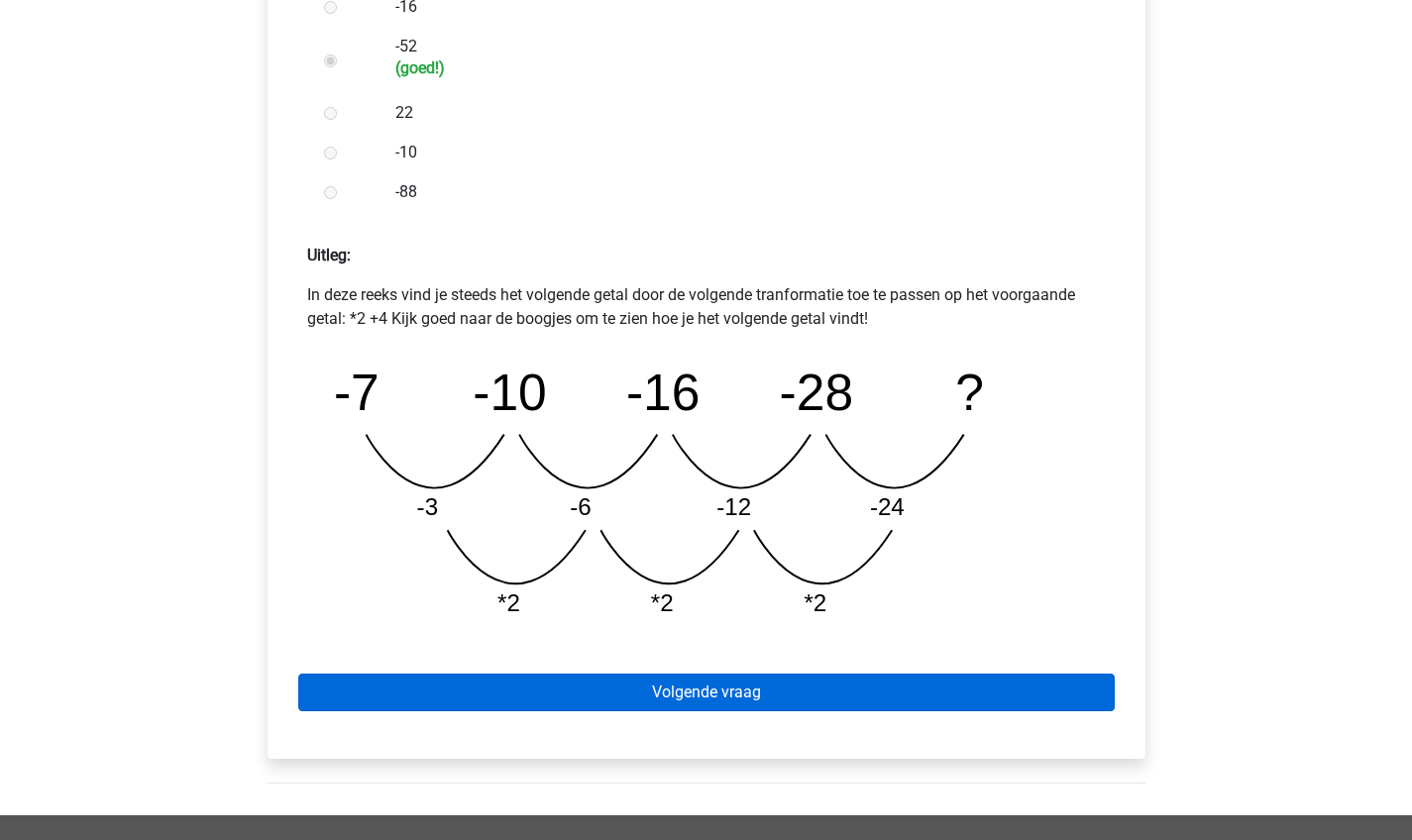 click on "Volgende vraag" at bounding box center (706, 692) 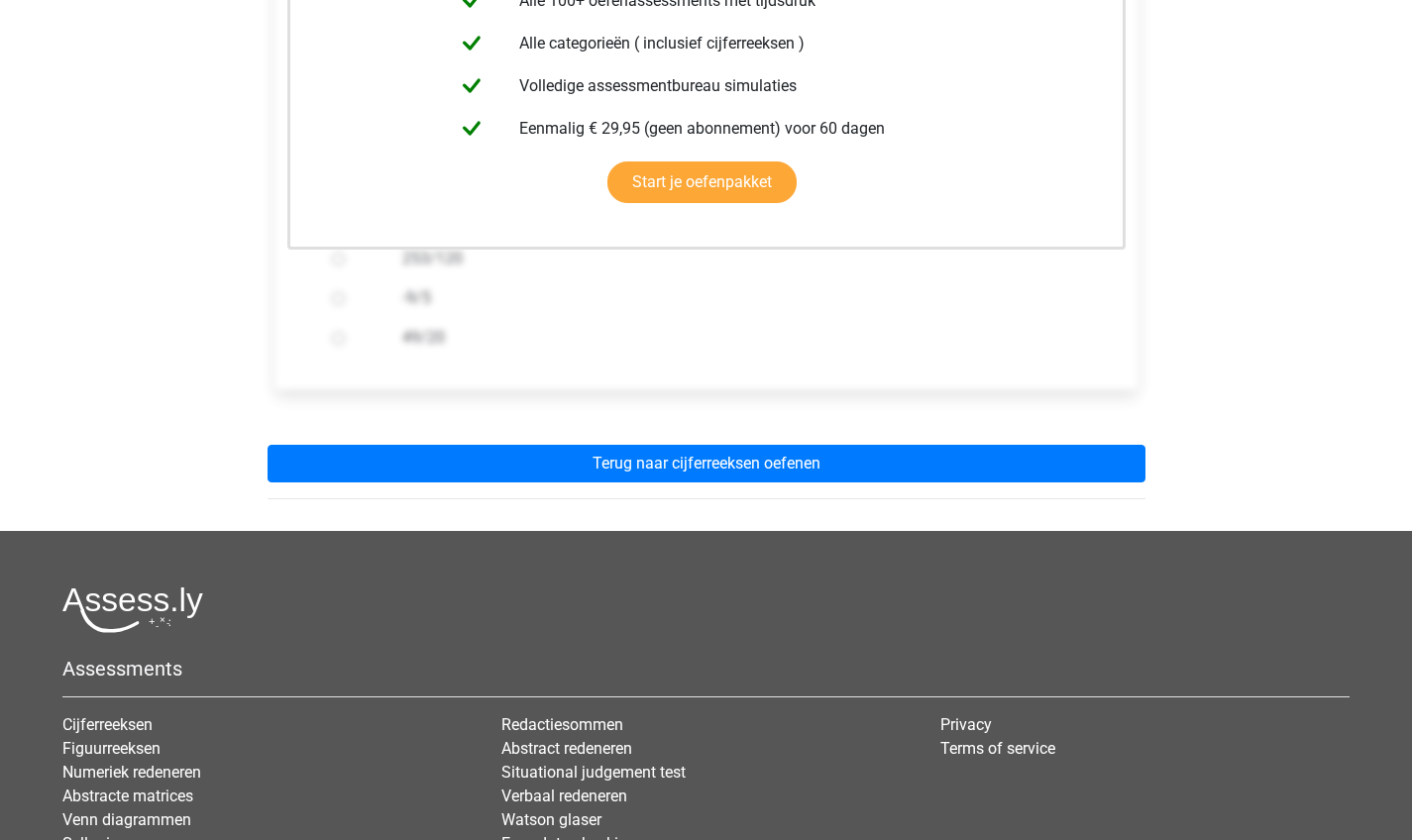 scroll, scrollTop: 532, scrollLeft: 0, axis: vertical 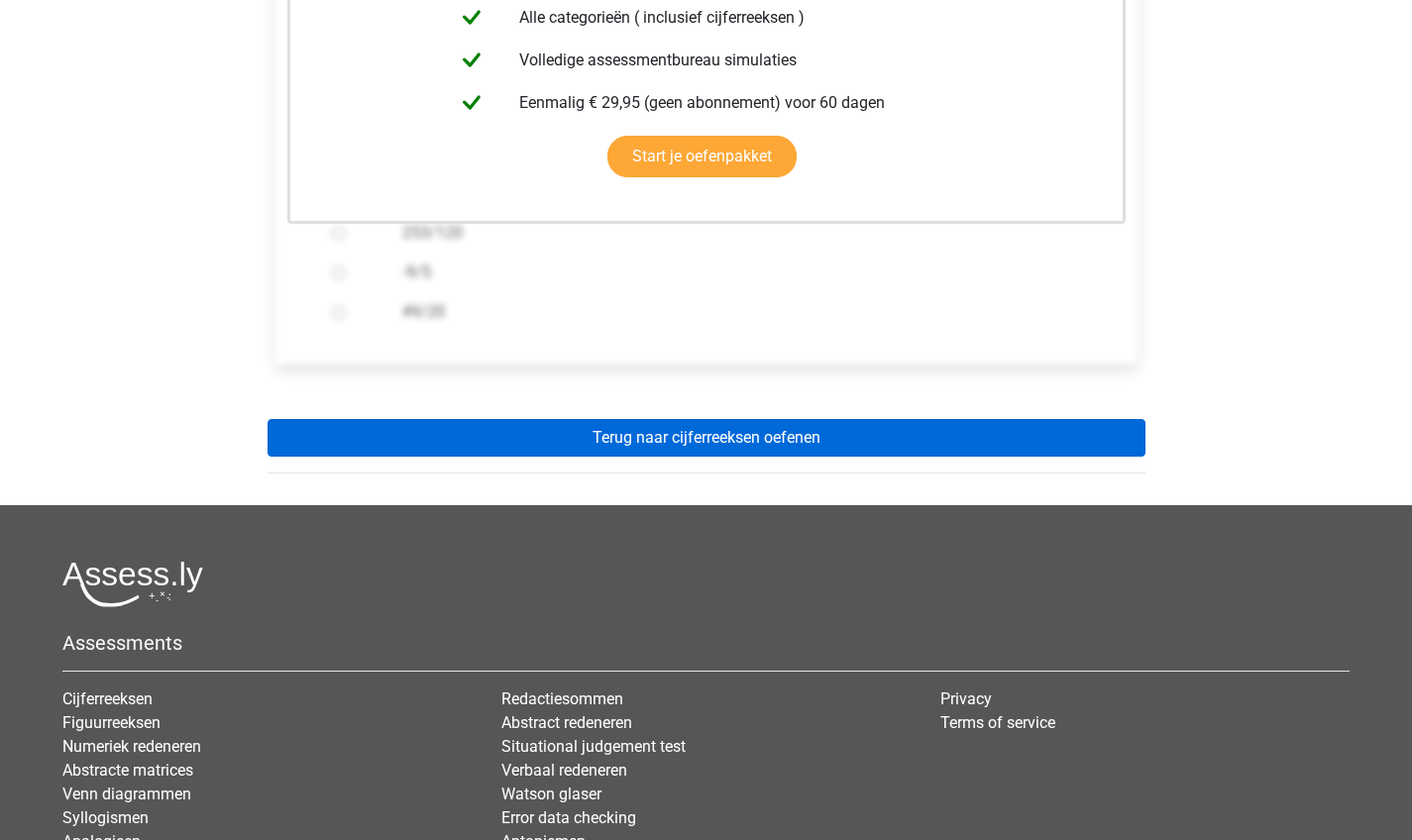 click on "Terug naar cijferreeksen oefenen" at bounding box center [706, 438] 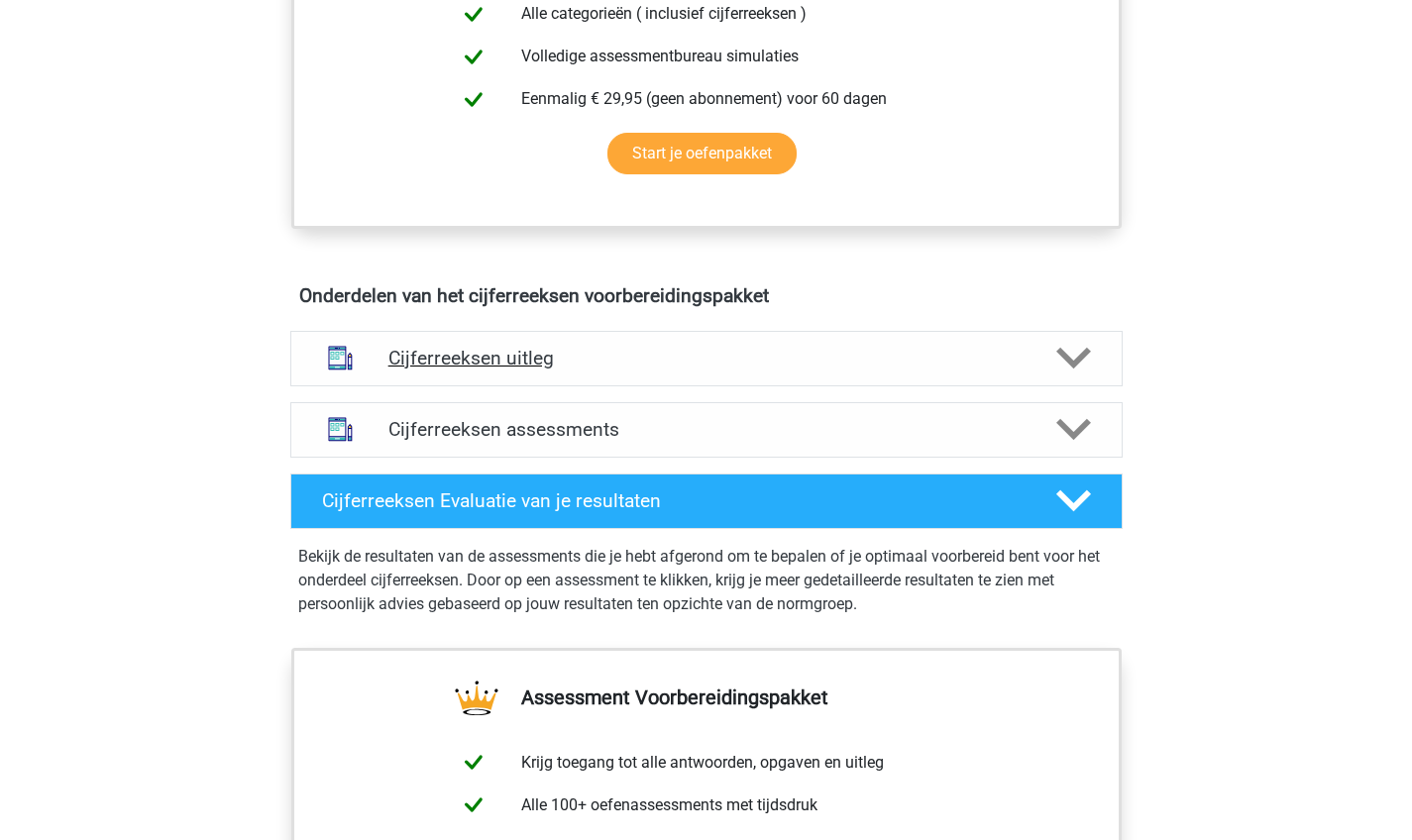 scroll, scrollTop: 930, scrollLeft: 0, axis: vertical 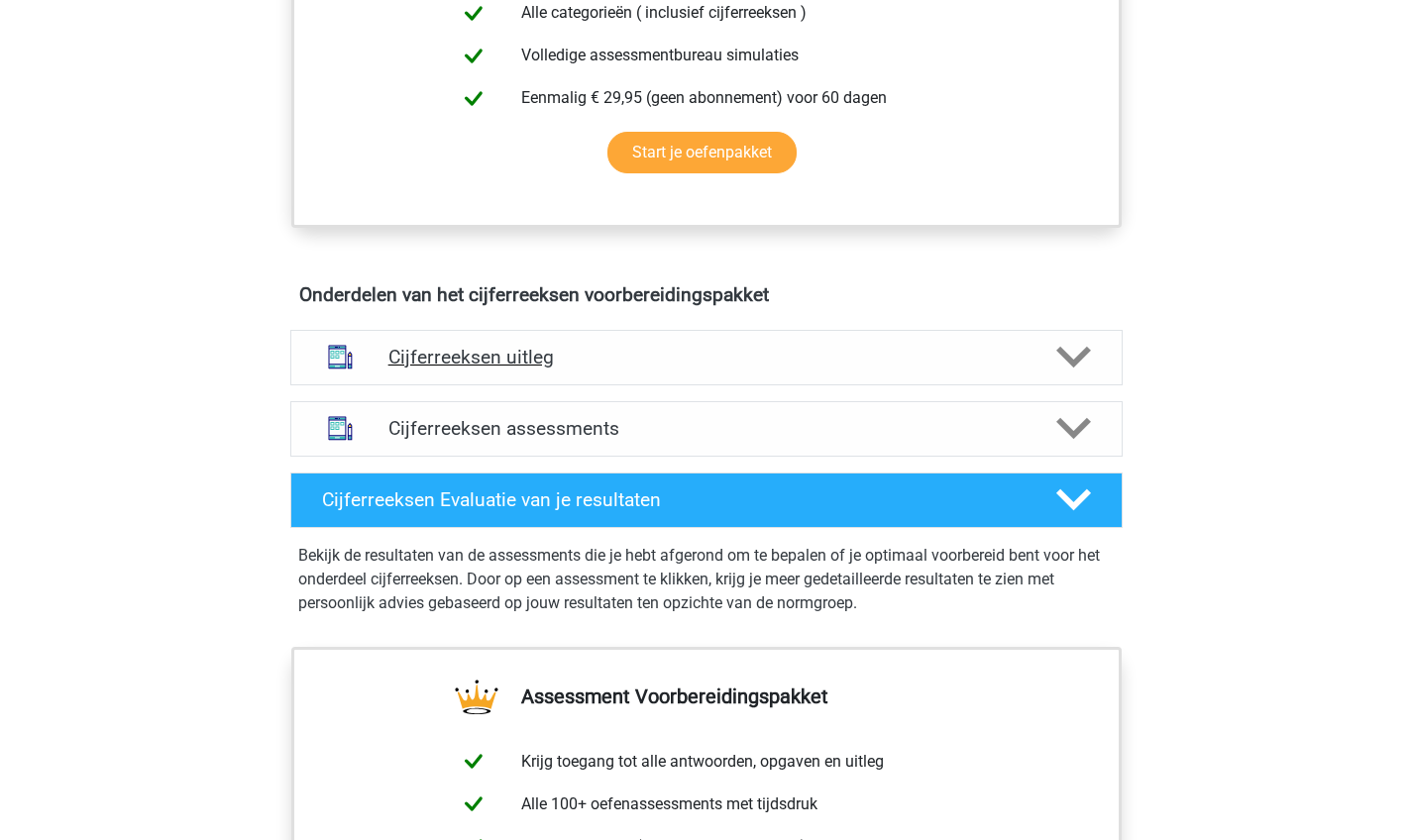 click on "Cijferreeksen uitleg" at bounding box center (706, 358) 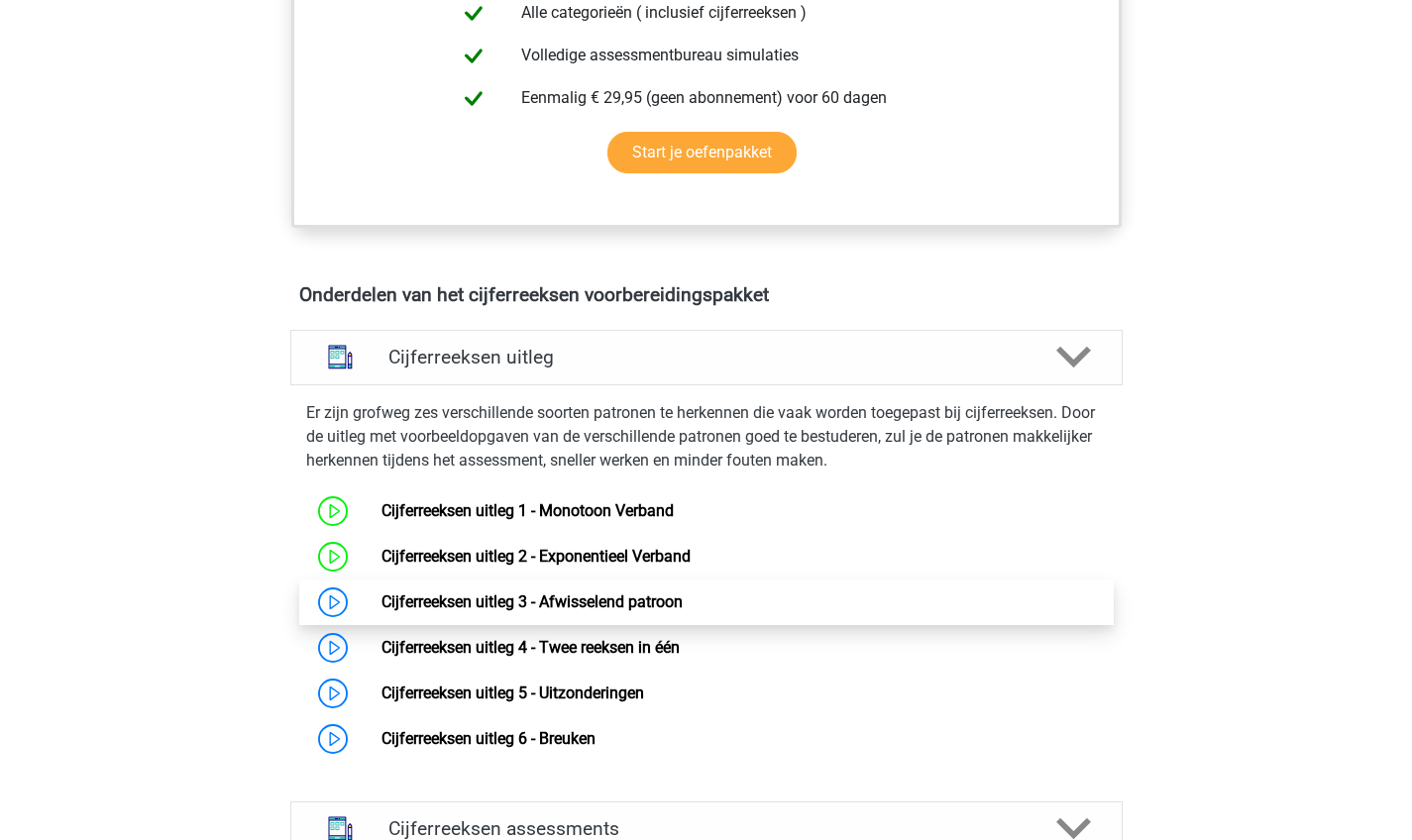 click on "Cijferreeksen uitleg 3 - Afwisselend patroon" at bounding box center (532, 601) 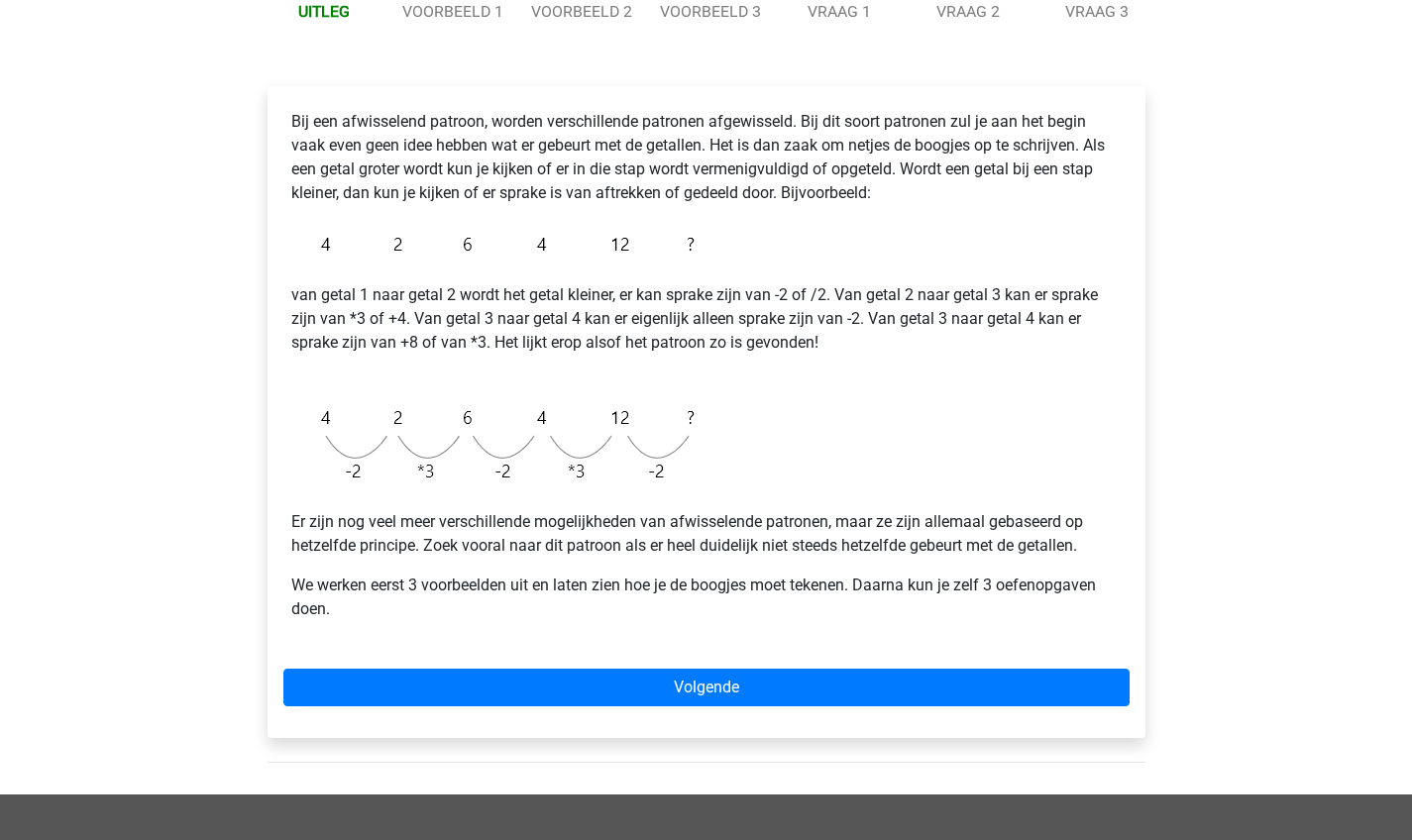 scroll, scrollTop: 369, scrollLeft: 0, axis: vertical 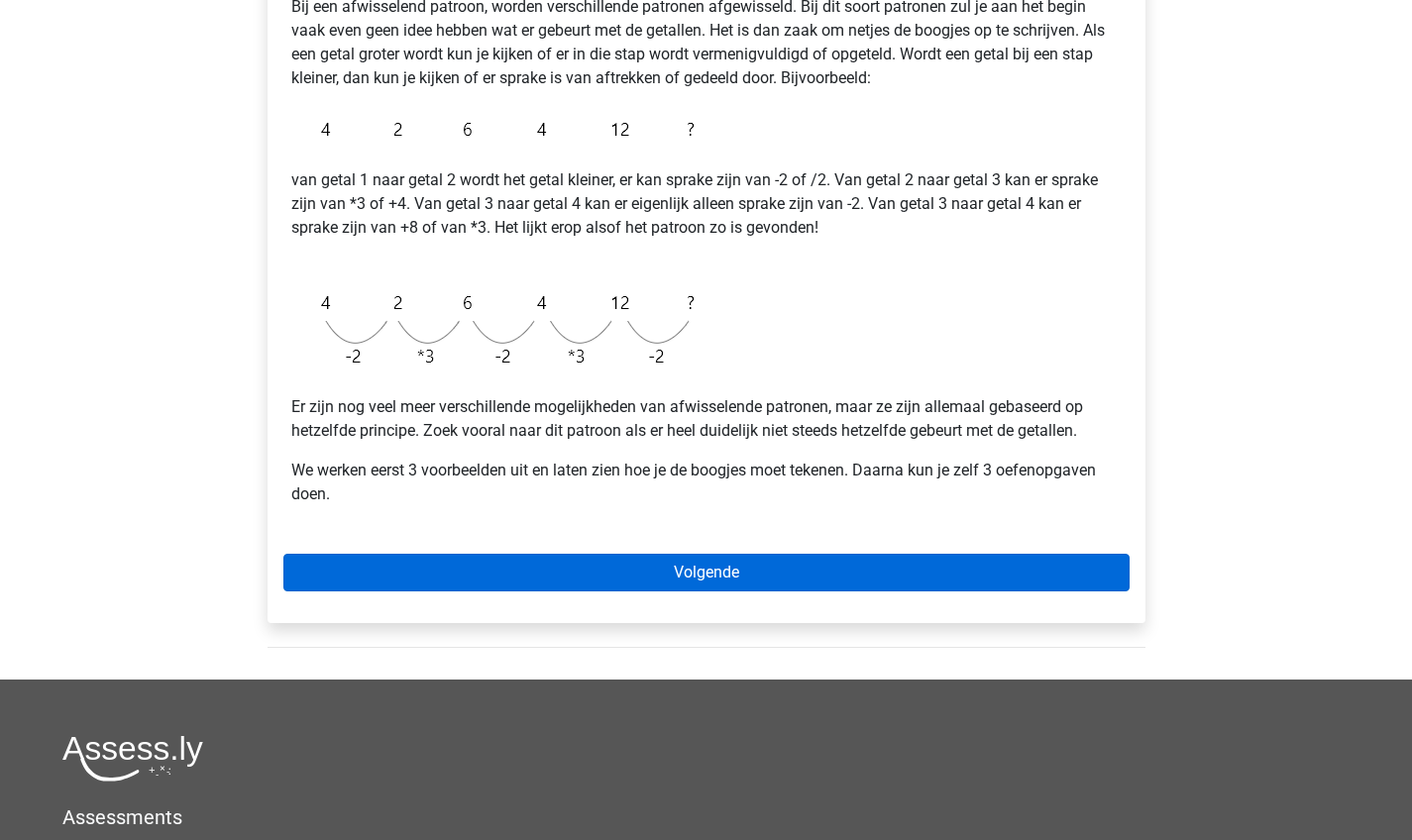 click on "Volgende" at bounding box center (706, 573) 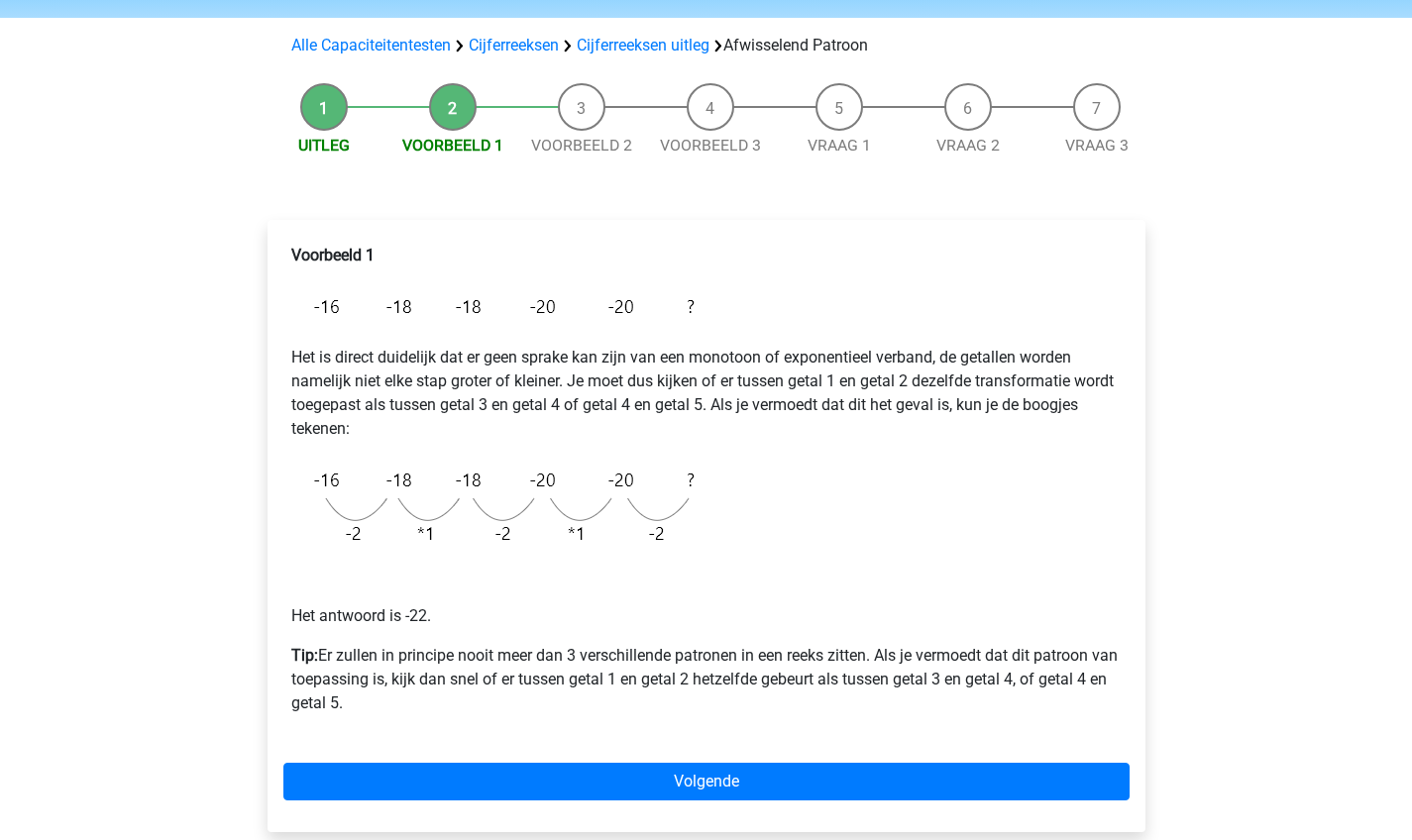 scroll, scrollTop: 134, scrollLeft: 0, axis: vertical 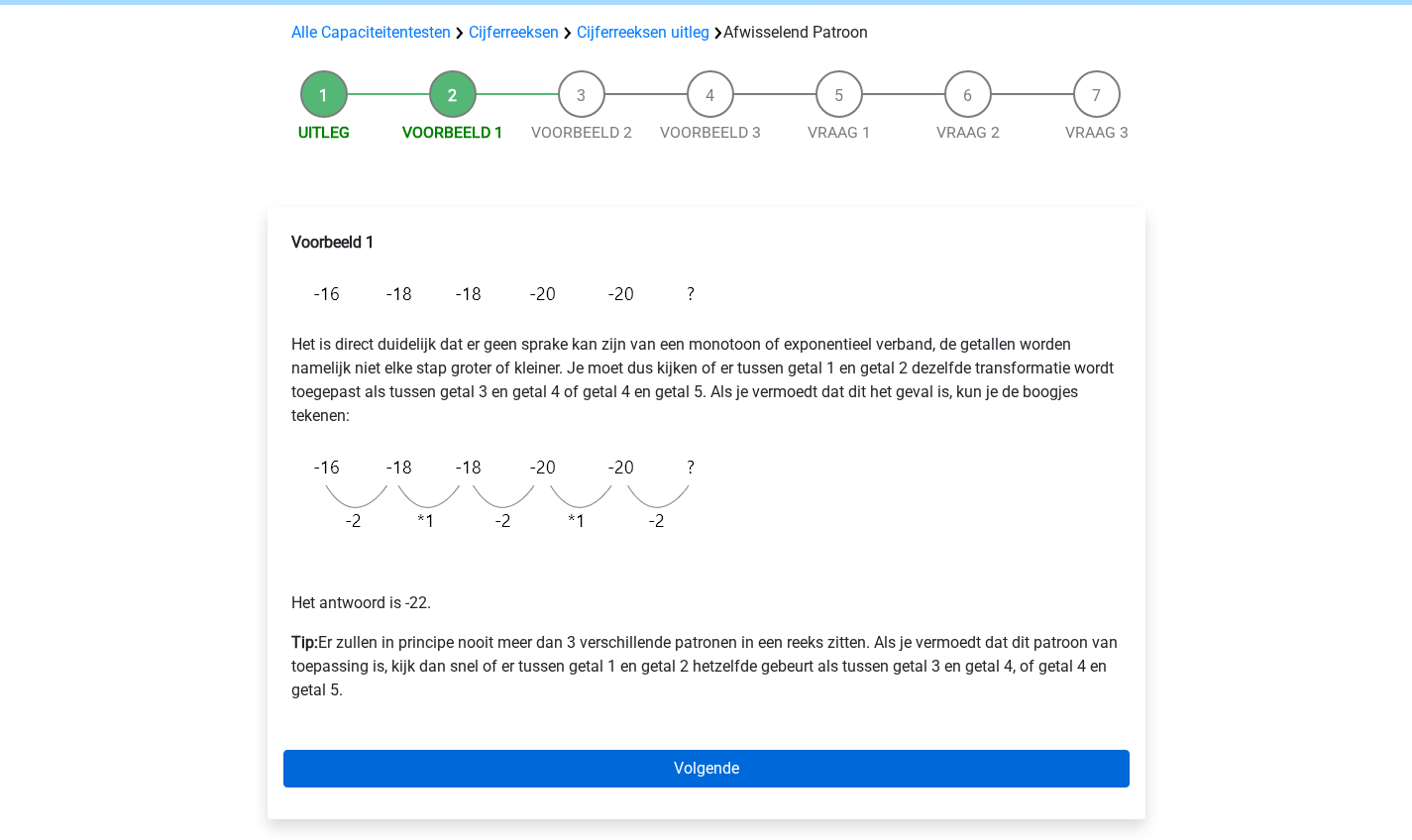 click on "Volgende" at bounding box center (706, 769) 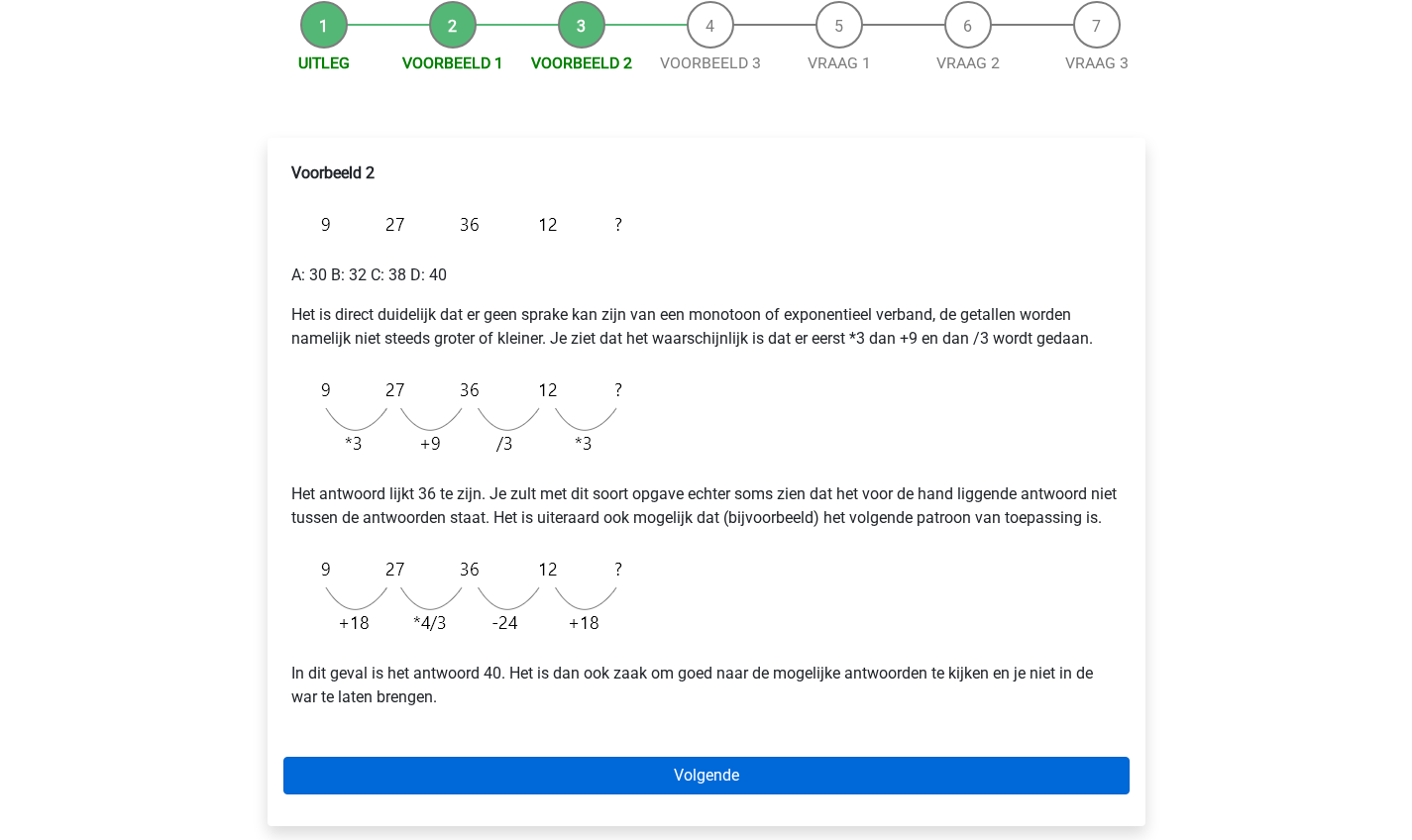 scroll, scrollTop: 207, scrollLeft: 0, axis: vertical 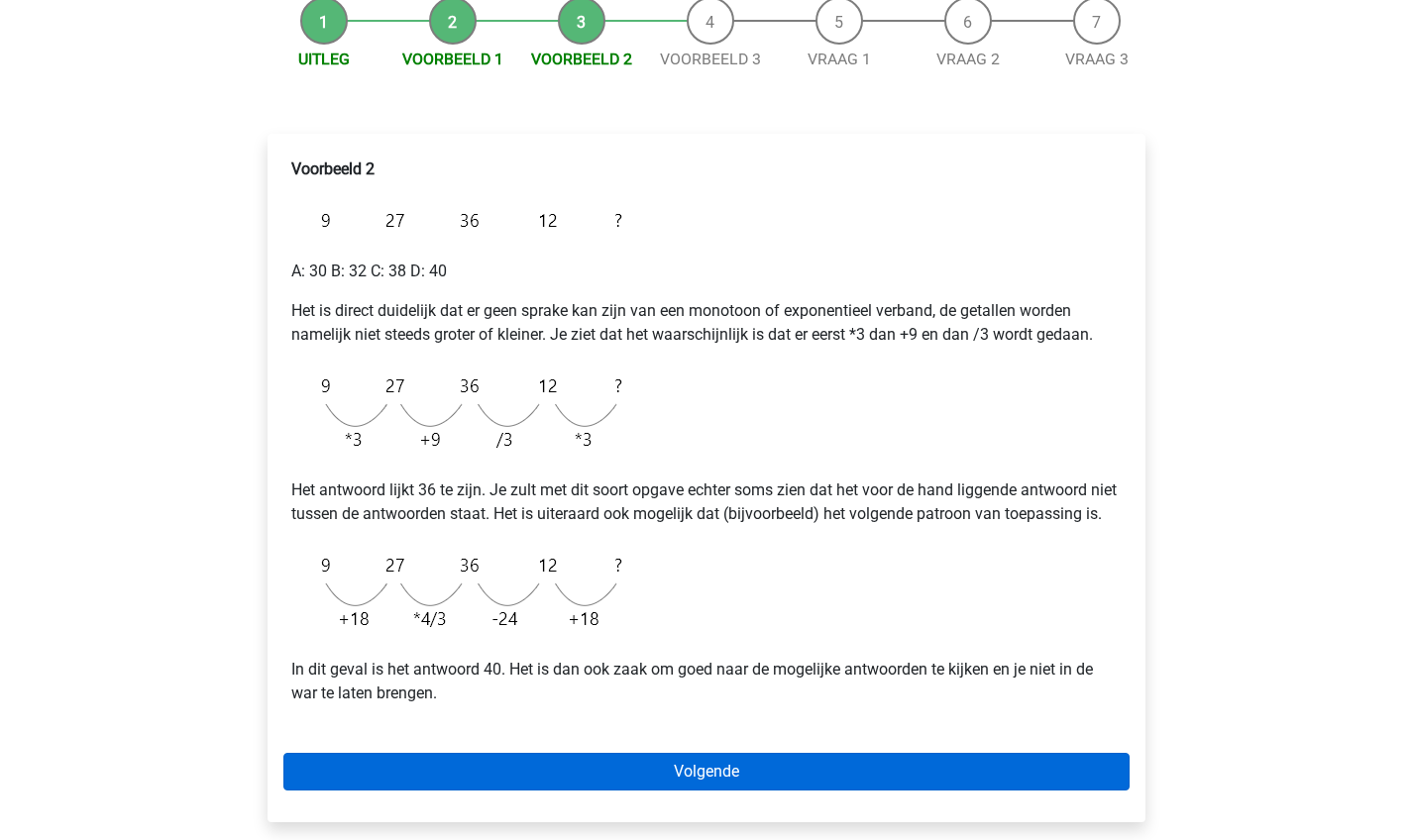 click on "Volgende" at bounding box center (706, 772) 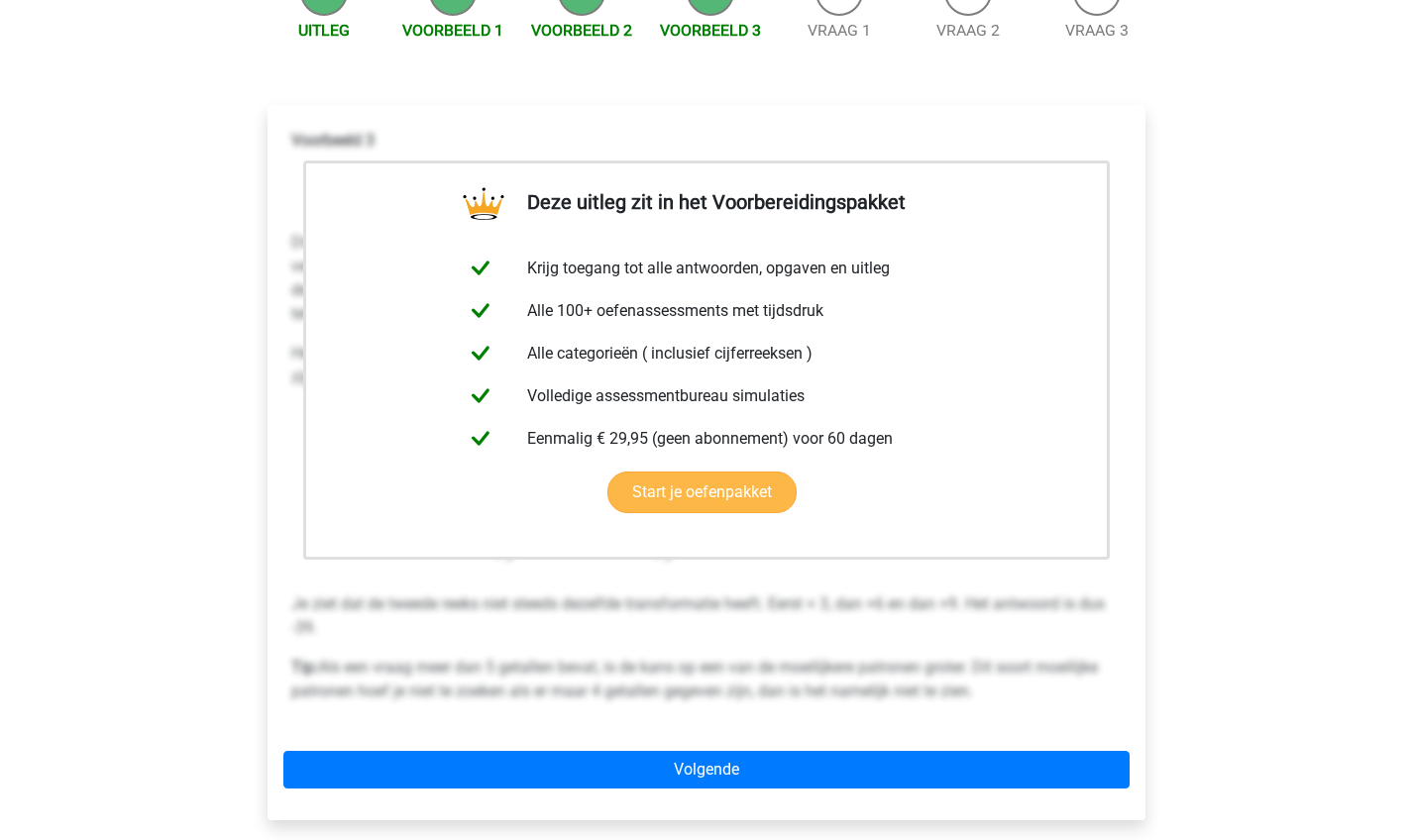 scroll, scrollTop: 388, scrollLeft: 0, axis: vertical 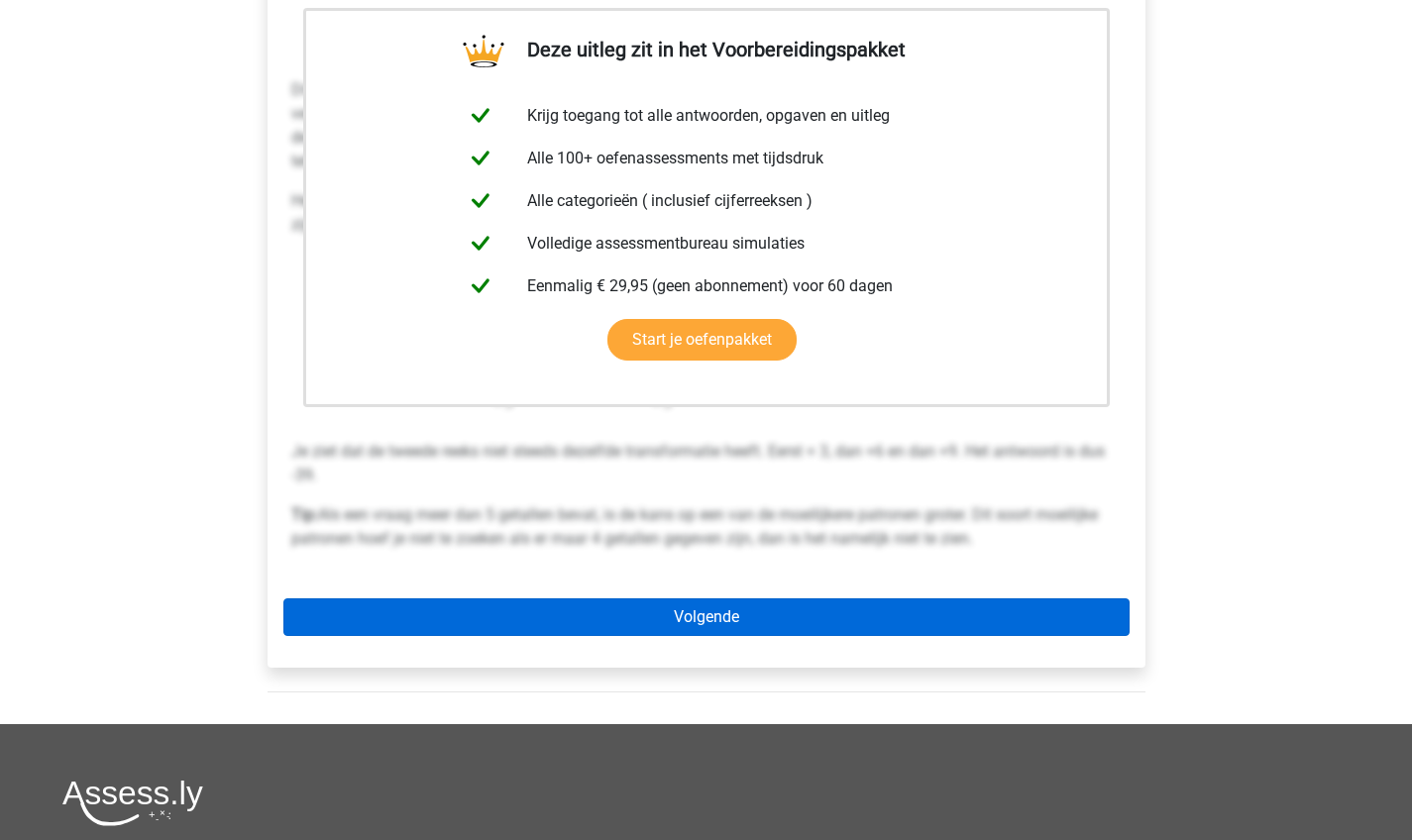 click on "Volgende" at bounding box center (706, 617) 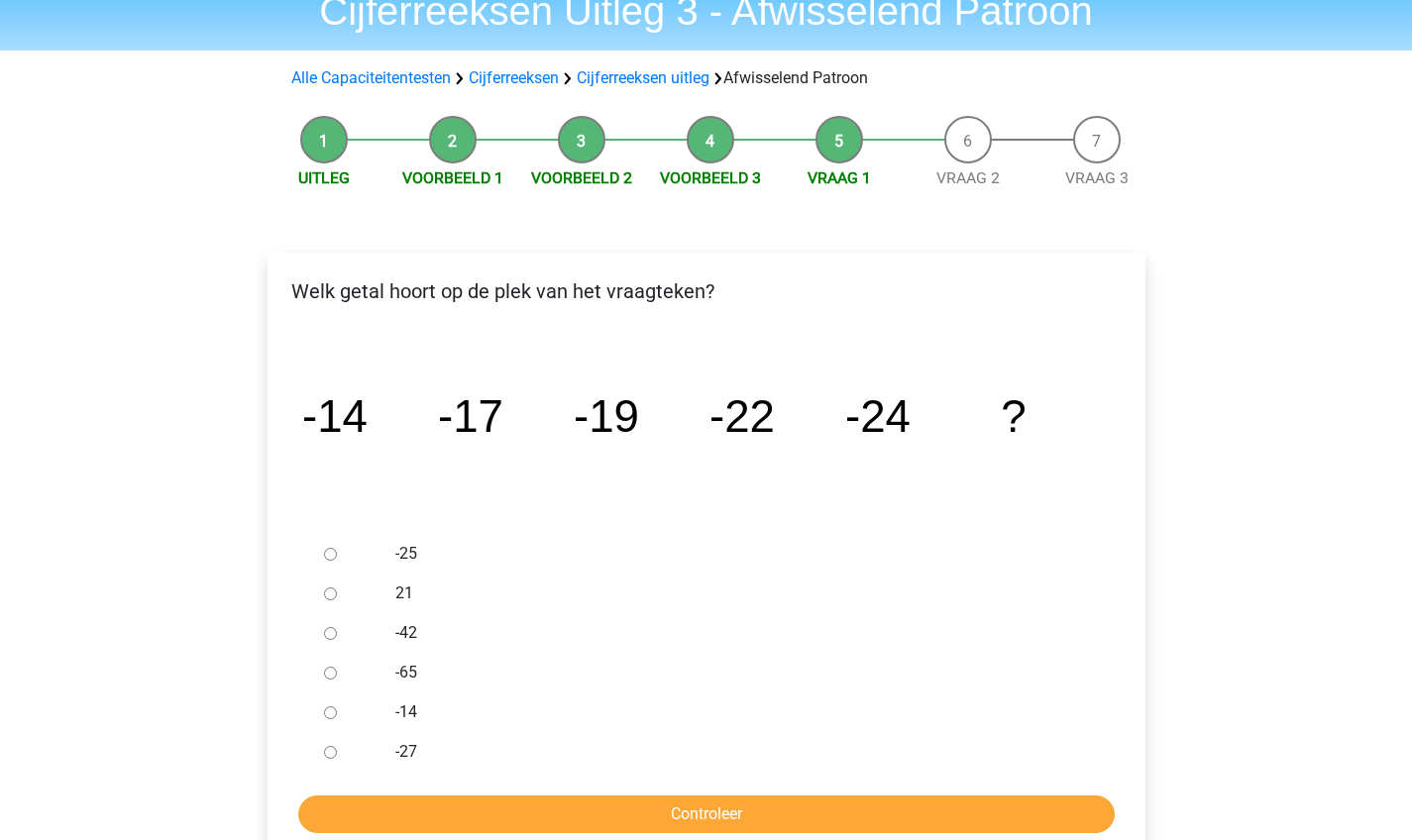 scroll, scrollTop: 100, scrollLeft: 0, axis: vertical 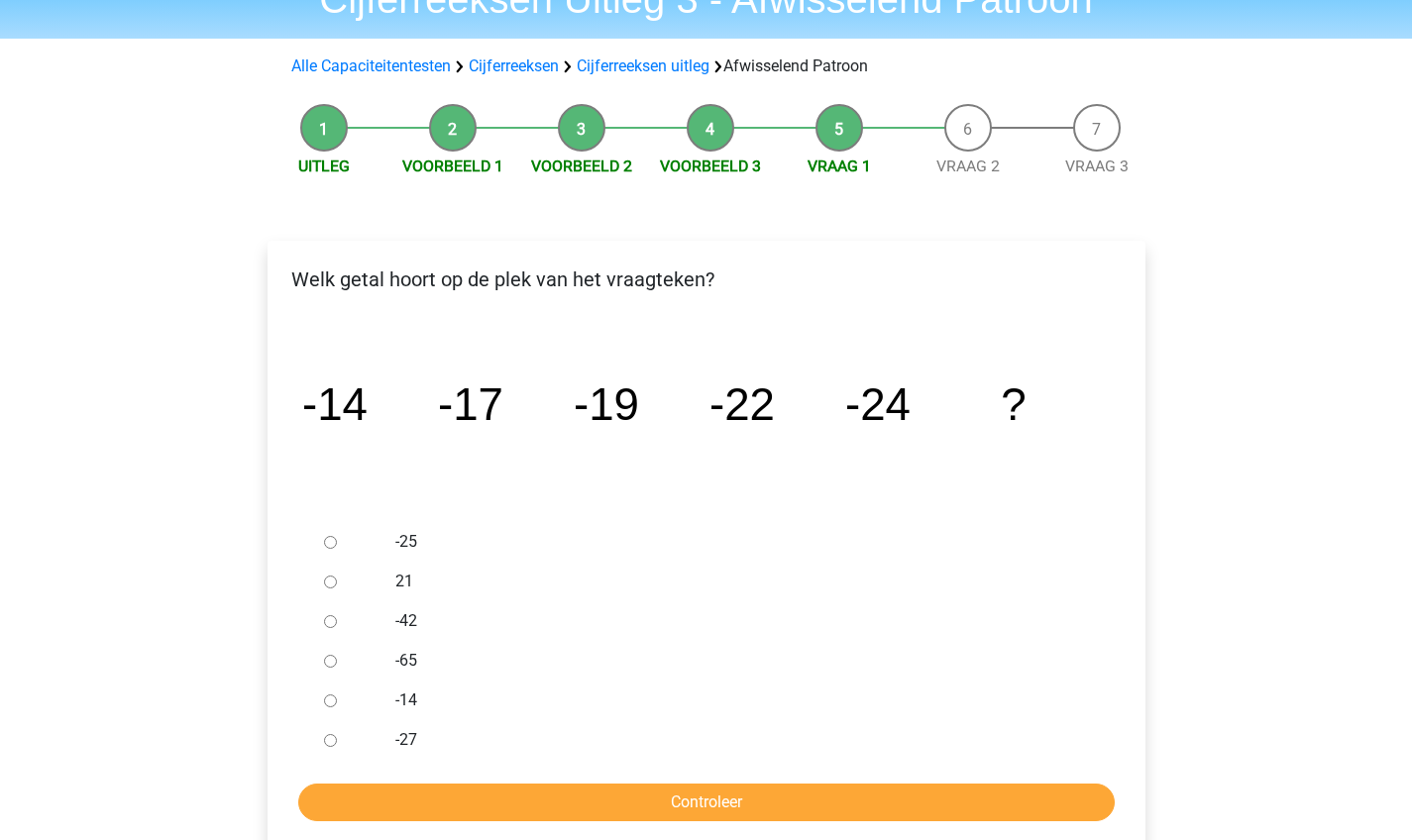 click on "-27" at bounding box center [330, 740] 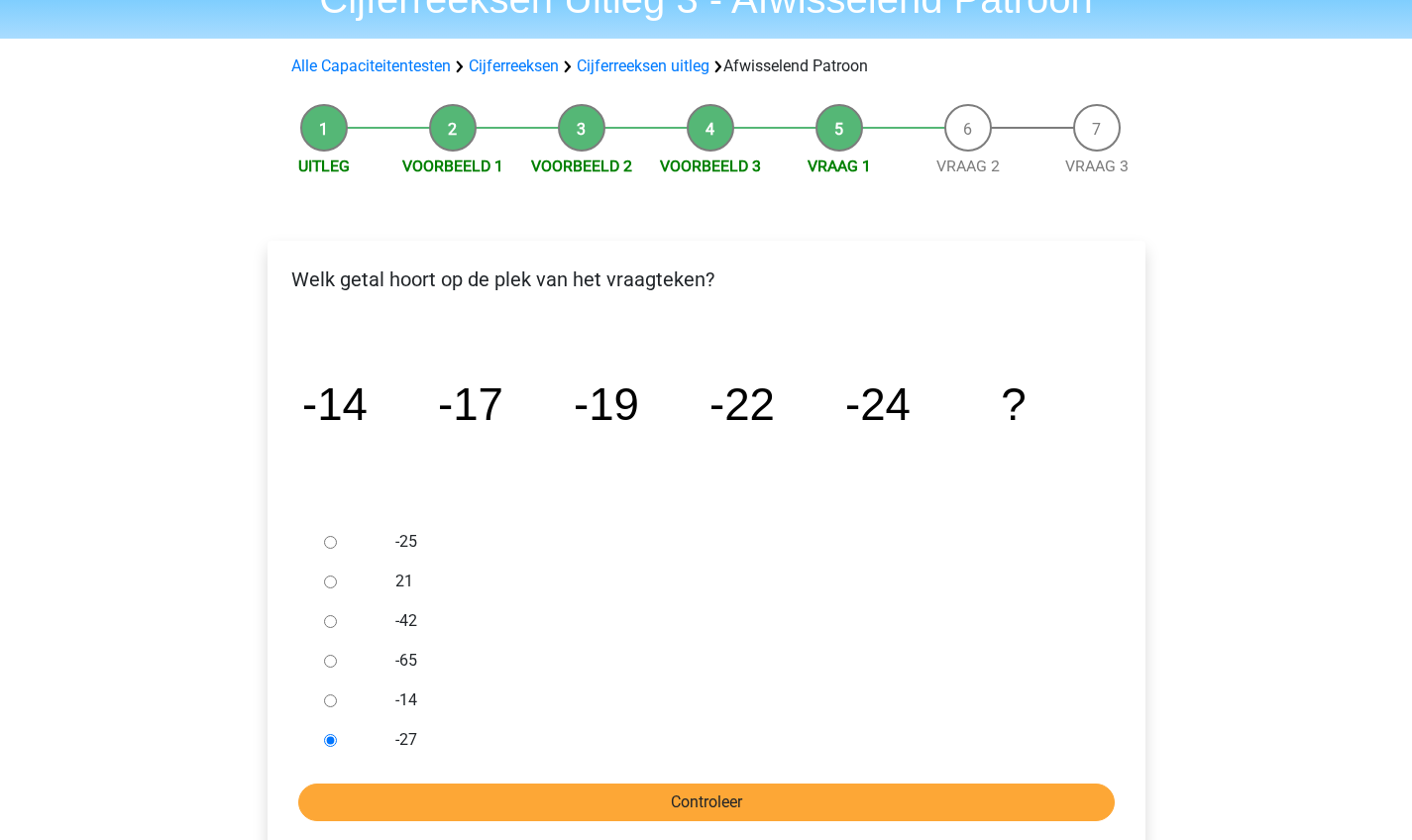 click on "Controleer" at bounding box center [706, 802] 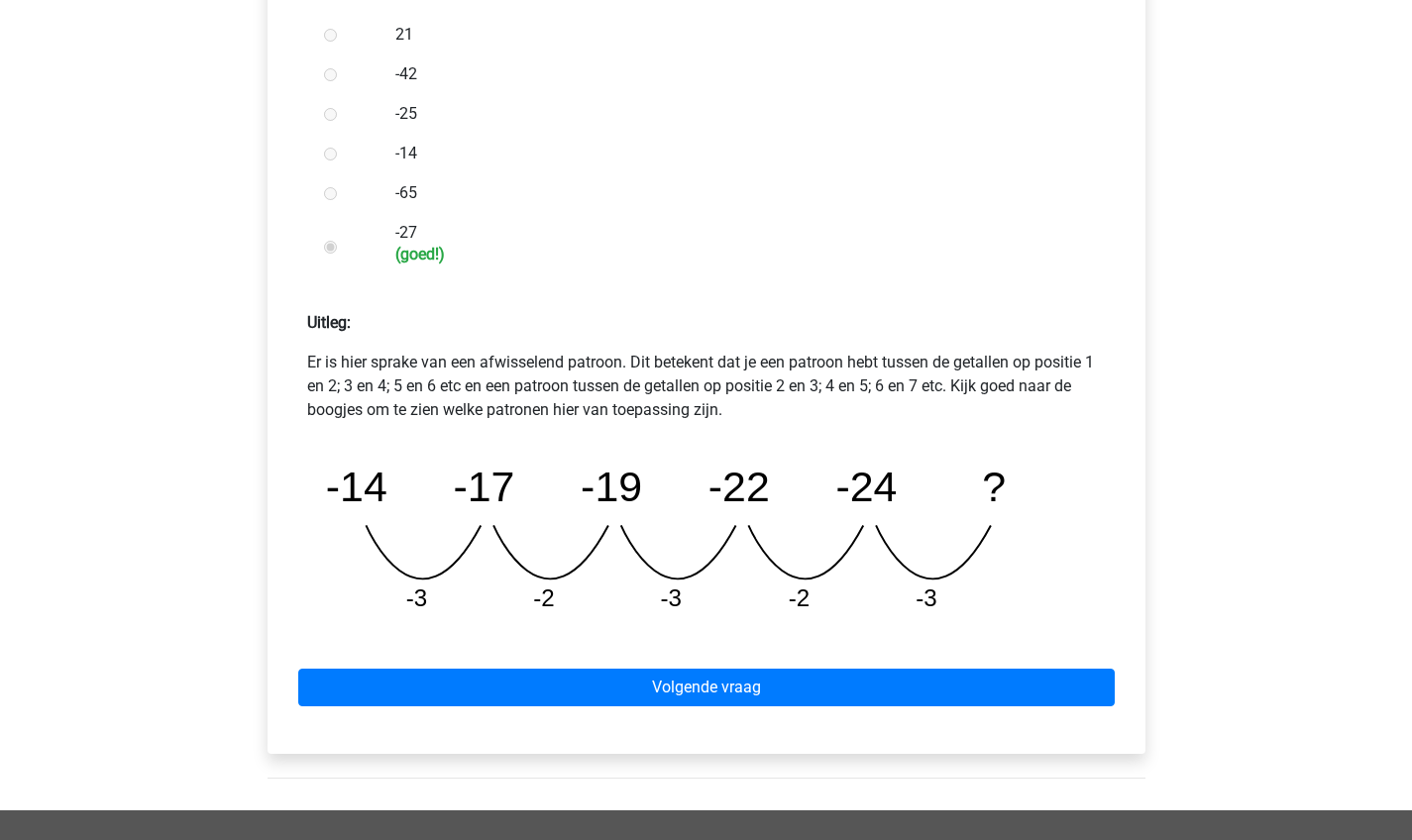 scroll, scrollTop: 612, scrollLeft: 0, axis: vertical 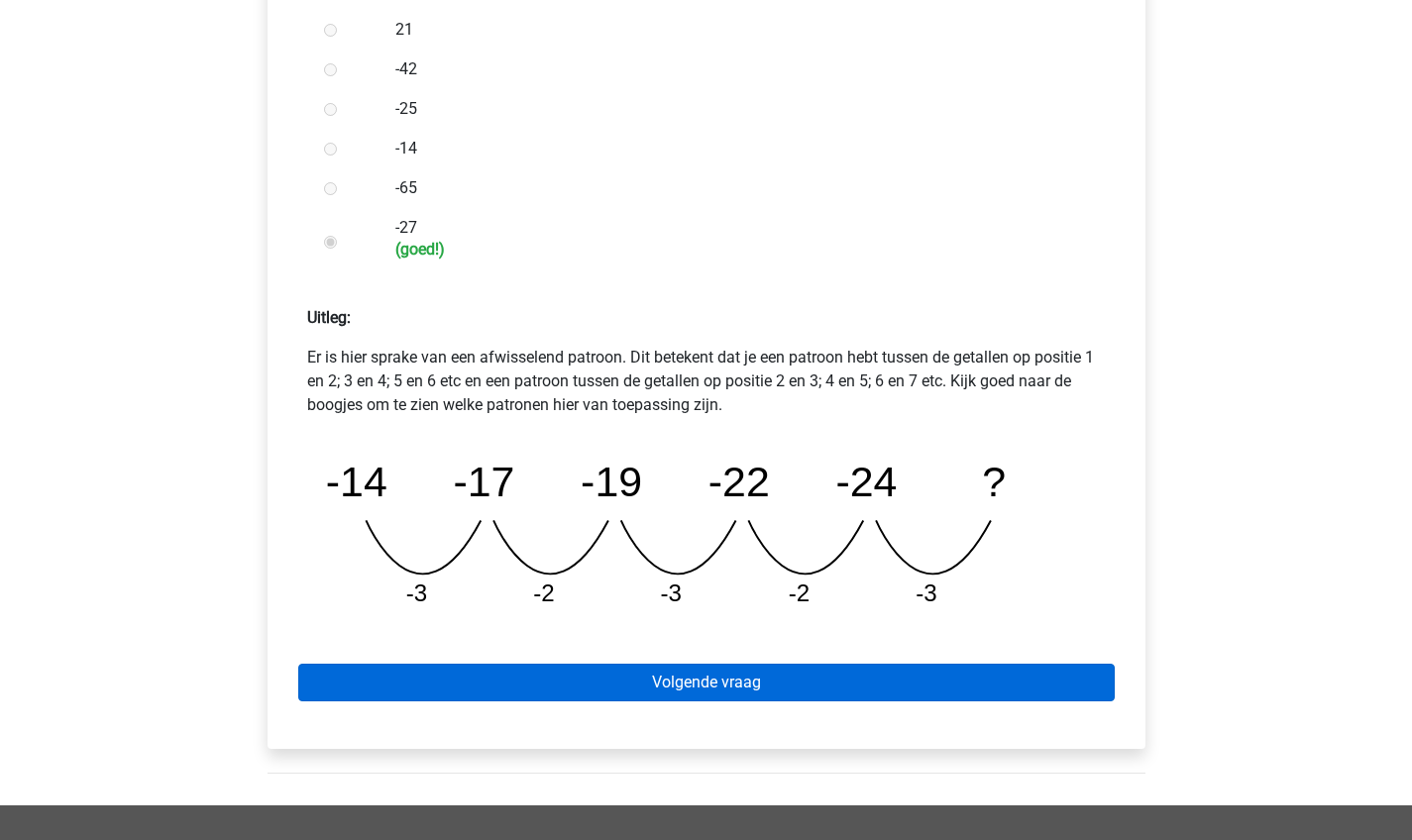 click on "Volgende vraag" at bounding box center (706, 682) 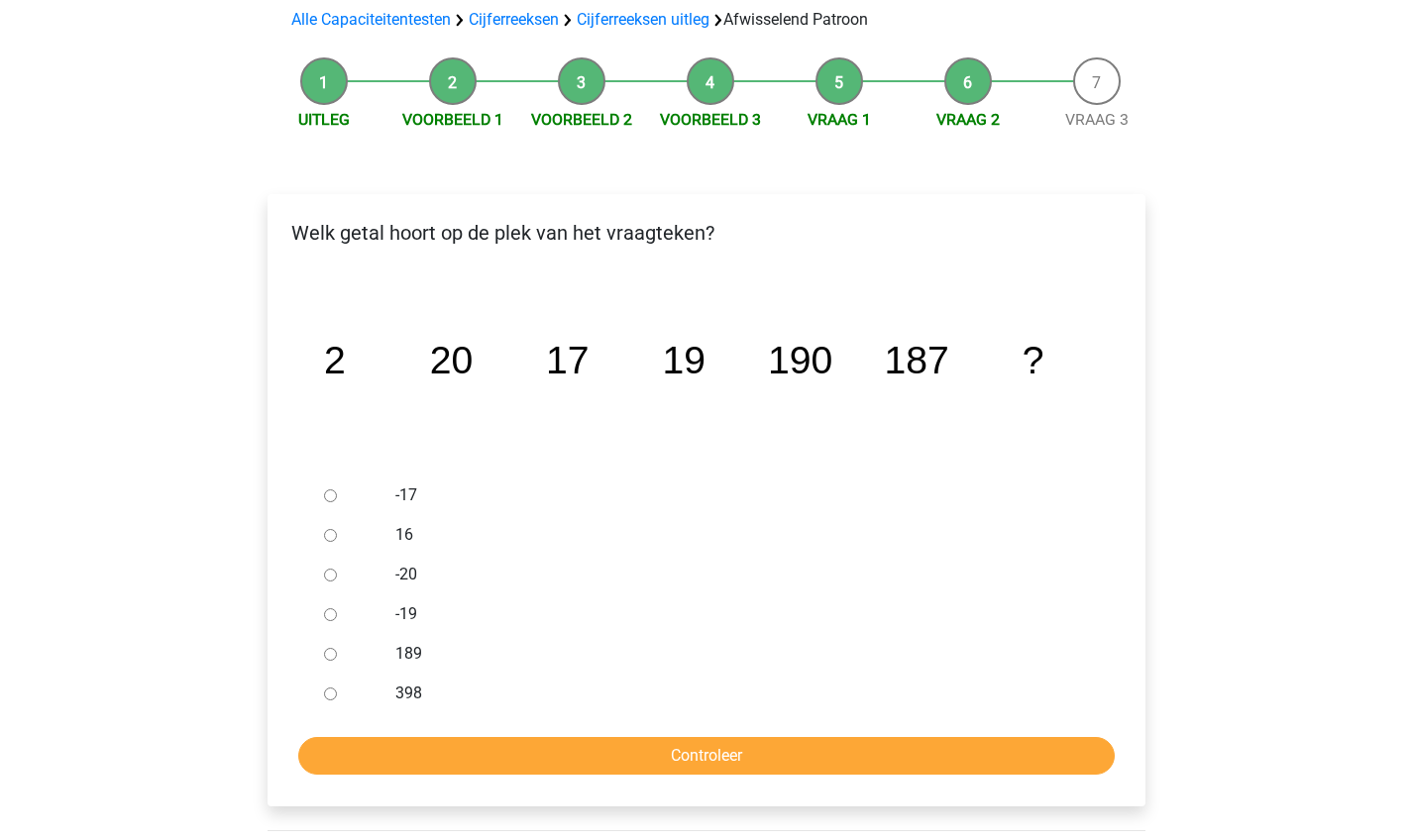 scroll, scrollTop: 146, scrollLeft: 0, axis: vertical 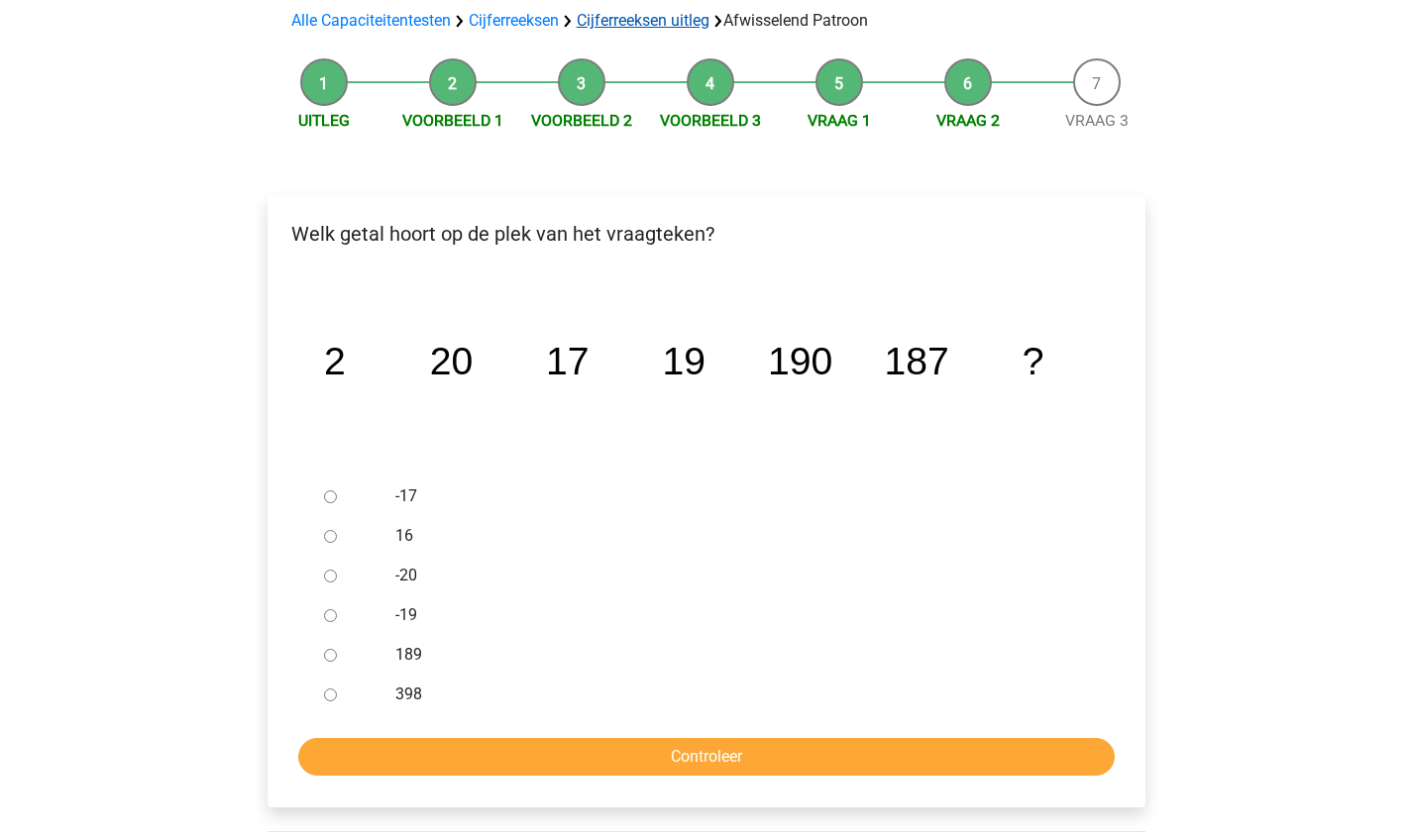 click on "Cijferreeksen uitleg" at bounding box center (643, 20) 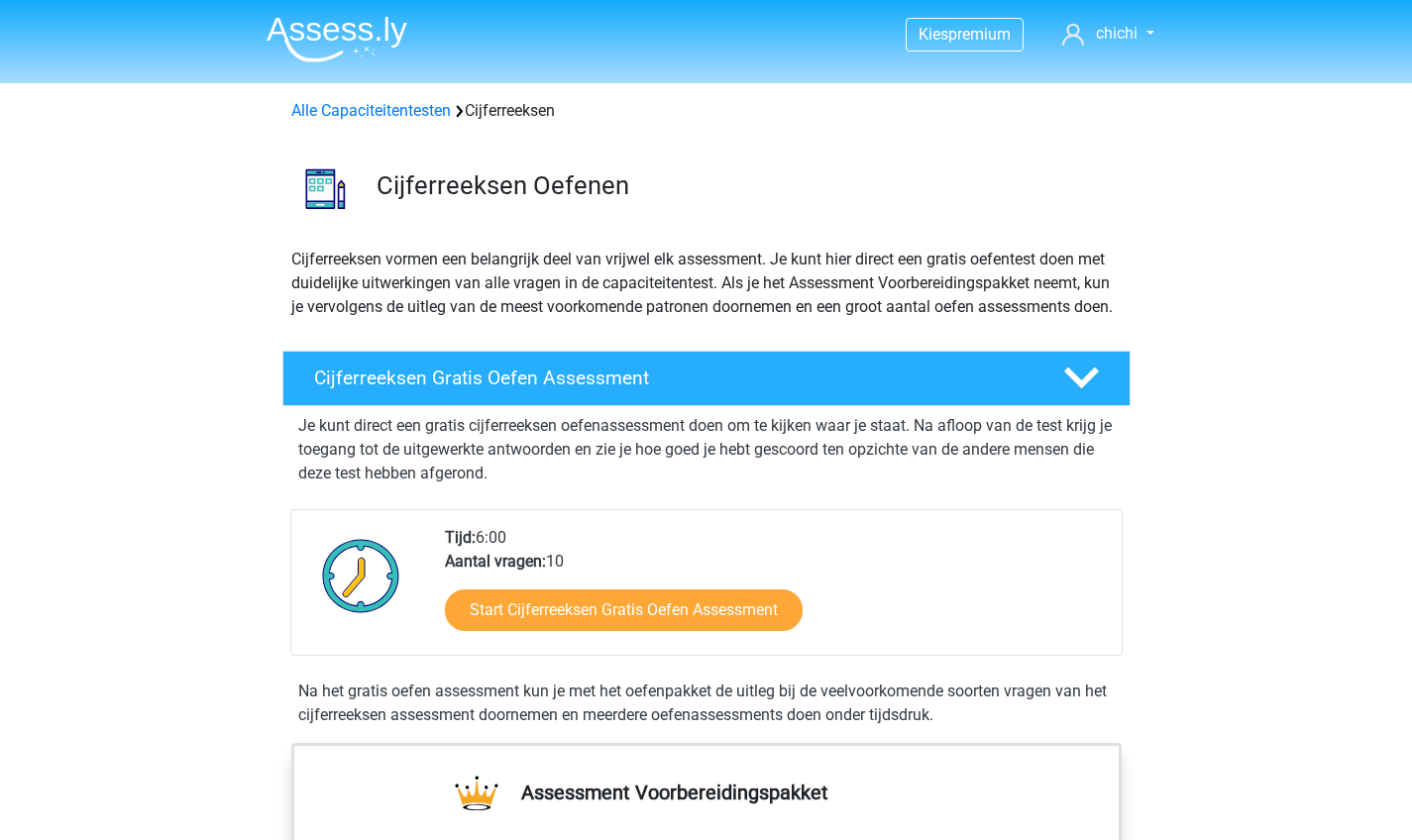 scroll, scrollTop: 1276, scrollLeft: 0, axis: vertical 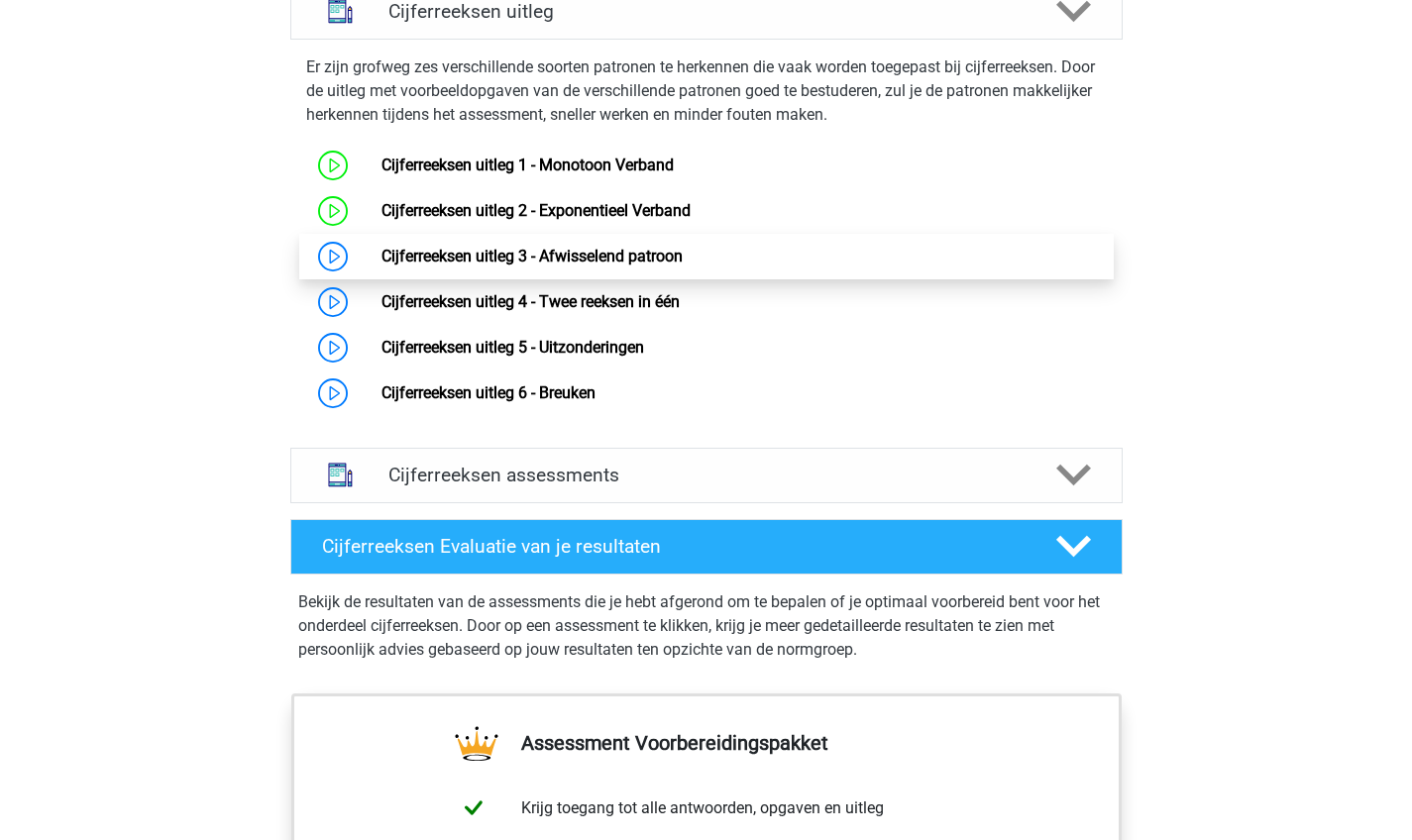 click on "Cijferreeksen uitleg 3 - Afwisselend patroon" at bounding box center (532, 256) 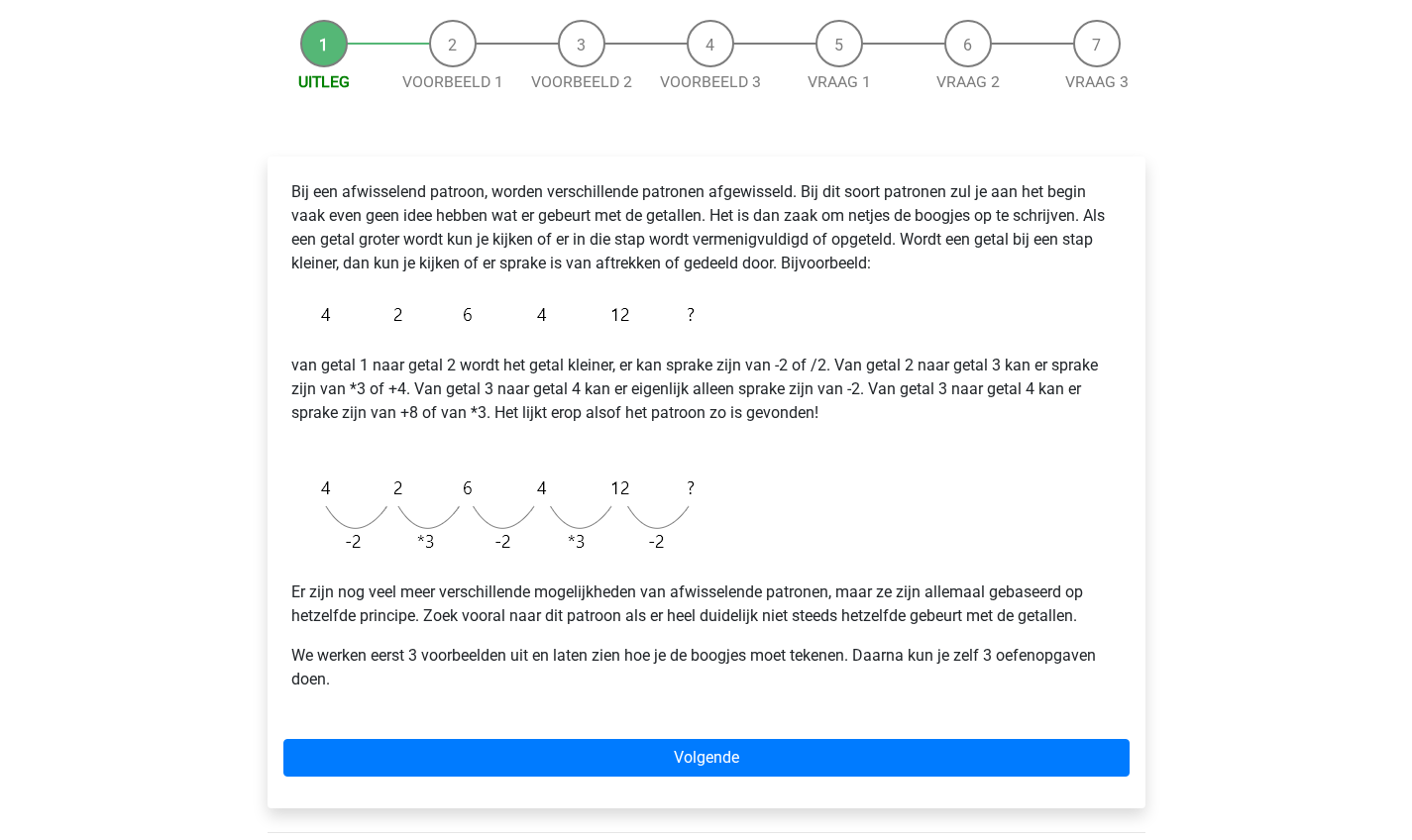 scroll, scrollTop: 189, scrollLeft: 0, axis: vertical 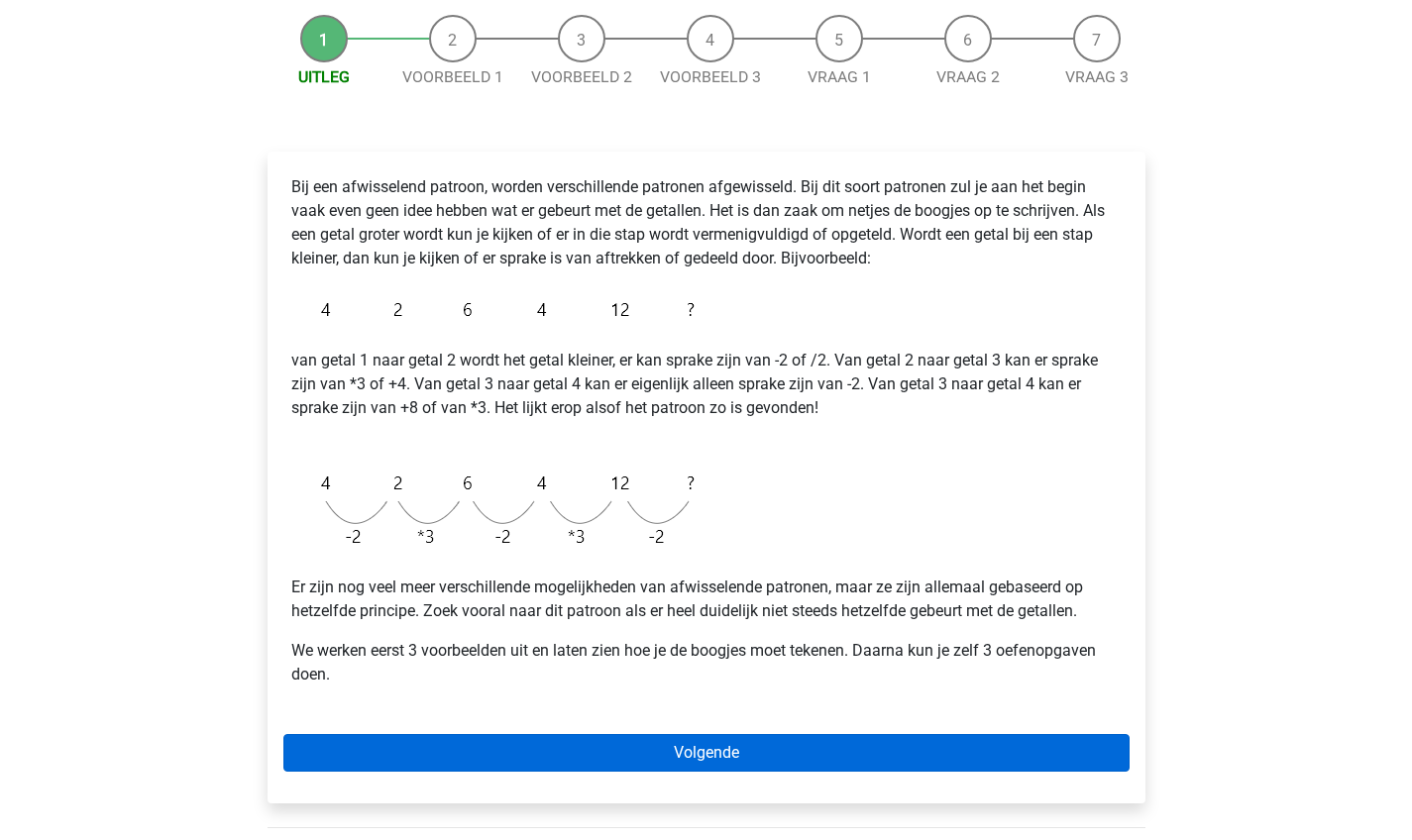 click on "Volgende" at bounding box center [706, 753] 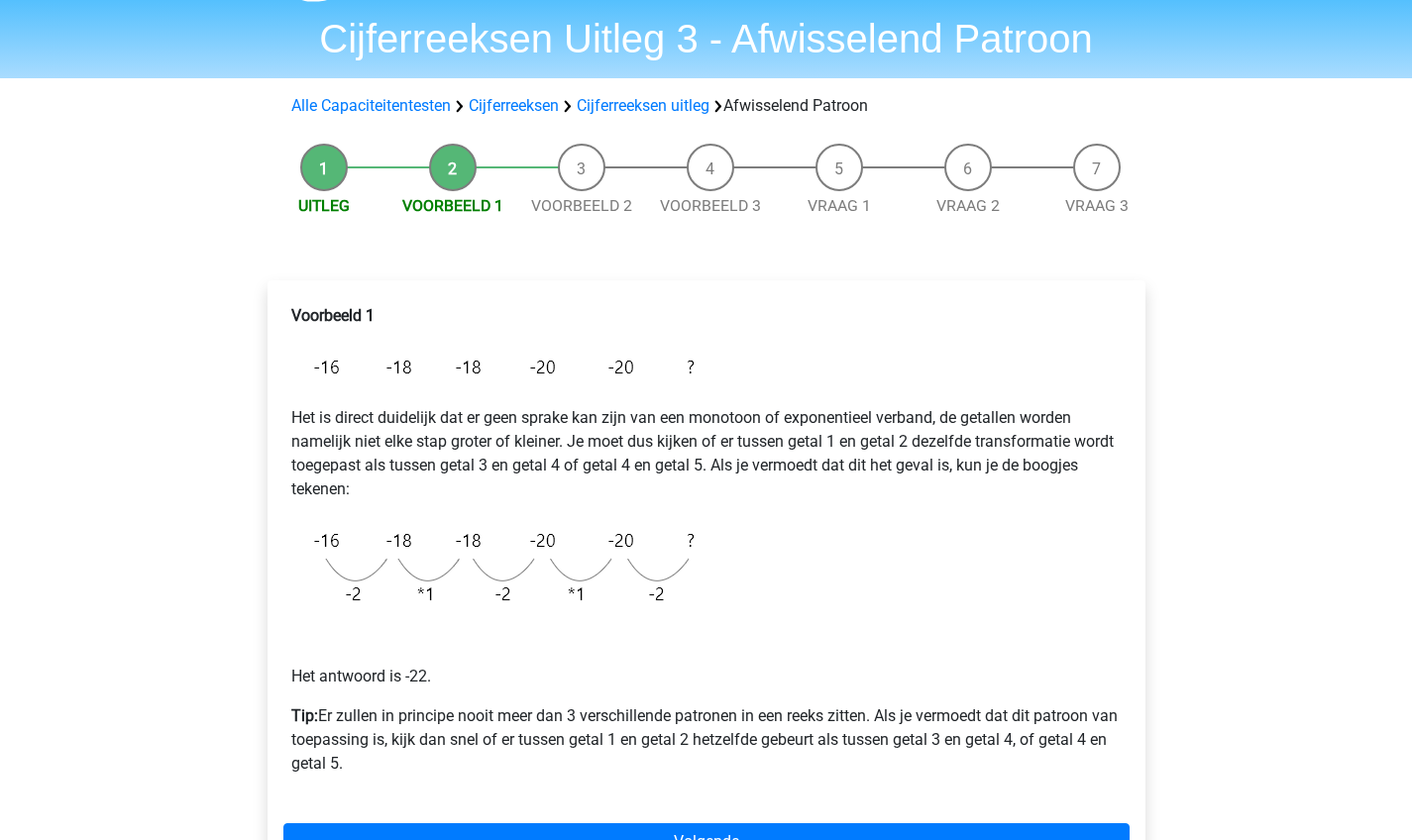 scroll, scrollTop: 80, scrollLeft: 0, axis: vertical 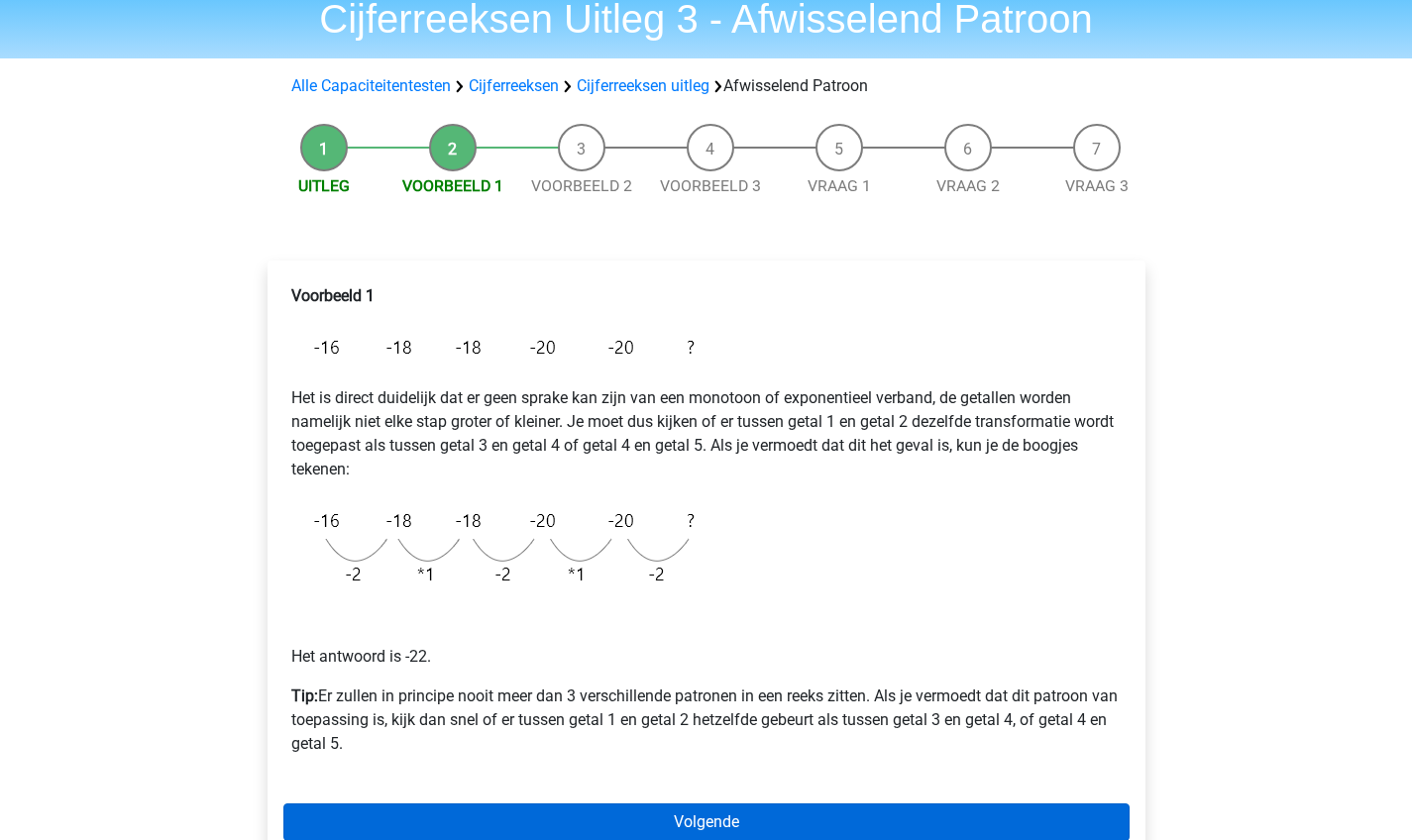 click on "Volgende" at bounding box center (706, 822) 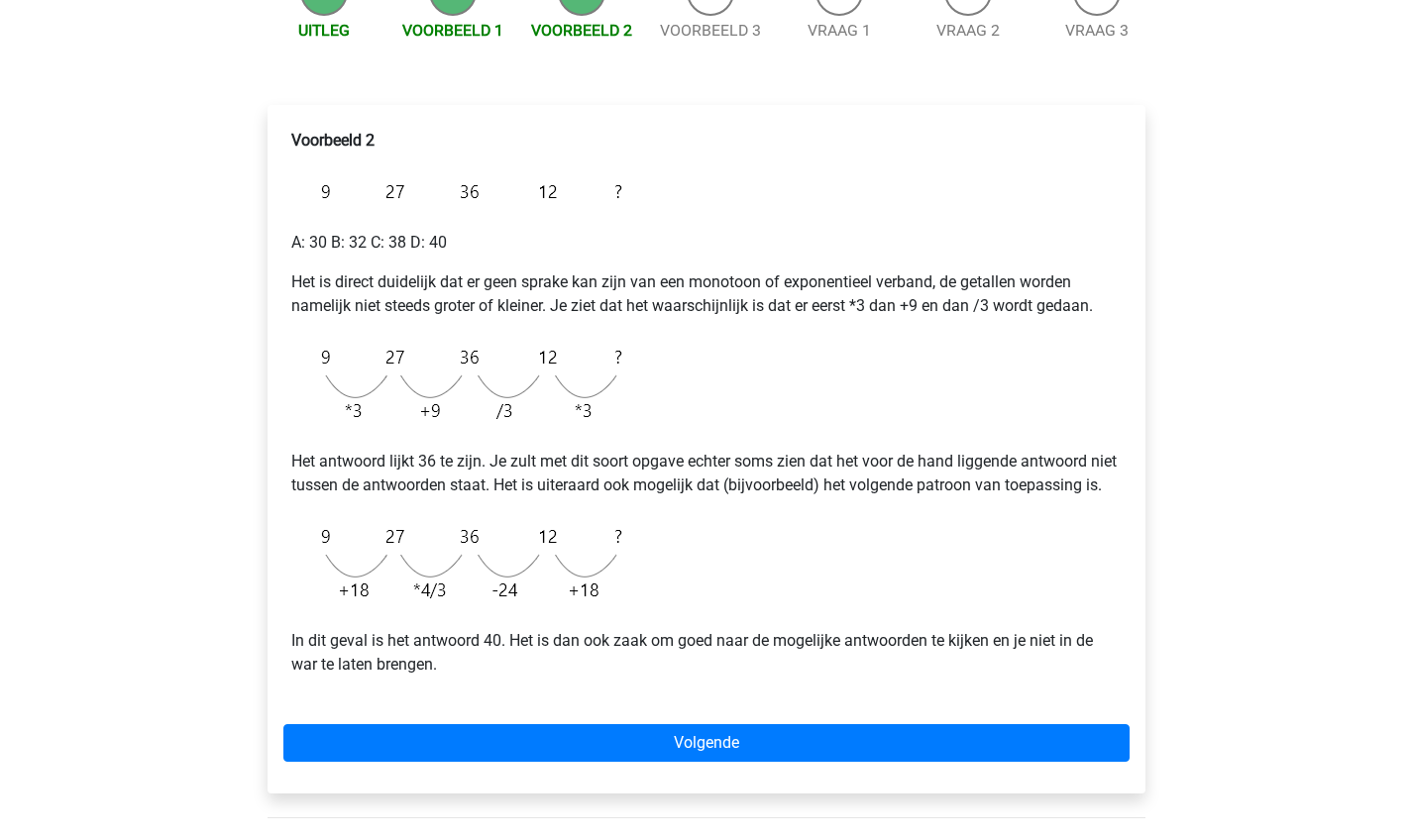 scroll, scrollTop: 245, scrollLeft: 0, axis: vertical 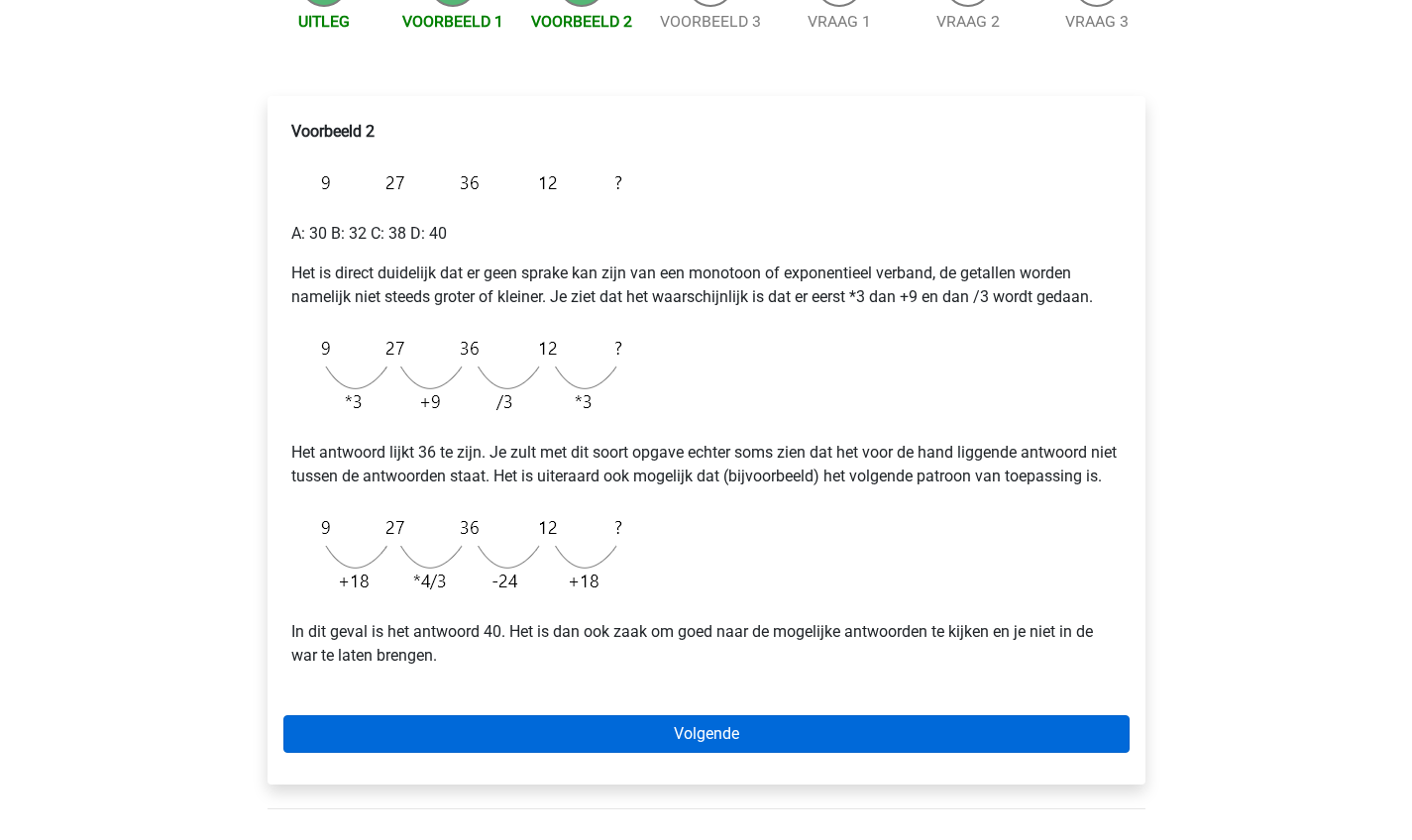 click on "Volgende" at bounding box center (706, 734) 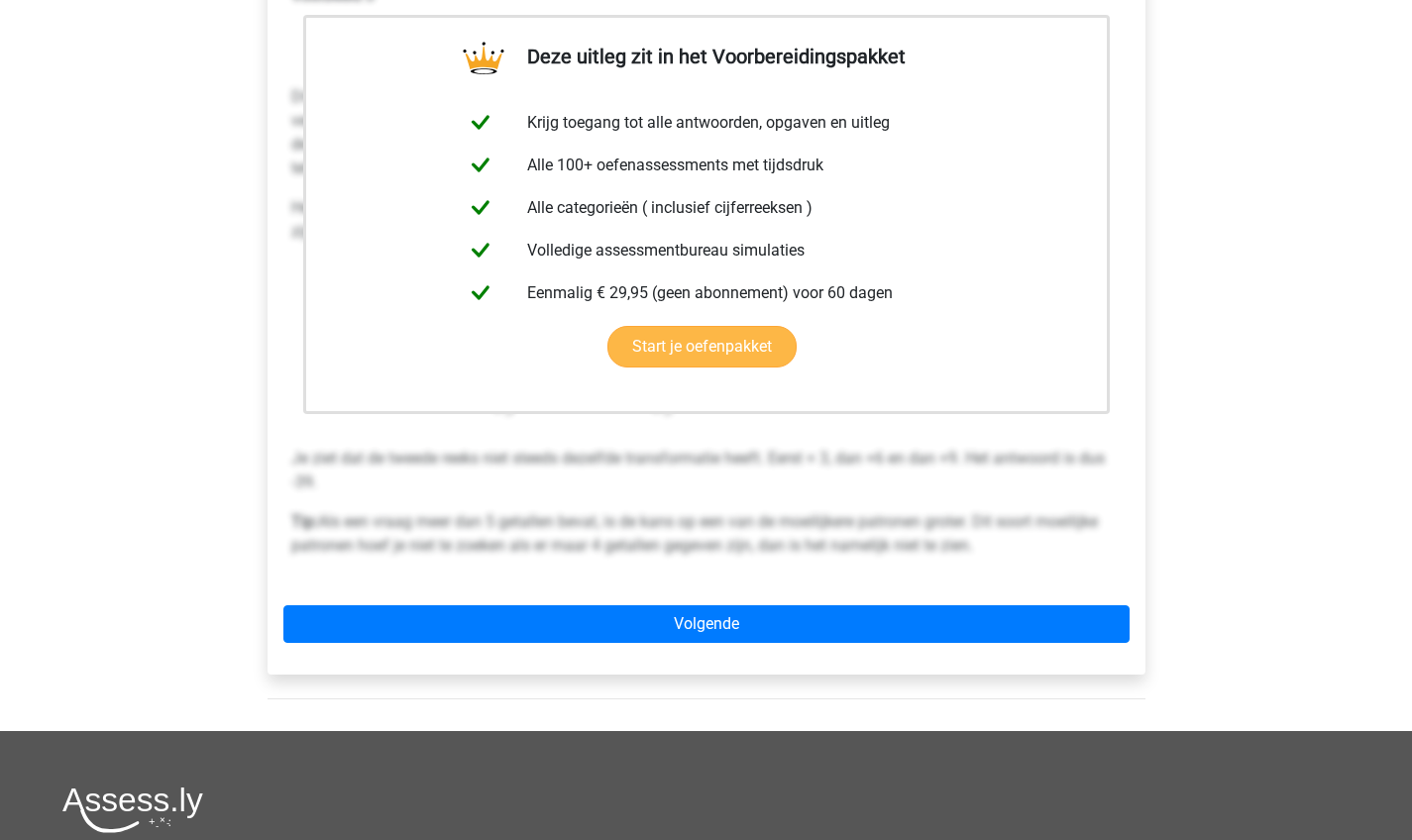 scroll, scrollTop: 431, scrollLeft: 0, axis: vertical 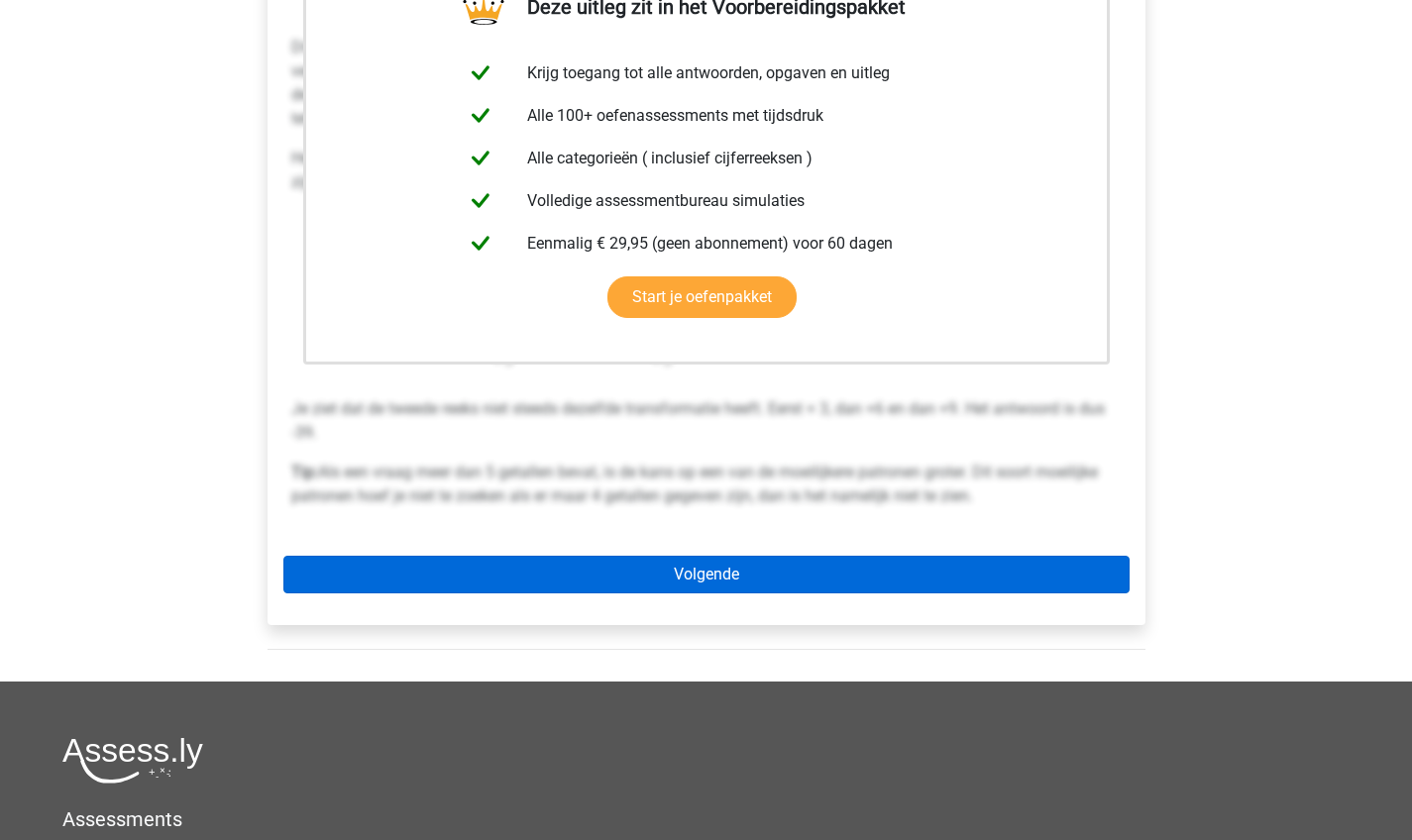 click on "Volgende" at bounding box center [706, 575] 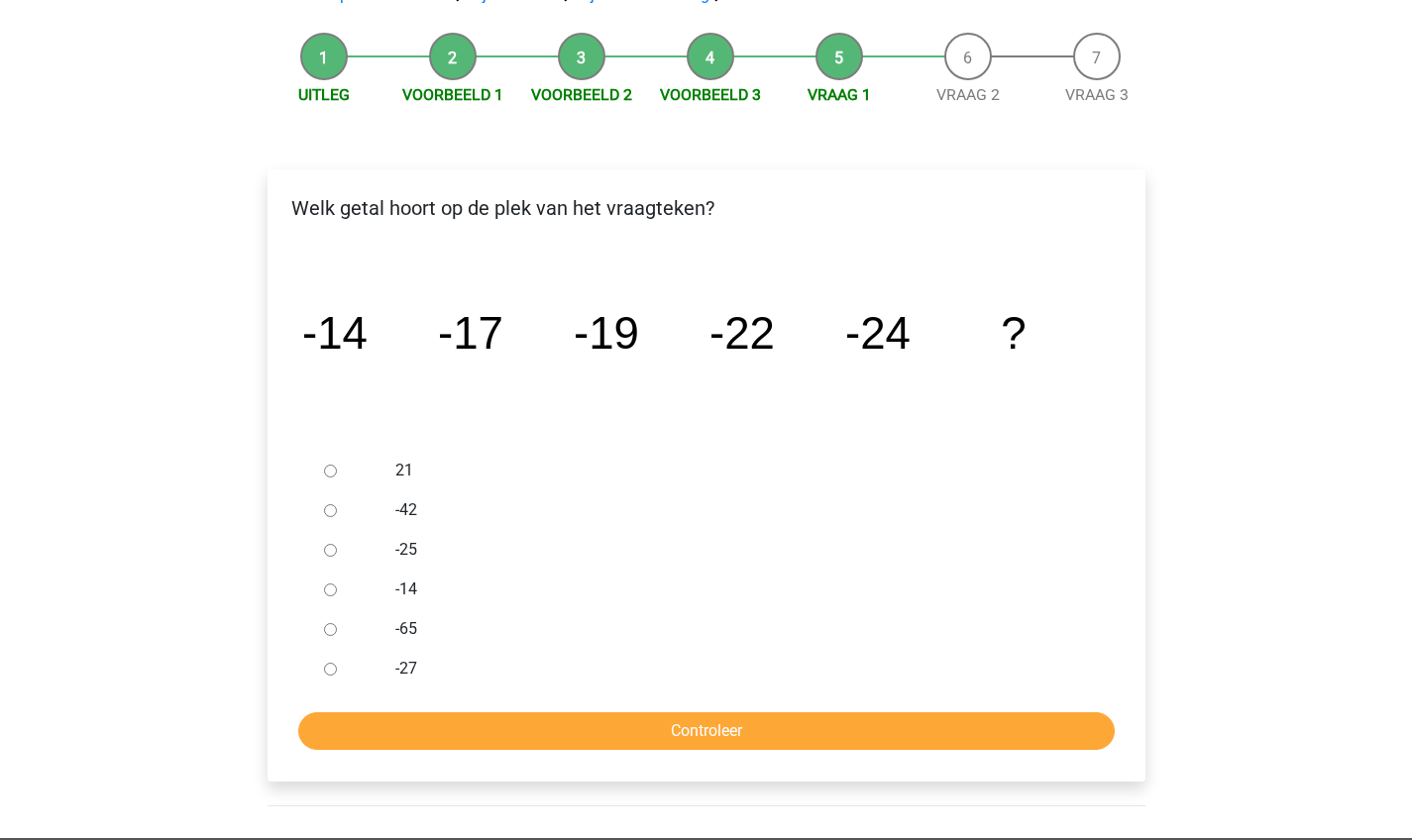 scroll, scrollTop: 207, scrollLeft: 0, axis: vertical 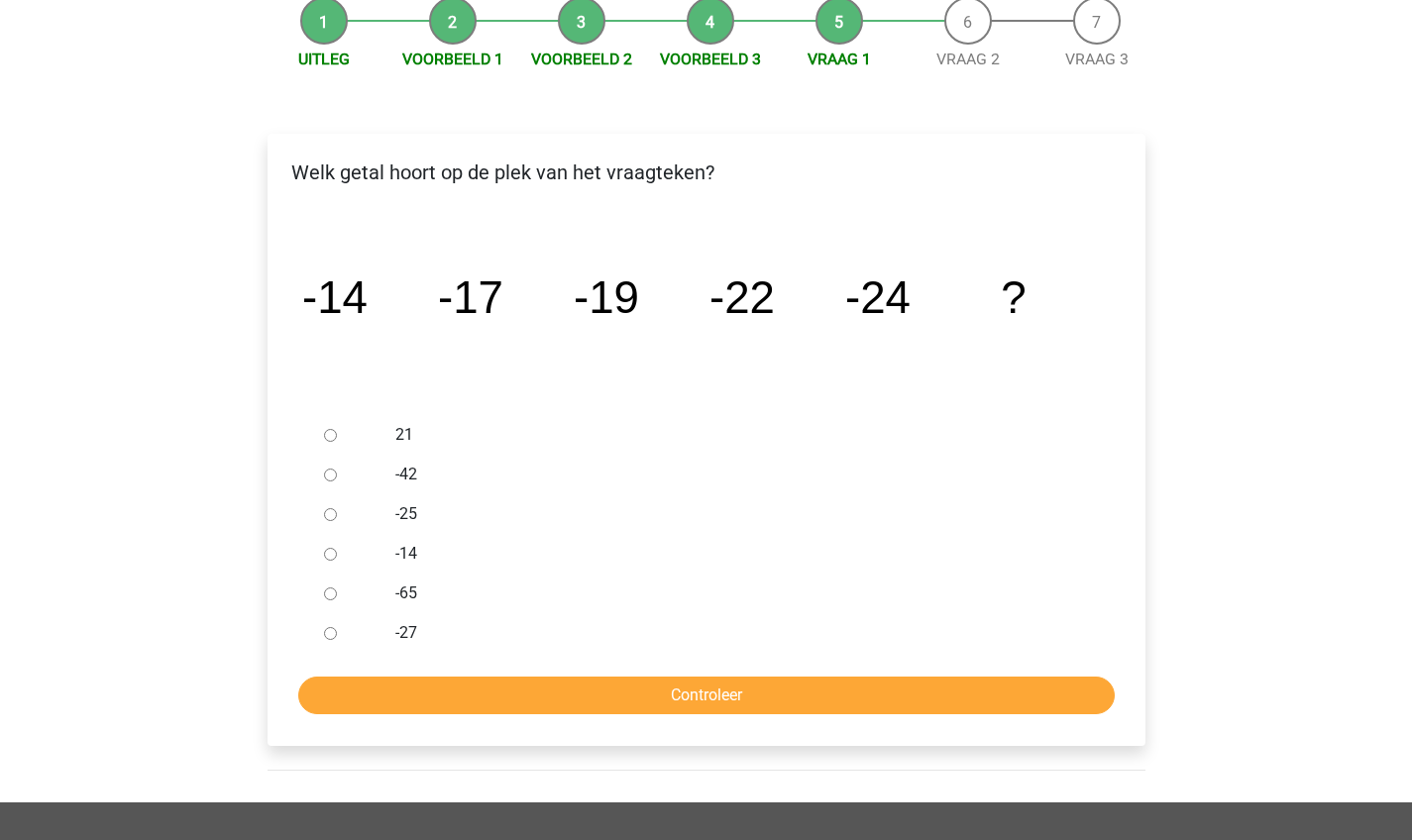 click on "-27" at bounding box center [738, 633] 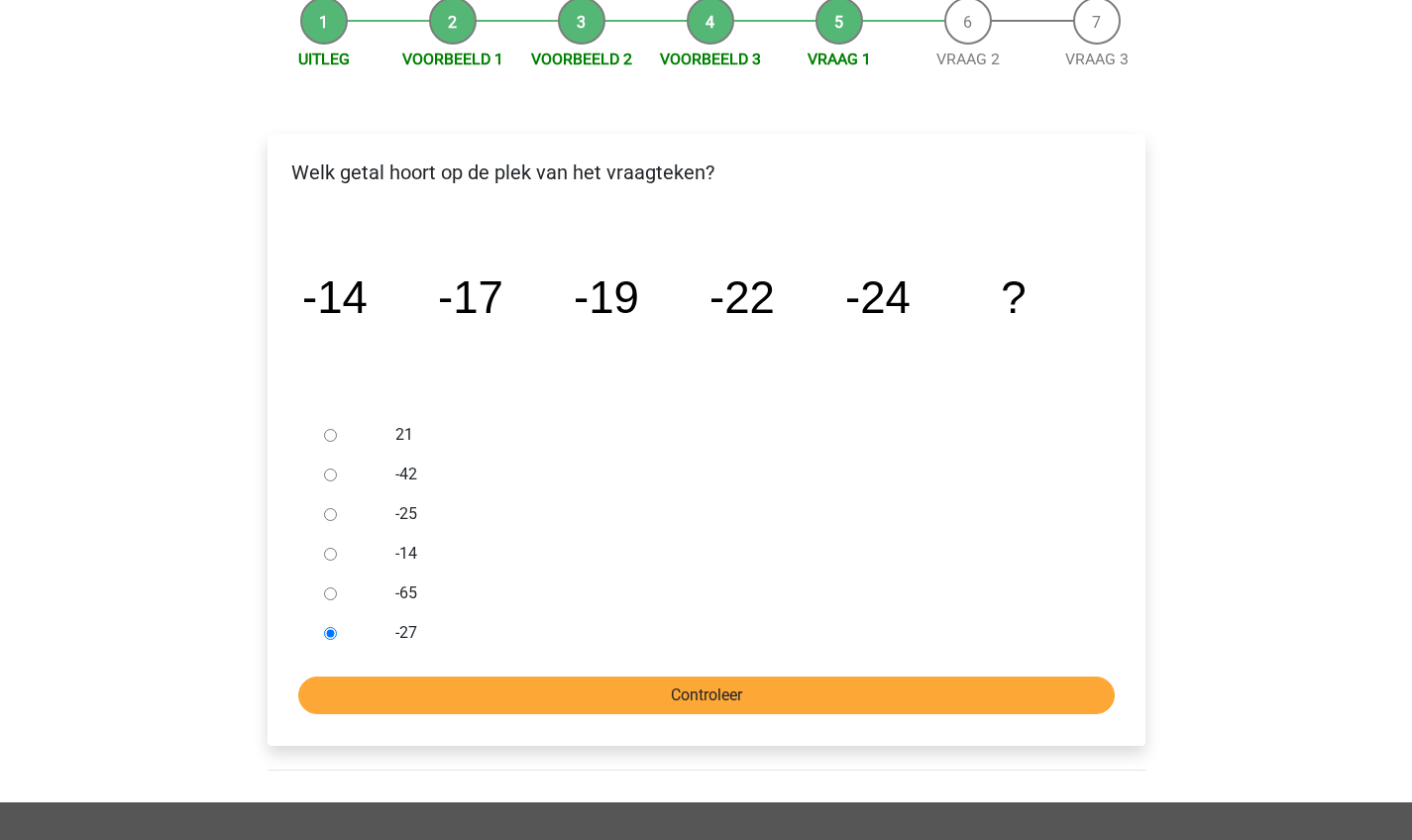 click on "Controleer" at bounding box center (706, 695) 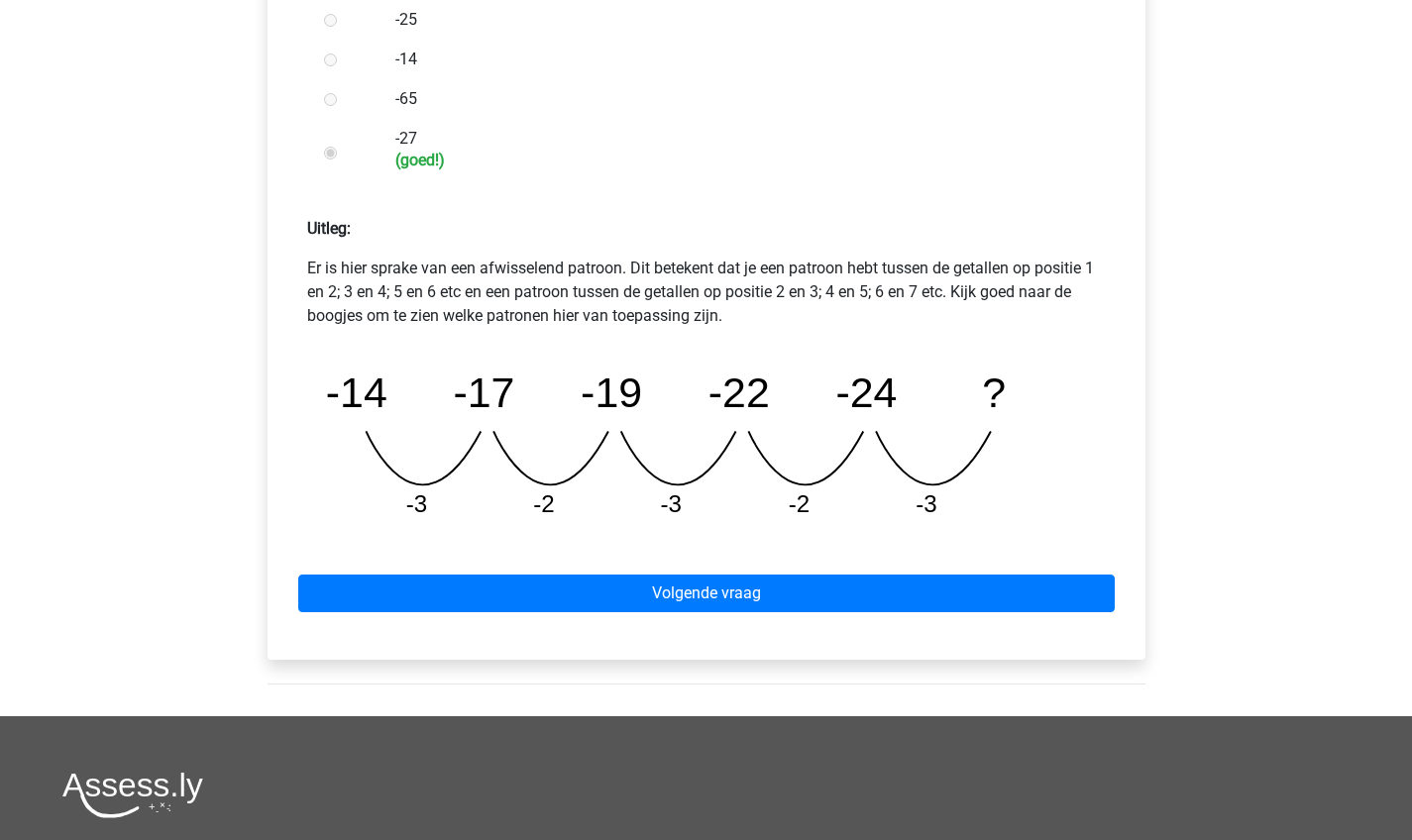 scroll, scrollTop: 714, scrollLeft: 0, axis: vertical 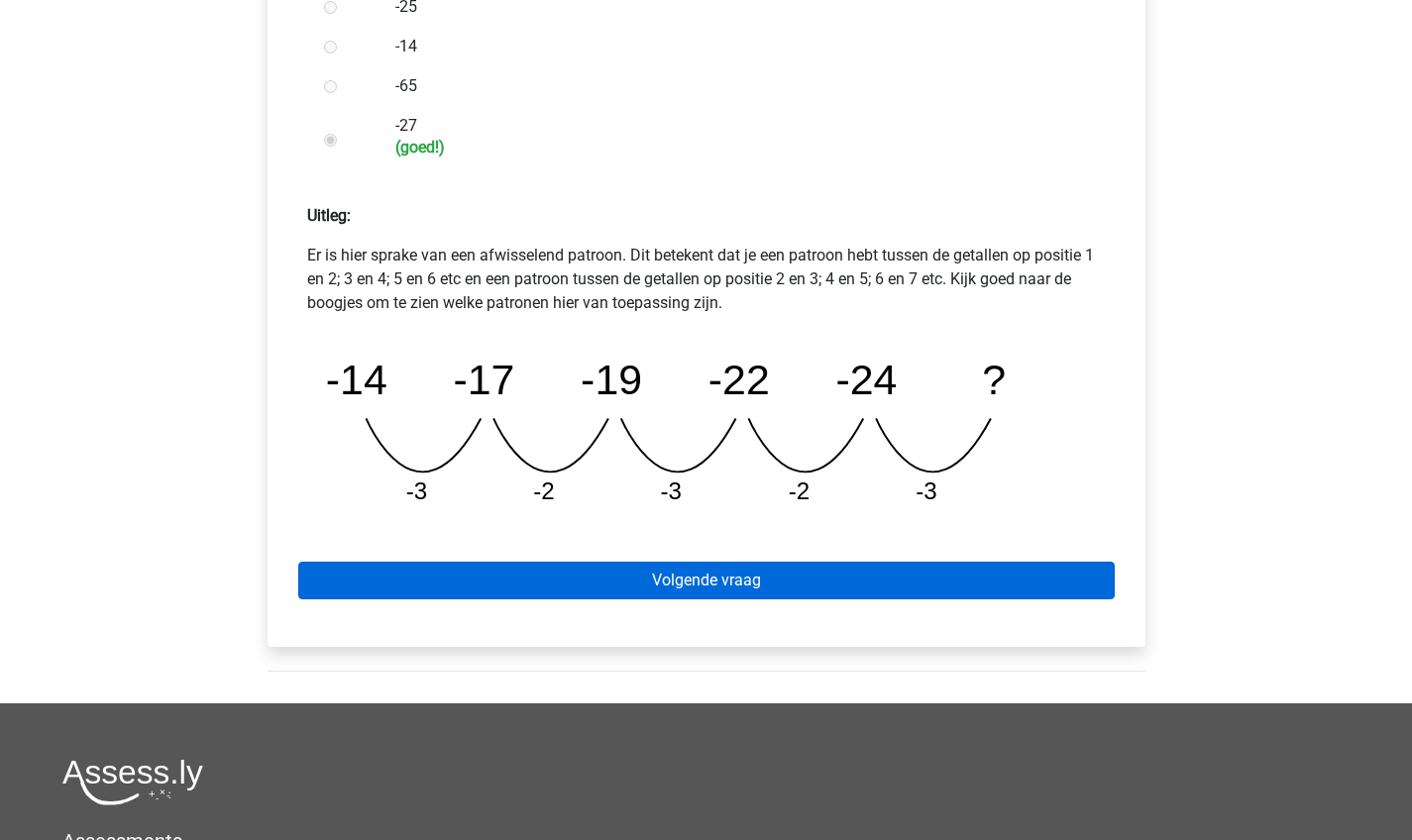 click on "Volgende vraag" at bounding box center [706, 580] 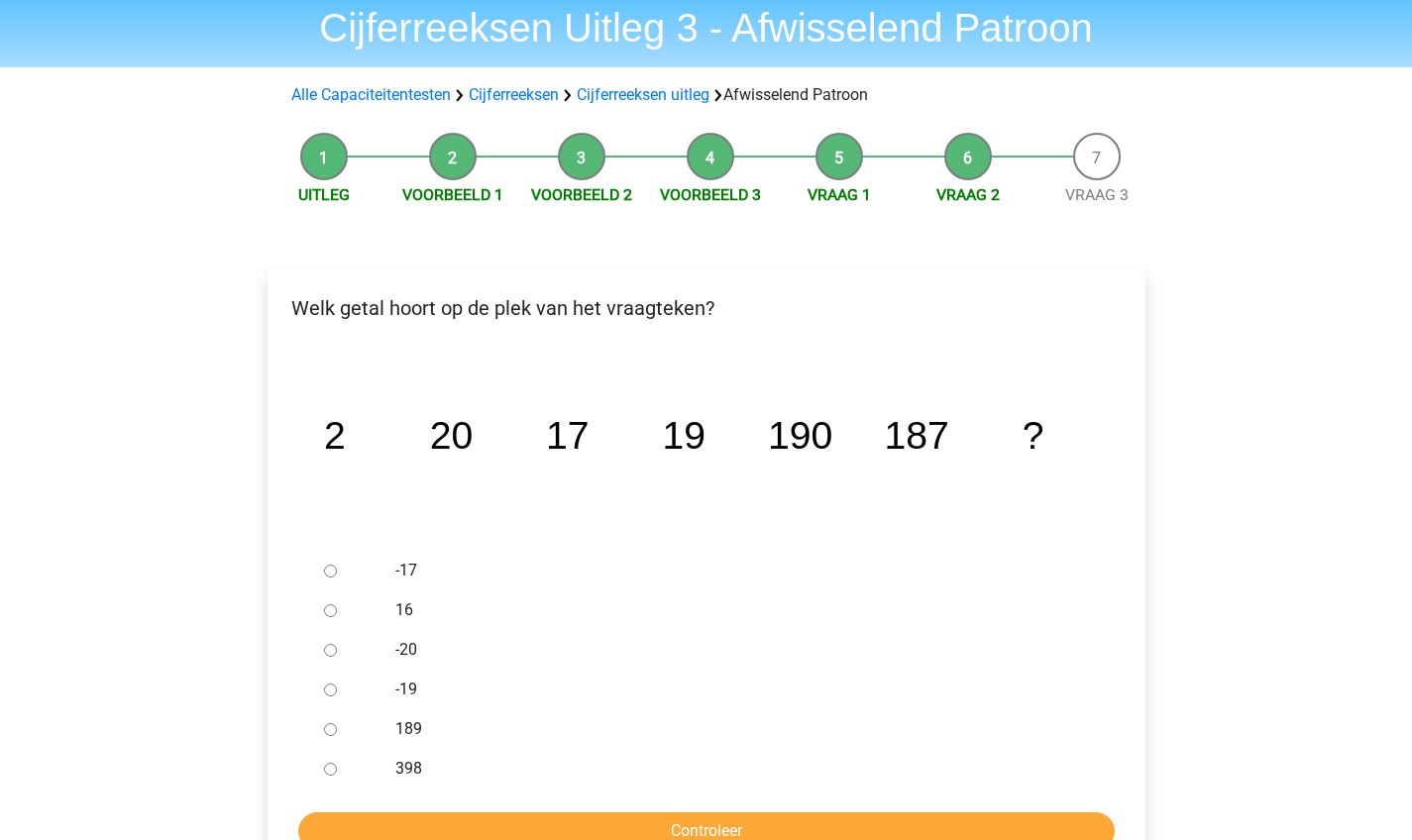 scroll, scrollTop: 87, scrollLeft: 0, axis: vertical 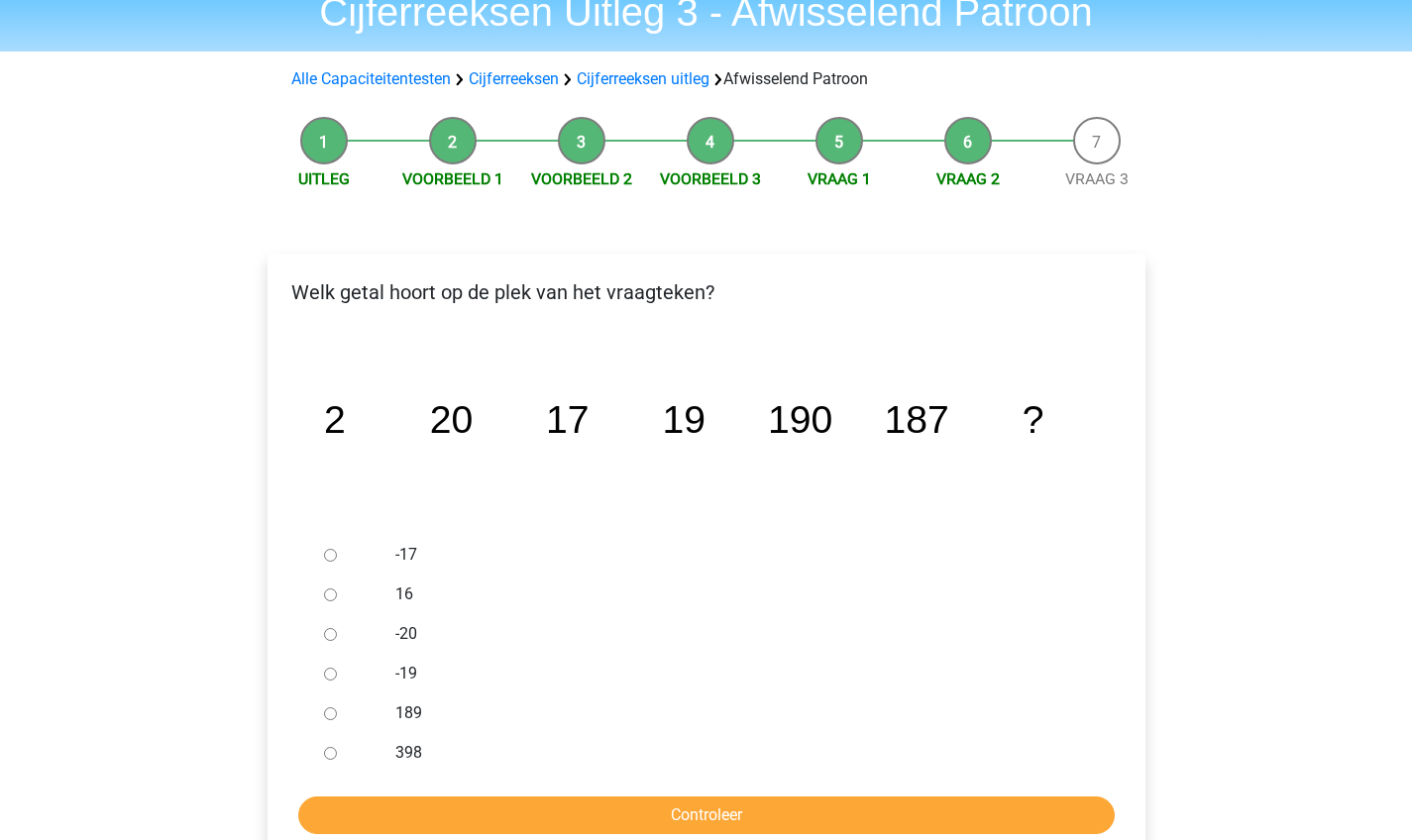 click on "189" at bounding box center (738, 713) 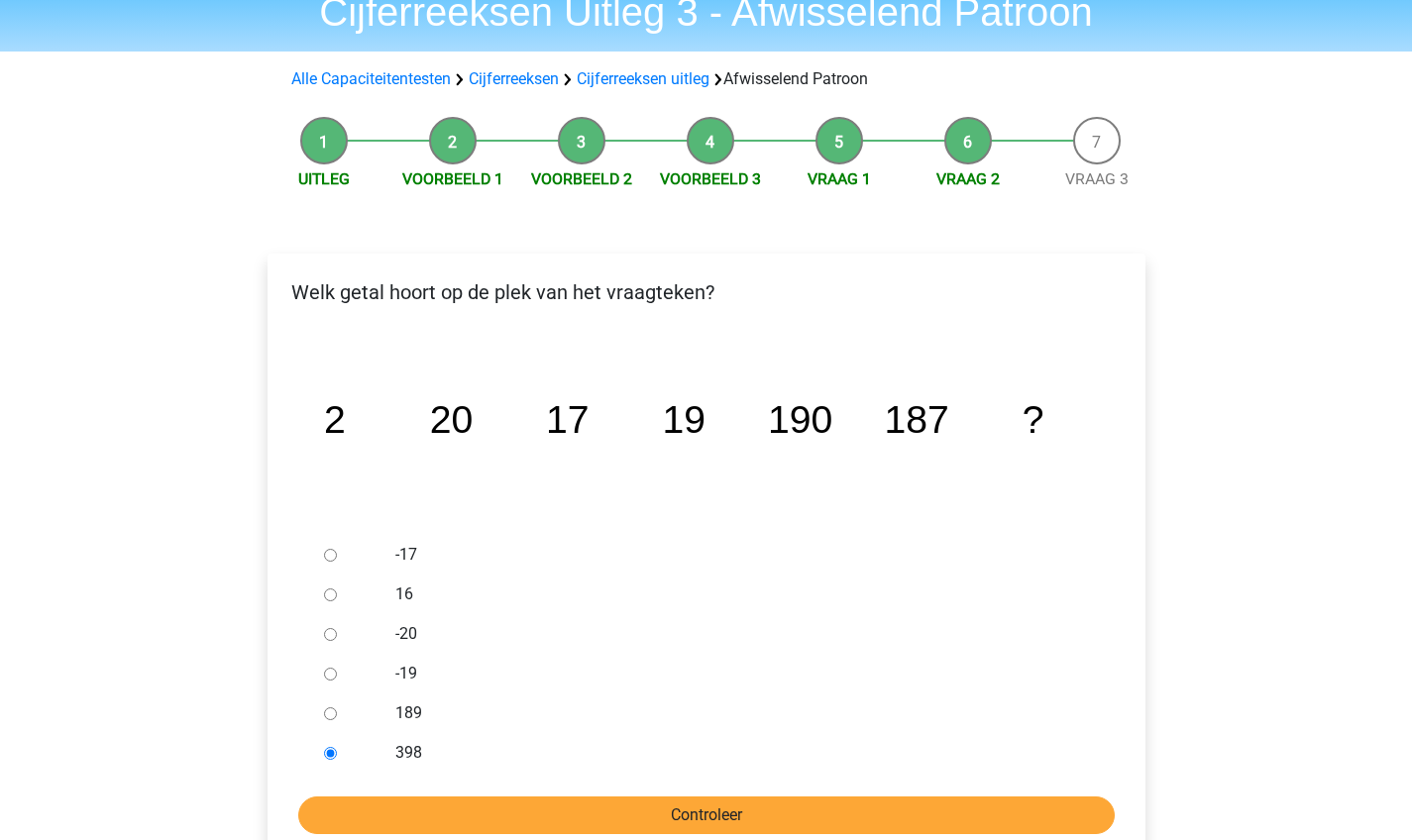 click on "Controleer" at bounding box center [706, 815] 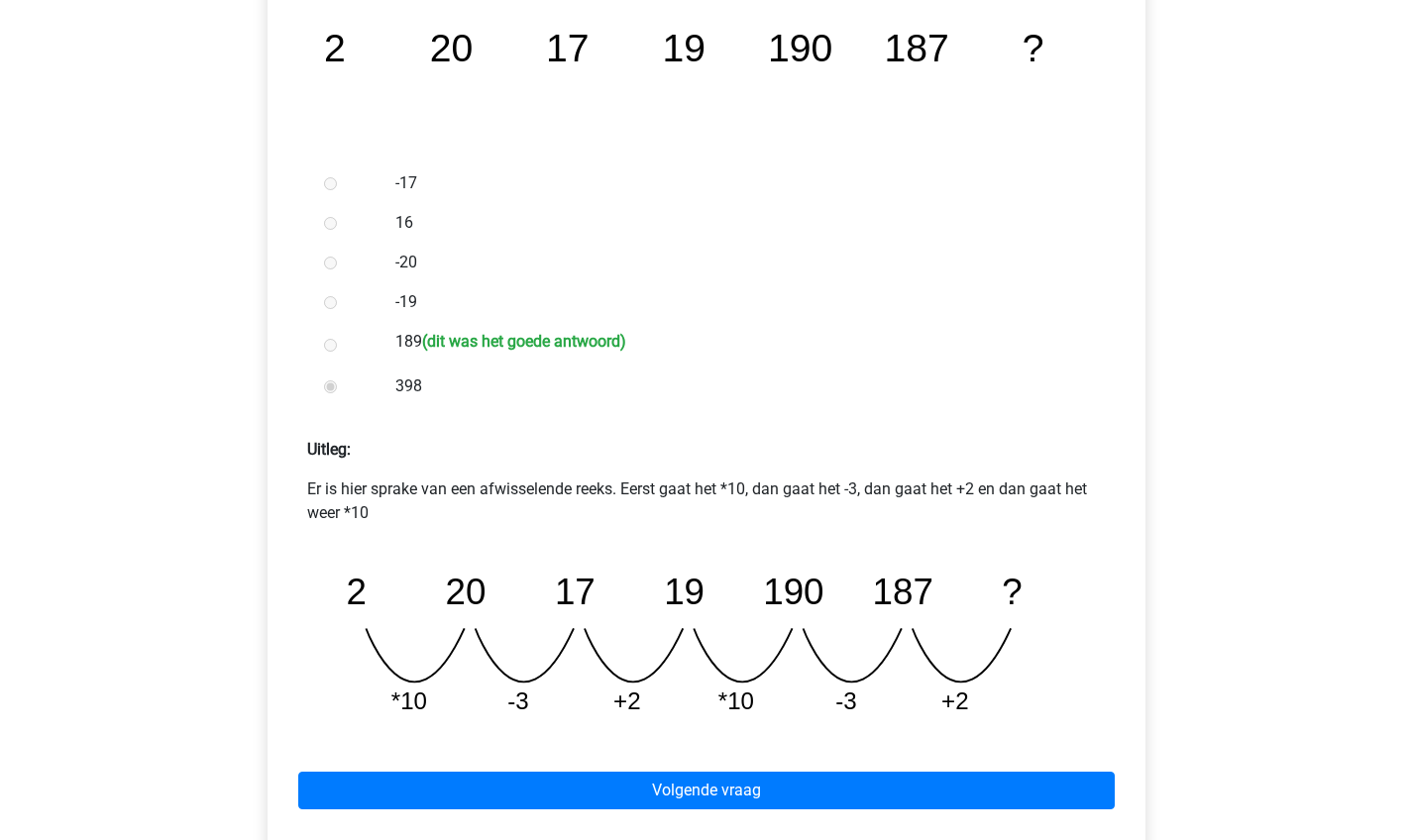 scroll, scrollTop: 463, scrollLeft: 0, axis: vertical 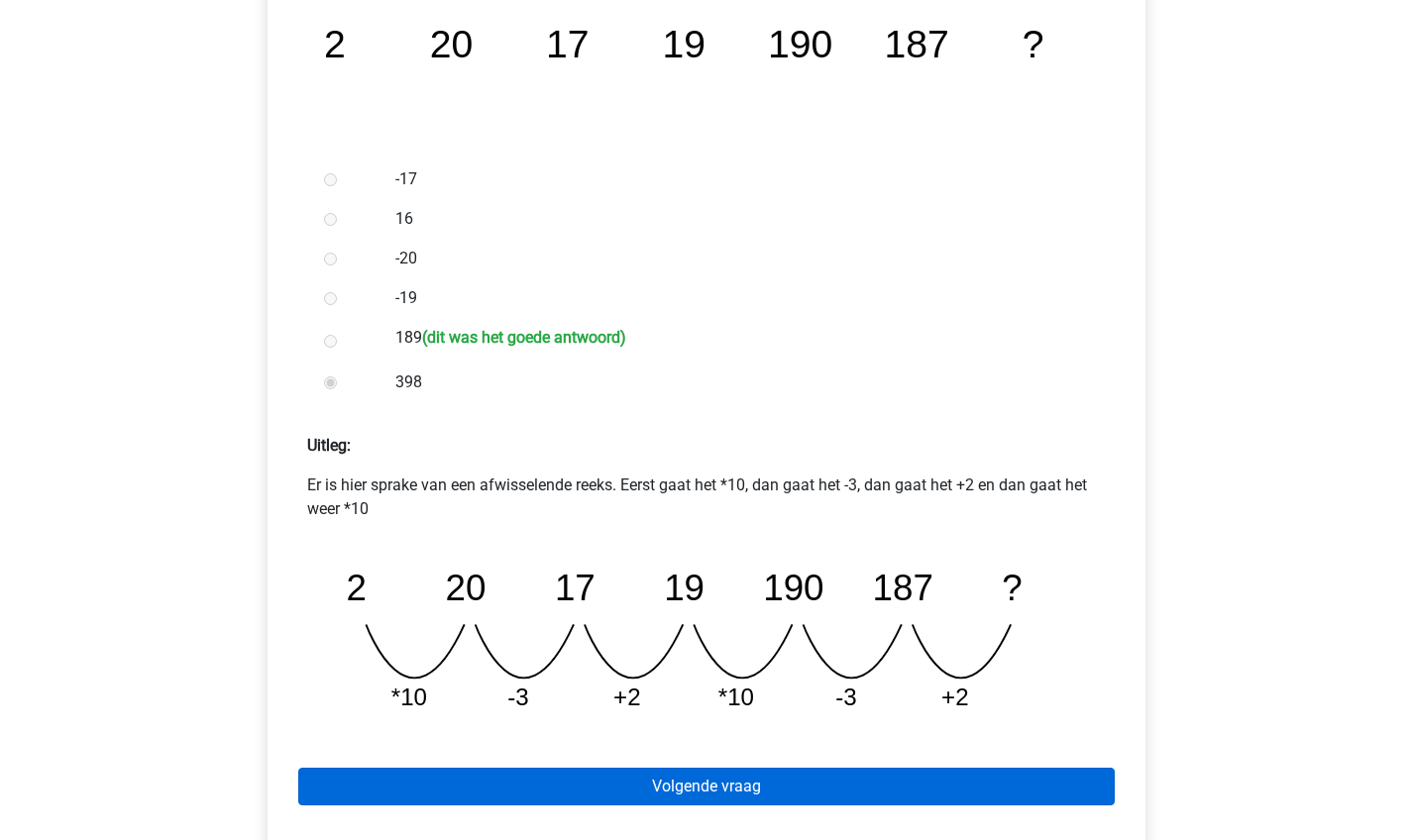click on "Volgende vraag" at bounding box center (706, 787) 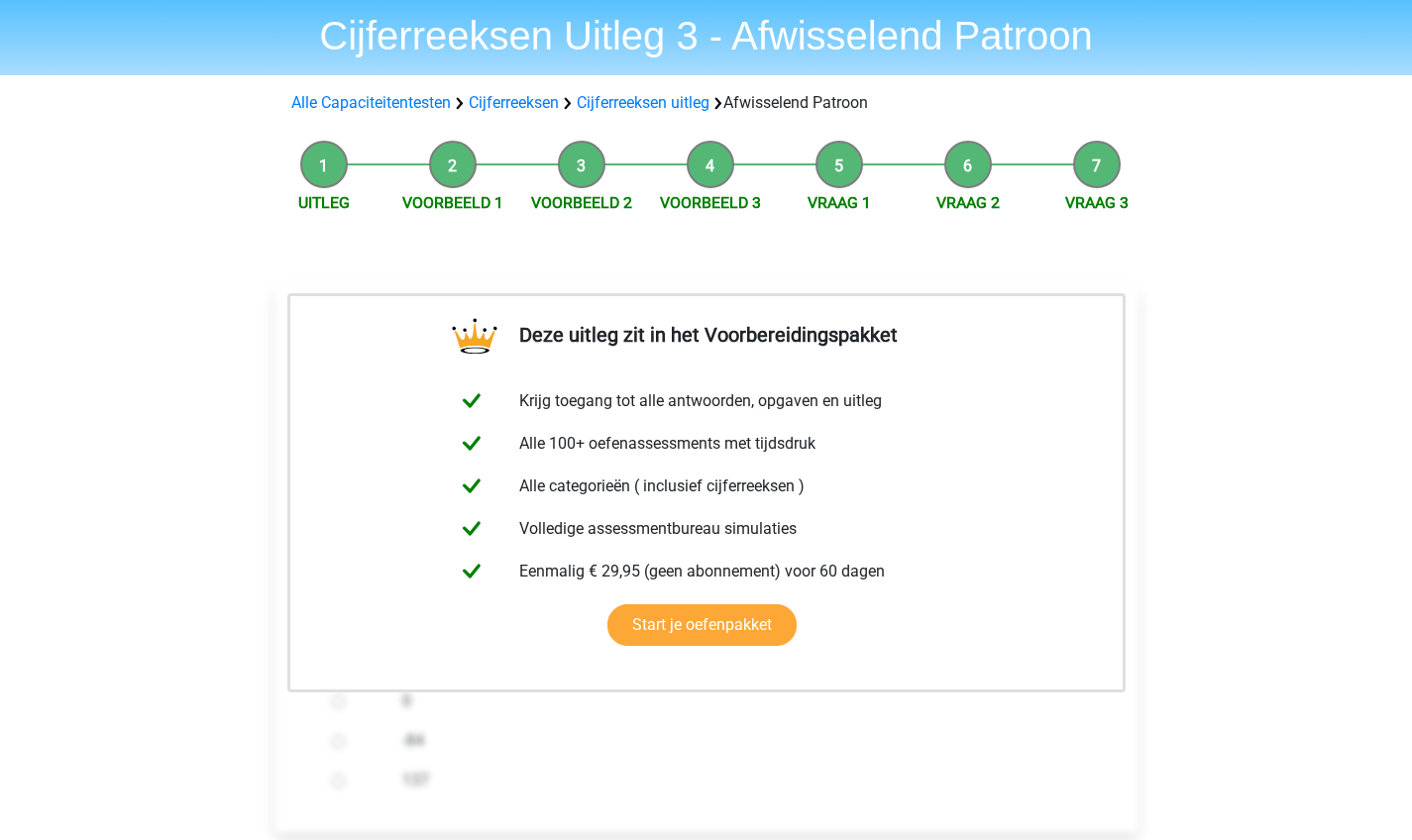 scroll, scrollTop: 18, scrollLeft: 0, axis: vertical 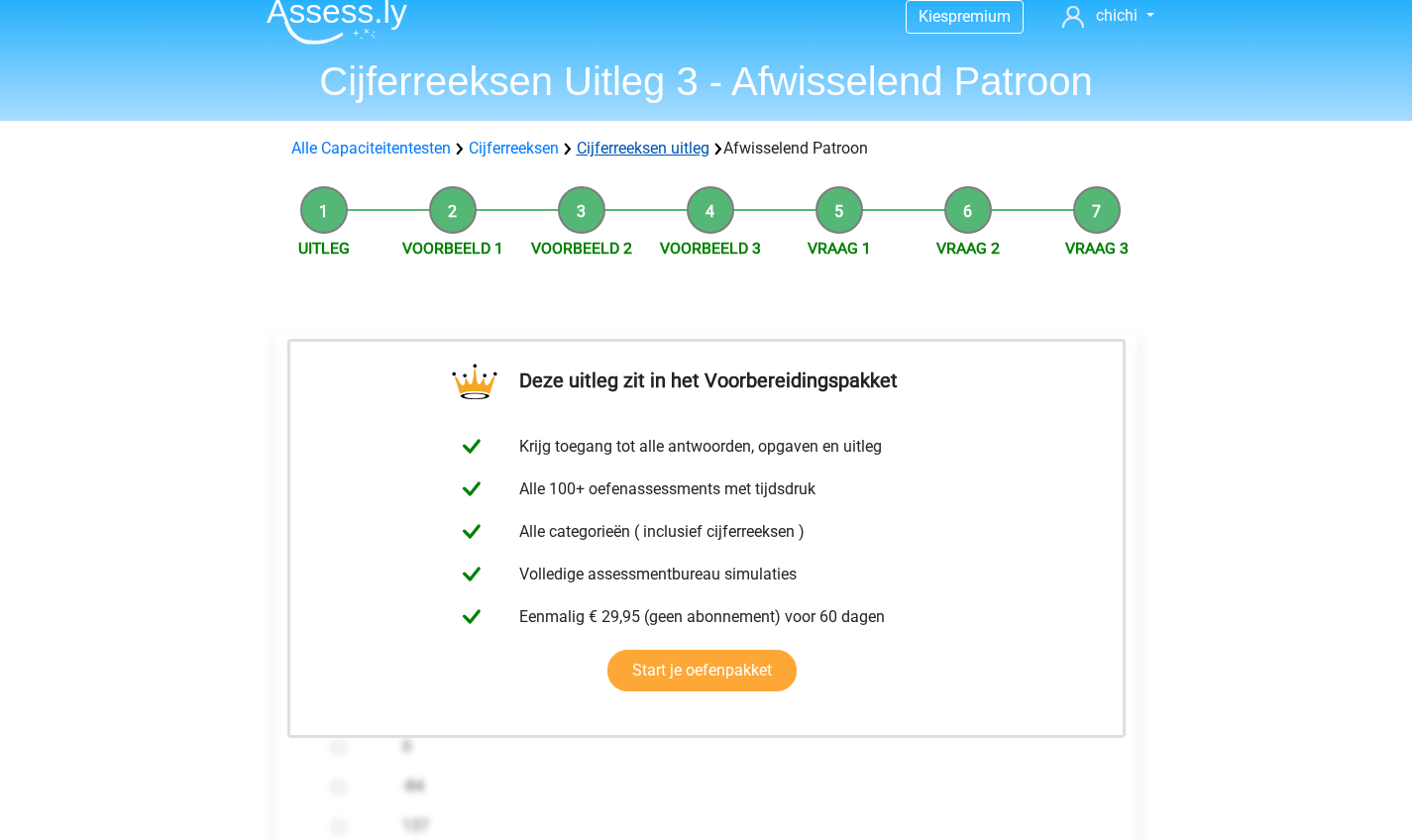 click on "Cijferreeksen uitleg" at bounding box center [643, 148] 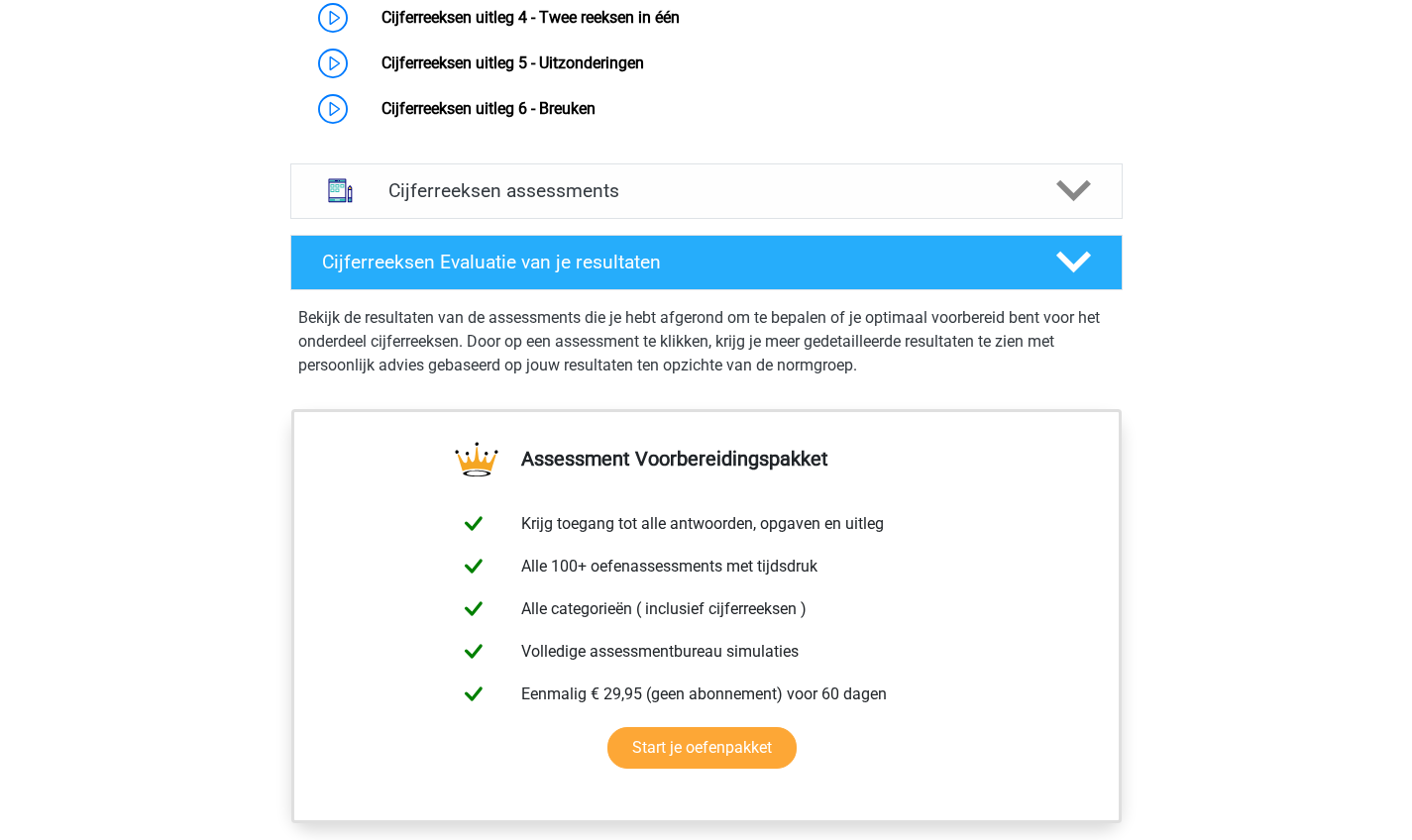 scroll, scrollTop: 1434, scrollLeft: 0, axis: vertical 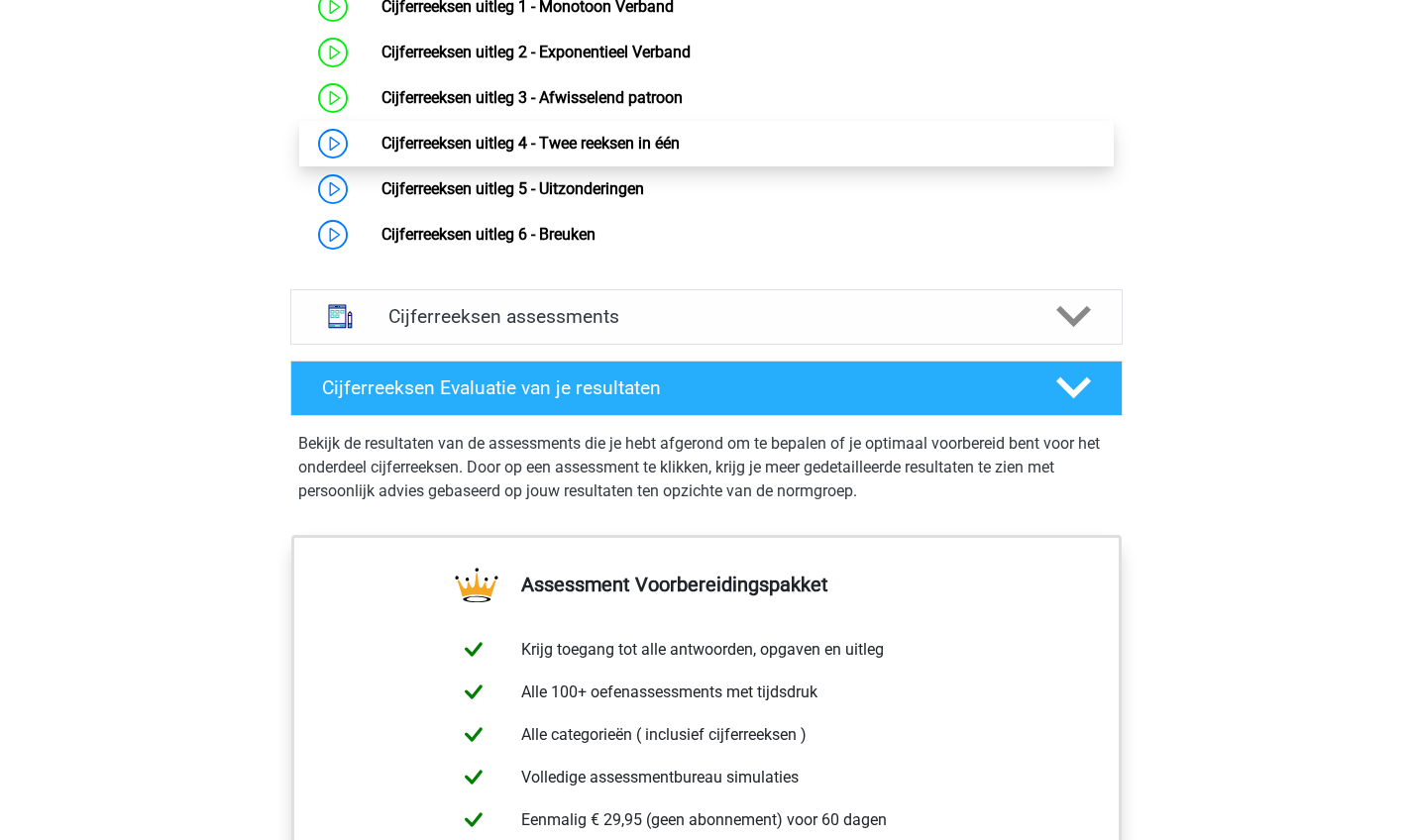 click on "Cijferreeksen uitleg 4 - Twee reeksen in één" at bounding box center (530, 143) 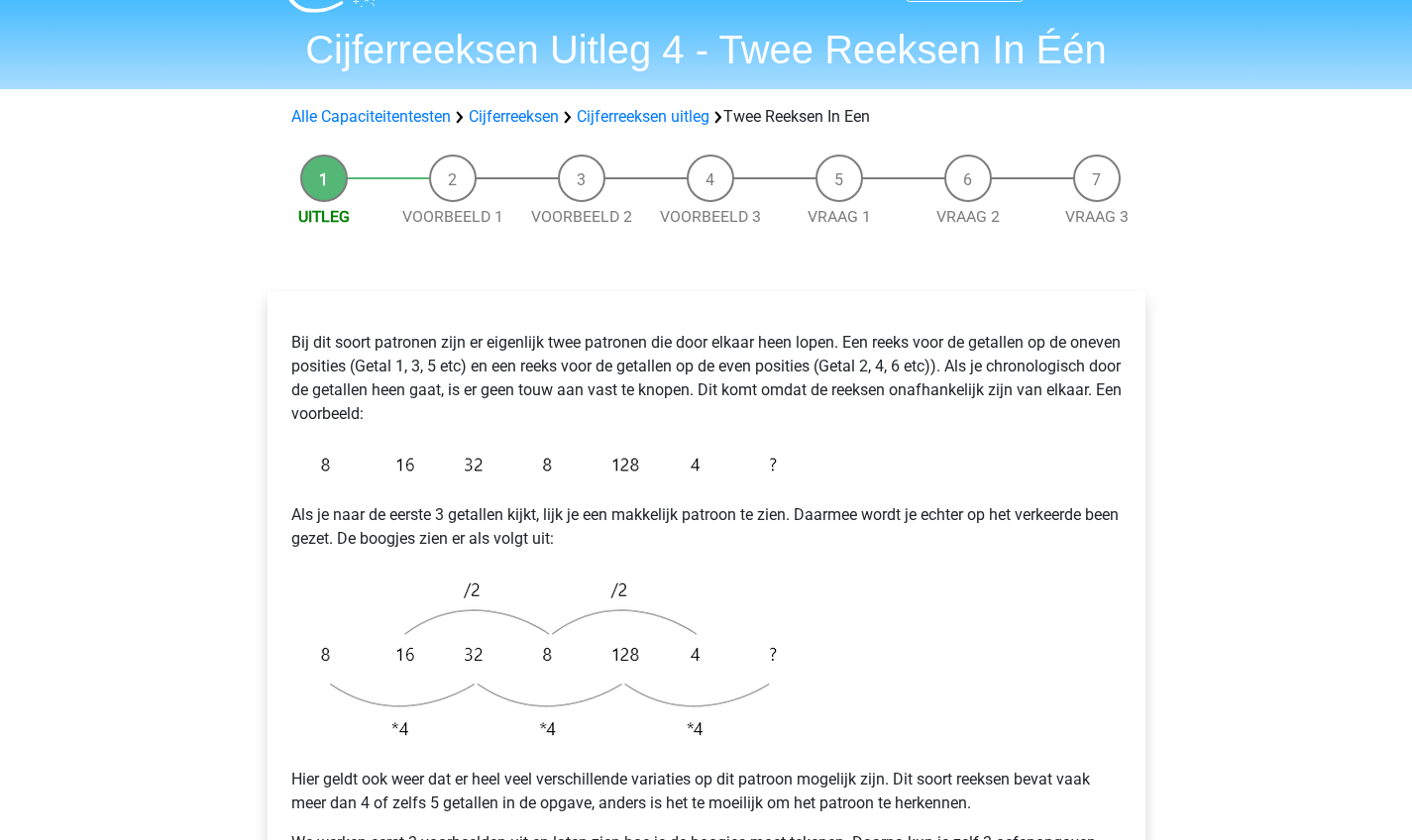 scroll, scrollTop: 55, scrollLeft: 0, axis: vertical 